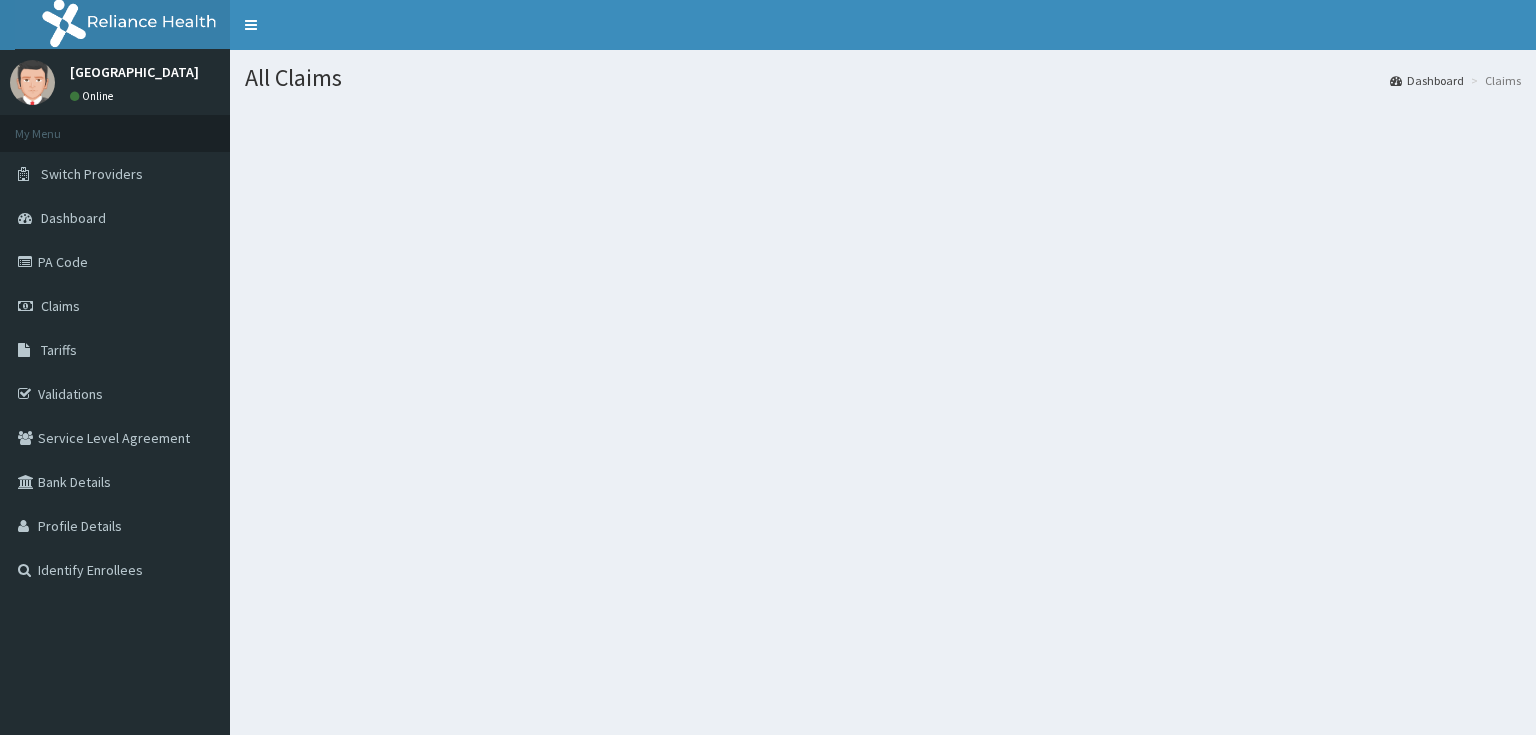 scroll, scrollTop: 0, scrollLeft: 0, axis: both 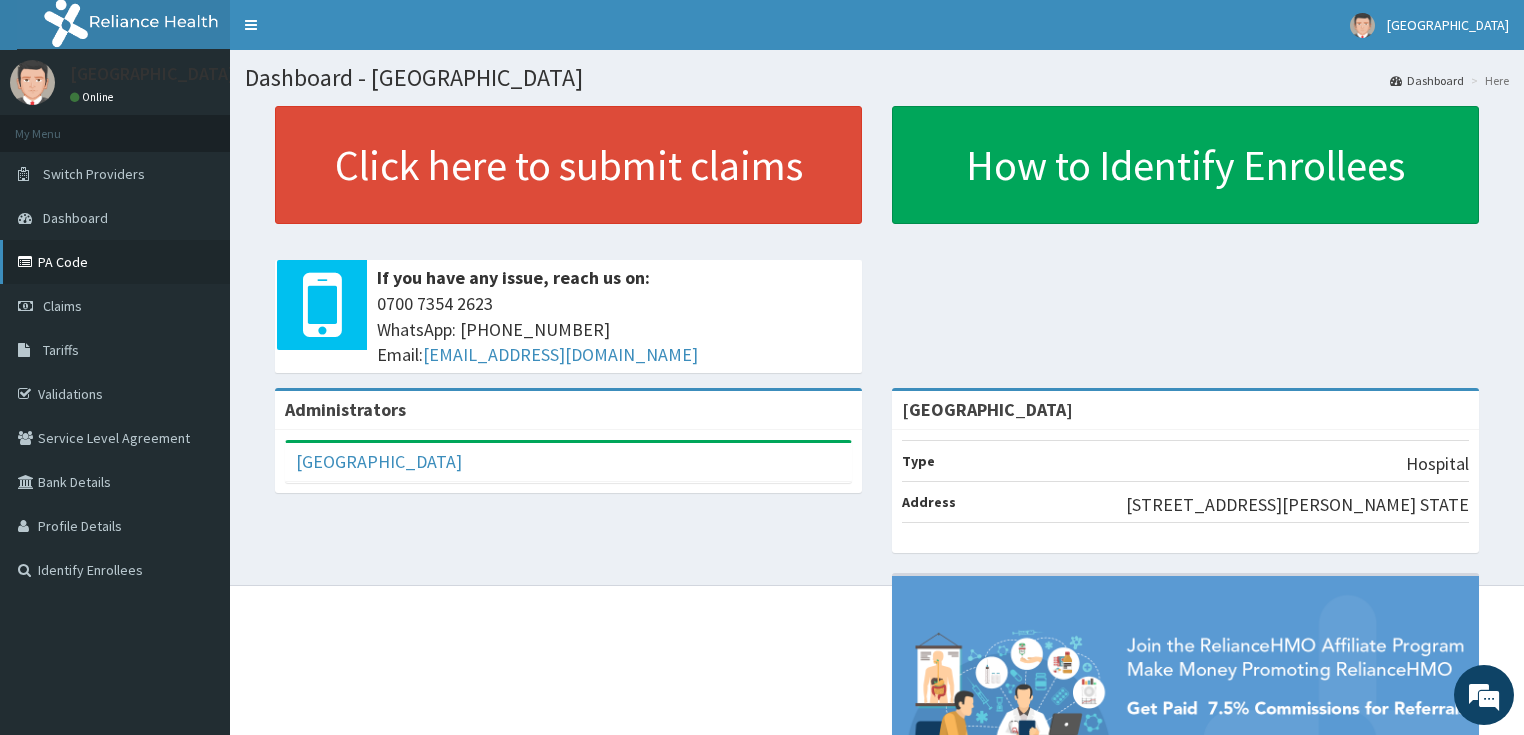click on "PA Code" at bounding box center (115, 262) 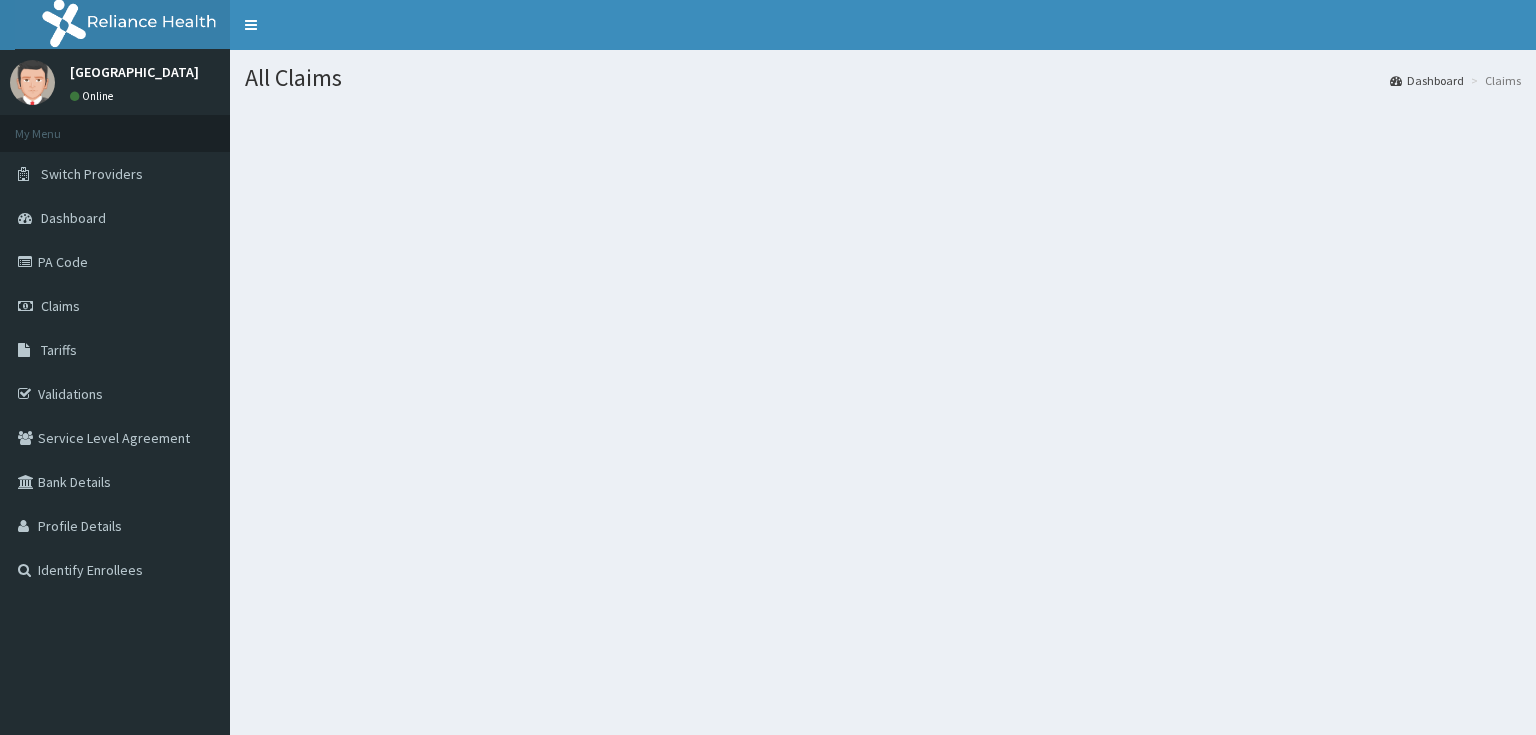 scroll, scrollTop: 0, scrollLeft: 0, axis: both 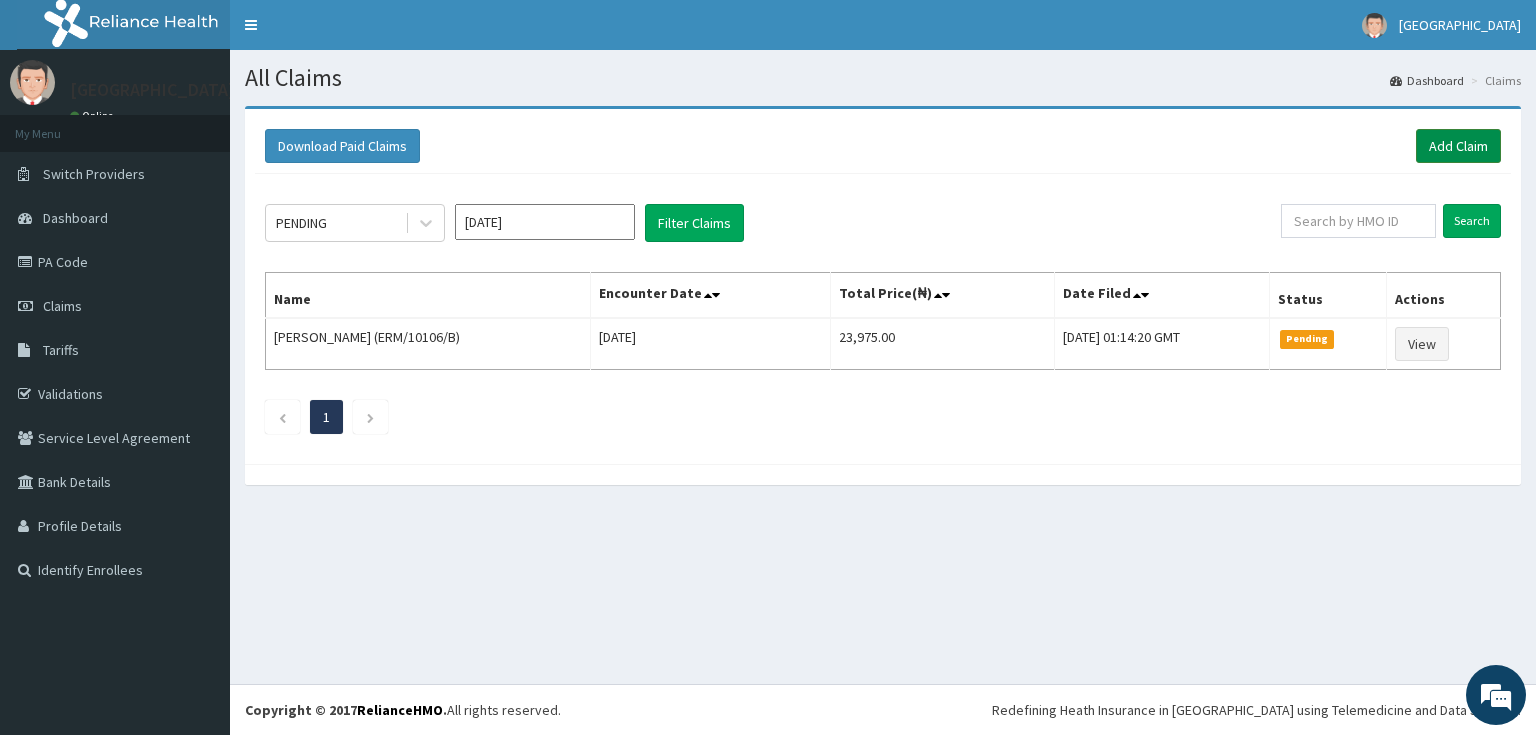 click on "Add Claim" at bounding box center (1458, 146) 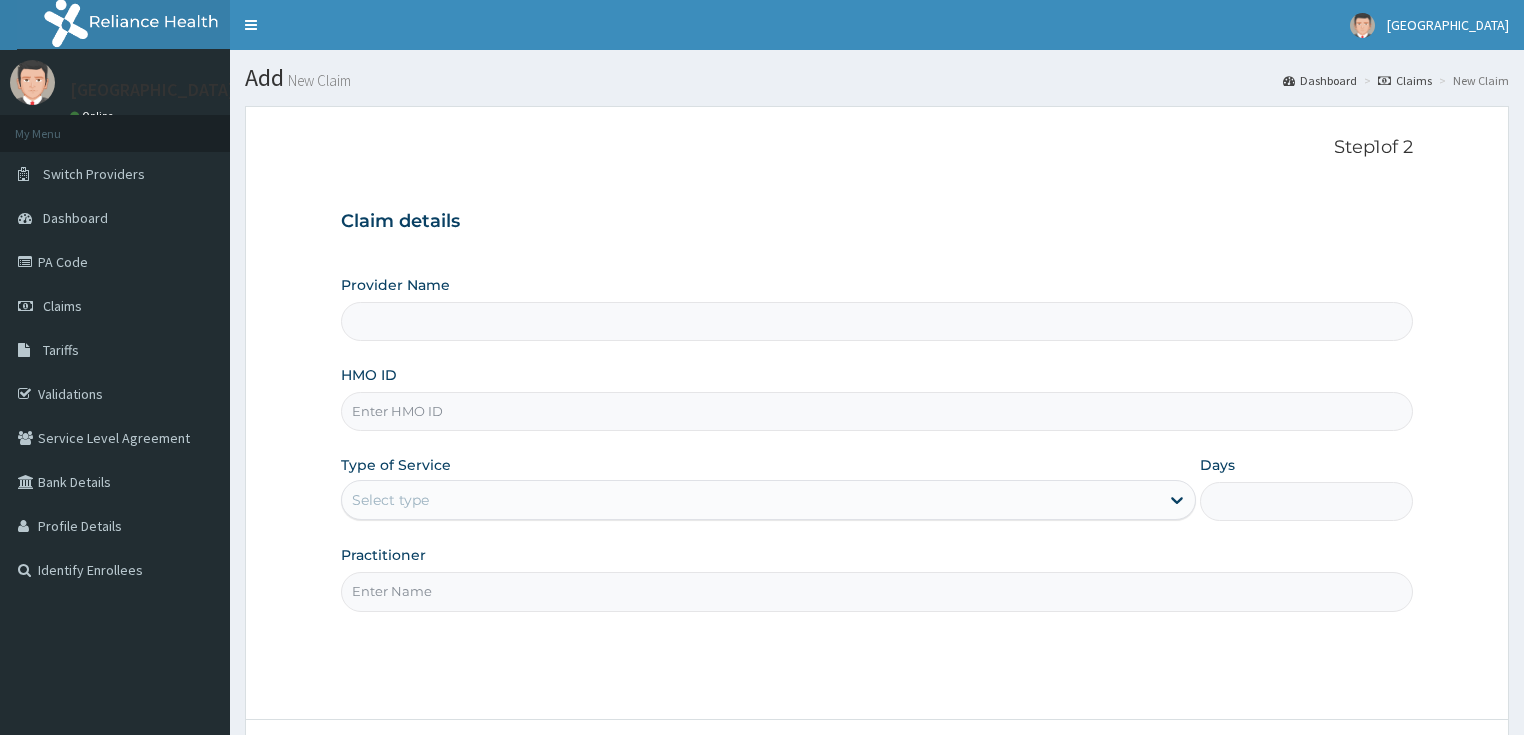 scroll, scrollTop: 0, scrollLeft: 0, axis: both 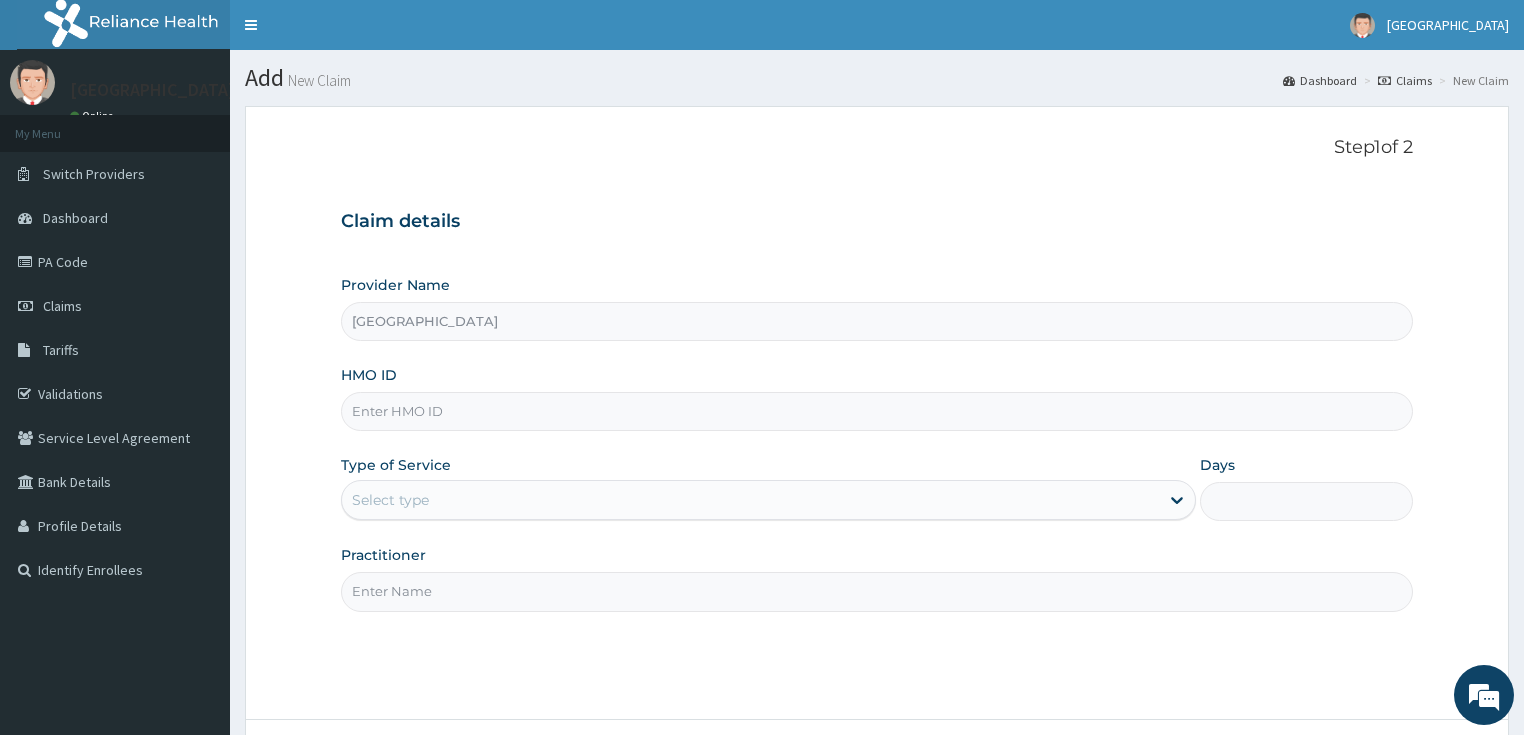 click on "[GEOGRAPHIC_DATA]" at bounding box center (877, 321) 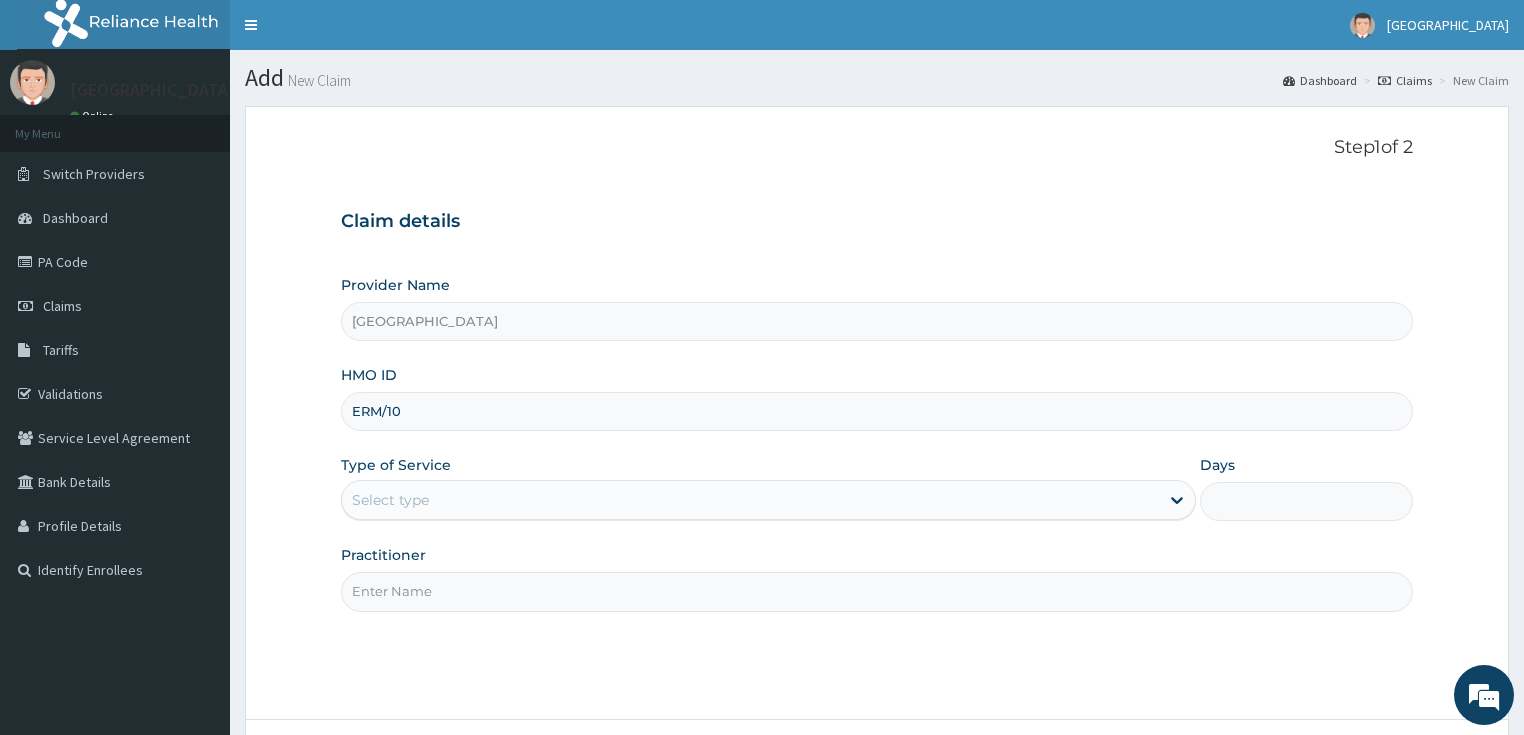scroll, scrollTop: 0, scrollLeft: 0, axis: both 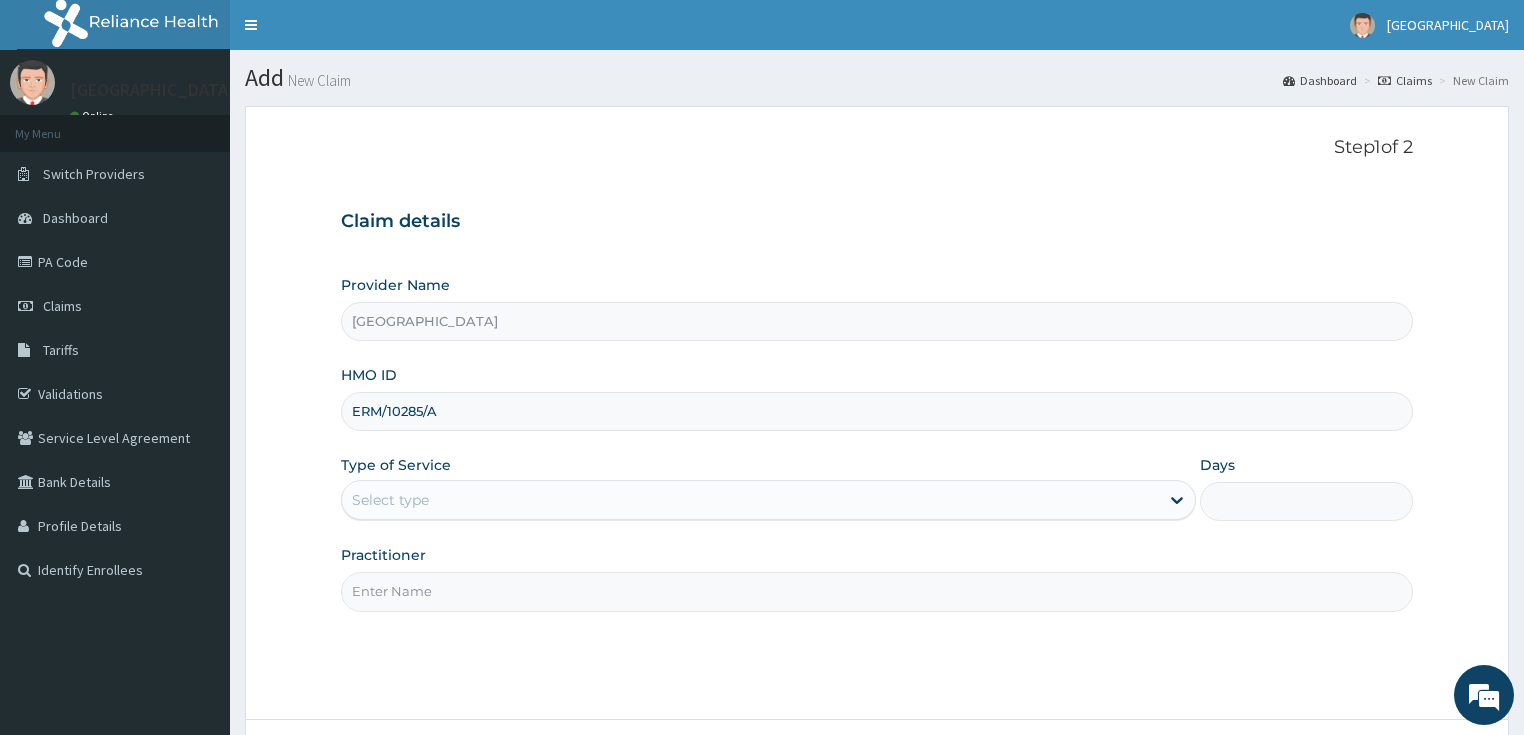 type on "ERM/10285/A" 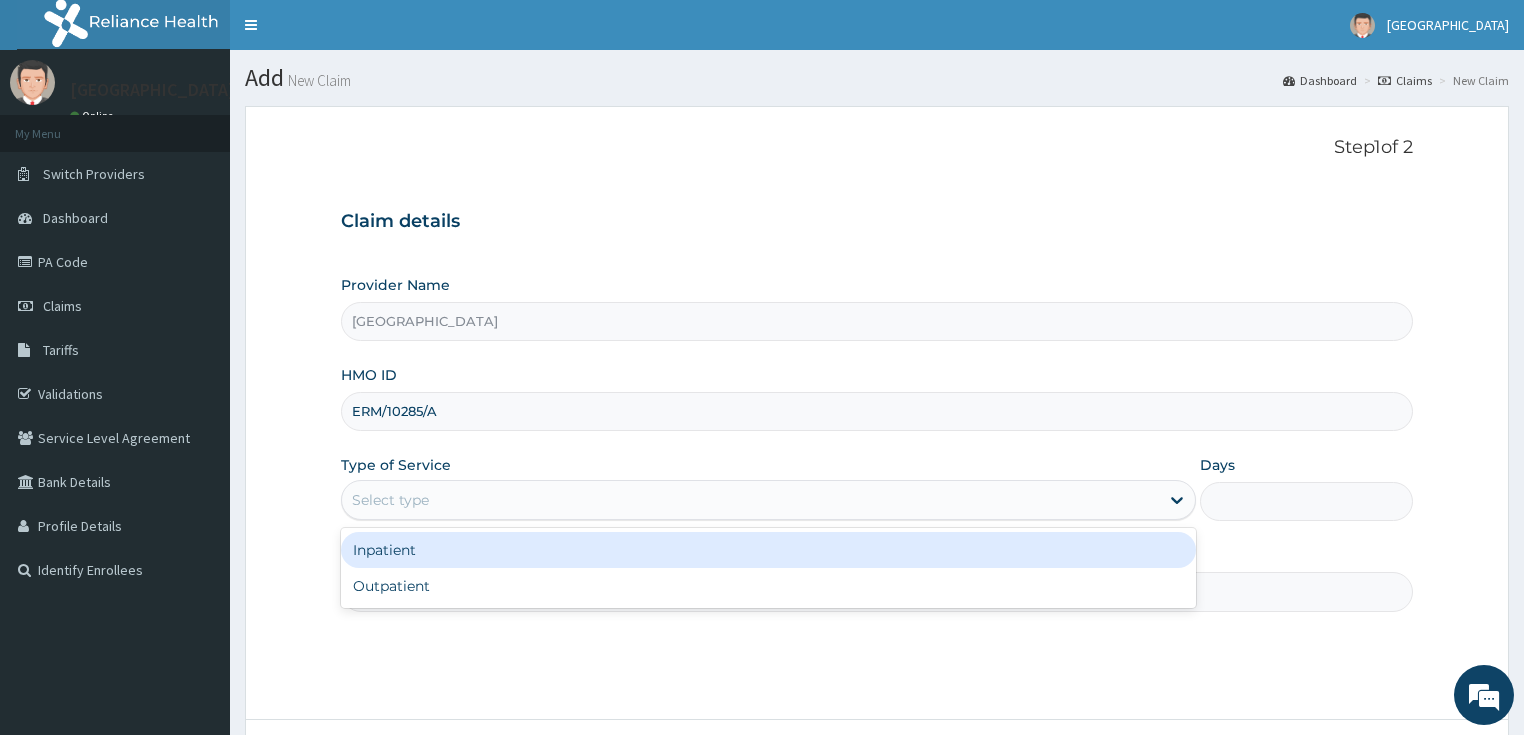 click on "Select type" at bounding box center [750, 500] 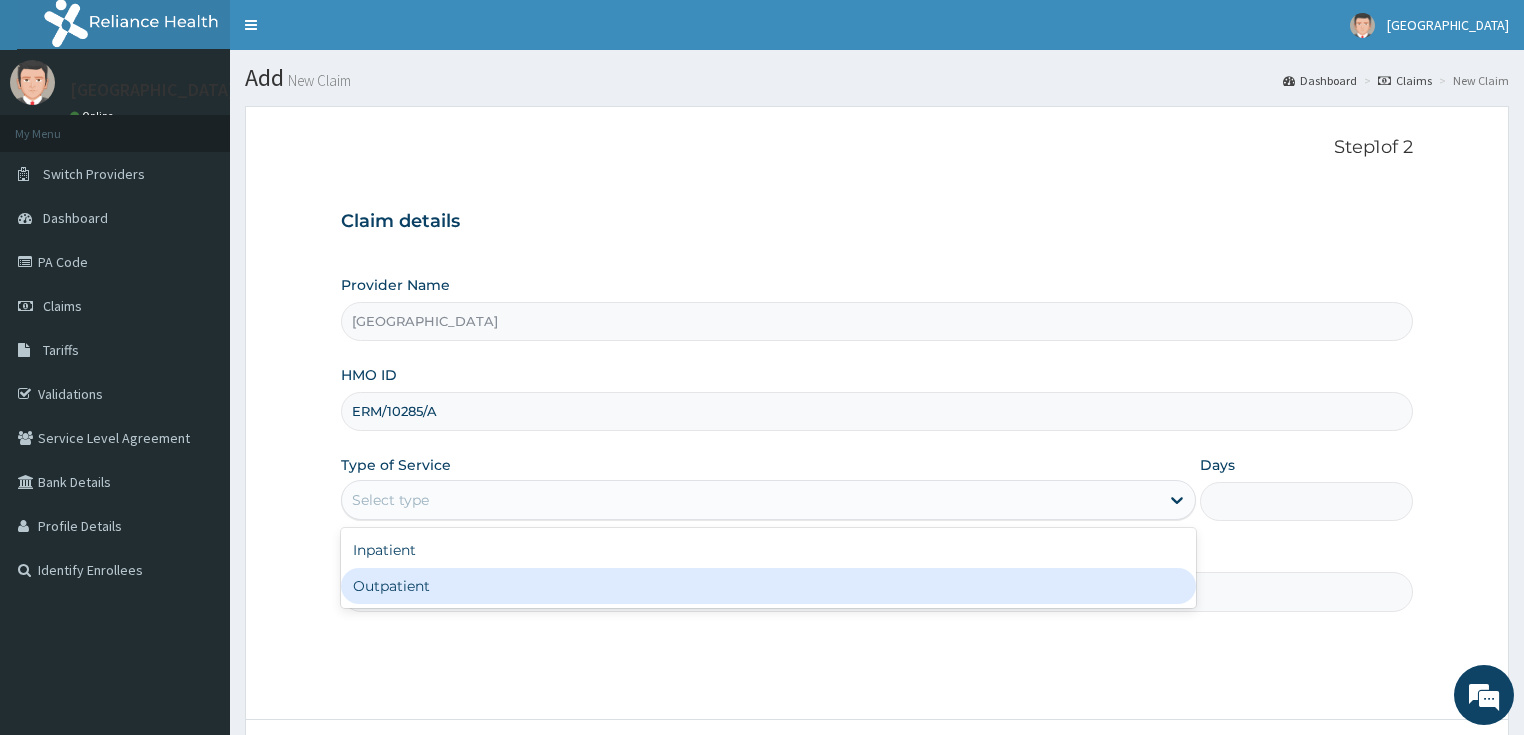 click on "Outpatient" at bounding box center (768, 586) 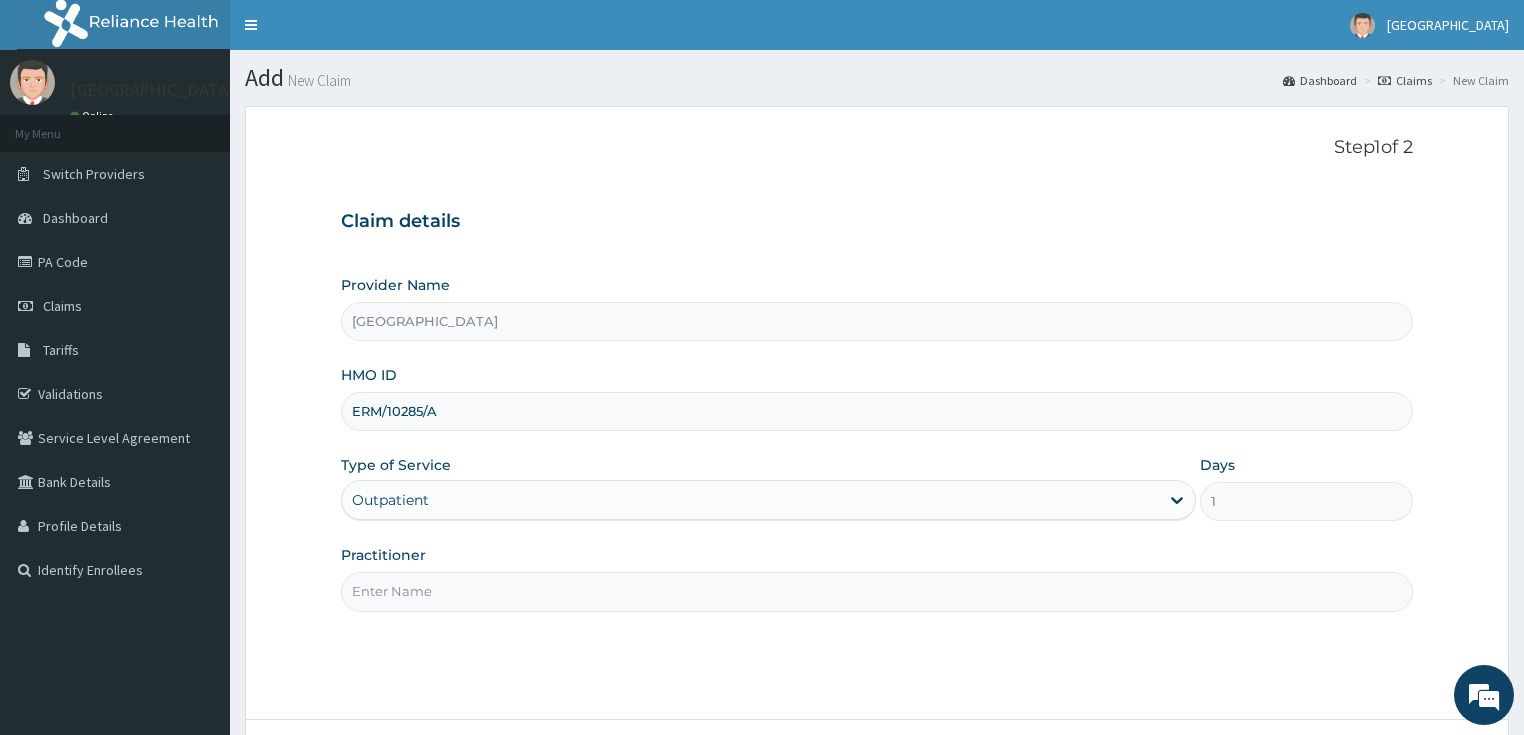 click on "Practitioner" at bounding box center (877, 591) 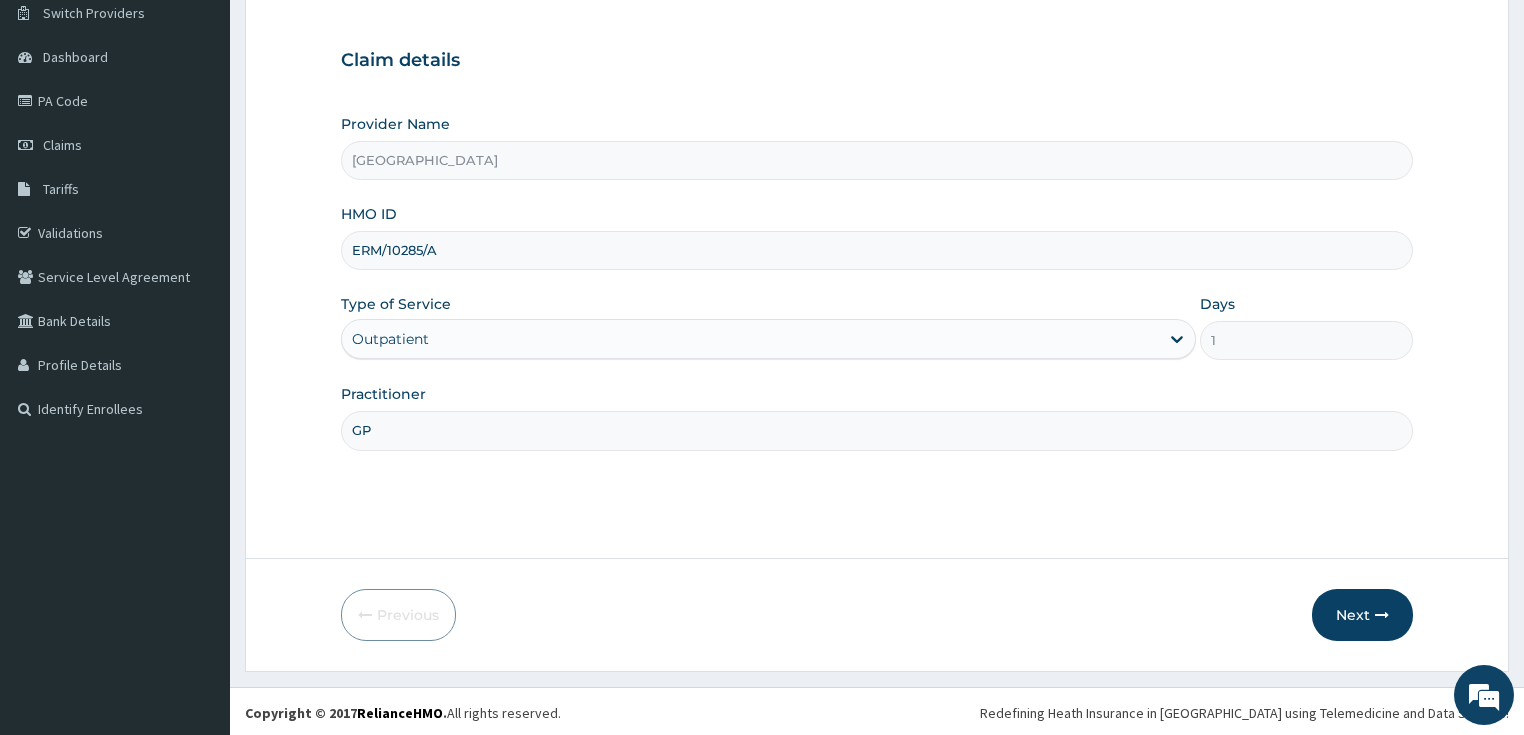 scroll, scrollTop: 163, scrollLeft: 0, axis: vertical 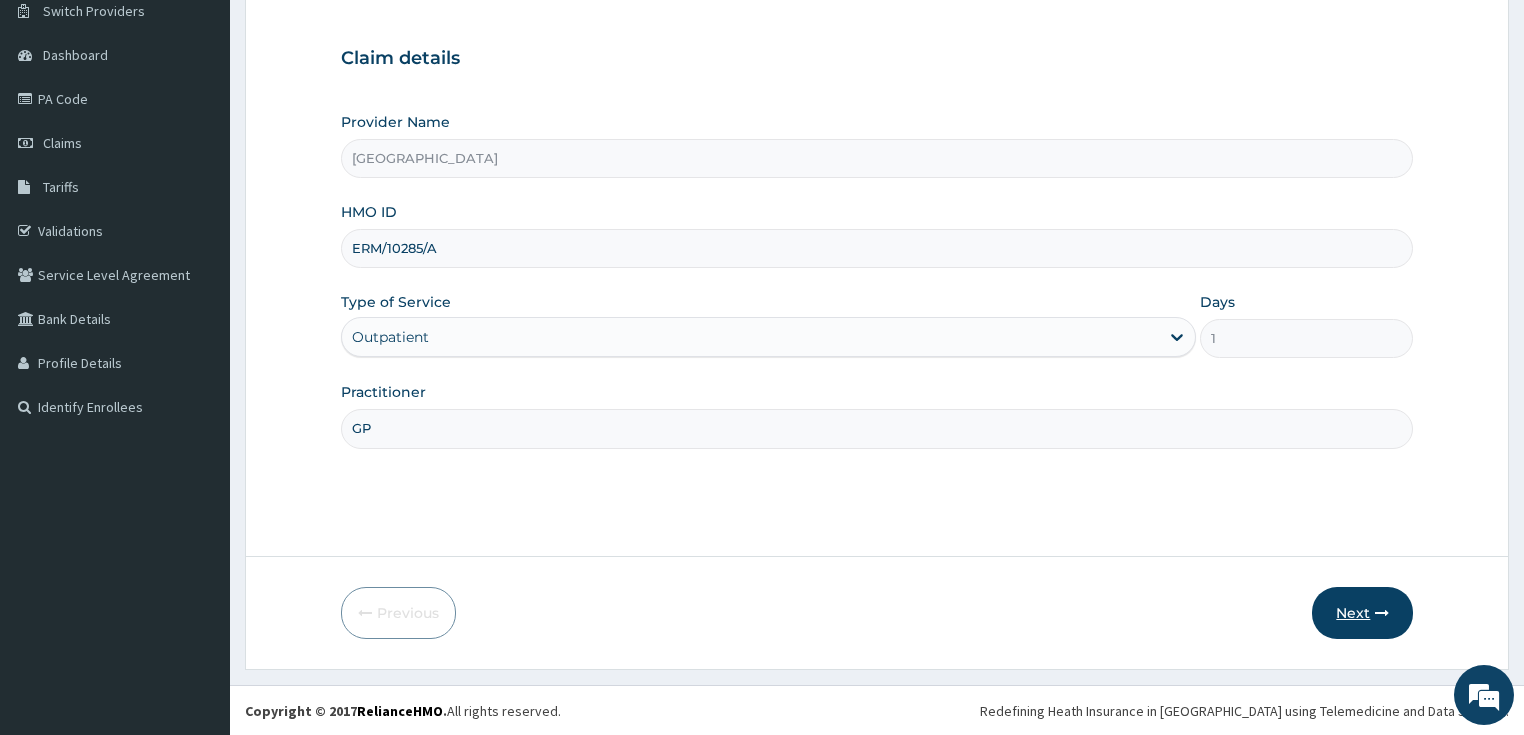 type on "GP" 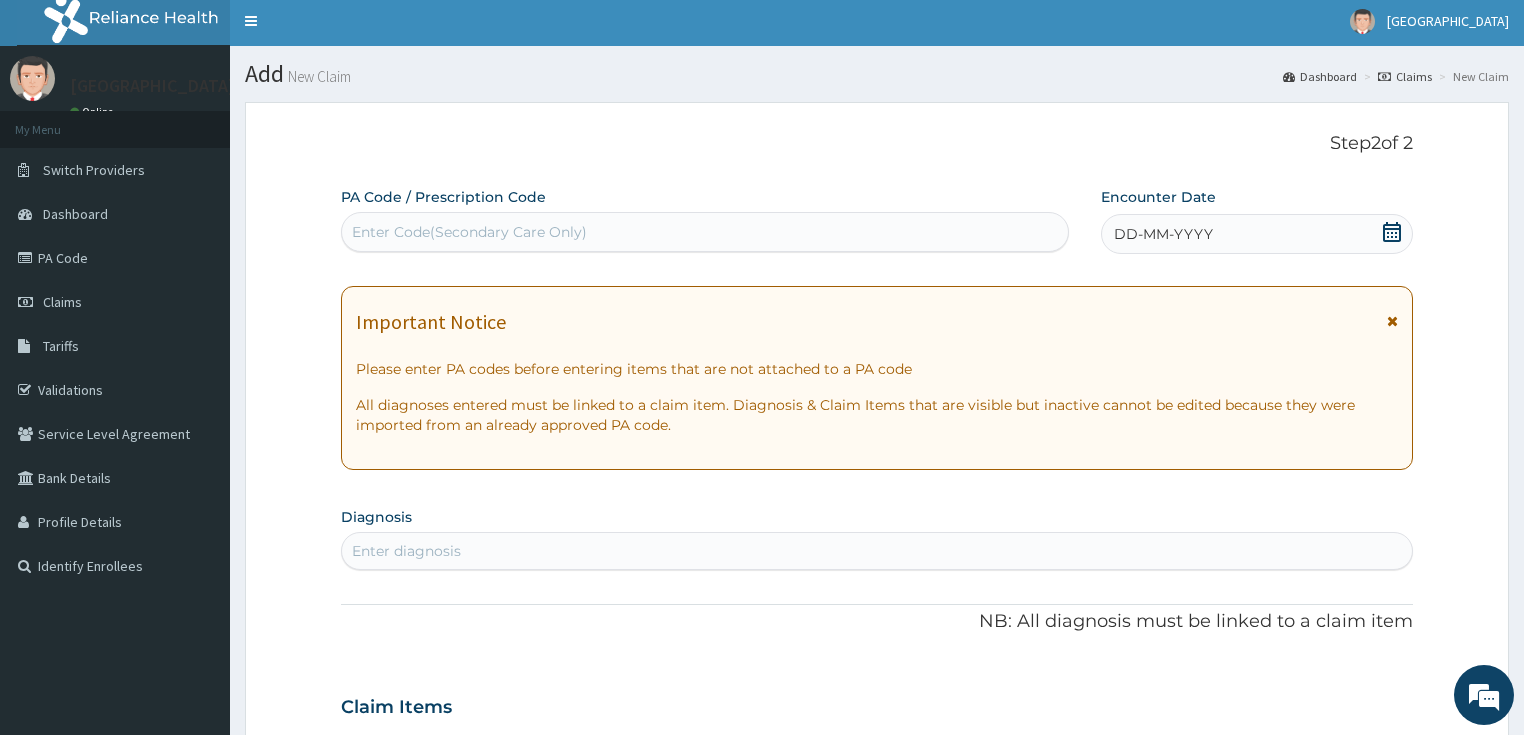 scroll, scrollTop: 0, scrollLeft: 0, axis: both 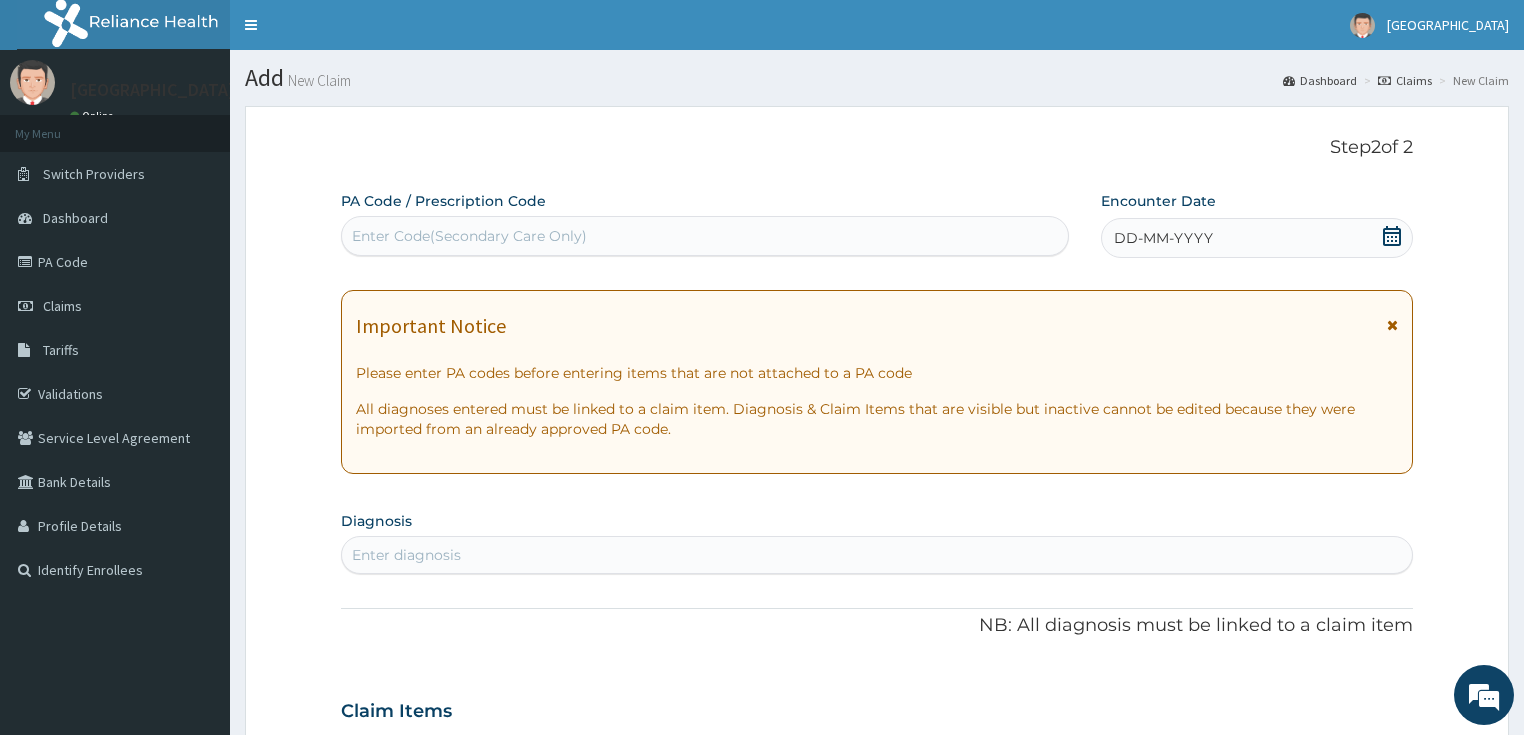 click 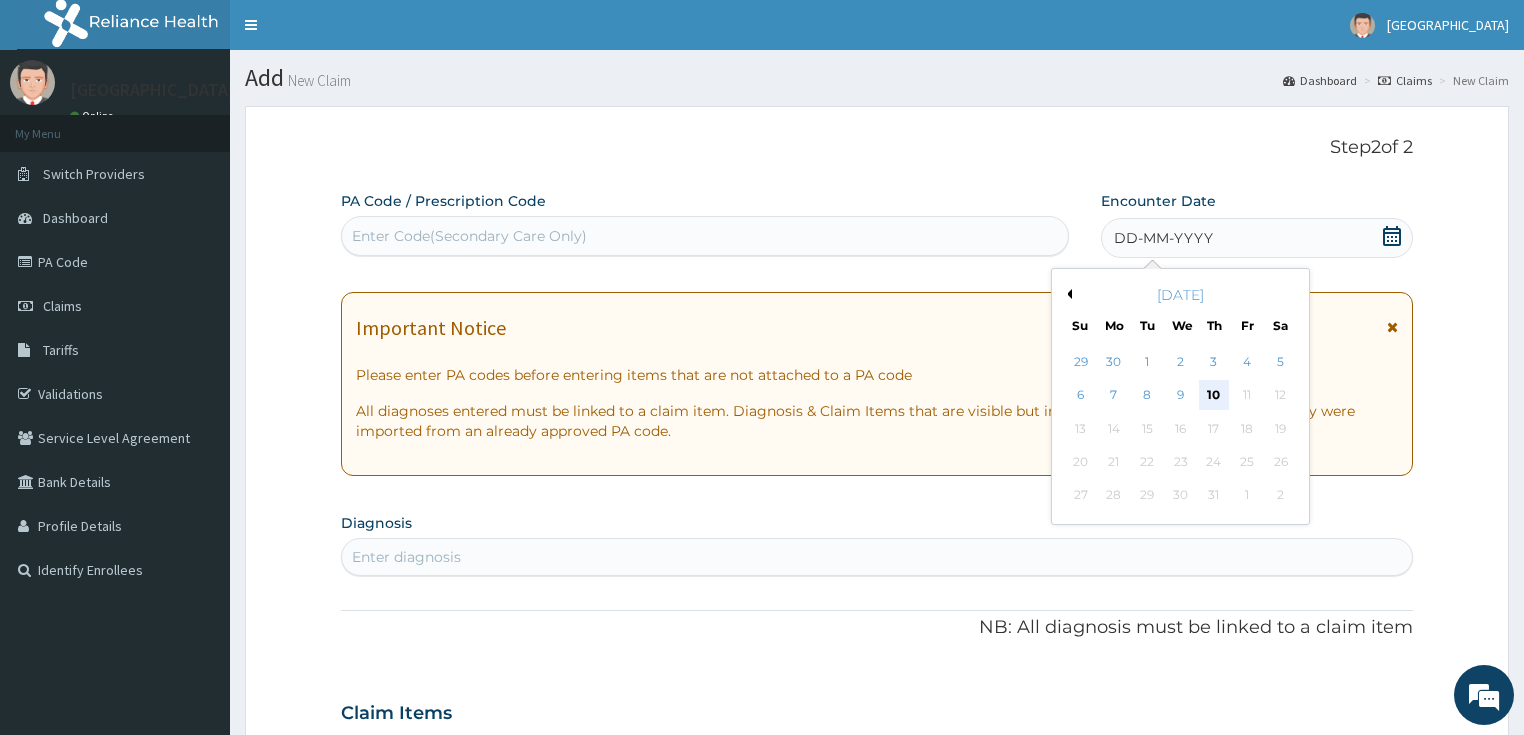 click on "10" at bounding box center (1214, 396) 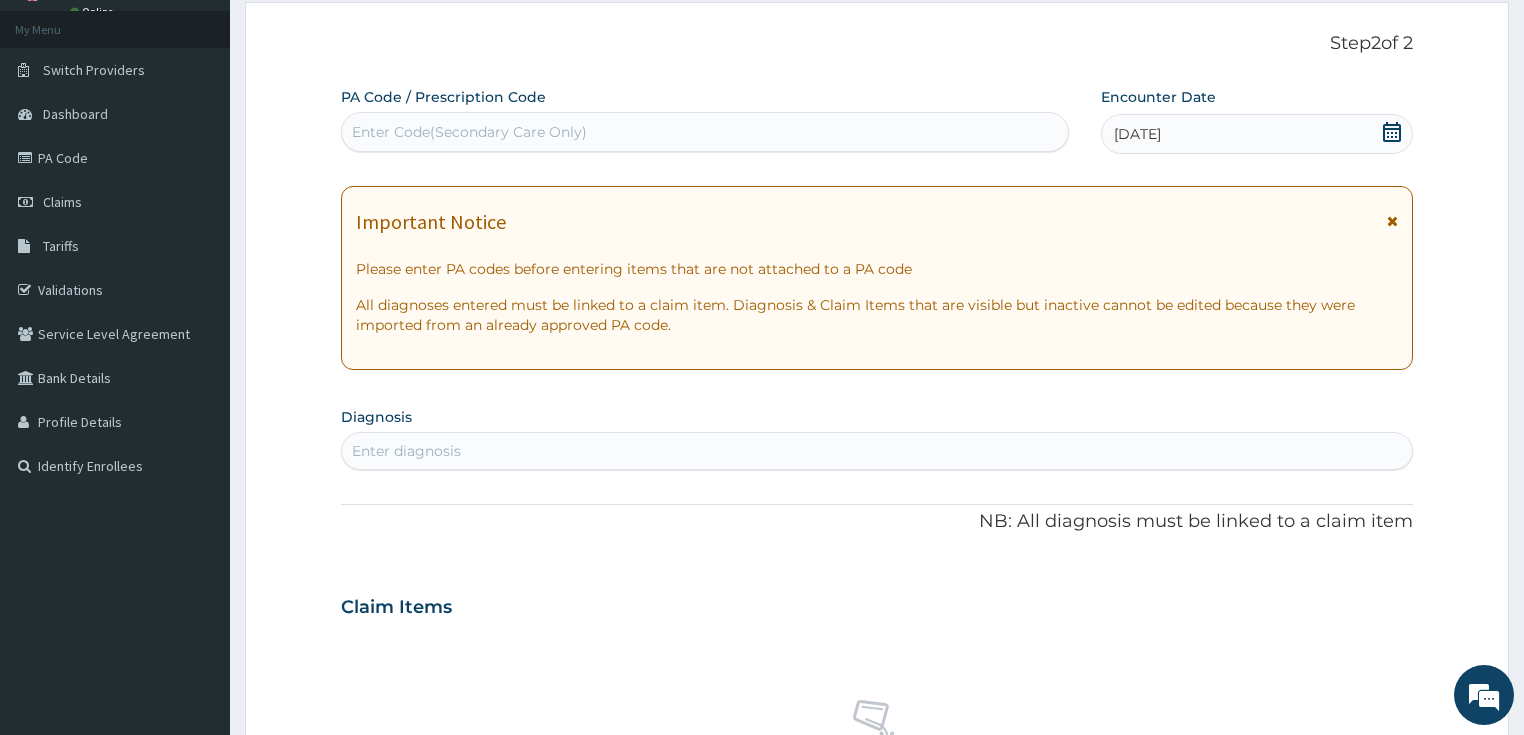 scroll, scrollTop: 160, scrollLeft: 0, axis: vertical 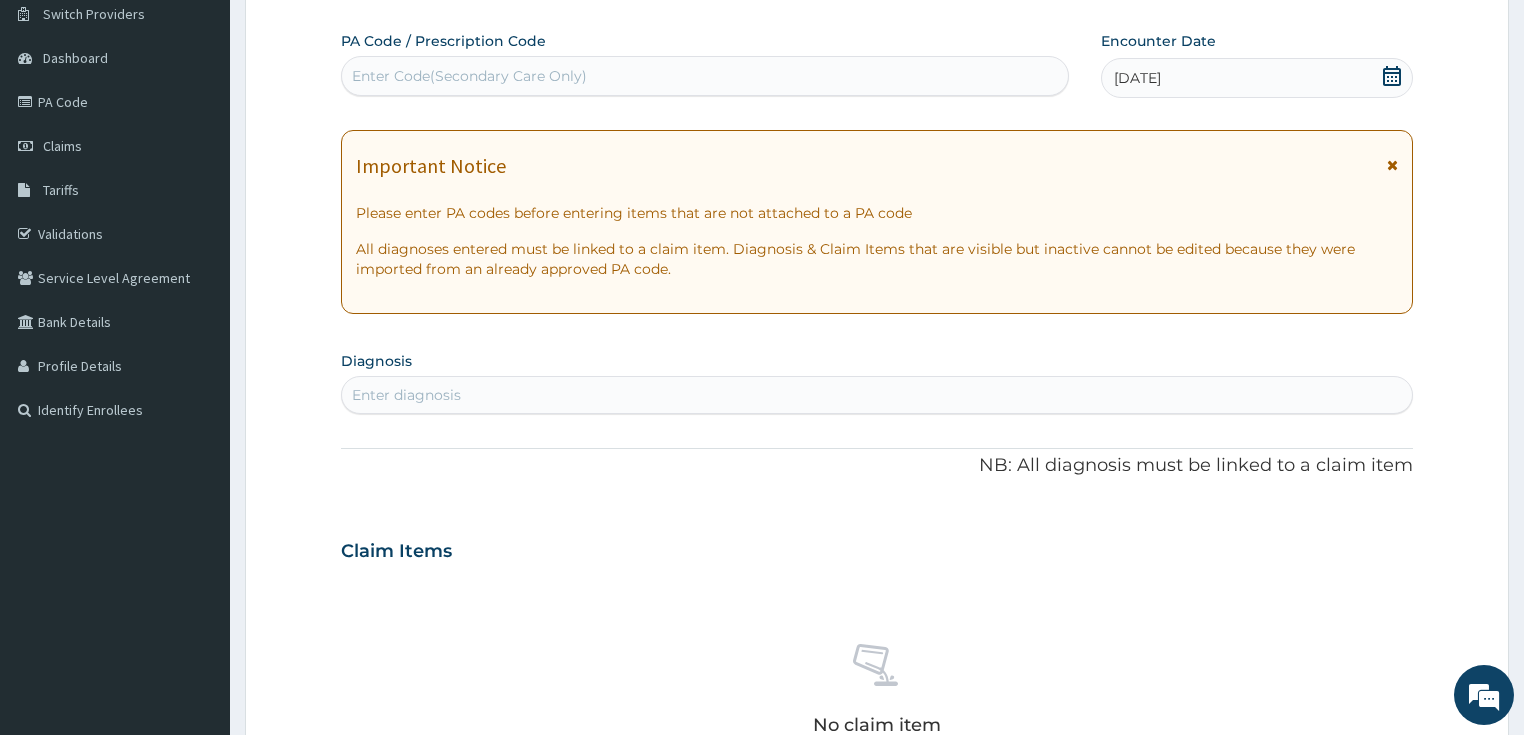click on "Enter diagnosis" at bounding box center [877, 395] 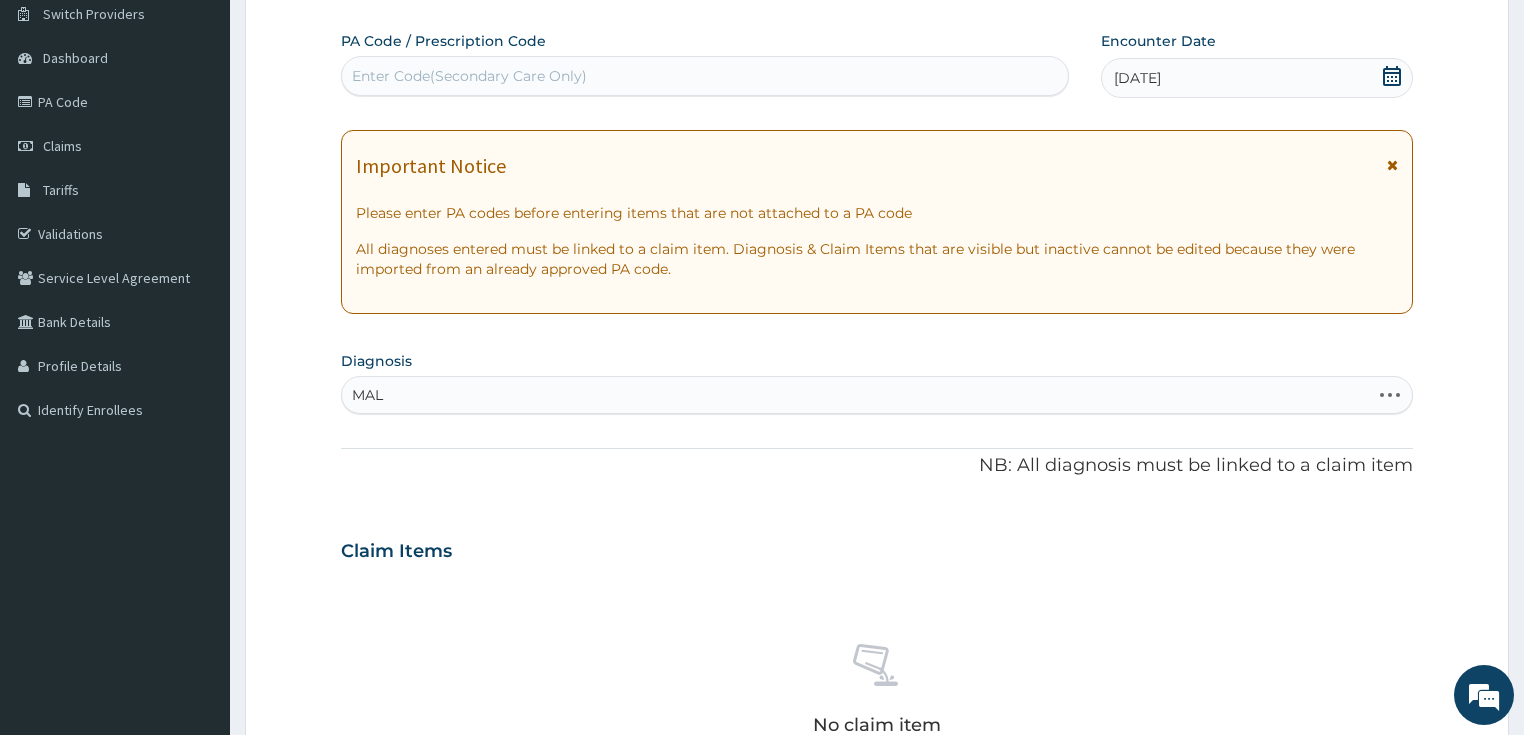 type on "MALA" 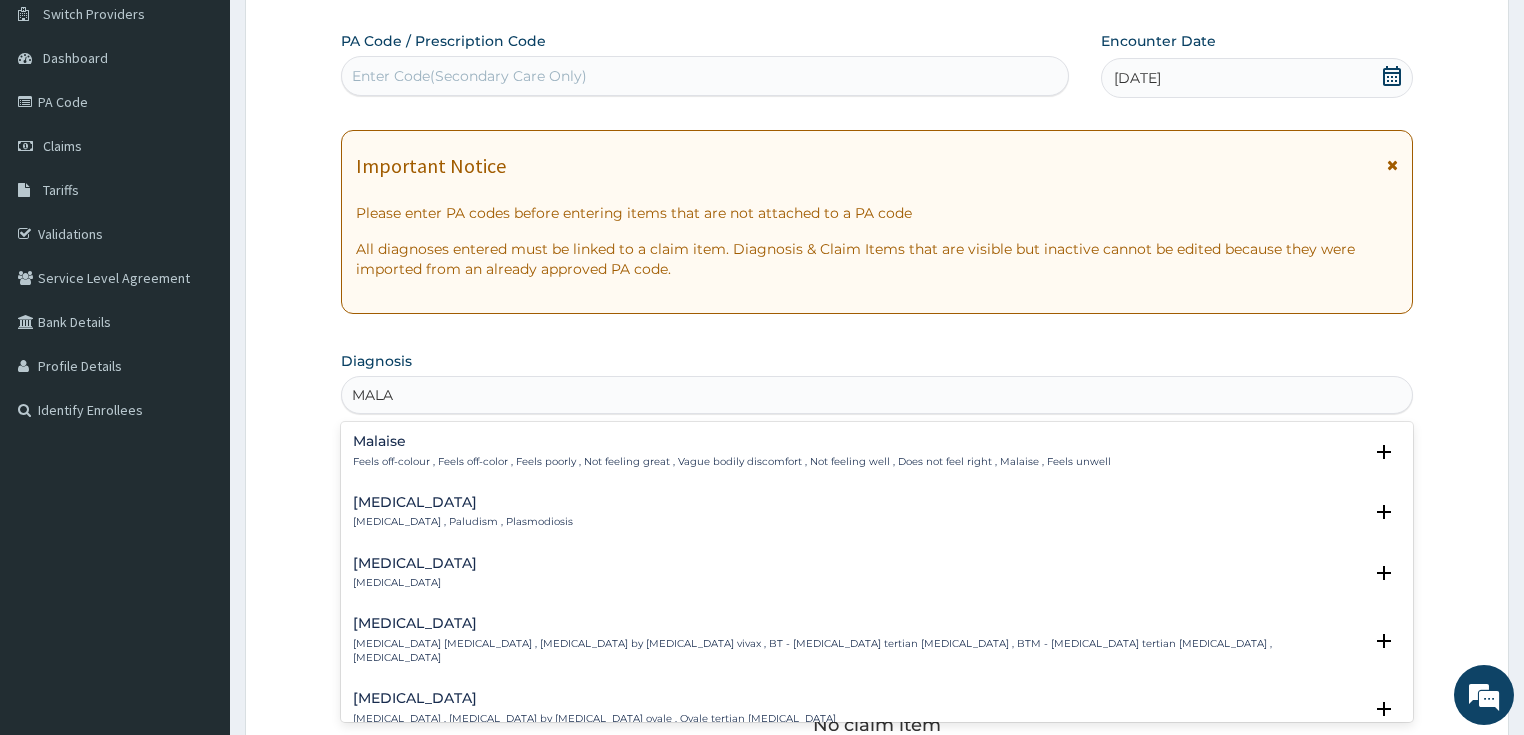 click on "Malaria Malaria , Paludism , Plasmodiosis" at bounding box center (877, 512) 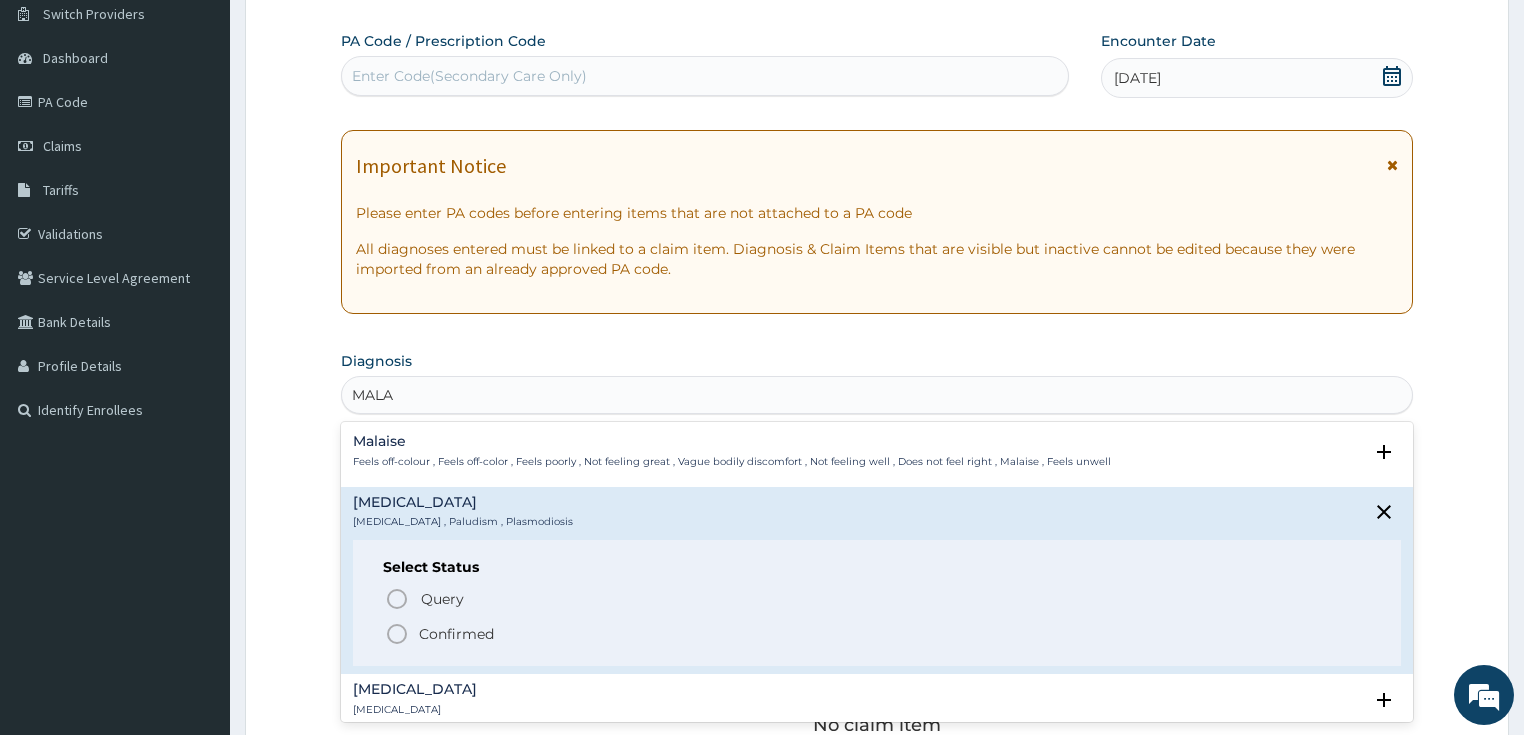click on "Confirmed" at bounding box center [456, 634] 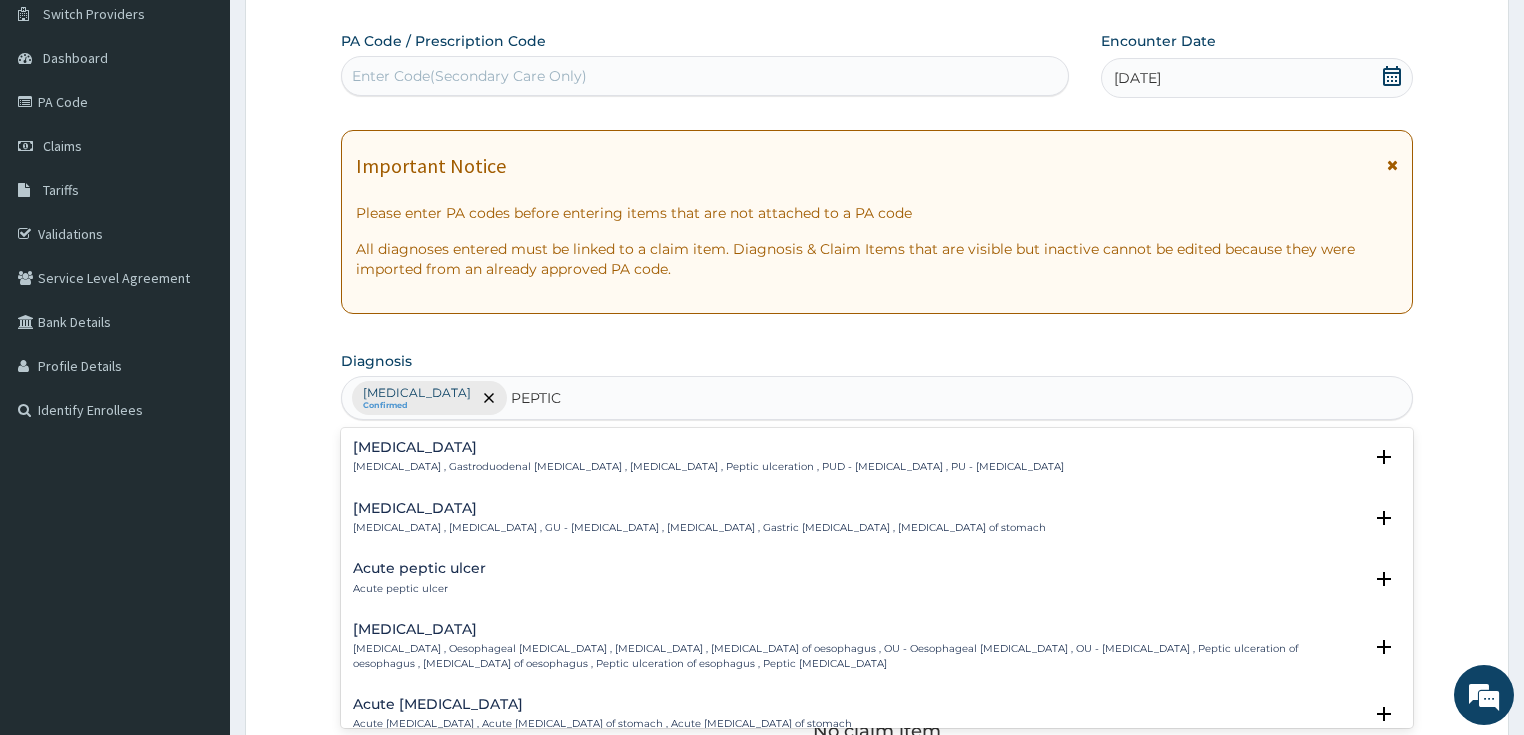 type on "PEPTIC" 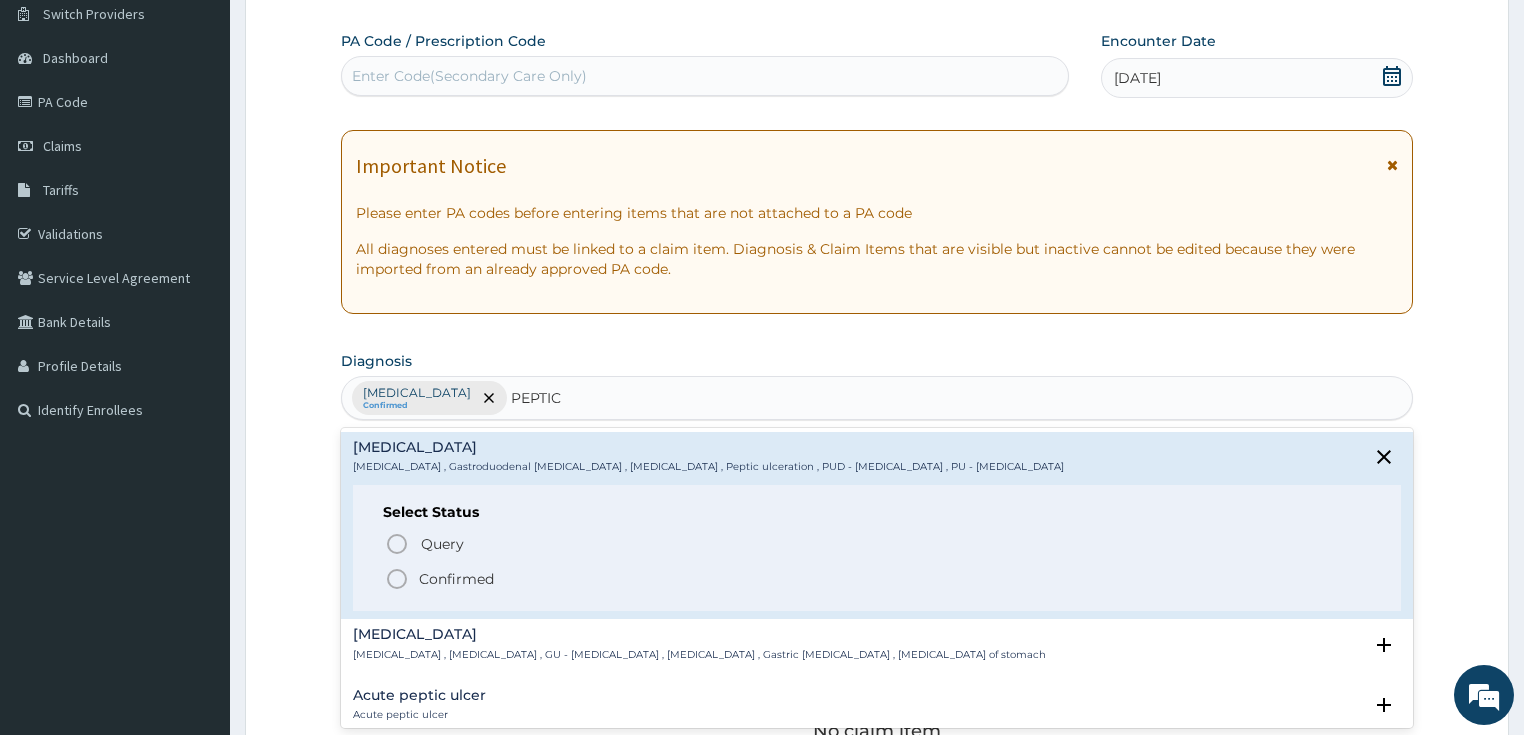 click on "Select Status Query Query covers suspected (?), Keep in view (kiv), Ruled out (r/o) Confirmed" at bounding box center (877, 548) 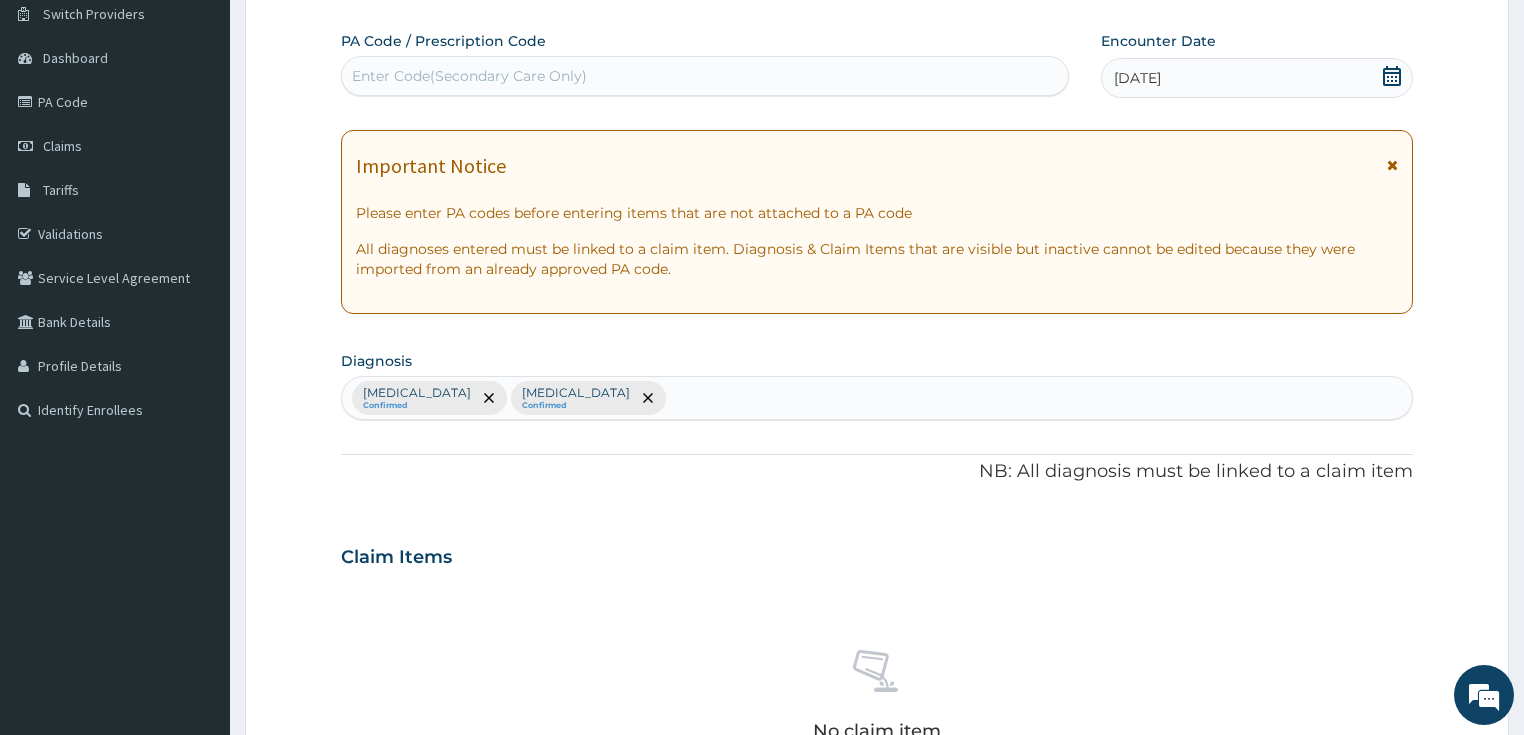 click on "Malaria Confirmed Peptic ulcer Confirmed" at bounding box center [877, 398] 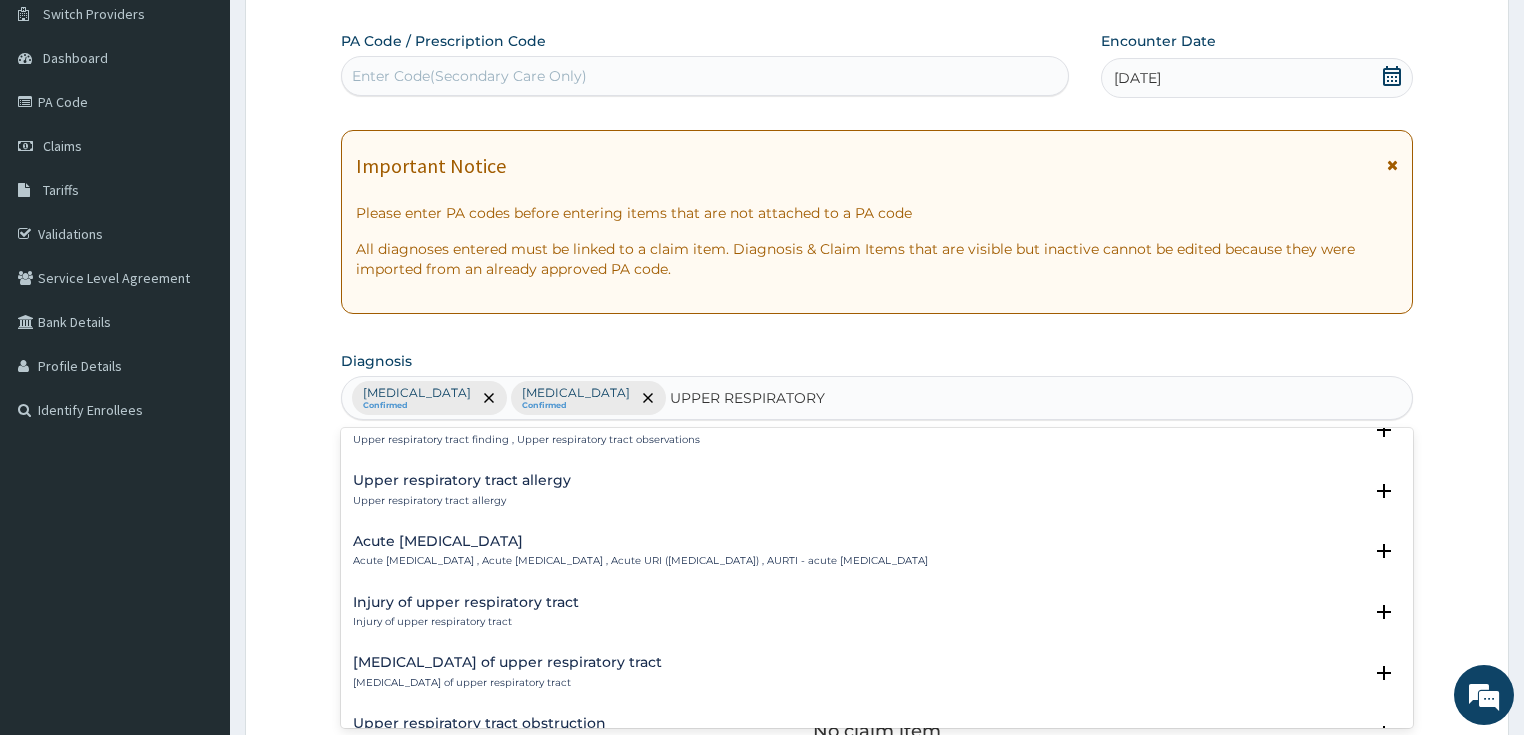 scroll, scrollTop: 240, scrollLeft: 0, axis: vertical 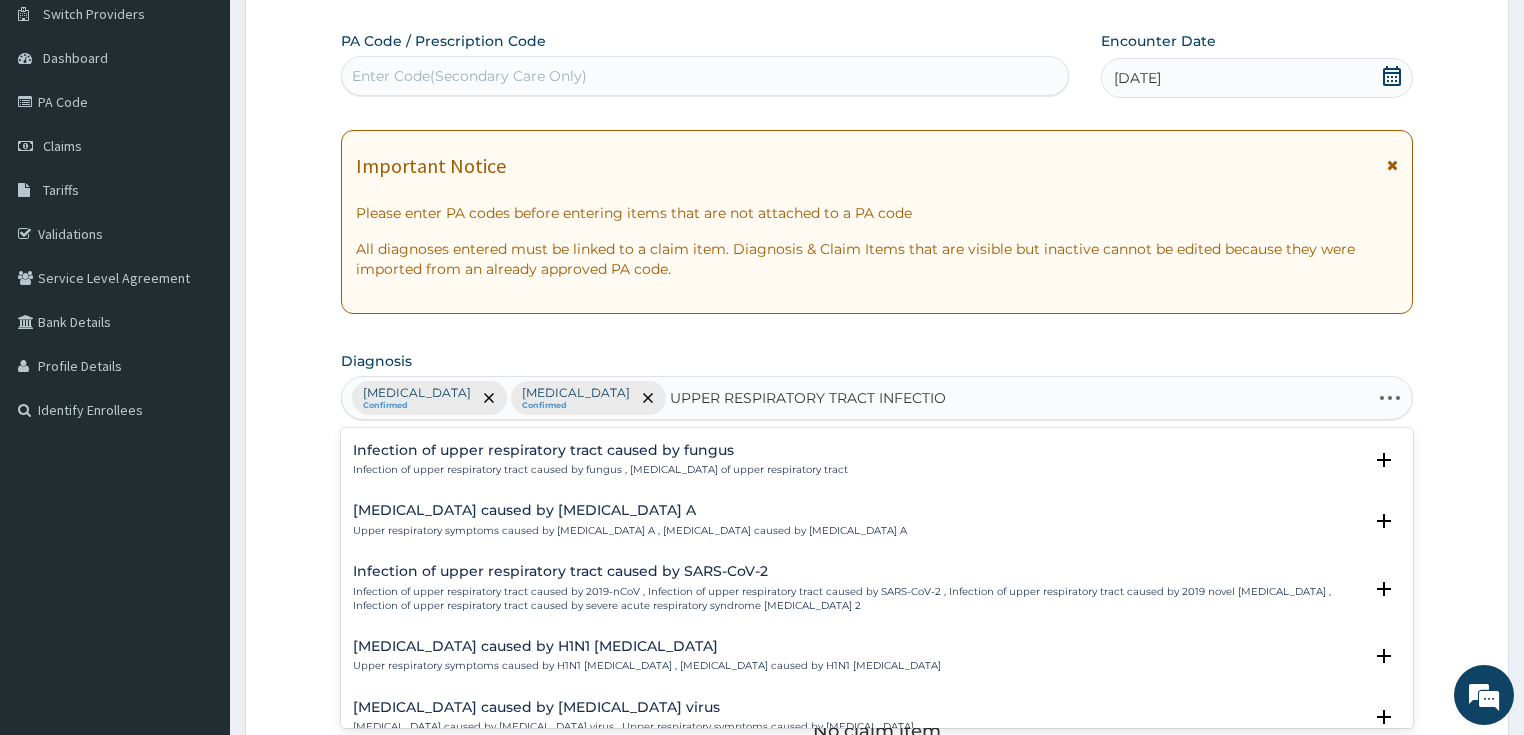 type on "UPPER RESPIRATORY TRACT INFECTION" 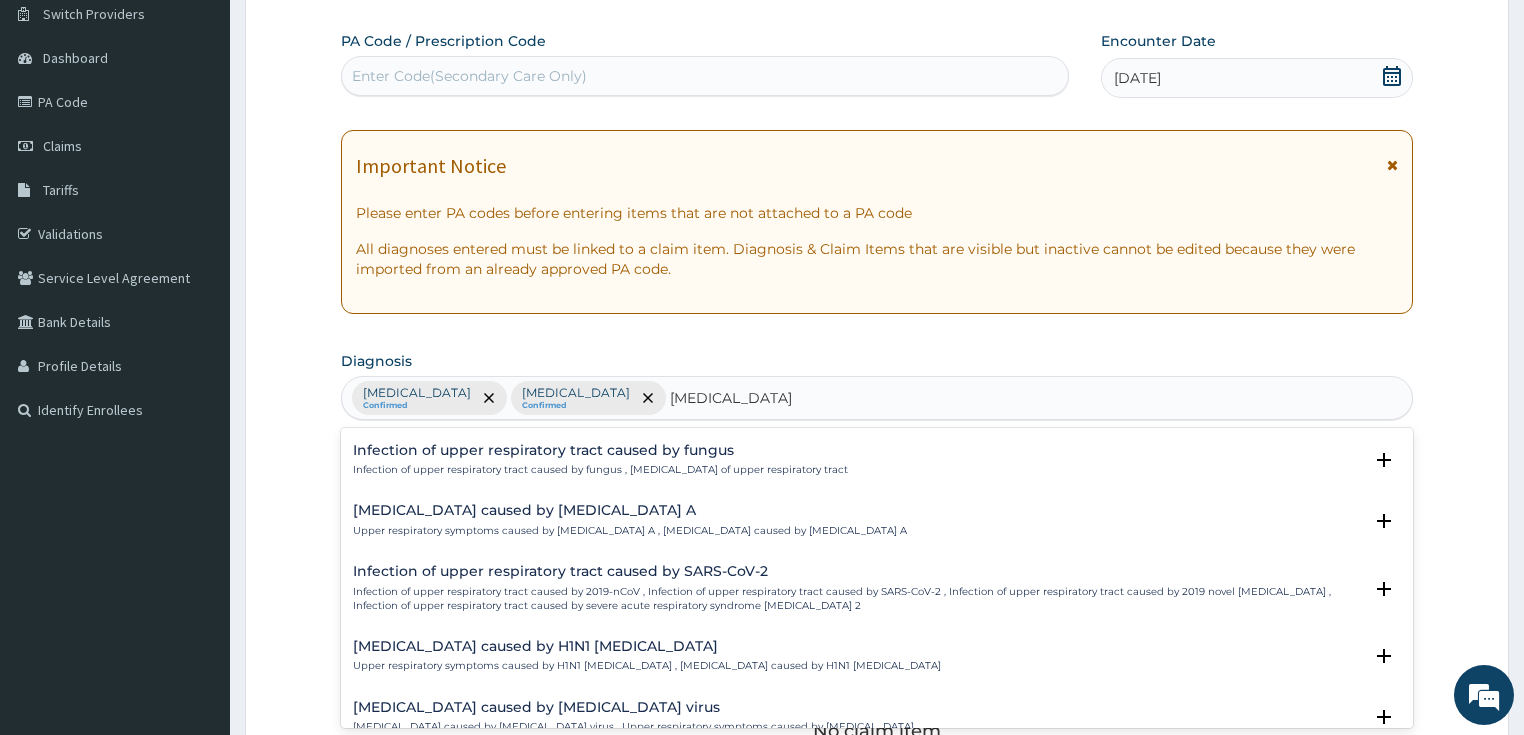 scroll, scrollTop: 0, scrollLeft: 0, axis: both 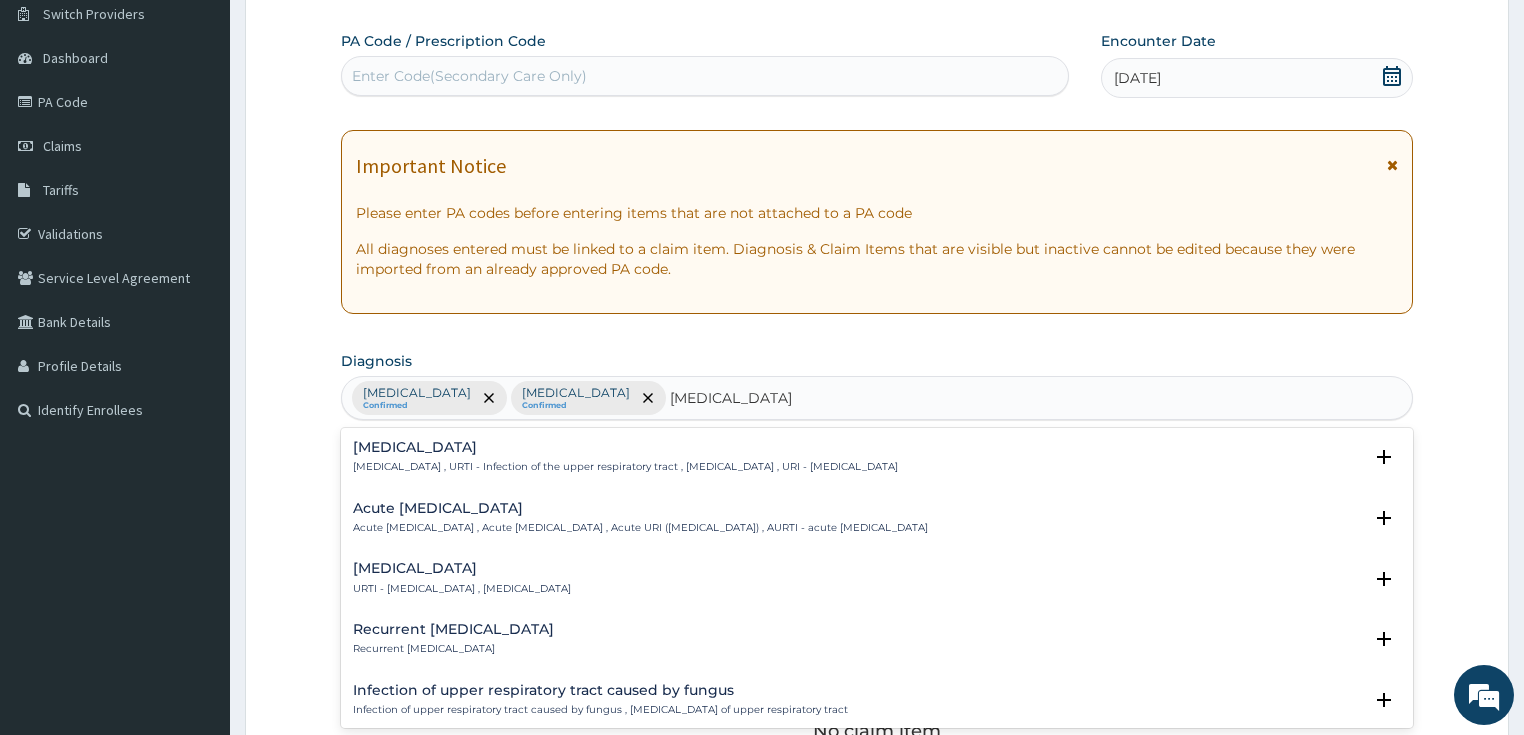 click on "Upper respiratory infection" at bounding box center (625, 447) 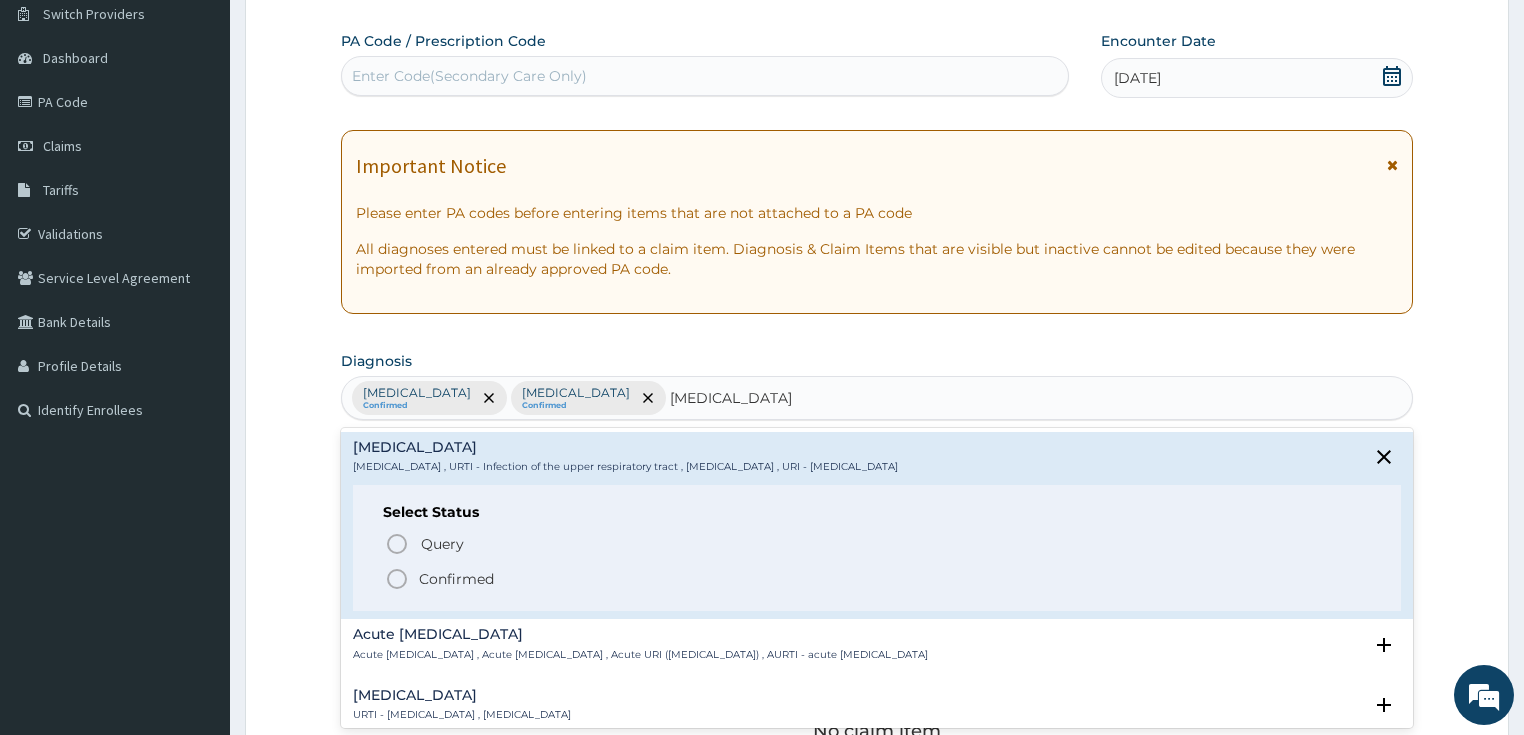 click on "Confirmed" at bounding box center (456, 579) 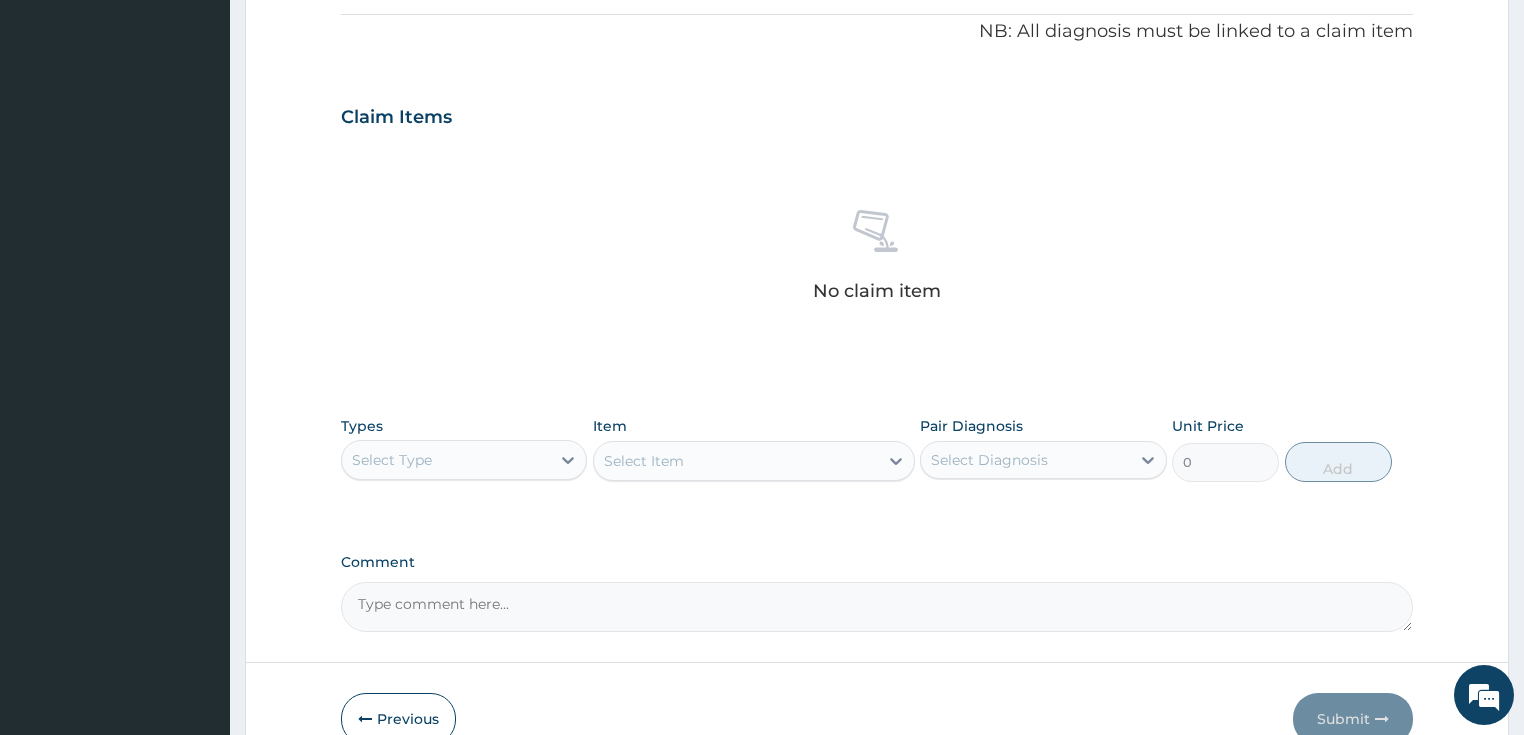 scroll, scrollTop: 704, scrollLeft: 0, axis: vertical 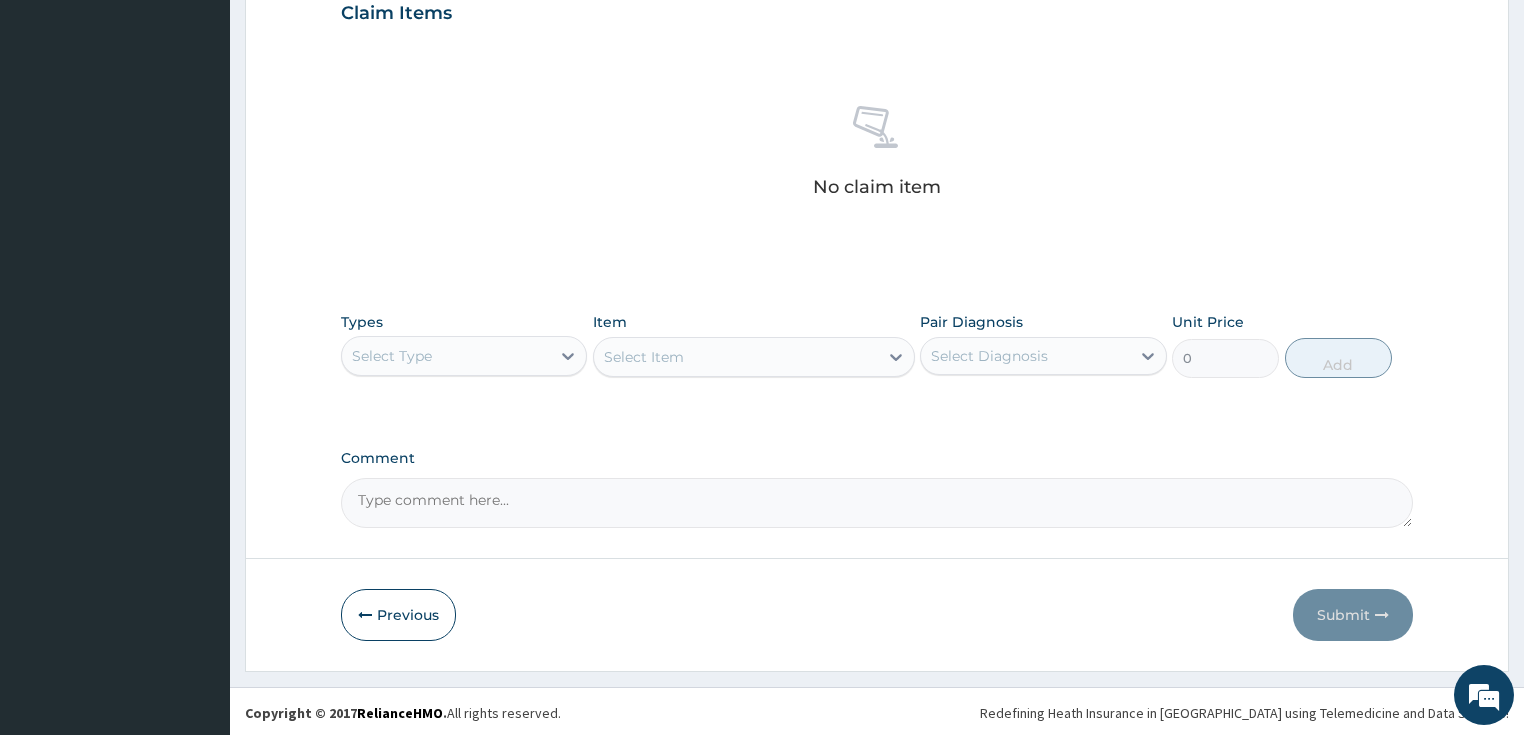 click on "Select Type" at bounding box center [446, 356] 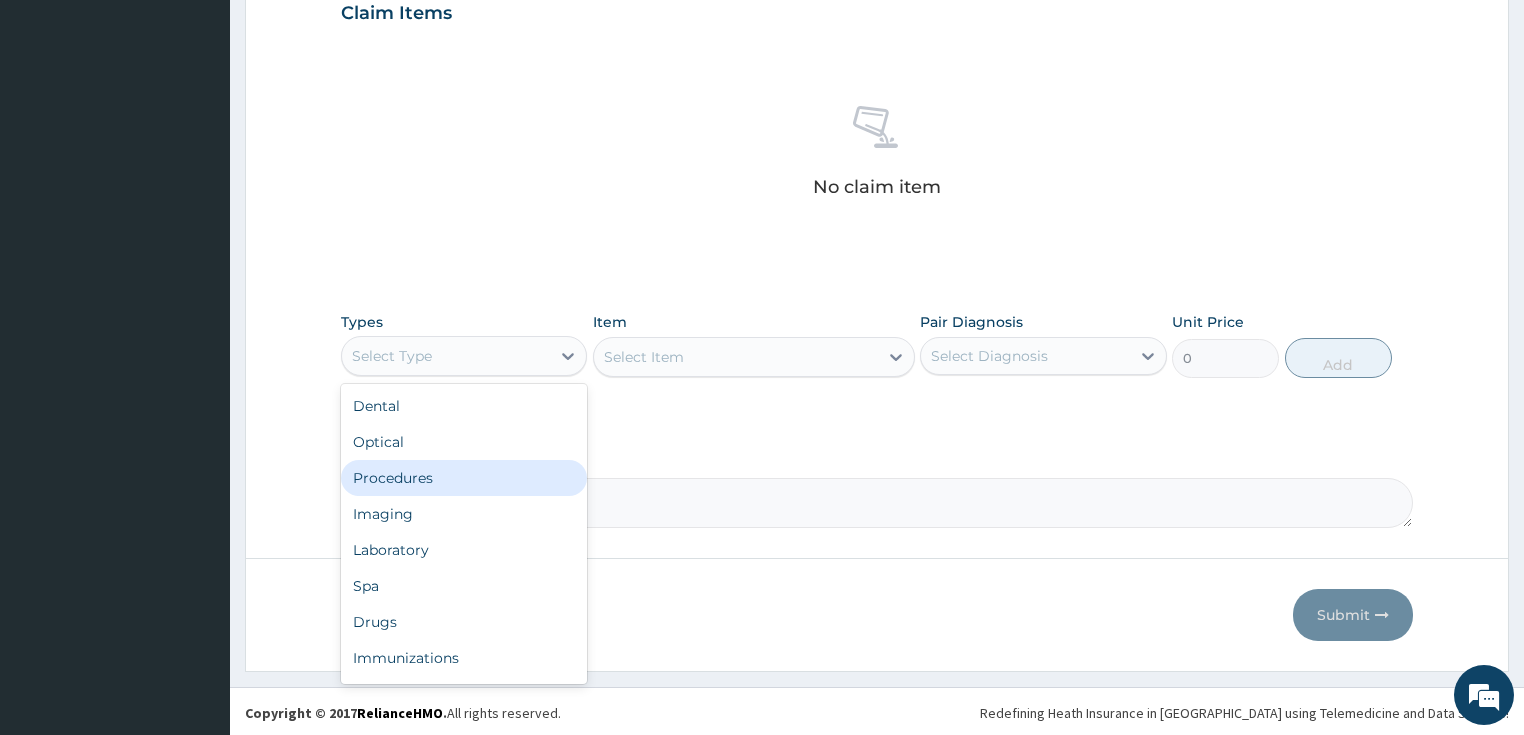 click on "Procedures" at bounding box center (464, 478) 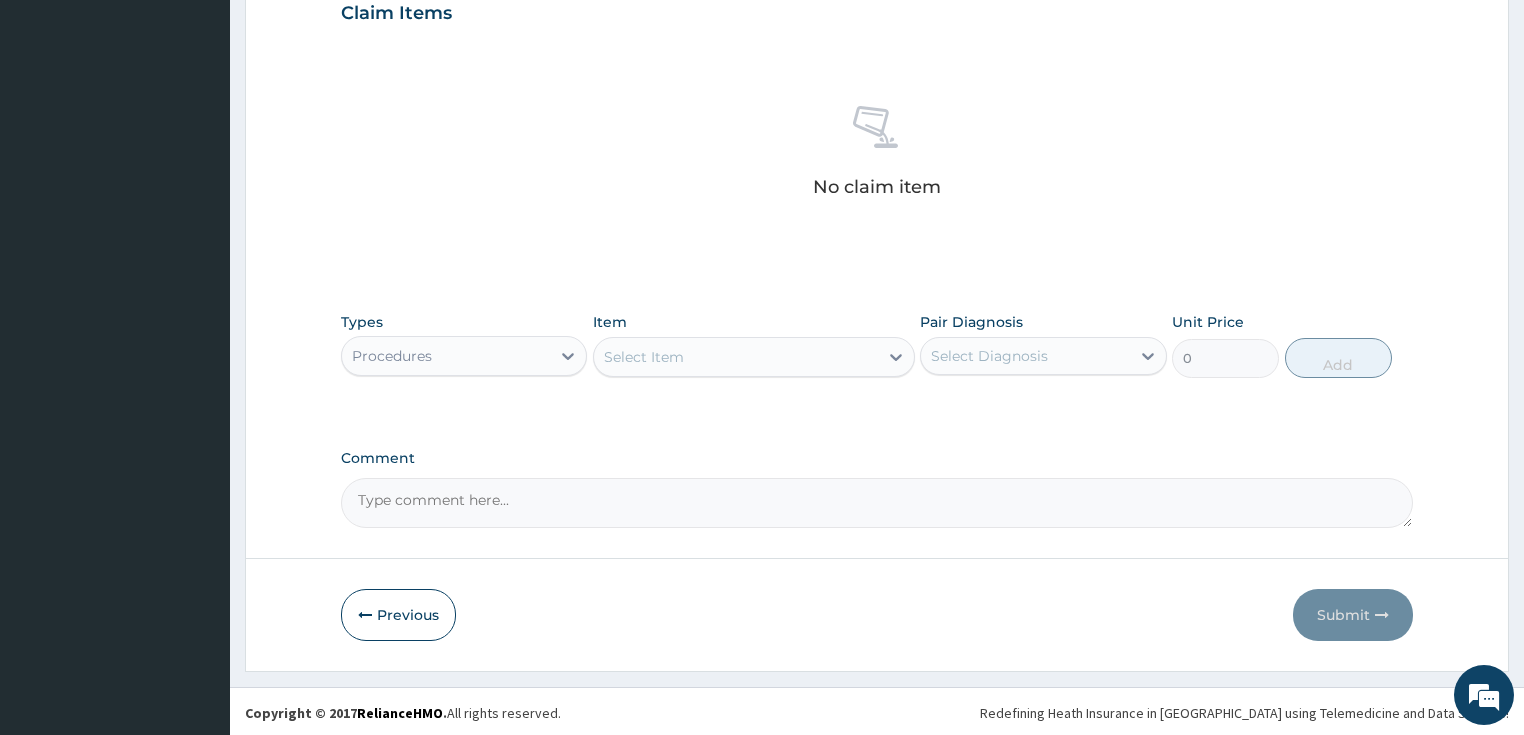 click on "Select Item" at bounding box center [736, 357] 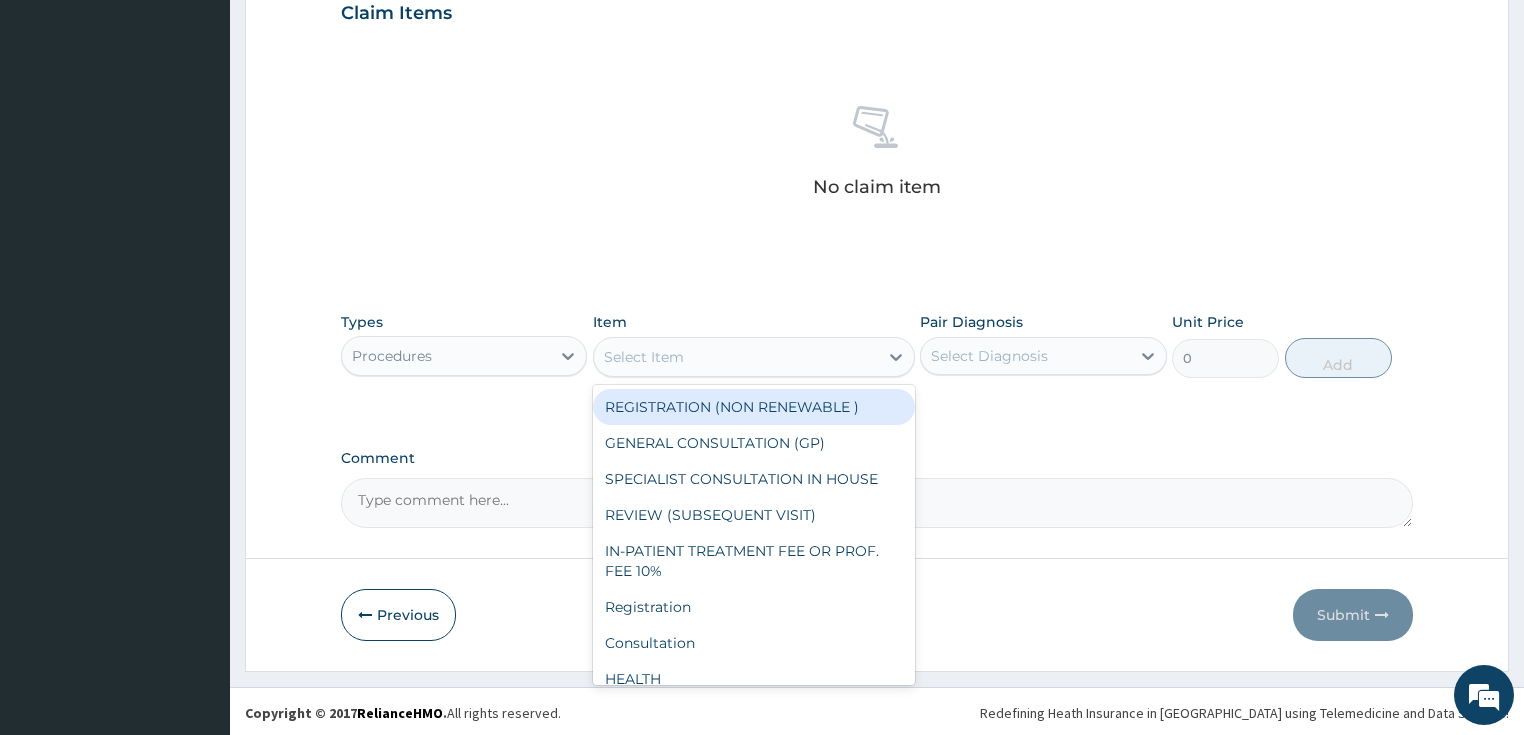 click on "REGISTRATION (NON RENEWABLE )" at bounding box center (754, 407) 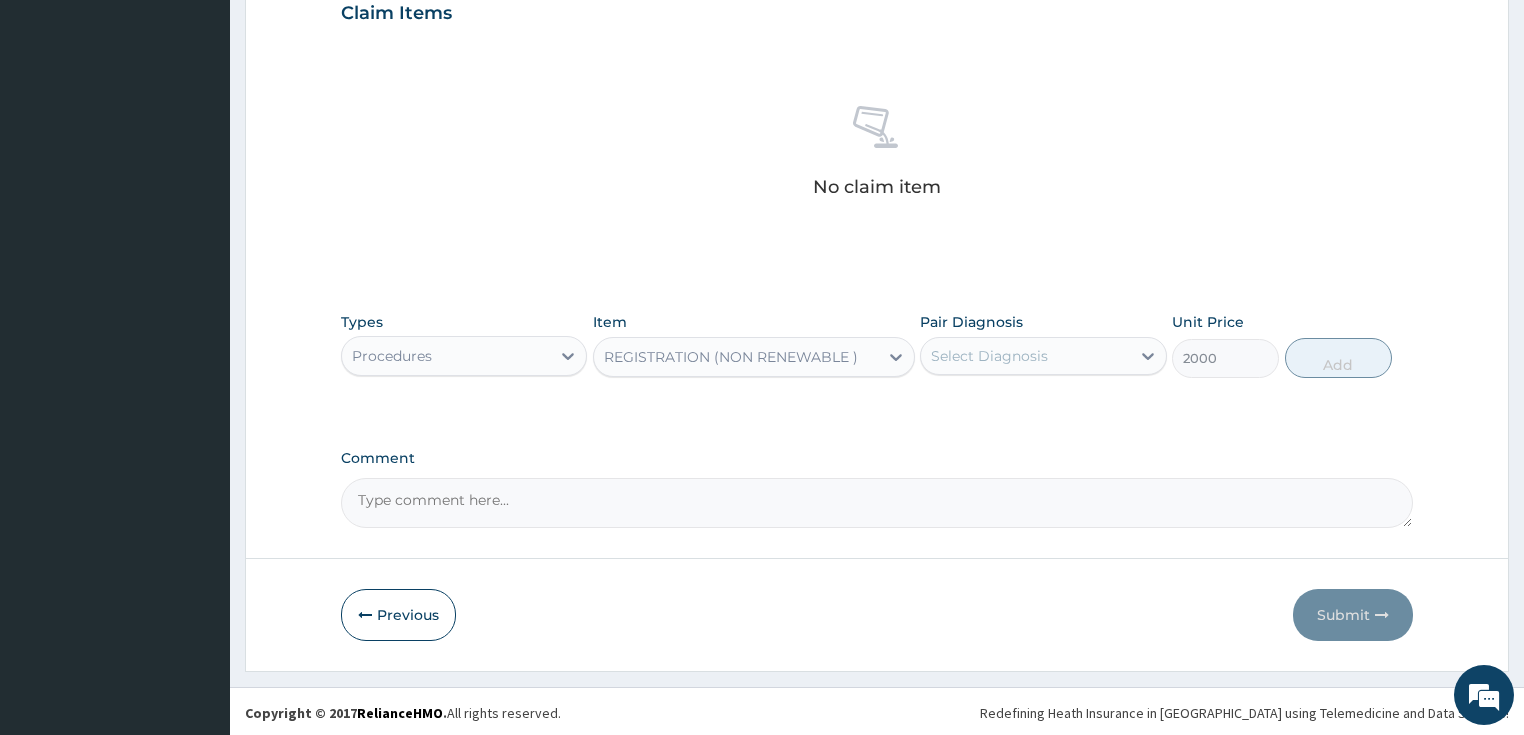 click on "Select Diagnosis" at bounding box center [1025, 356] 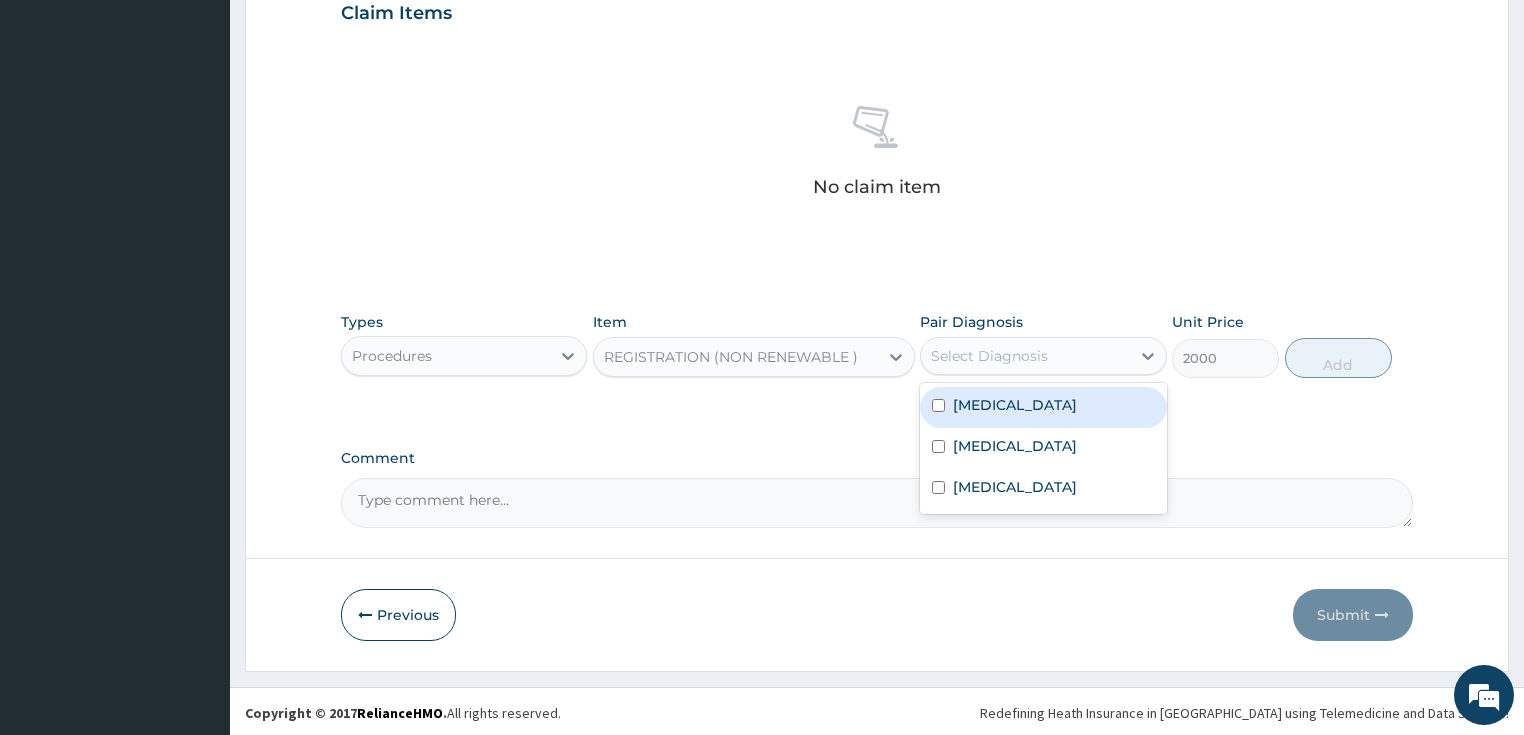 click on "Malaria" at bounding box center [1043, 407] 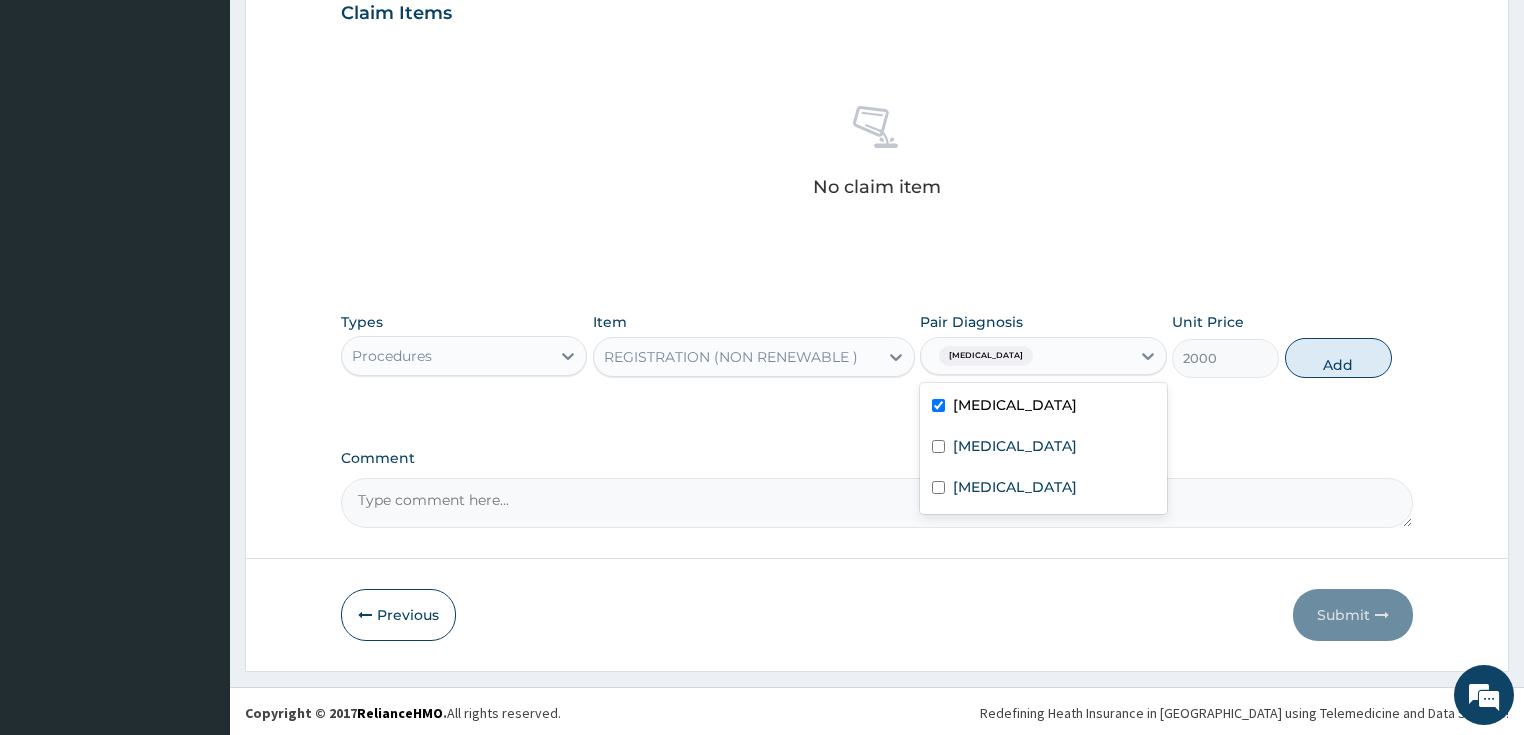 checkbox on "true" 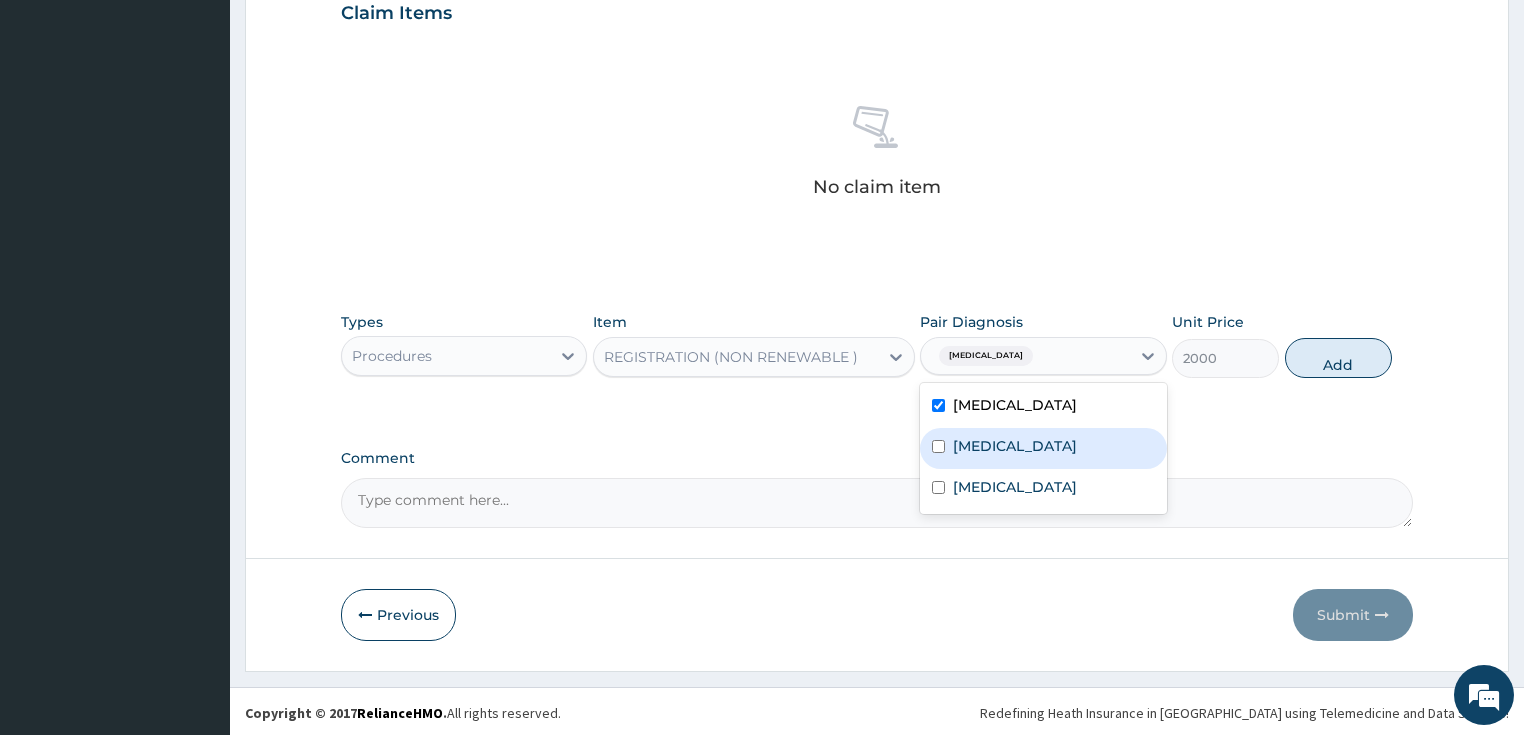 click on "Peptic ulcer" at bounding box center [1043, 448] 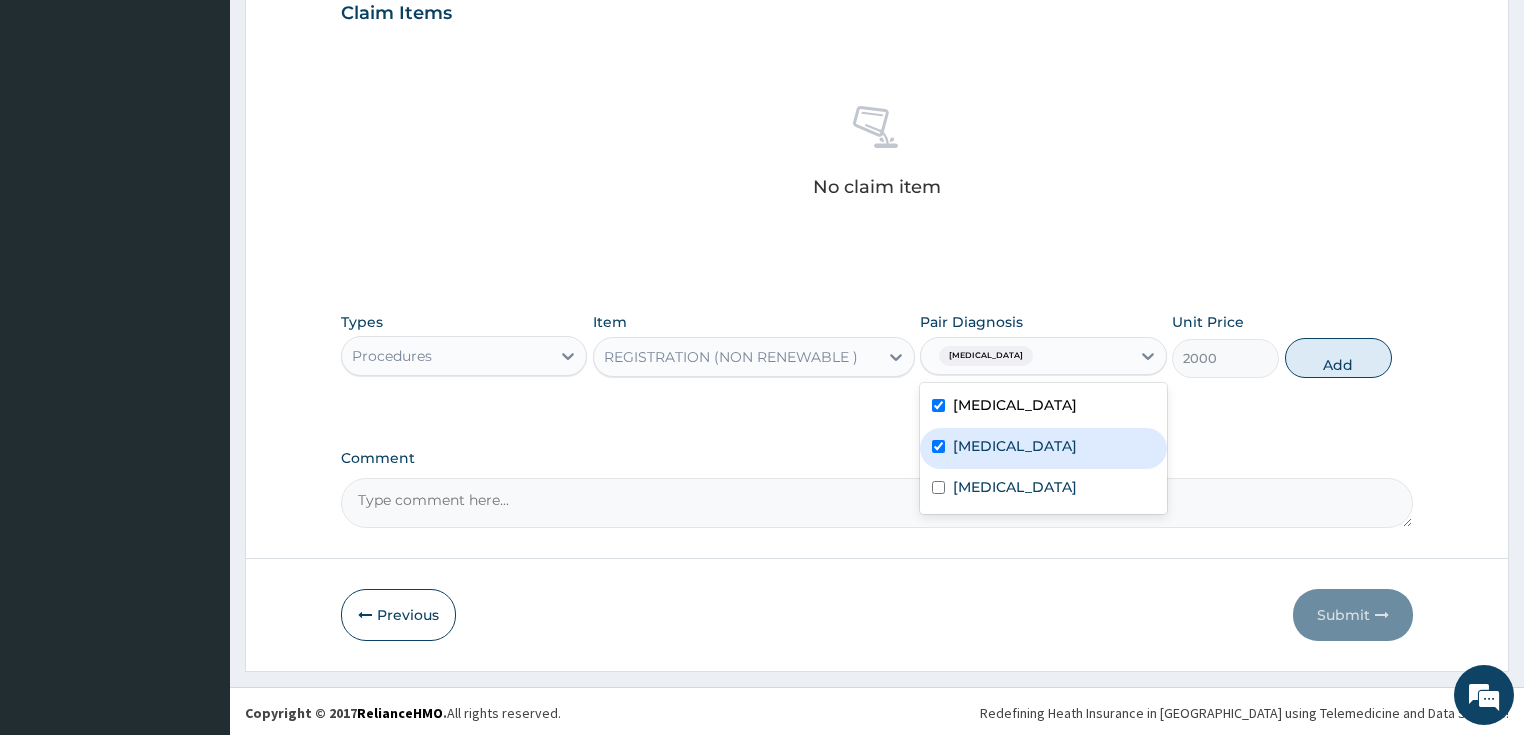 checkbox on "true" 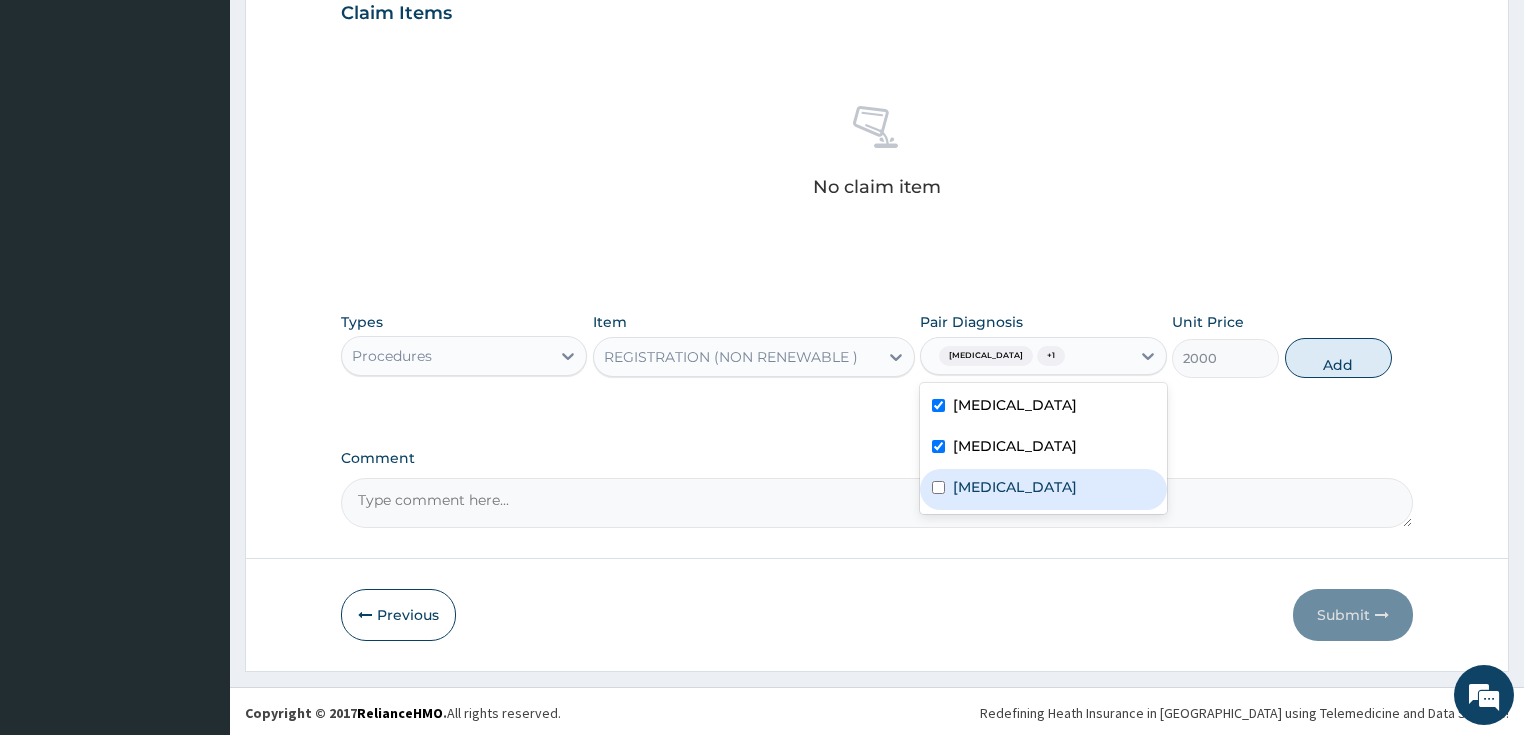 click on "Upper respiratory infection" at bounding box center (1015, 487) 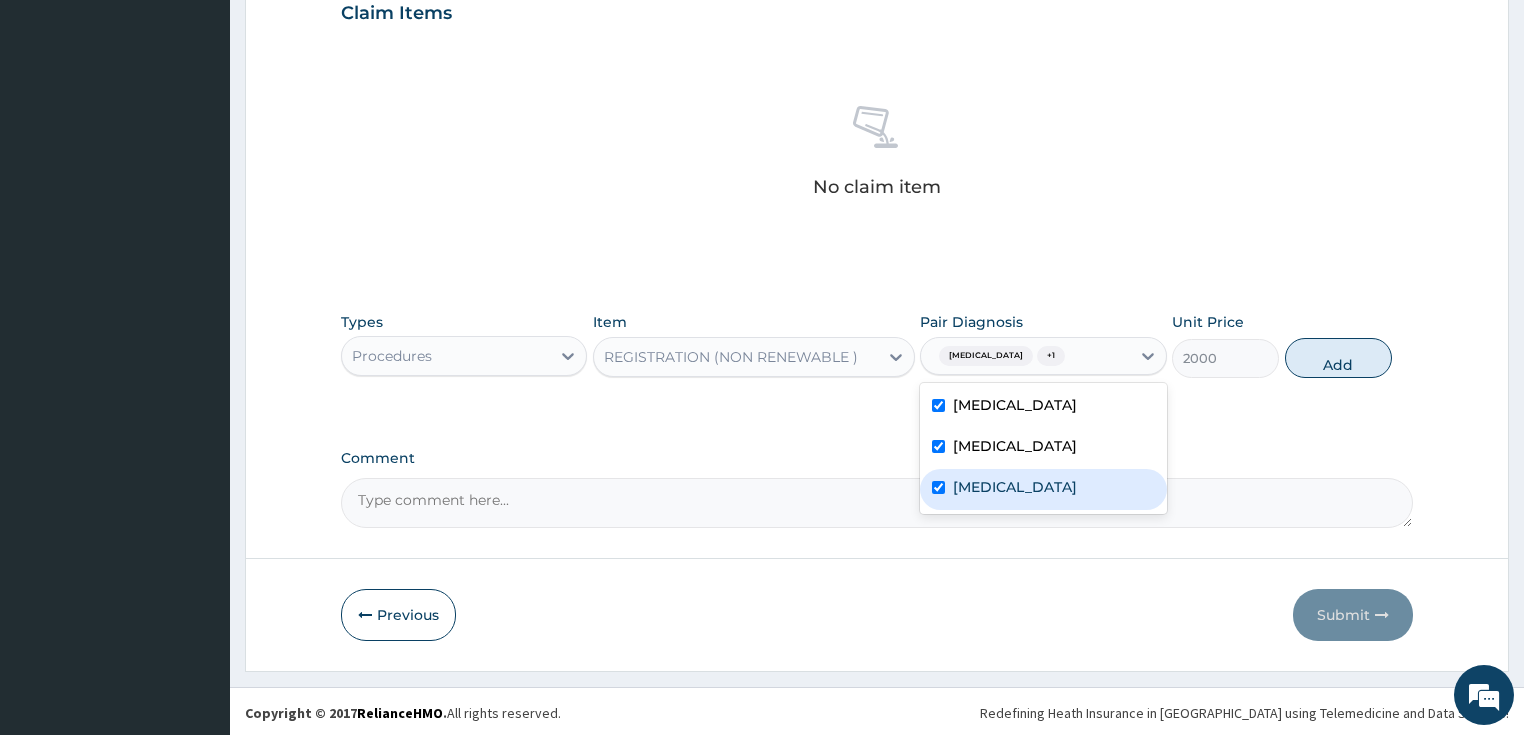 checkbox on "true" 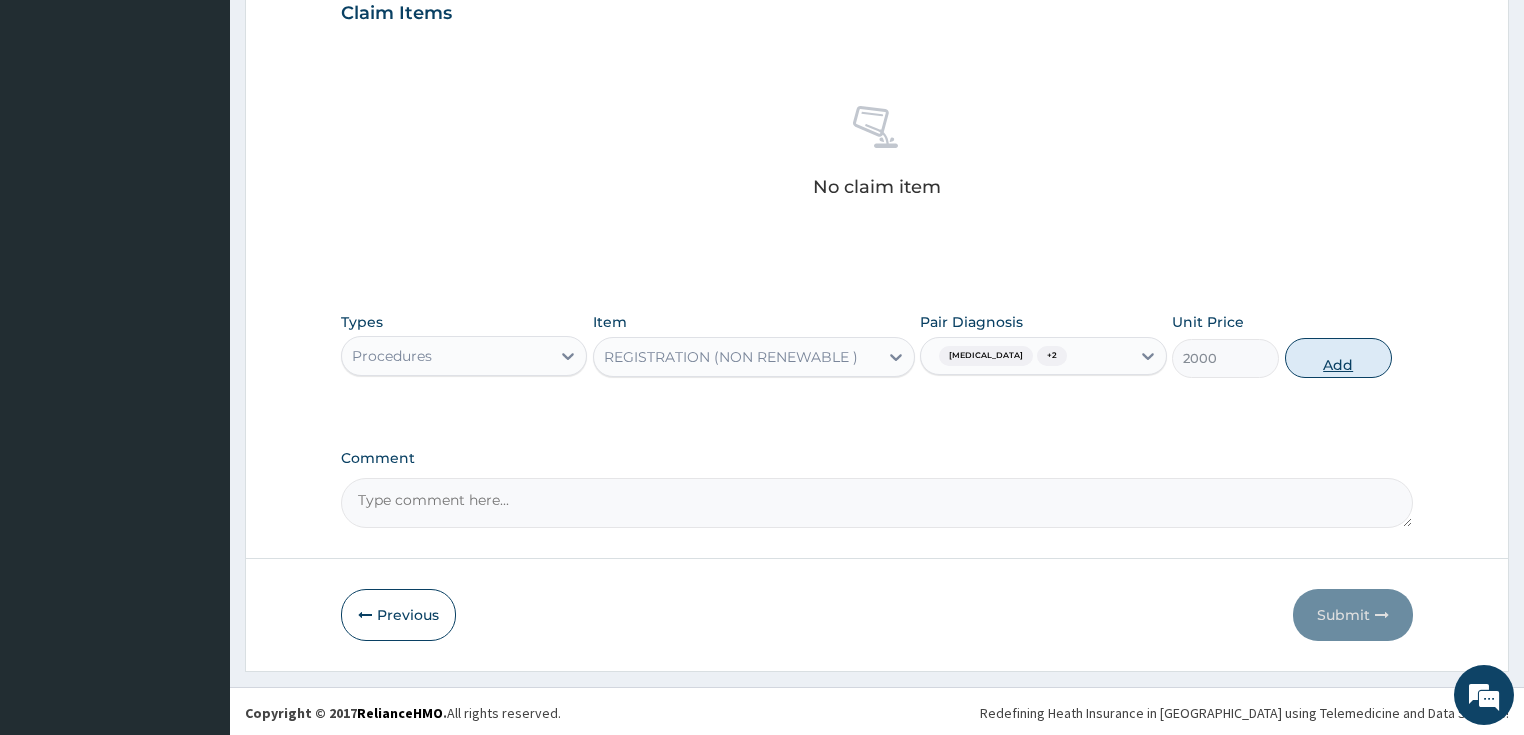 click on "Add" at bounding box center [1338, 358] 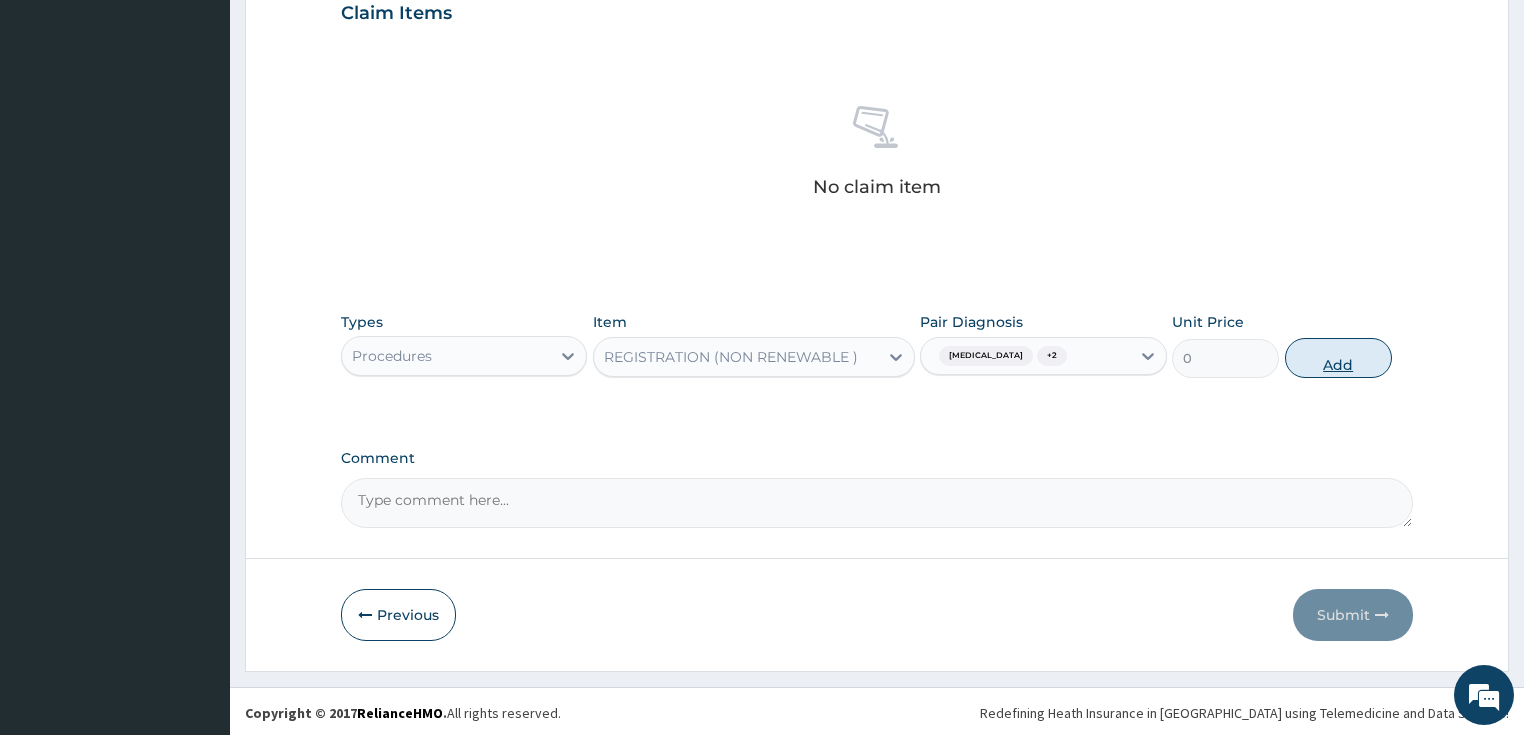 scroll, scrollTop: 608, scrollLeft: 0, axis: vertical 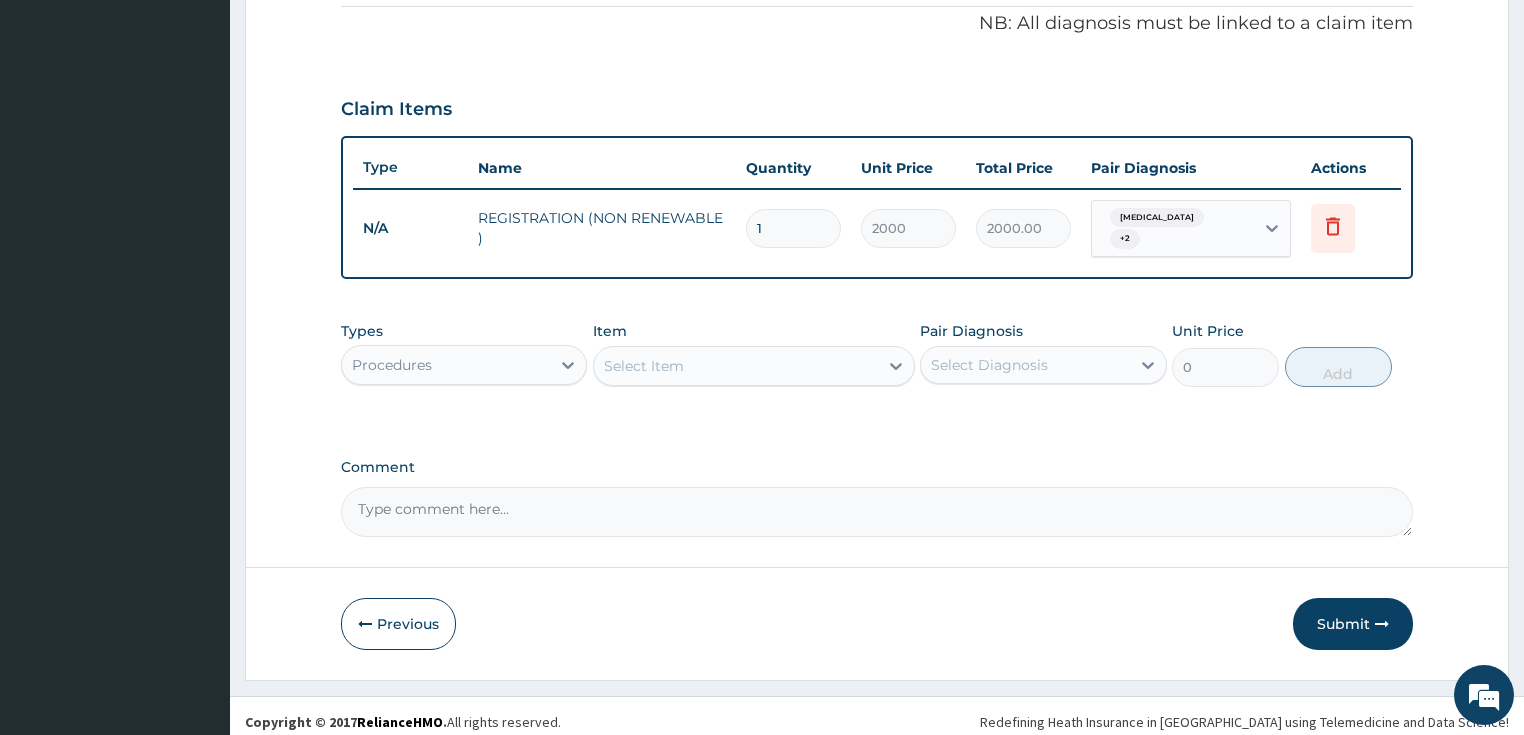 click on "Select Item" at bounding box center [736, 366] 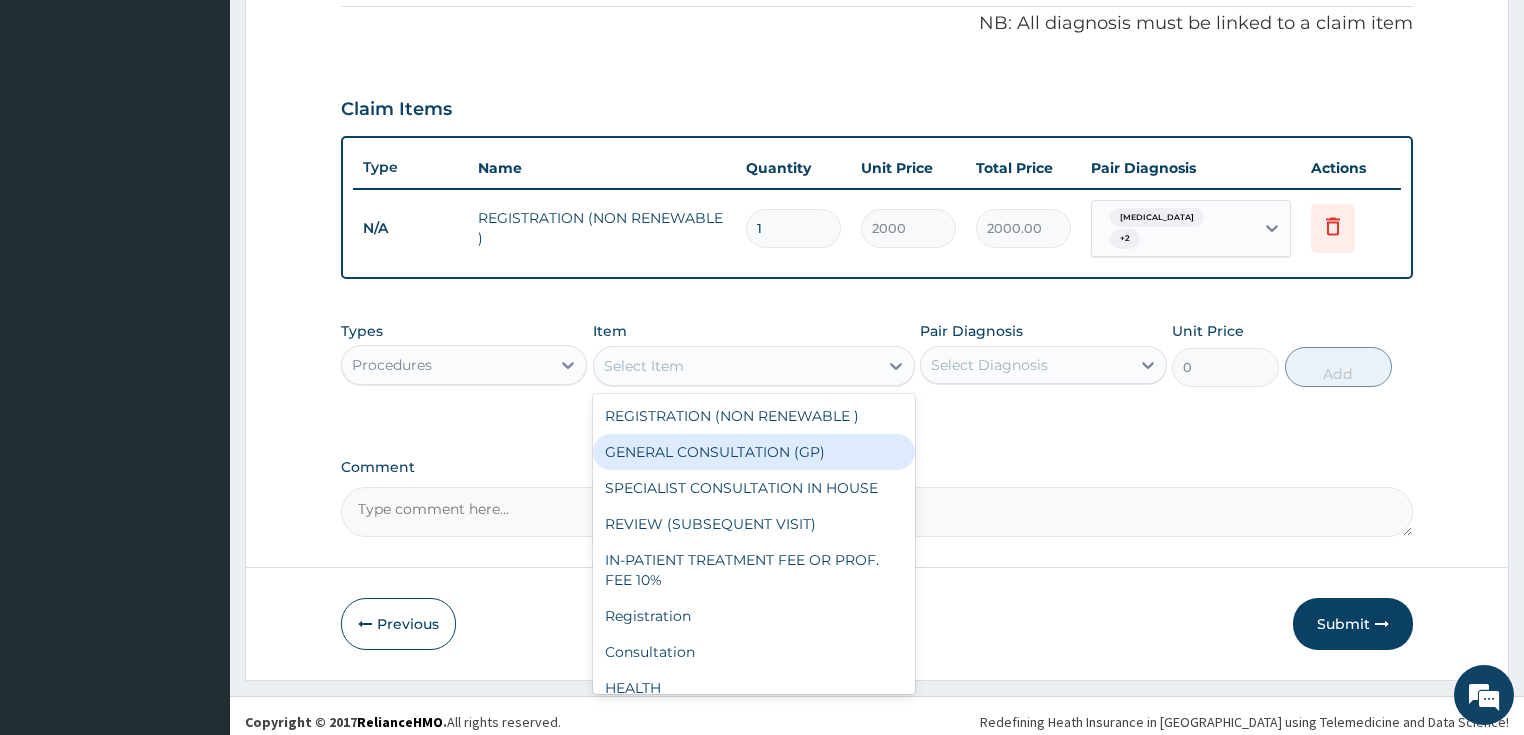 click on "GENERAL CONSULTATION (GP)" at bounding box center (754, 452) 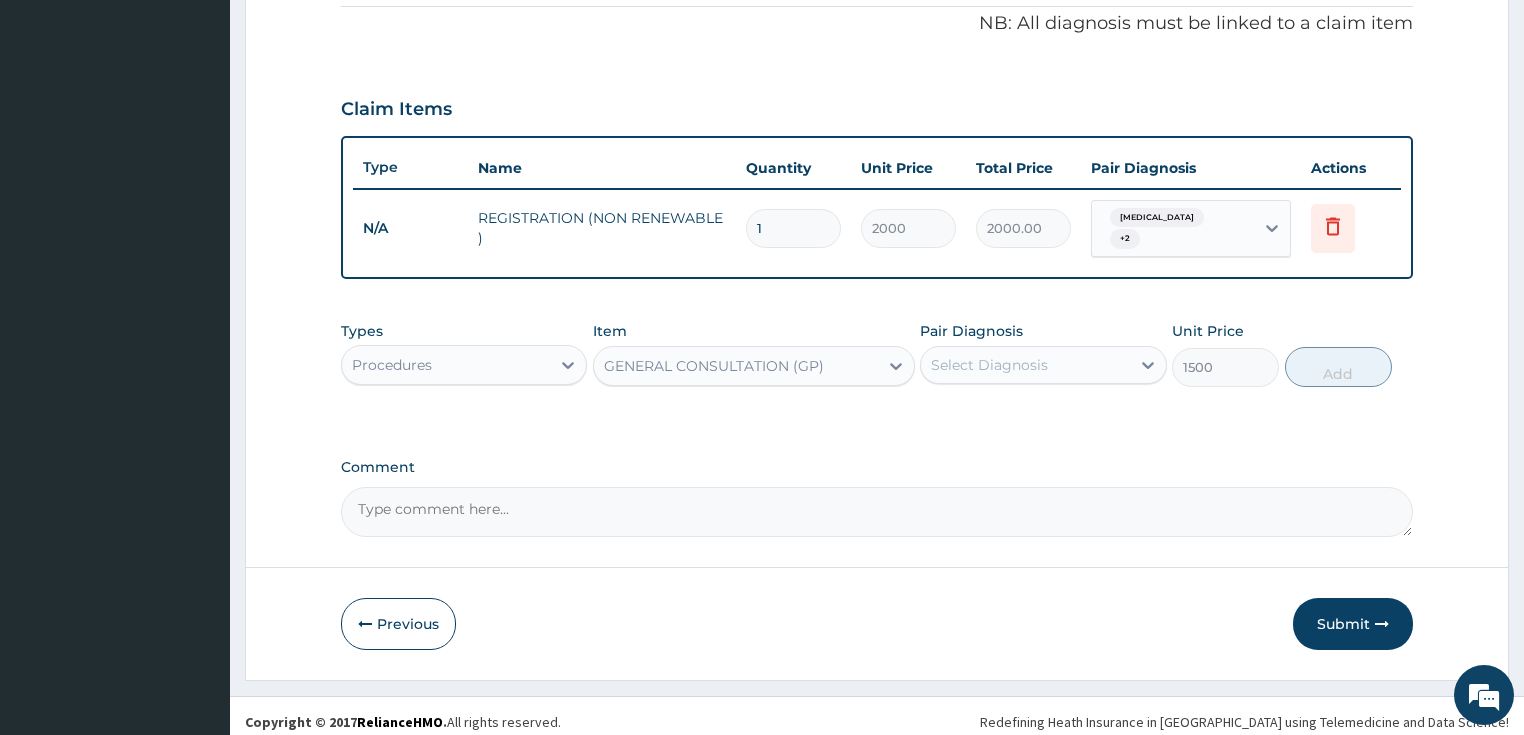 click on "Select Diagnosis" at bounding box center (1025, 365) 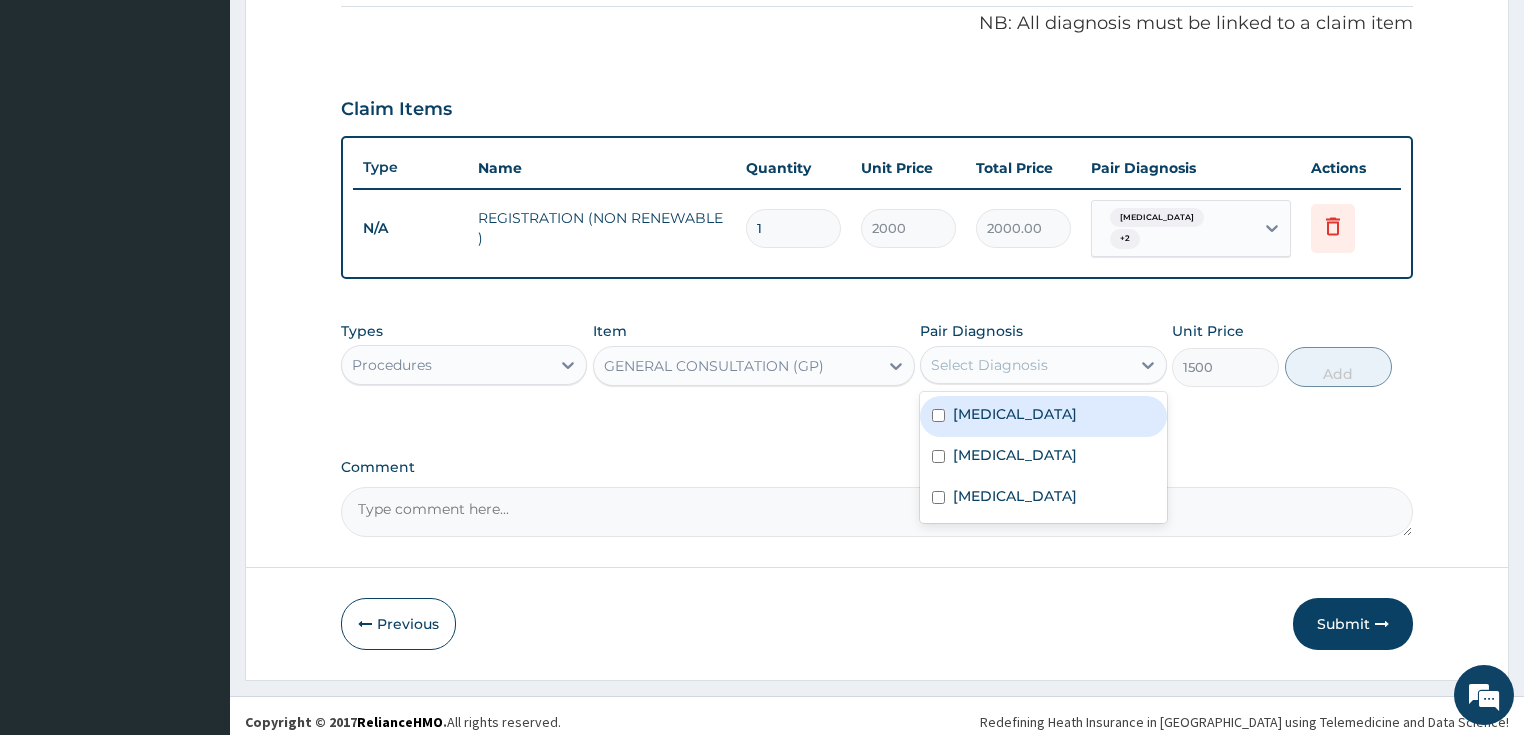 click on "Malaria" at bounding box center [1043, 416] 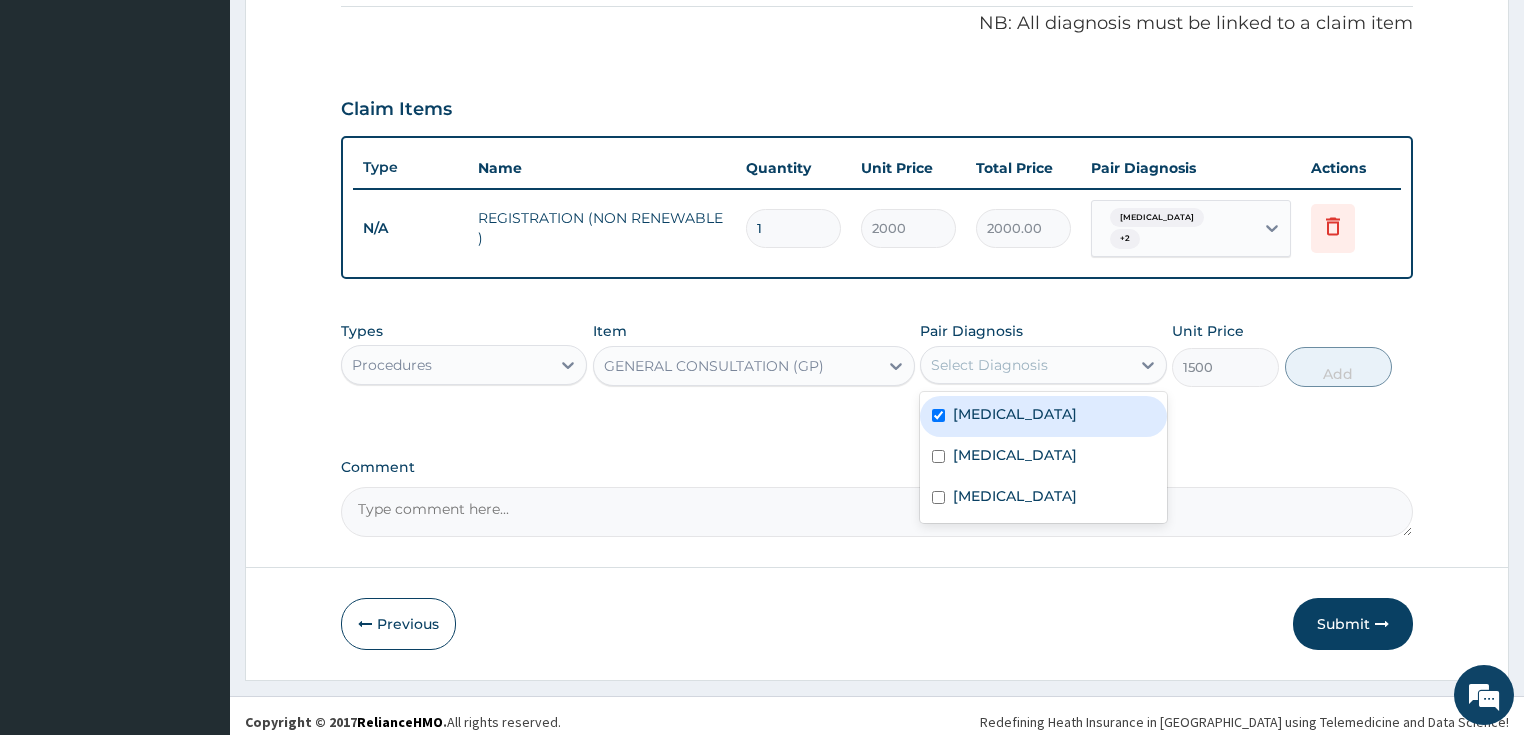 checkbox on "true" 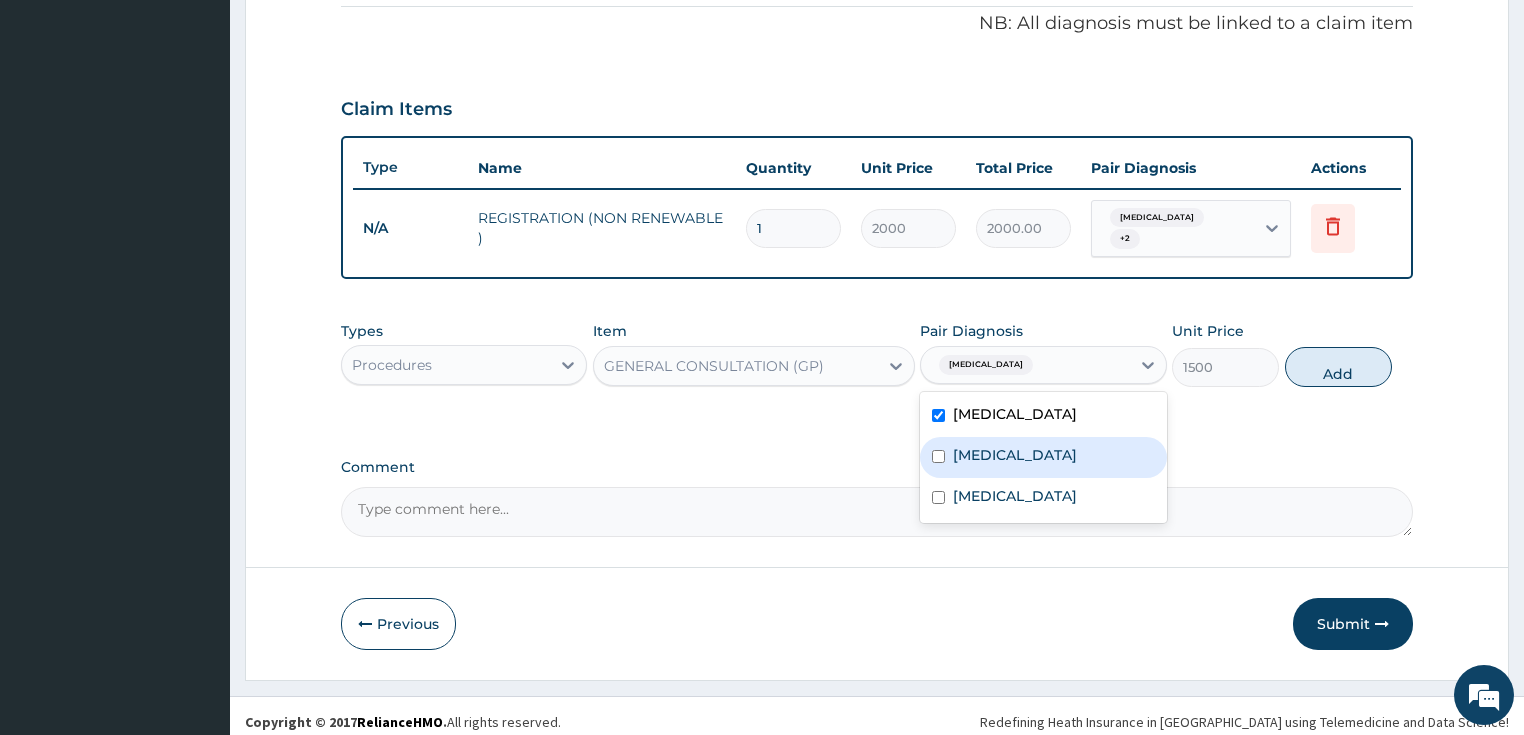 click on "Peptic ulcer" at bounding box center (1043, 457) 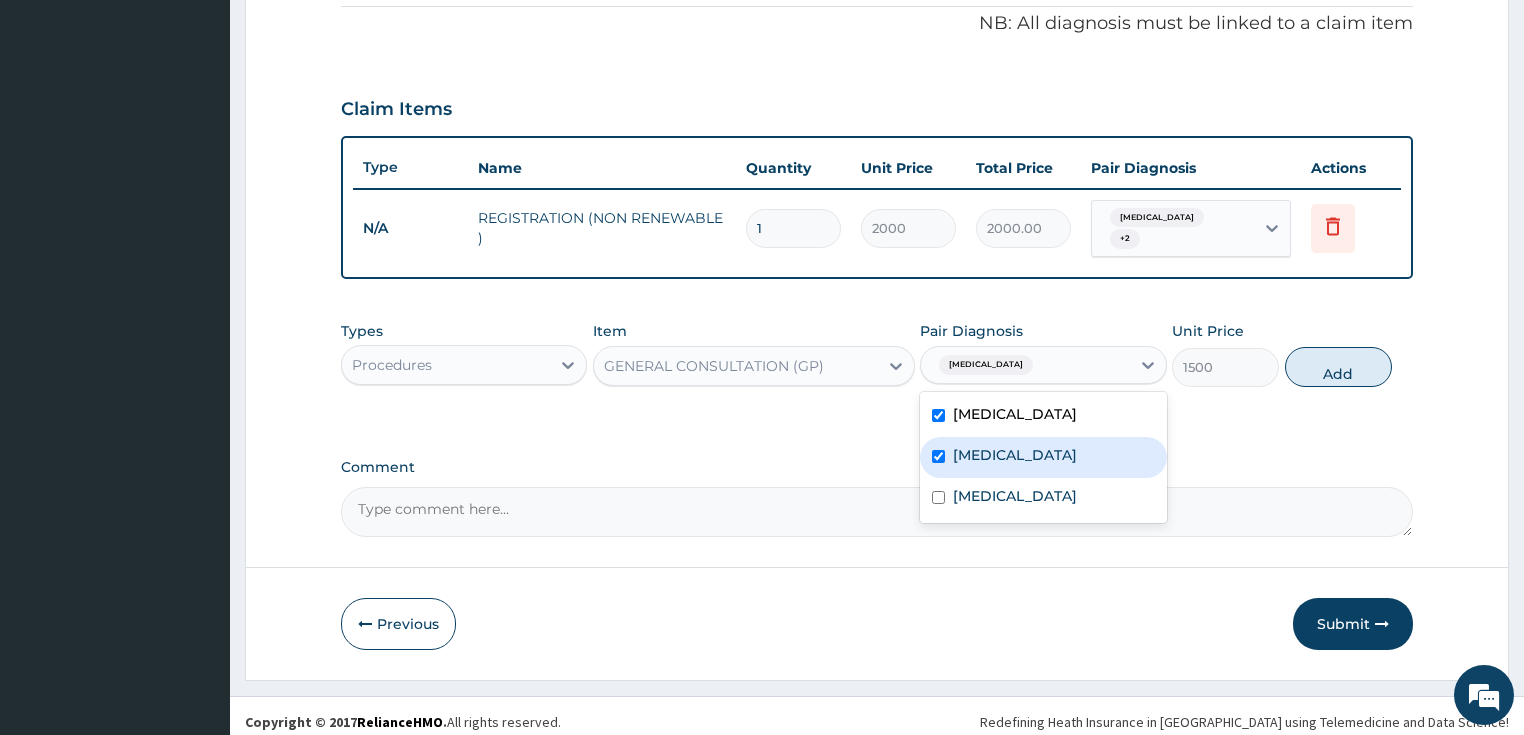 checkbox on "true" 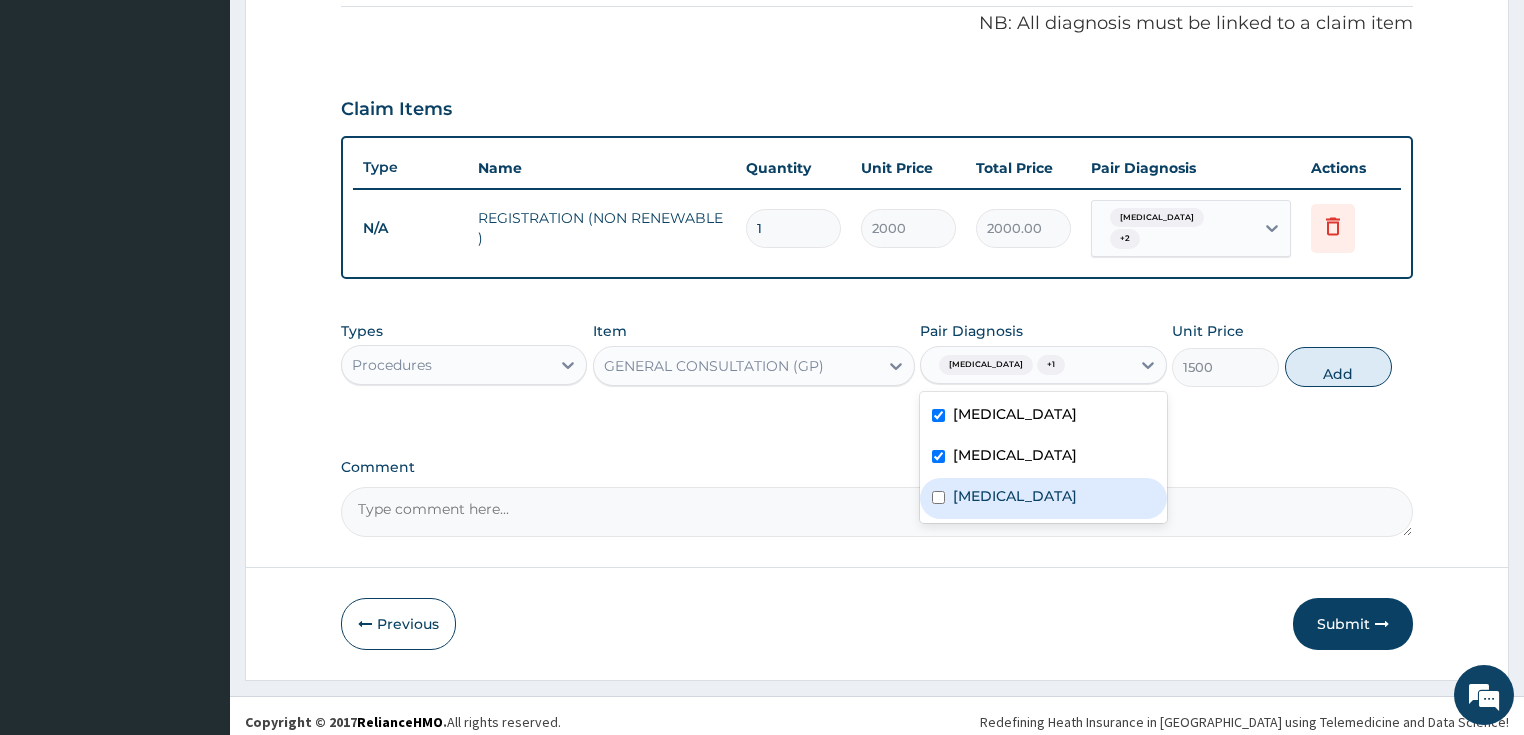 click on "Upper respiratory infection" at bounding box center (1015, 496) 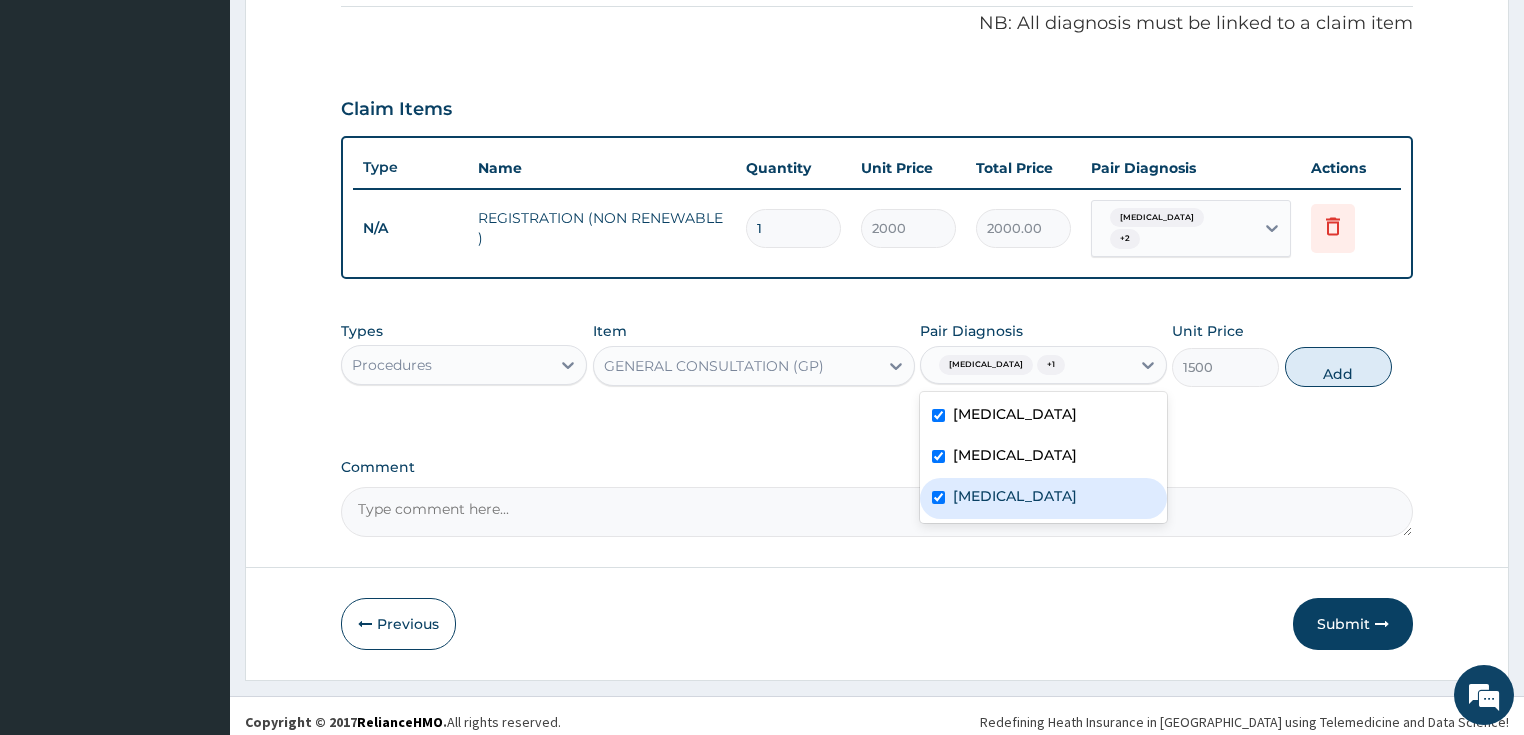 checkbox on "true" 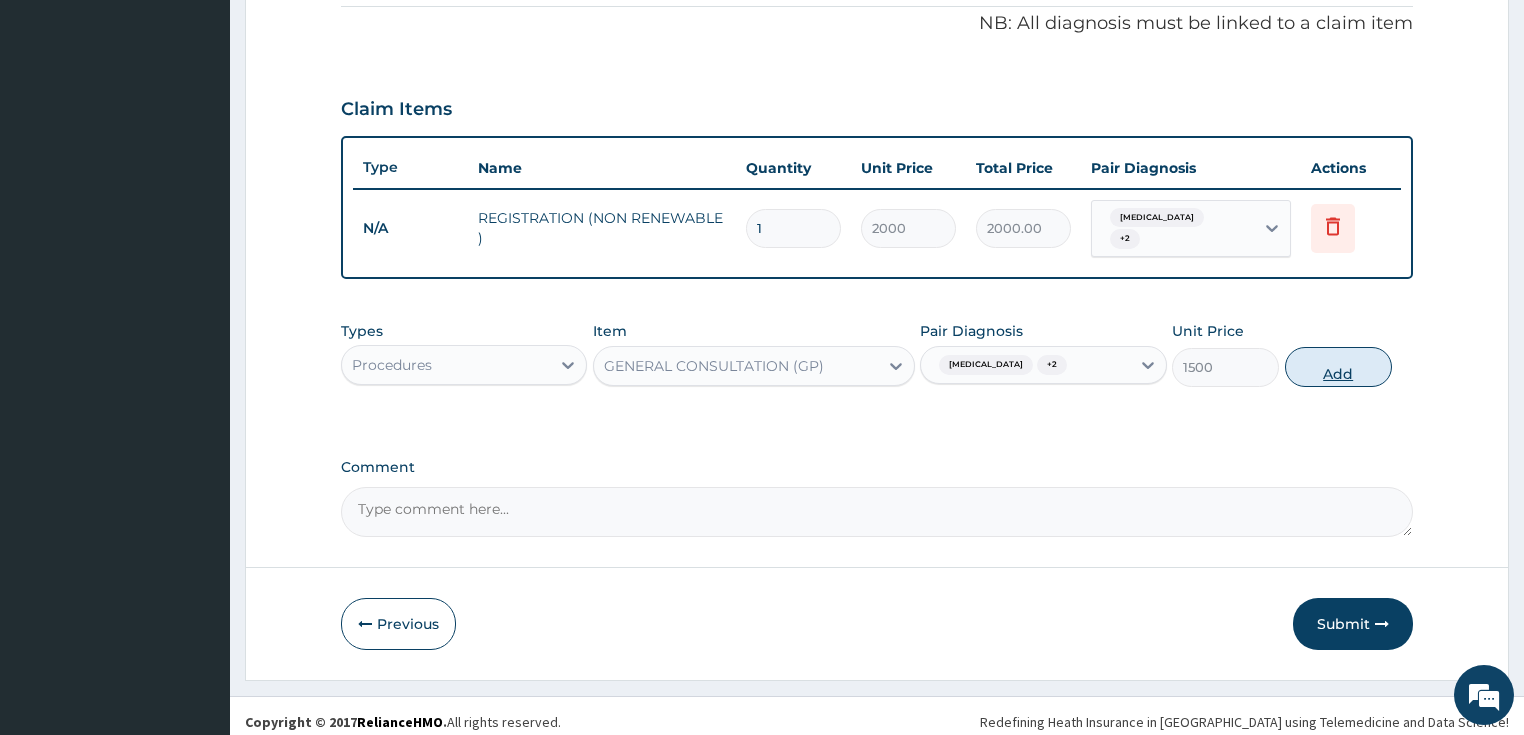 click on "Add" at bounding box center (1338, 367) 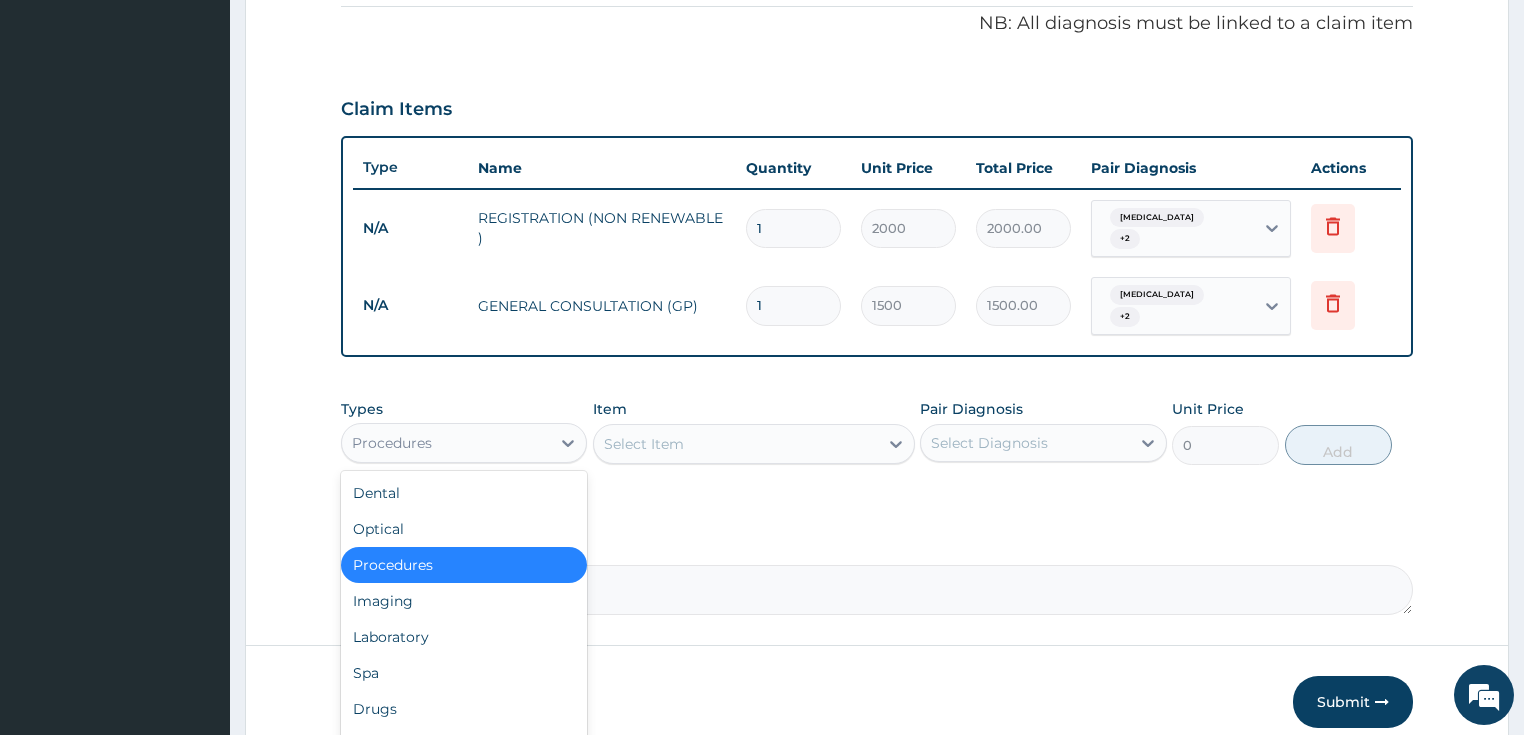 click on "Procedures" at bounding box center (446, 443) 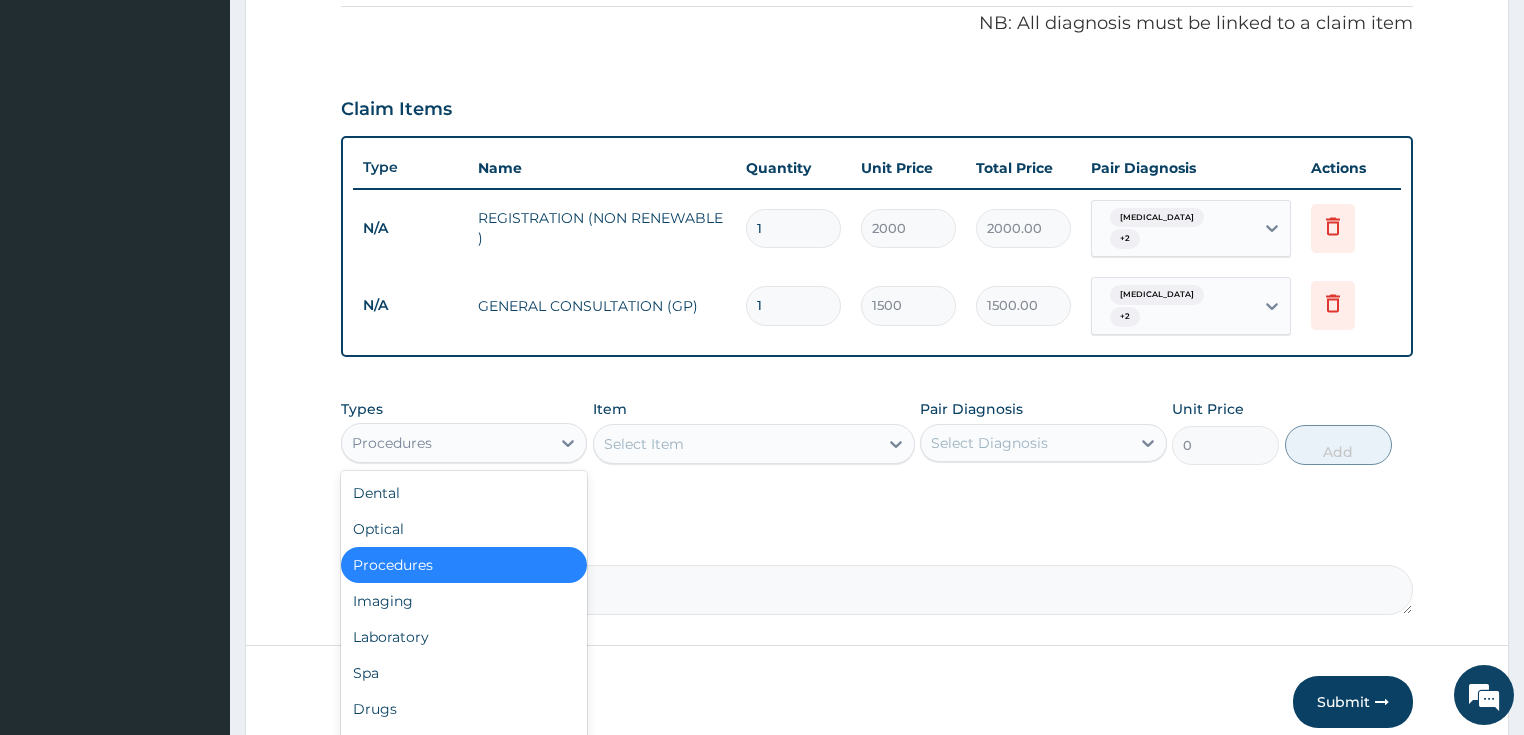 scroll, scrollTop: 68, scrollLeft: 0, axis: vertical 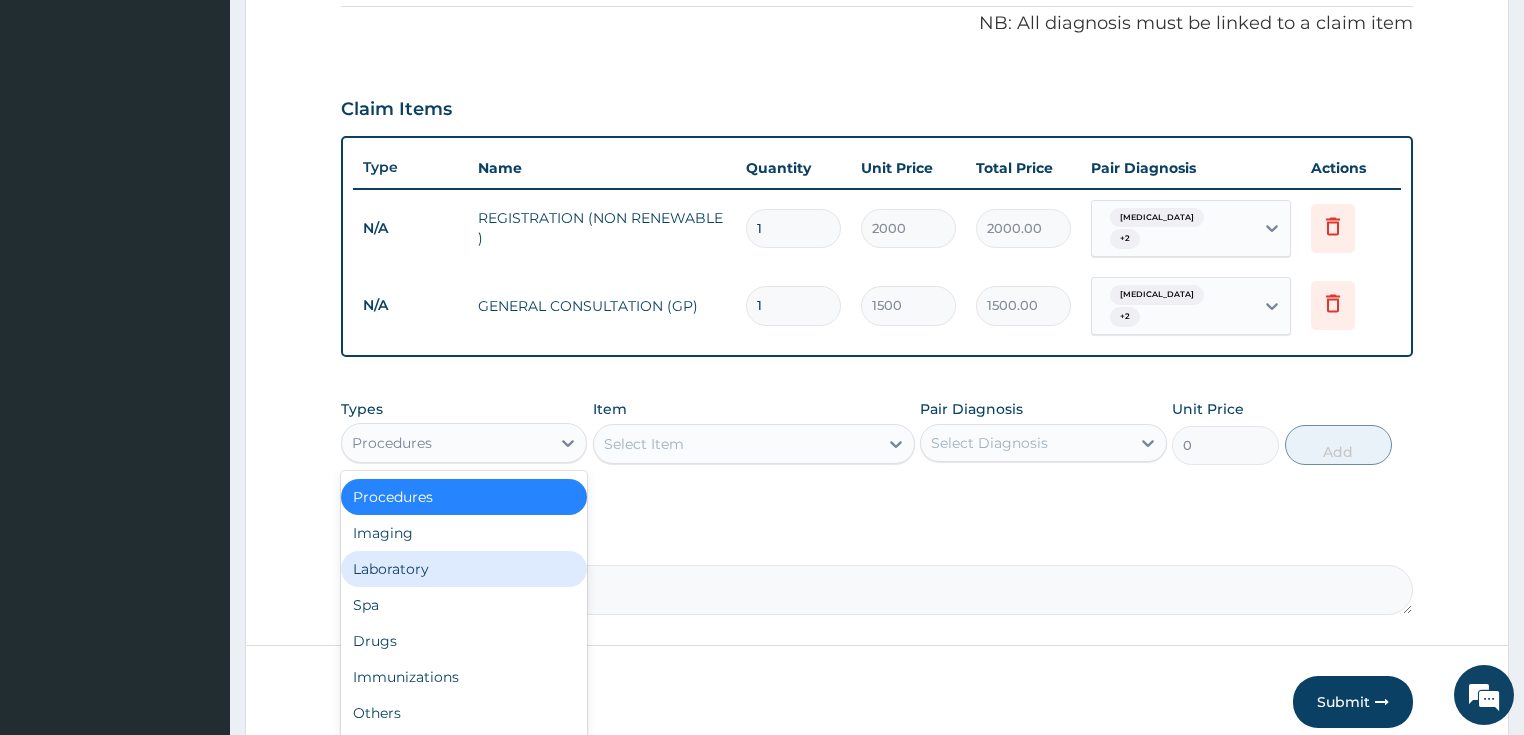 click on "Laboratory" at bounding box center (464, 569) 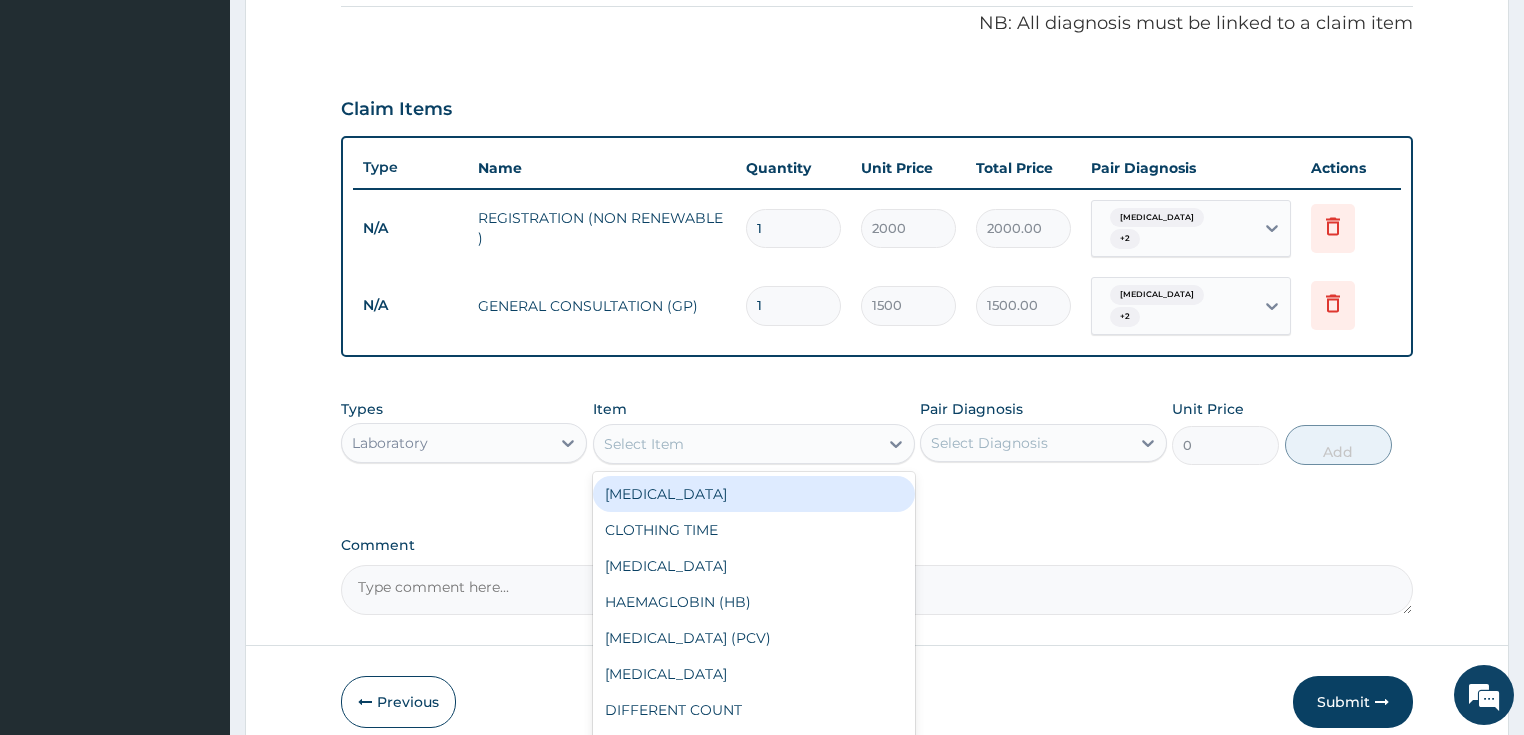 click on "Select Item" at bounding box center [736, 444] 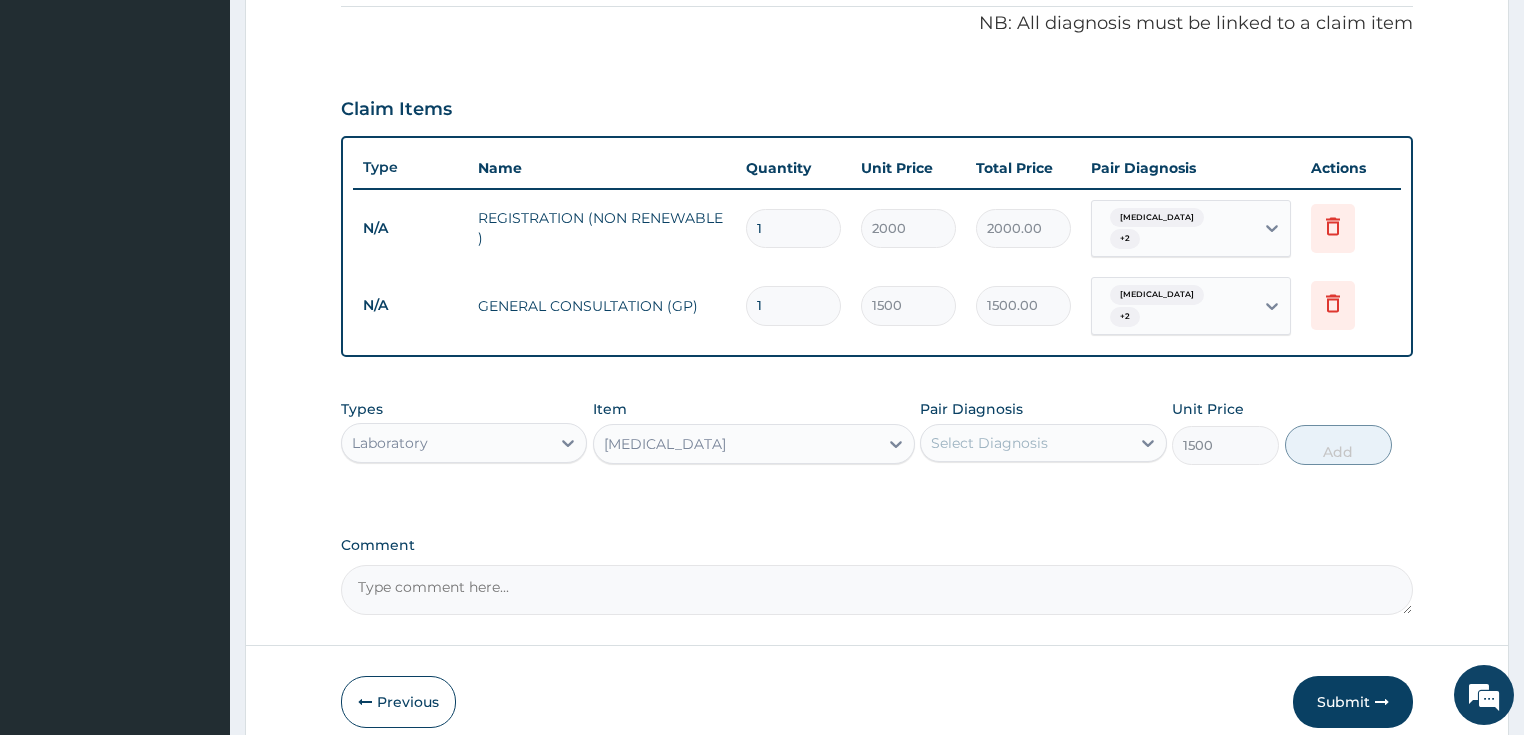 click on "Select Diagnosis" at bounding box center [989, 443] 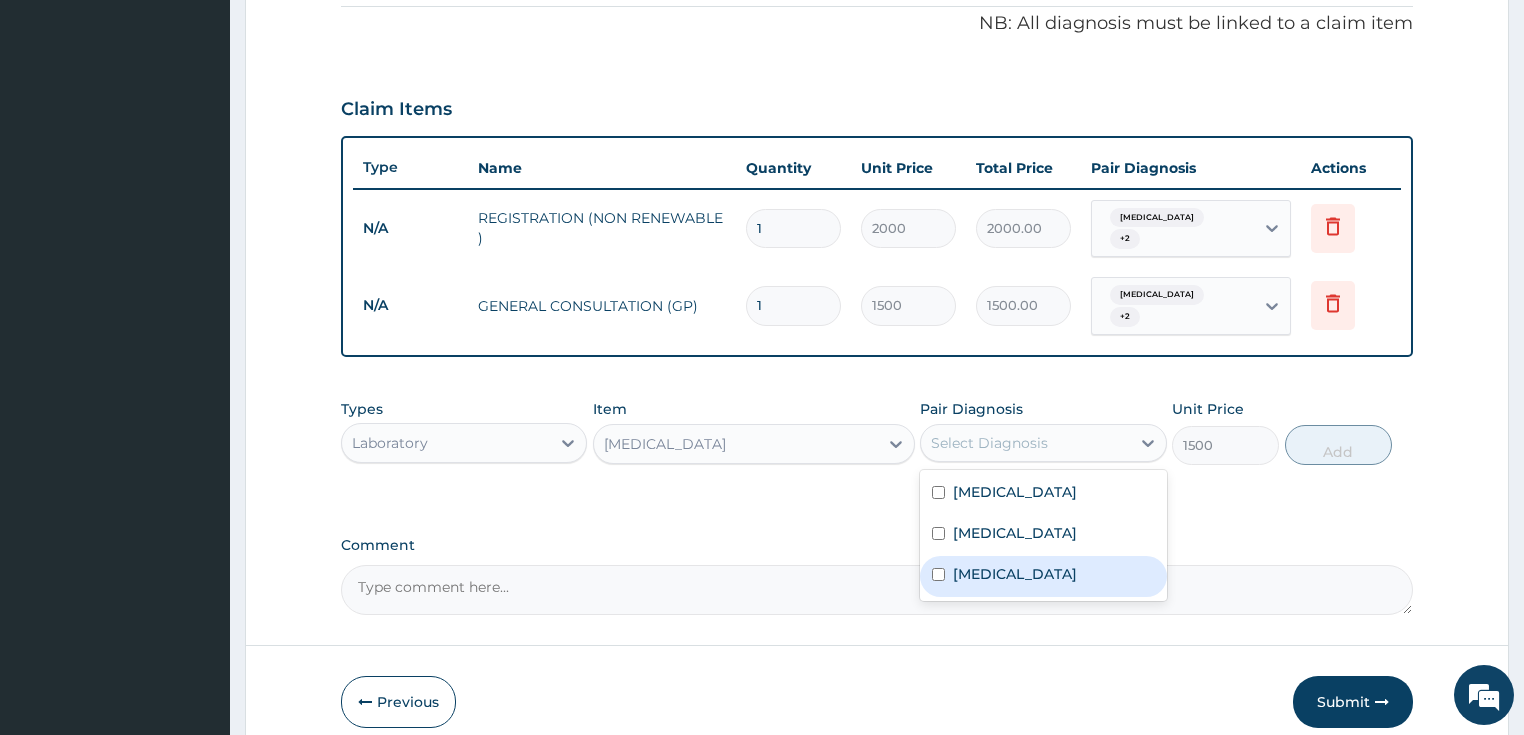 click on "Upper respiratory infection" at bounding box center [1015, 574] 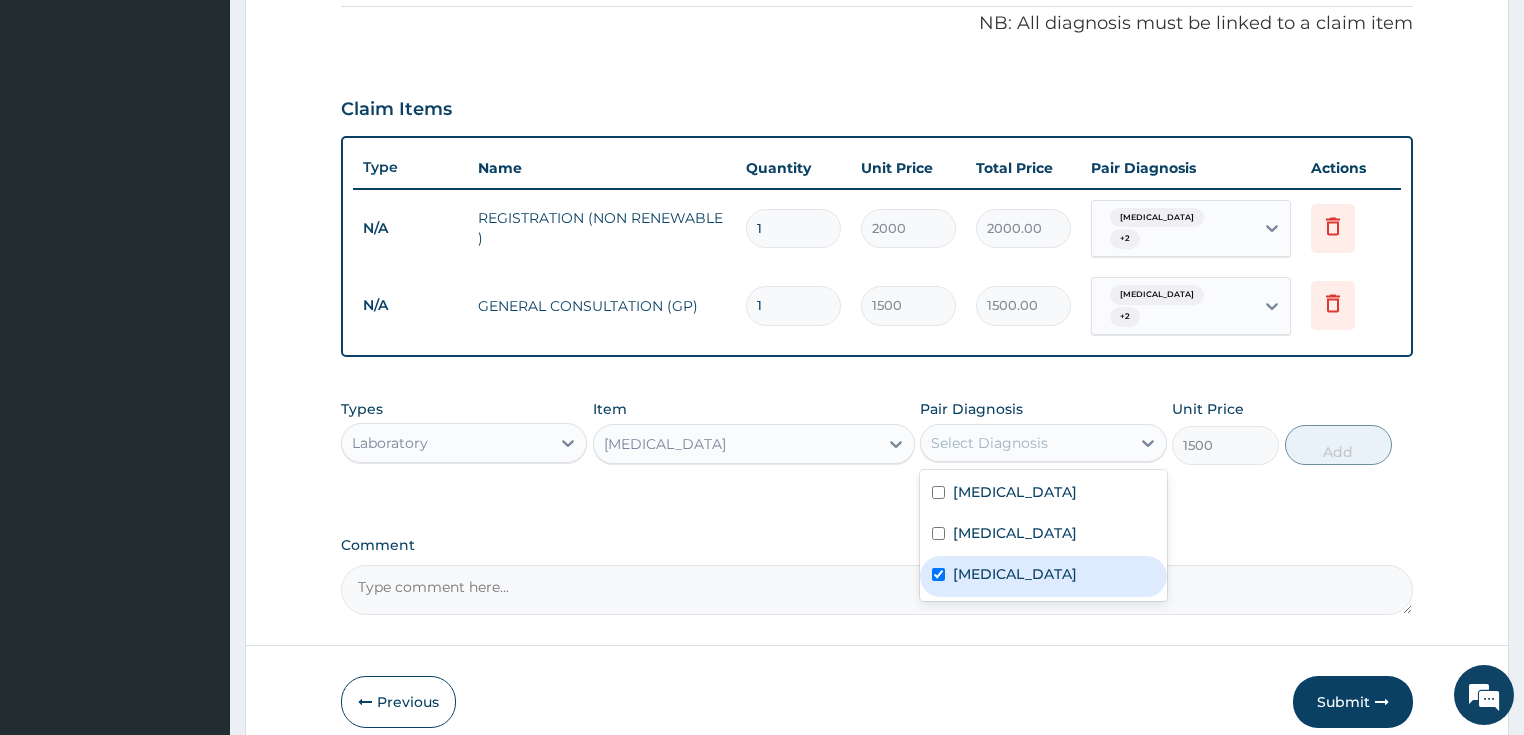 checkbox on "true" 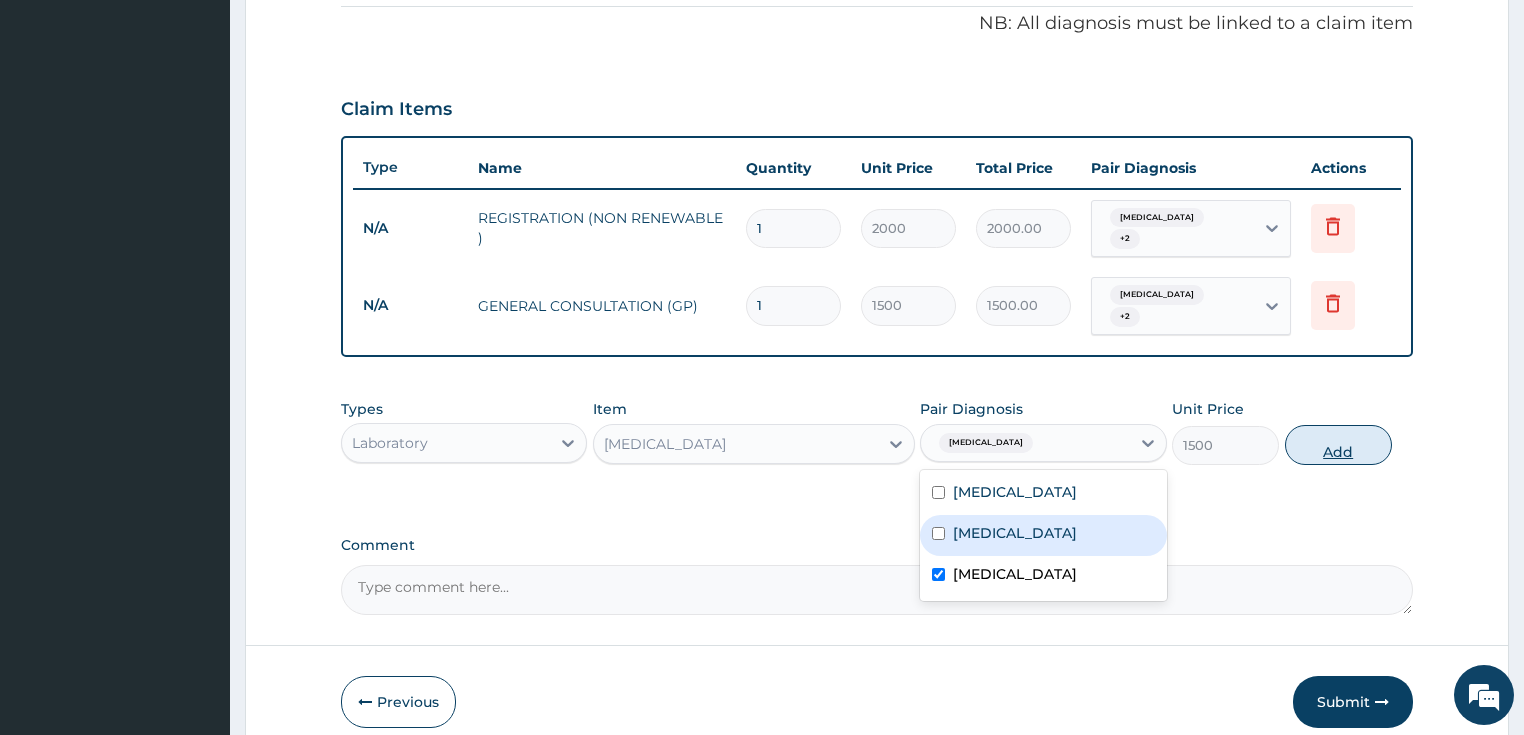 click on "Add" at bounding box center (1338, 445) 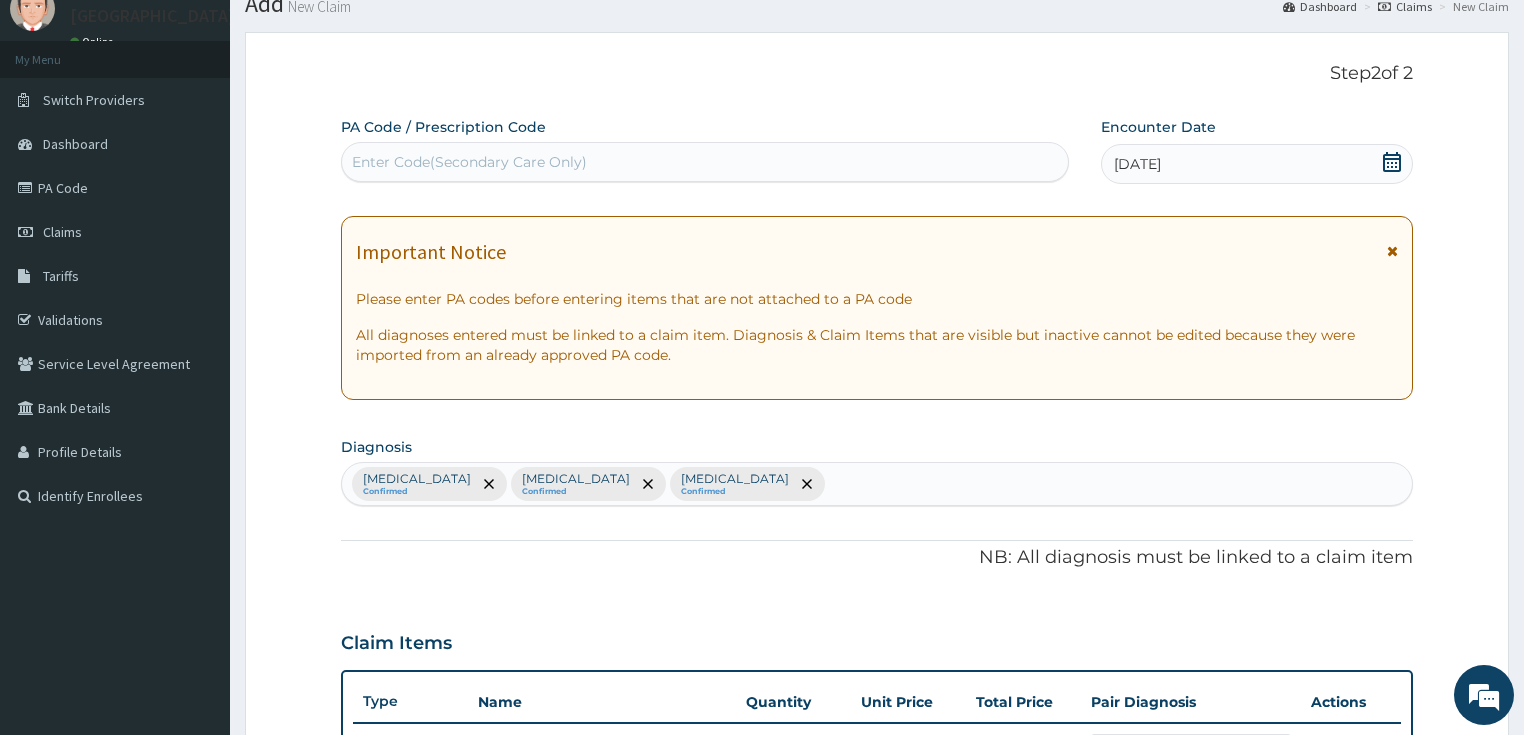 scroll, scrollTop: 0, scrollLeft: 0, axis: both 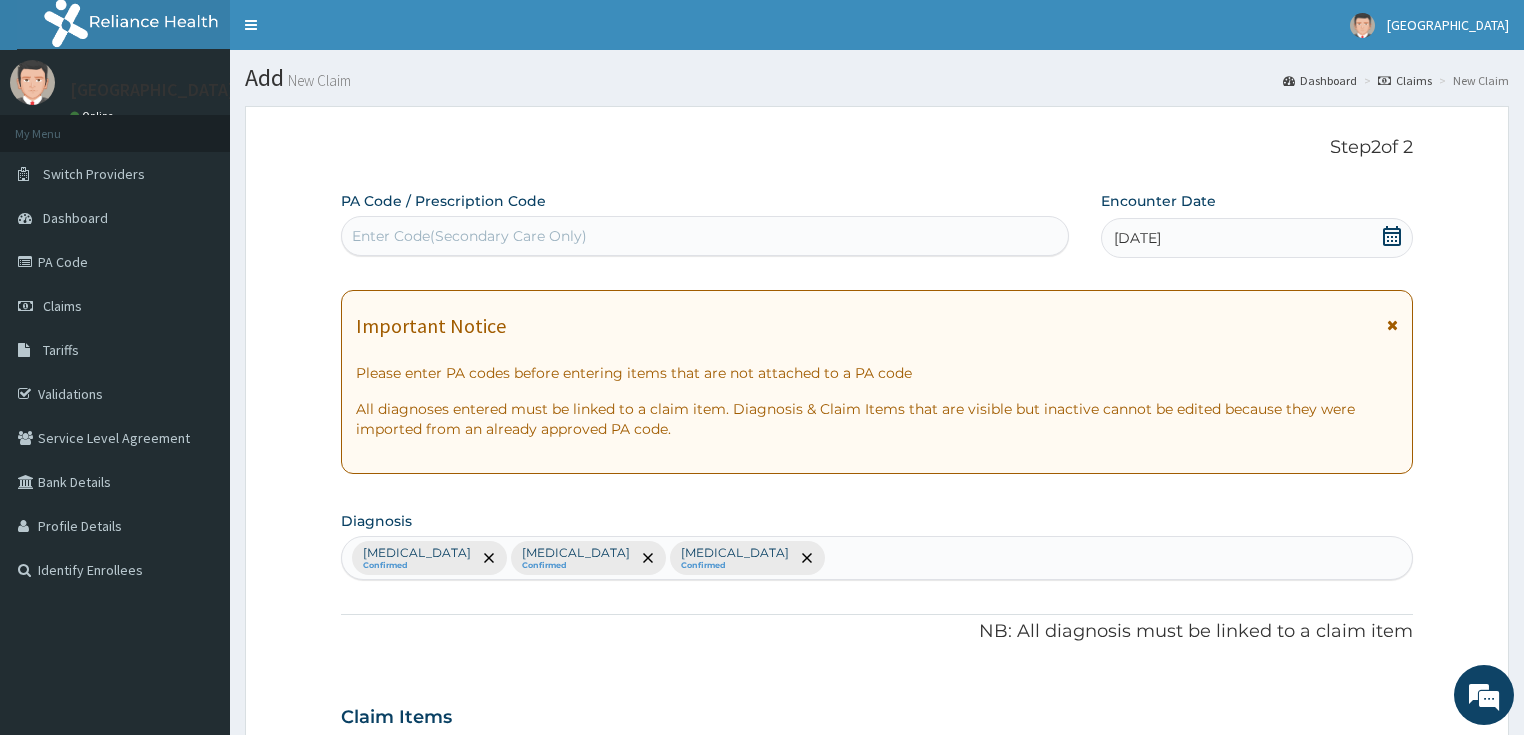 click on "Malaria Confirmed Peptic ulcer Confirmed Upper respiratory infection Confirmed" at bounding box center [877, 558] 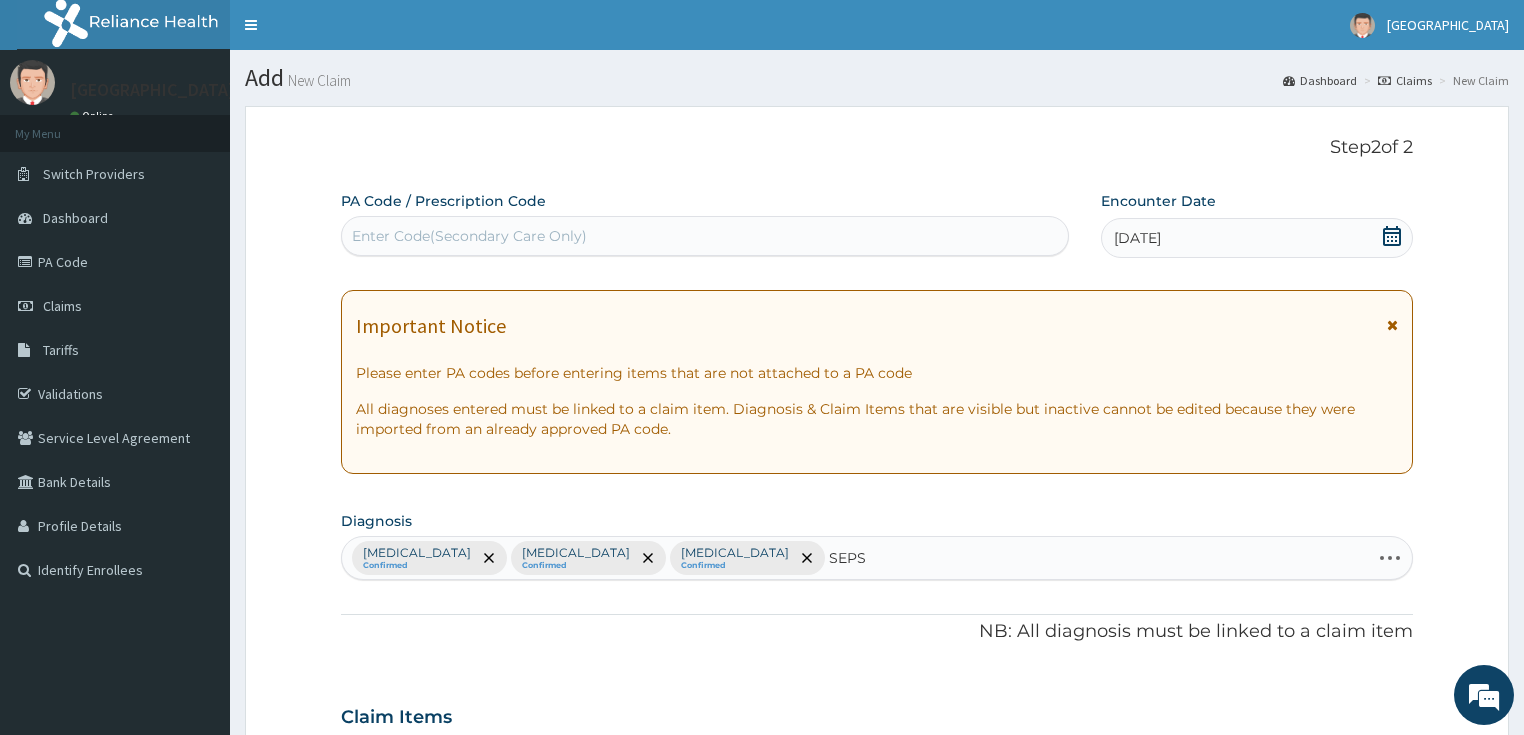 type on "SEPSI" 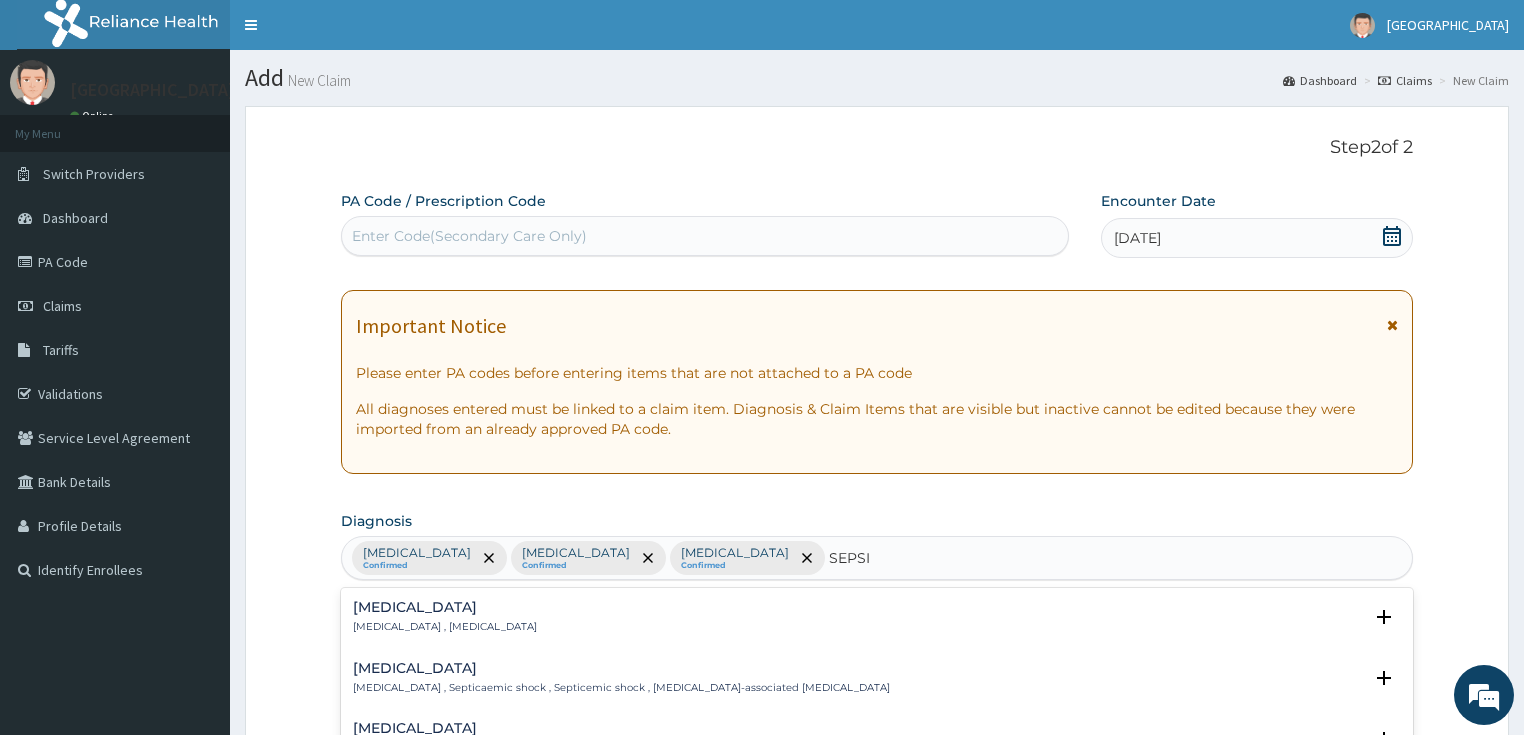 click on "Systemic infection , Sepsis" at bounding box center [445, 627] 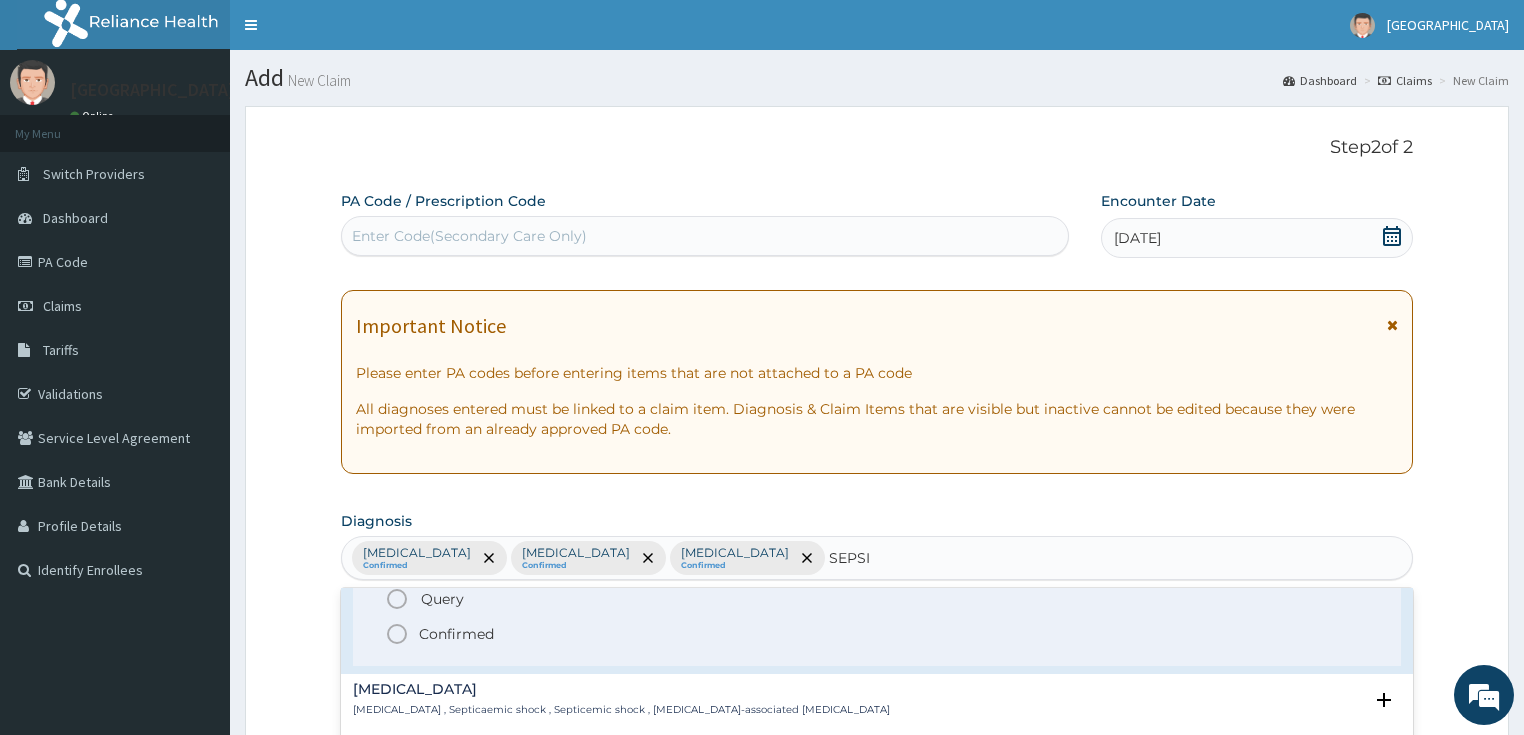 scroll, scrollTop: 80, scrollLeft: 0, axis: vertical 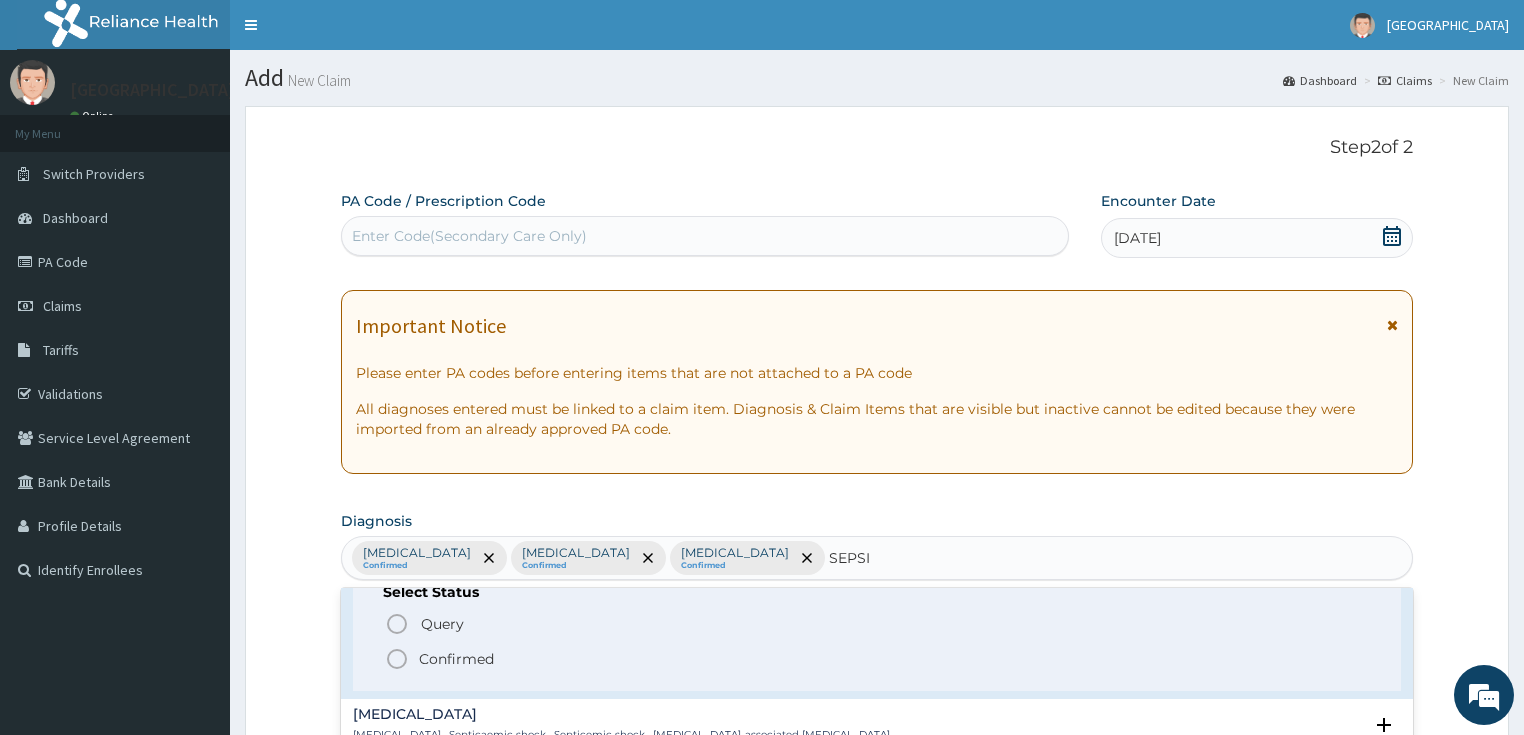 click on "Confirmed" at bounding box center (456, 659) 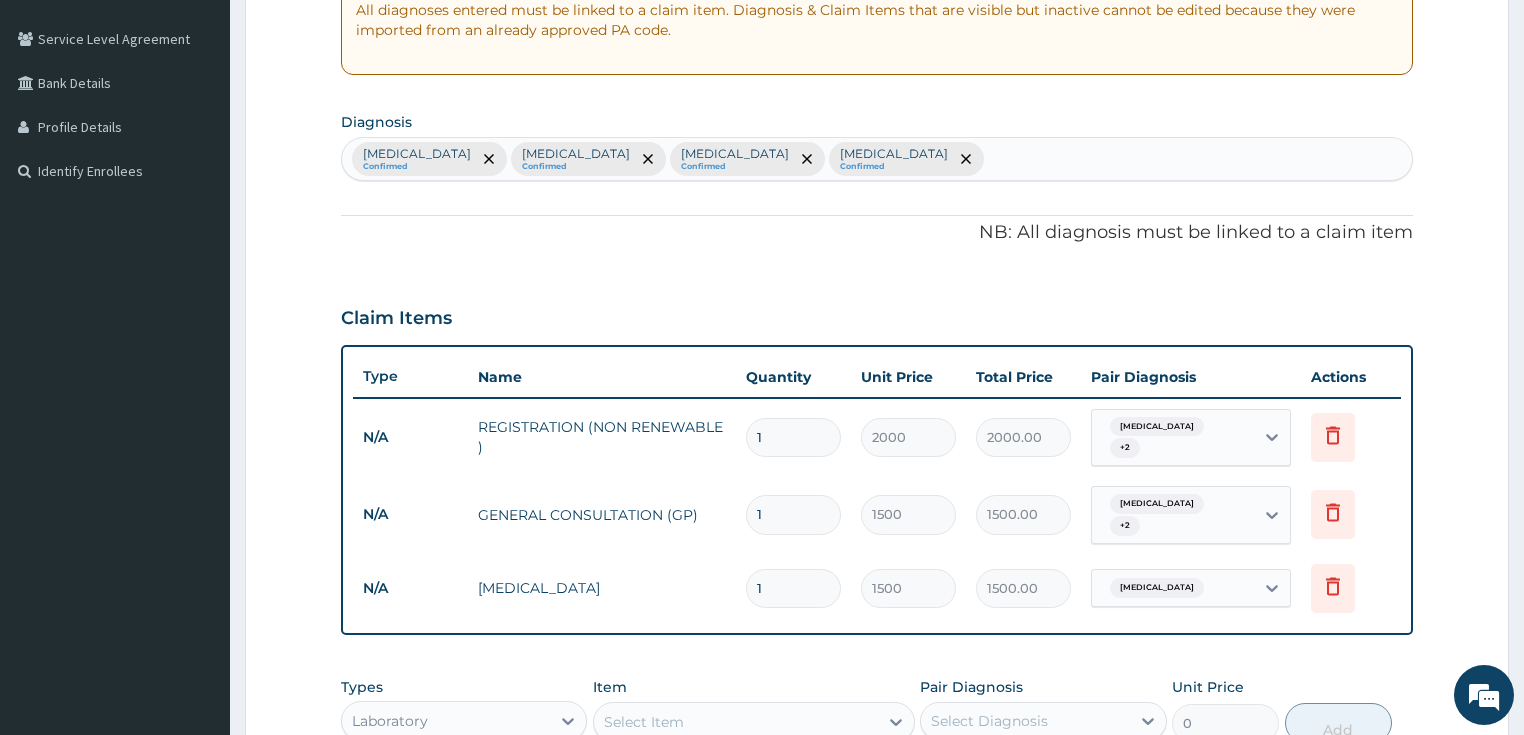 scroll, scrollTop: 400, scrollLeft: 0, axis: vertical 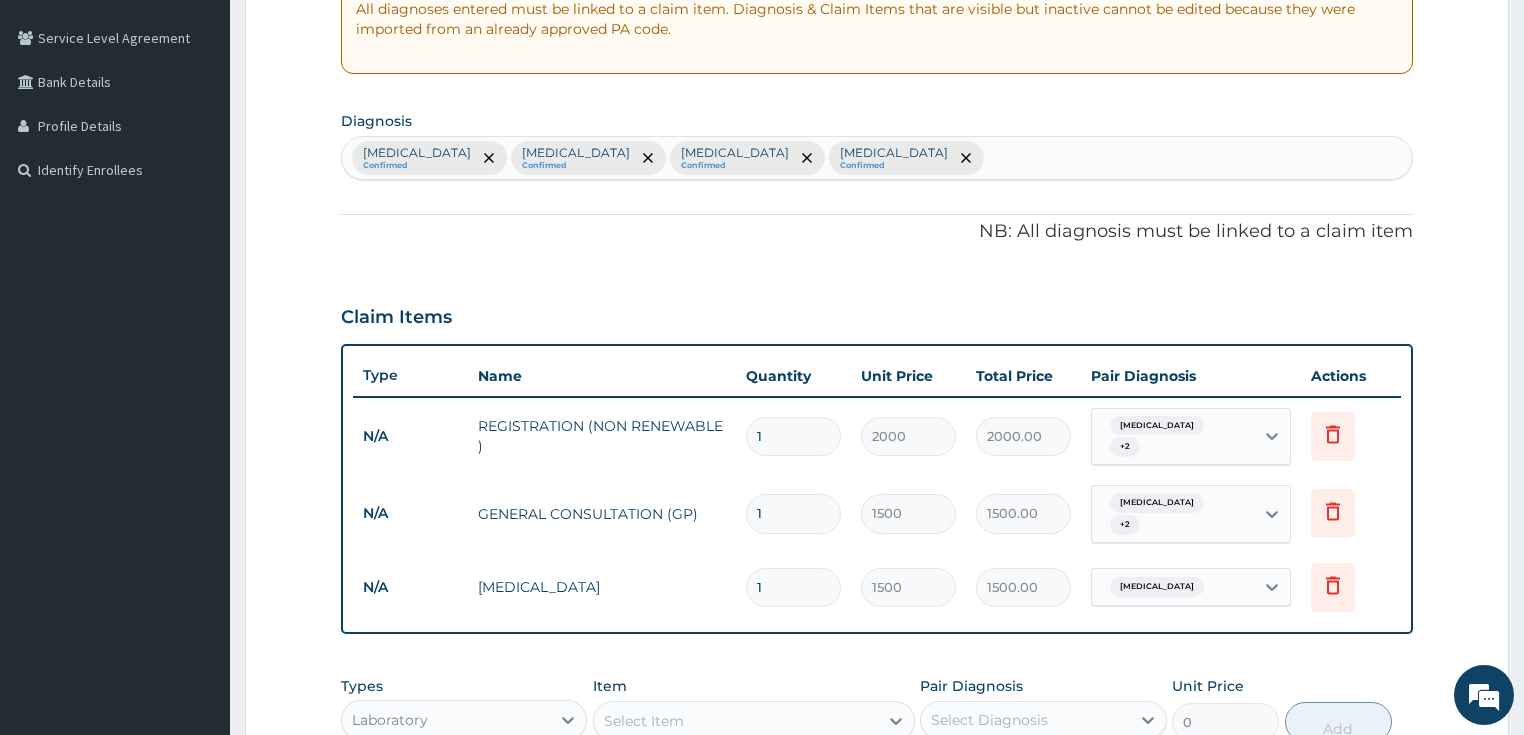 click on "Select Item" at bounding box center (736, 721) 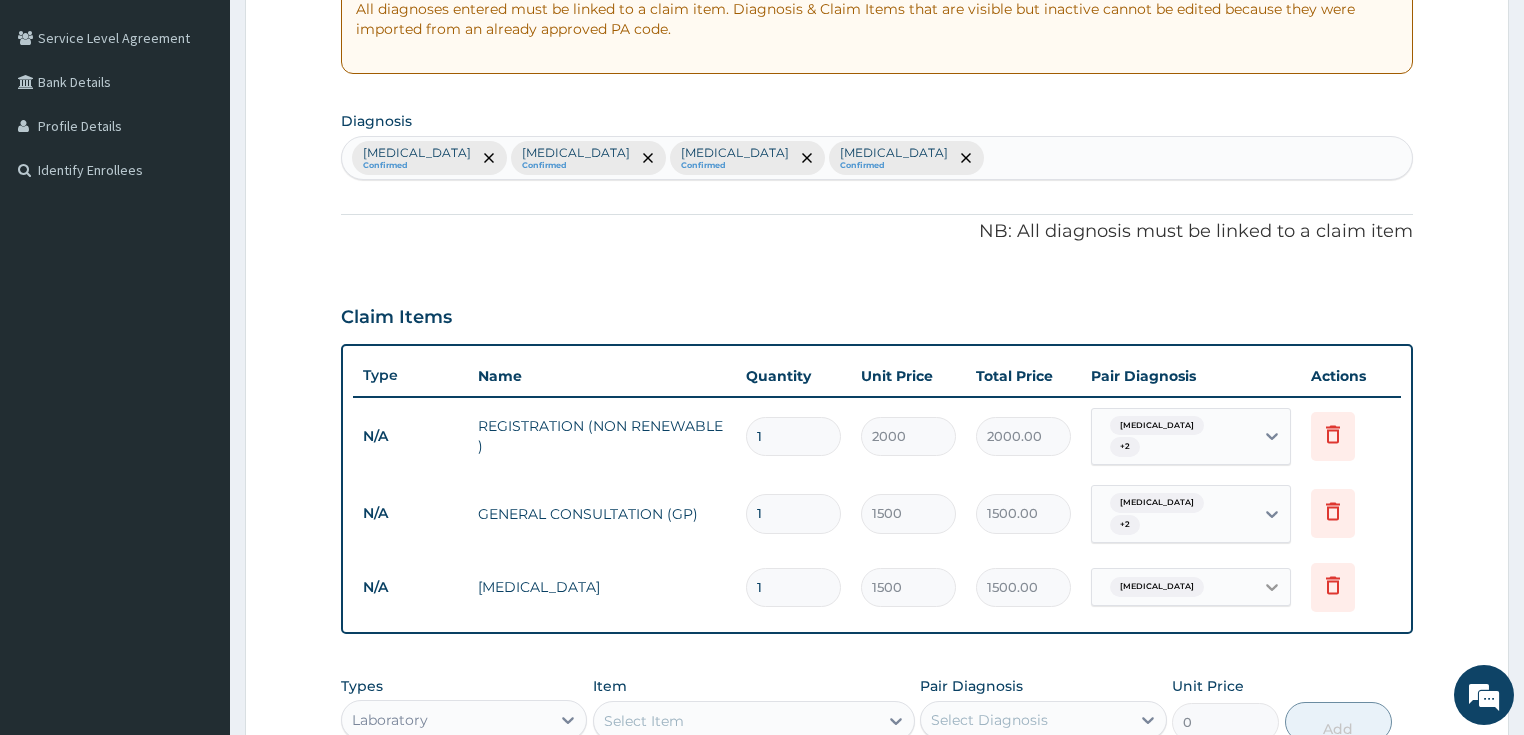 click 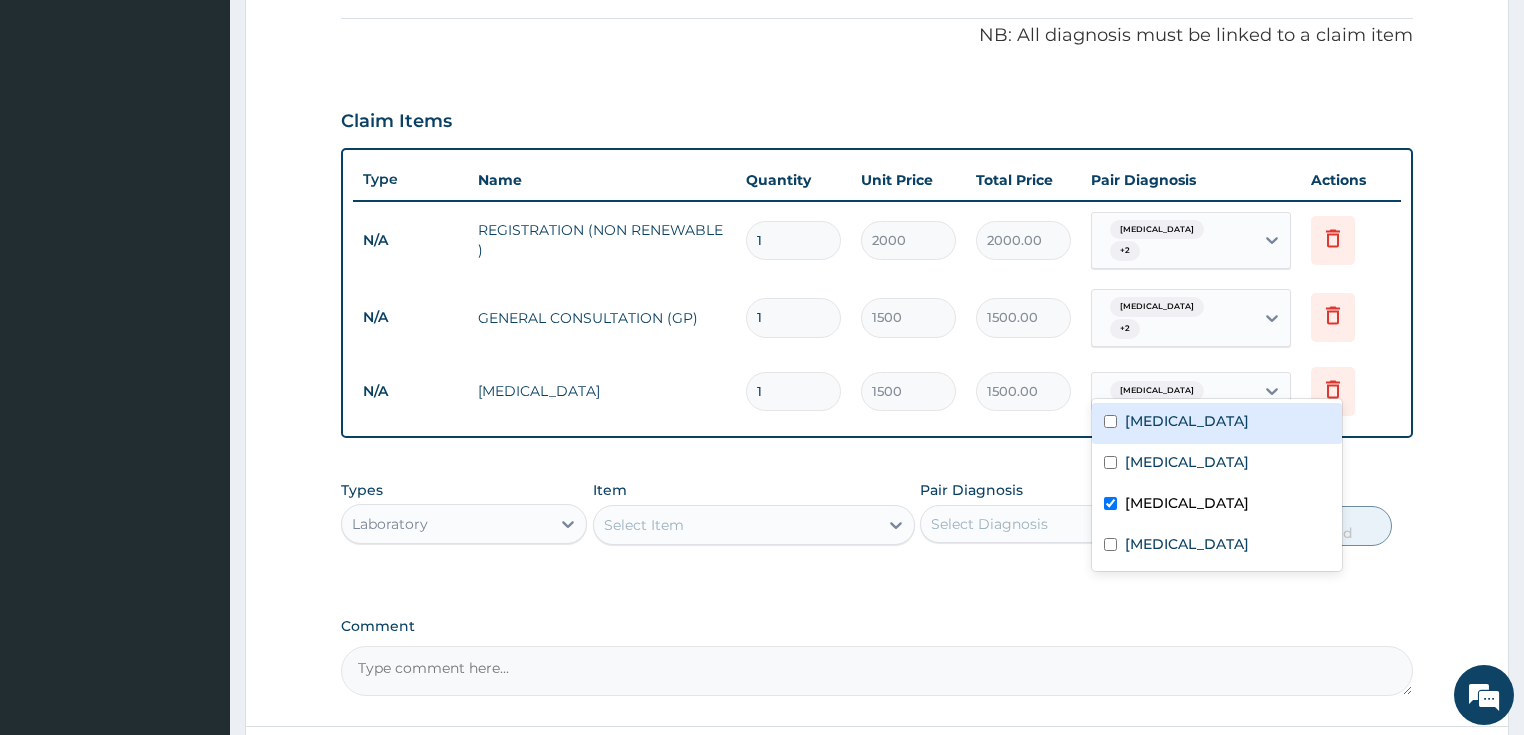 scroll, scrollTop: 640, scrollLeft: 0, axis: vertical 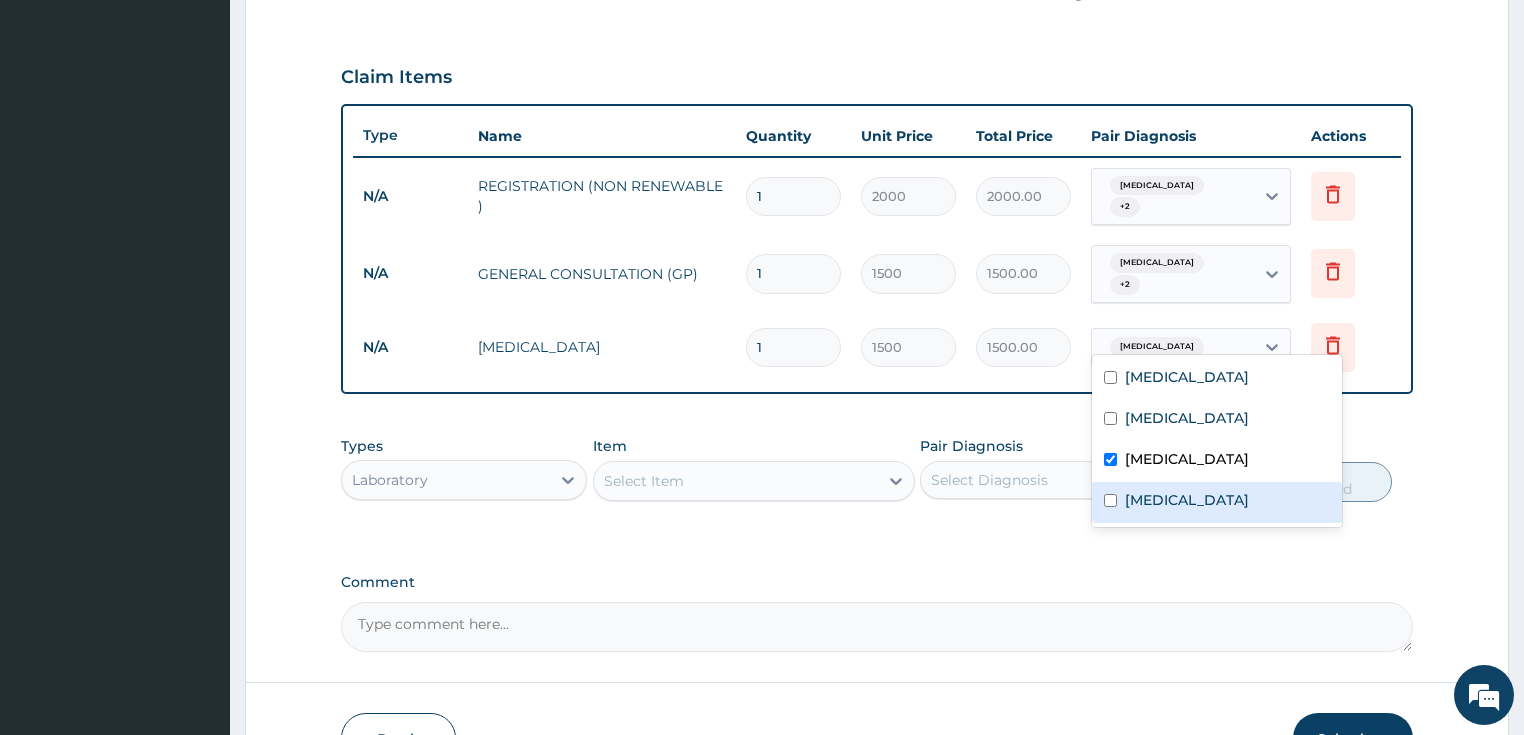 click on "Sepsis" at bounding box center [1187, 500] 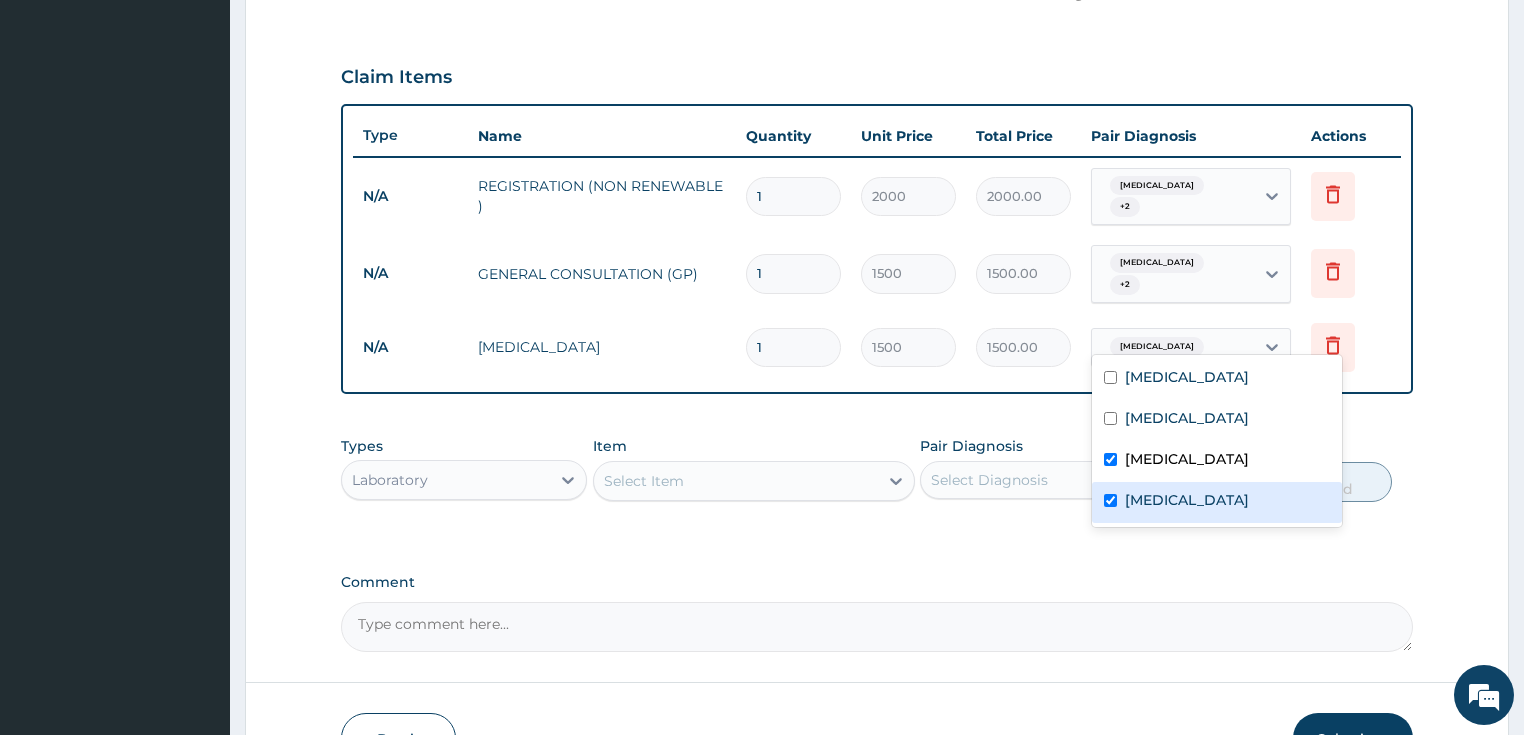 checkbox on "true" 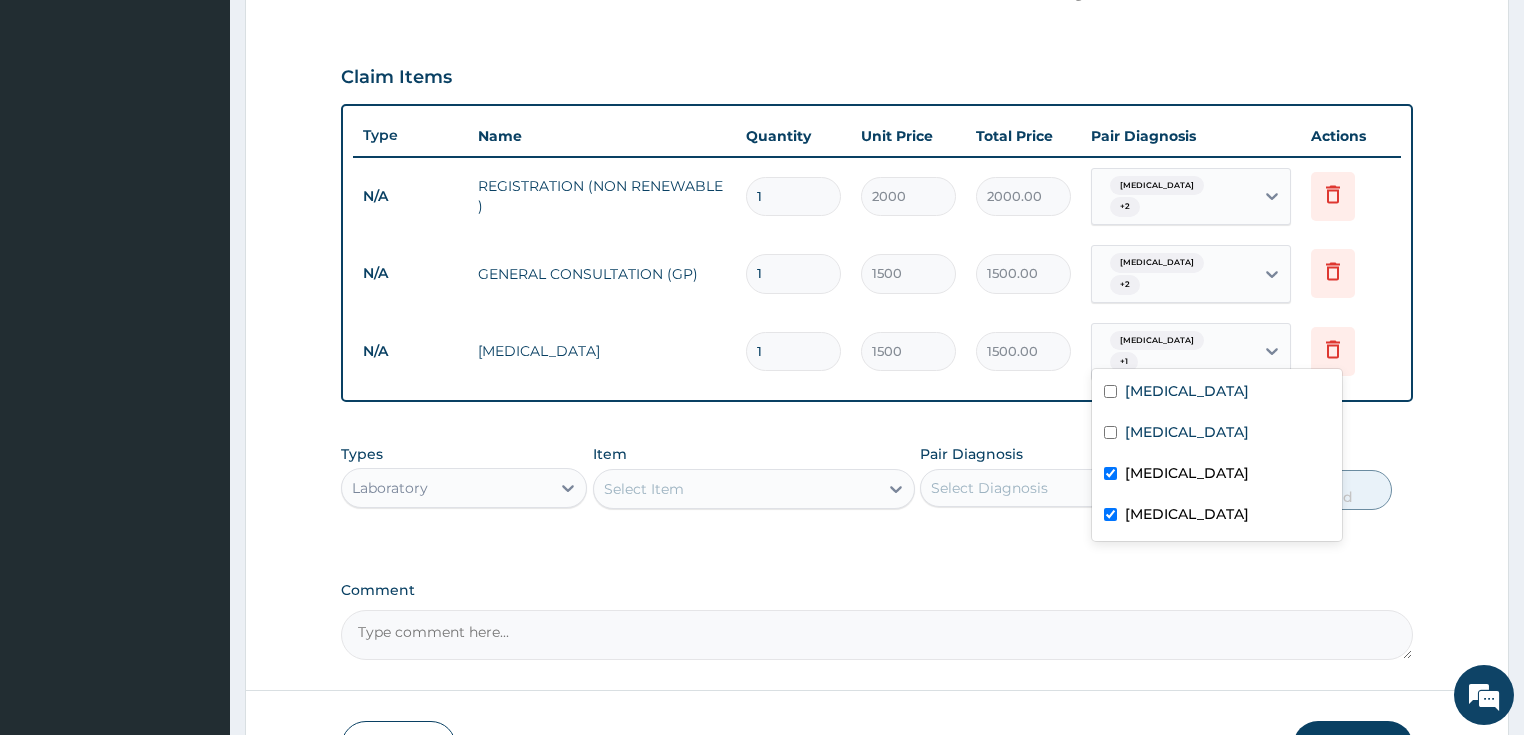 click on "Upper respiratory infection" at bounding box center [1187, 473] 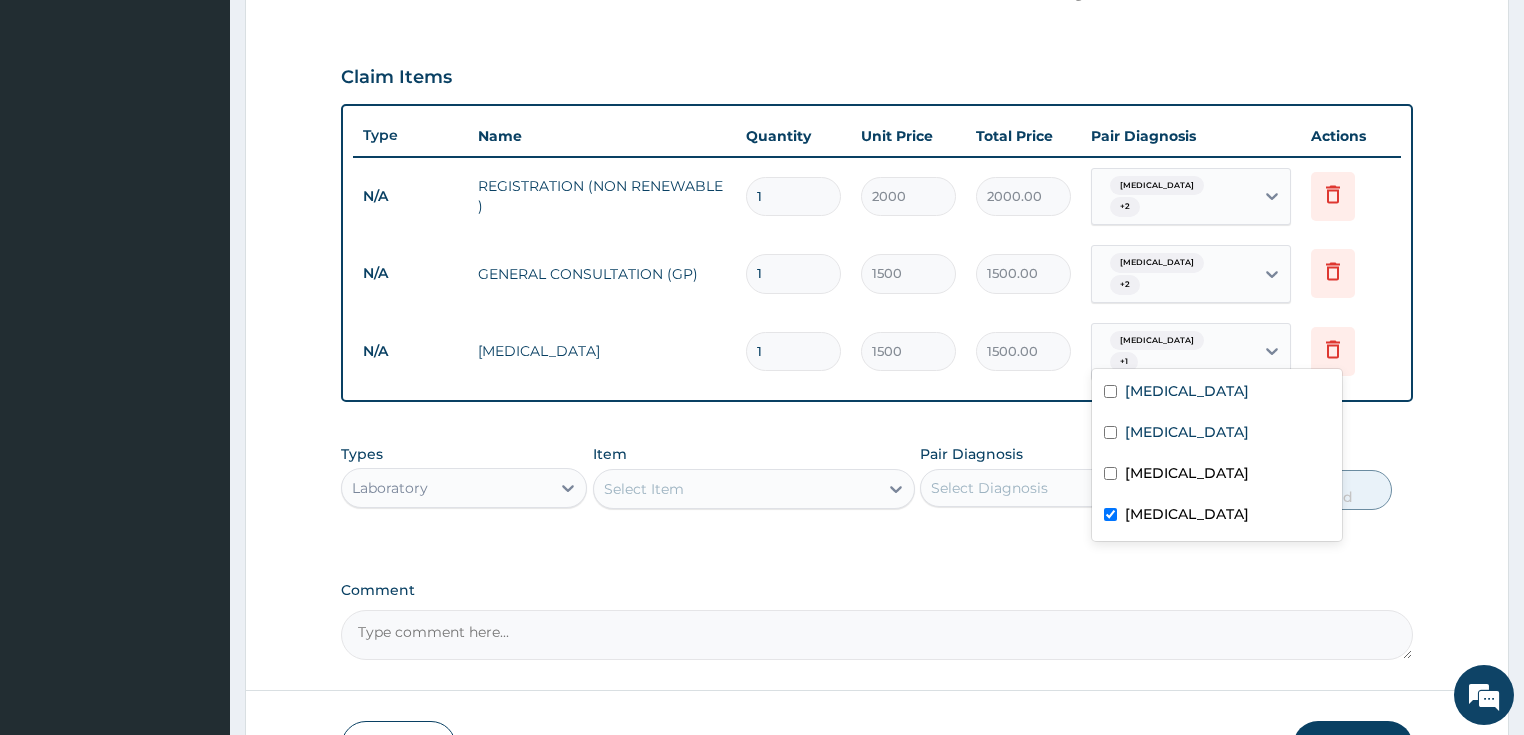 checkbox on "false" 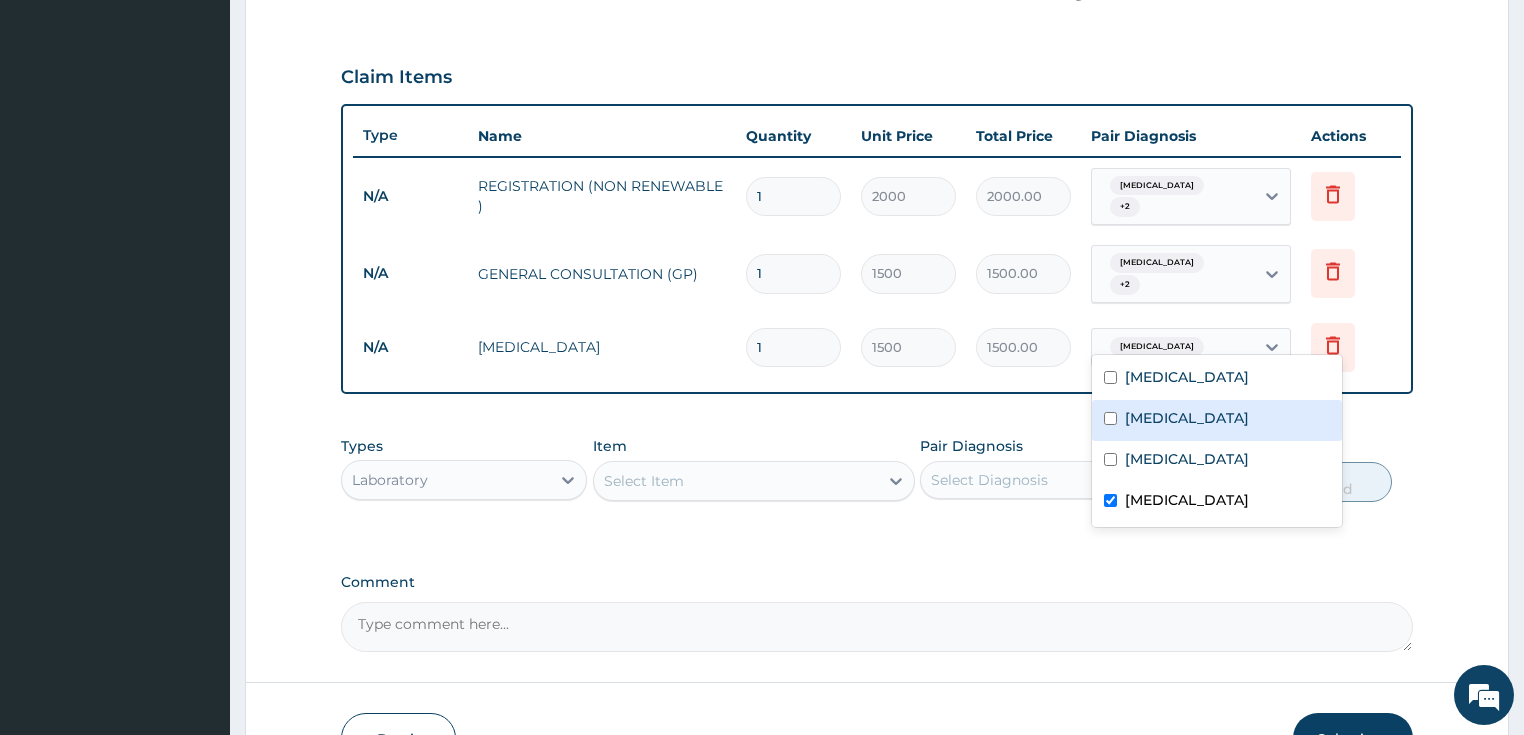 click on "PA Code / Prescription Code Enter Code(Secondary Care Only) Encounter Date 10-07-2025 Important Notice Please enter PA codes before entering items that are not attached to a PA code   All diagnoses entered must be linked to a claim item. Diagnosis & Claim Items that are visible but inactive cannot be edited because they were imported from an already approved PA code. Diagnosis Malaria Confirmed Peptic ulcer Confirmed Upper respiratory infection Confirmed Sepsis Confirmed NB: All diagnosis must be linked to a claim item Claim Items Type Name Quantity Unit Price Total Price Pair Diagnosis Actions N/A REGISTRATION (NON RENEWABLE ) 1 2000 2000.00 Malaria  + 2 Delete N/A GENERAL CONSULTATION (GP) 1 1500 1500.00 Malaria  + 2 Delete N/A FULL BLOOD COUNT 1 1500 1500.00 option Upper respiratory infection, deselected. Sepsis Delete Types Laboratory Item Select Item Pair Diagnosis Select Diagnosis Unit Price 0 Add Comment" at bounding box center (877, 101) 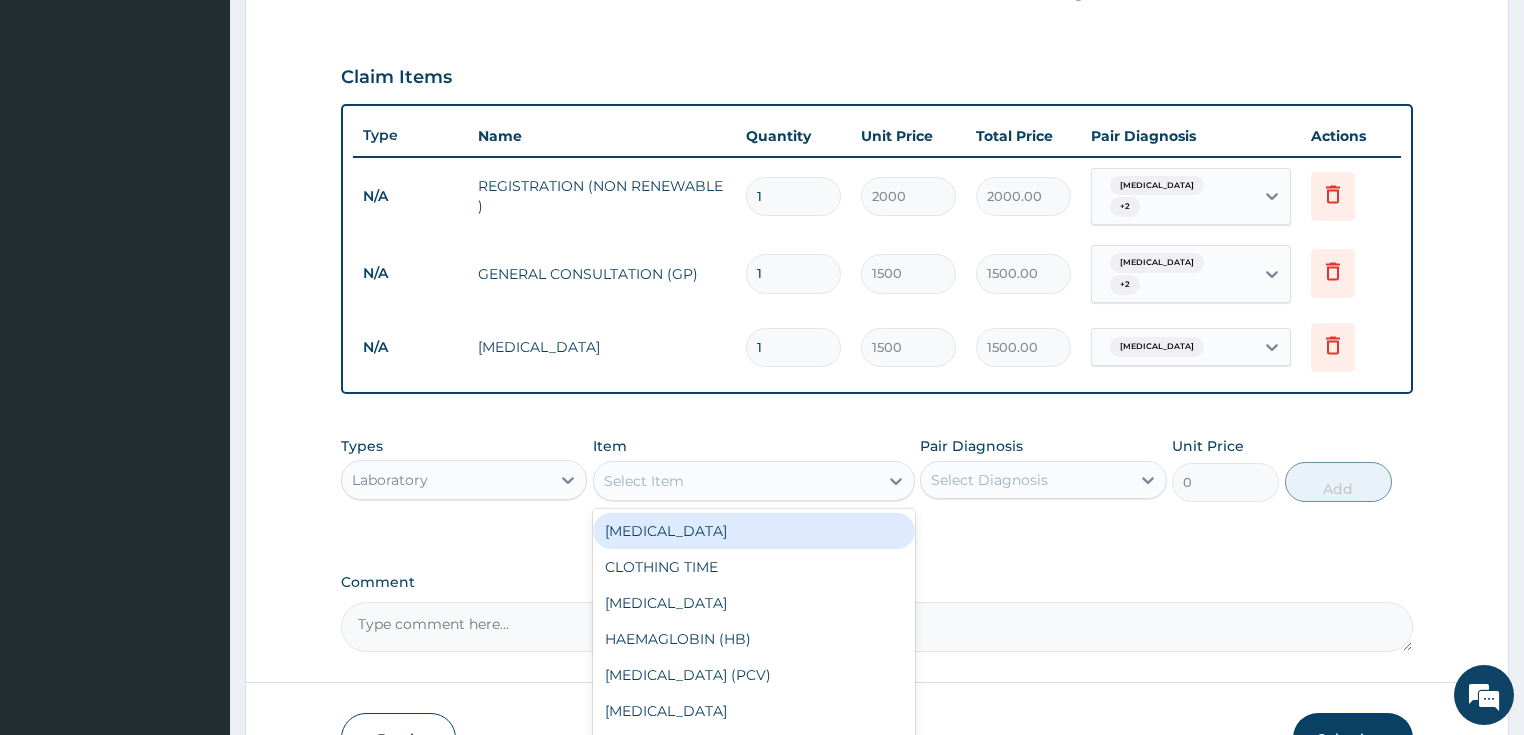 click on "Select Item" at bounding box center [644, 481] 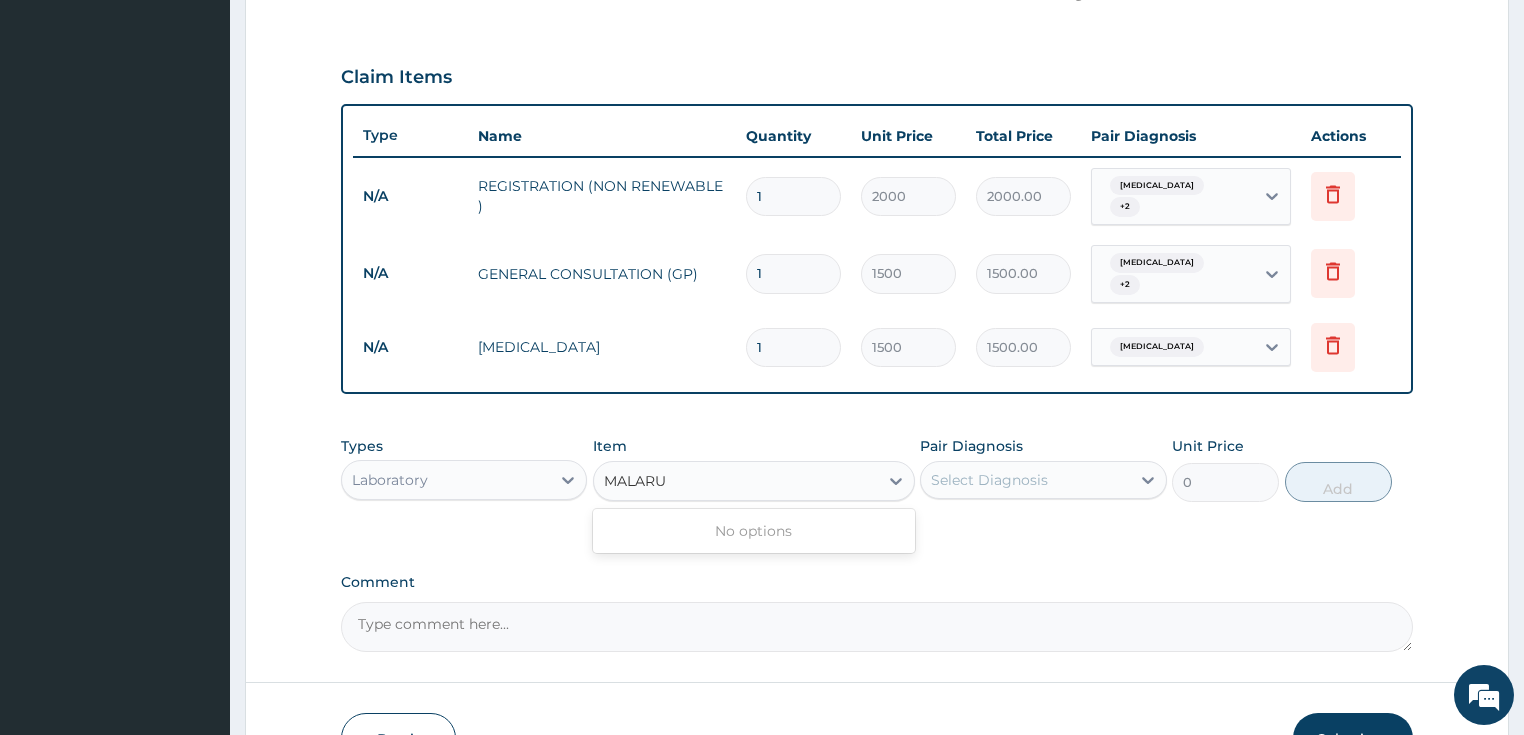 type on "MALAR" 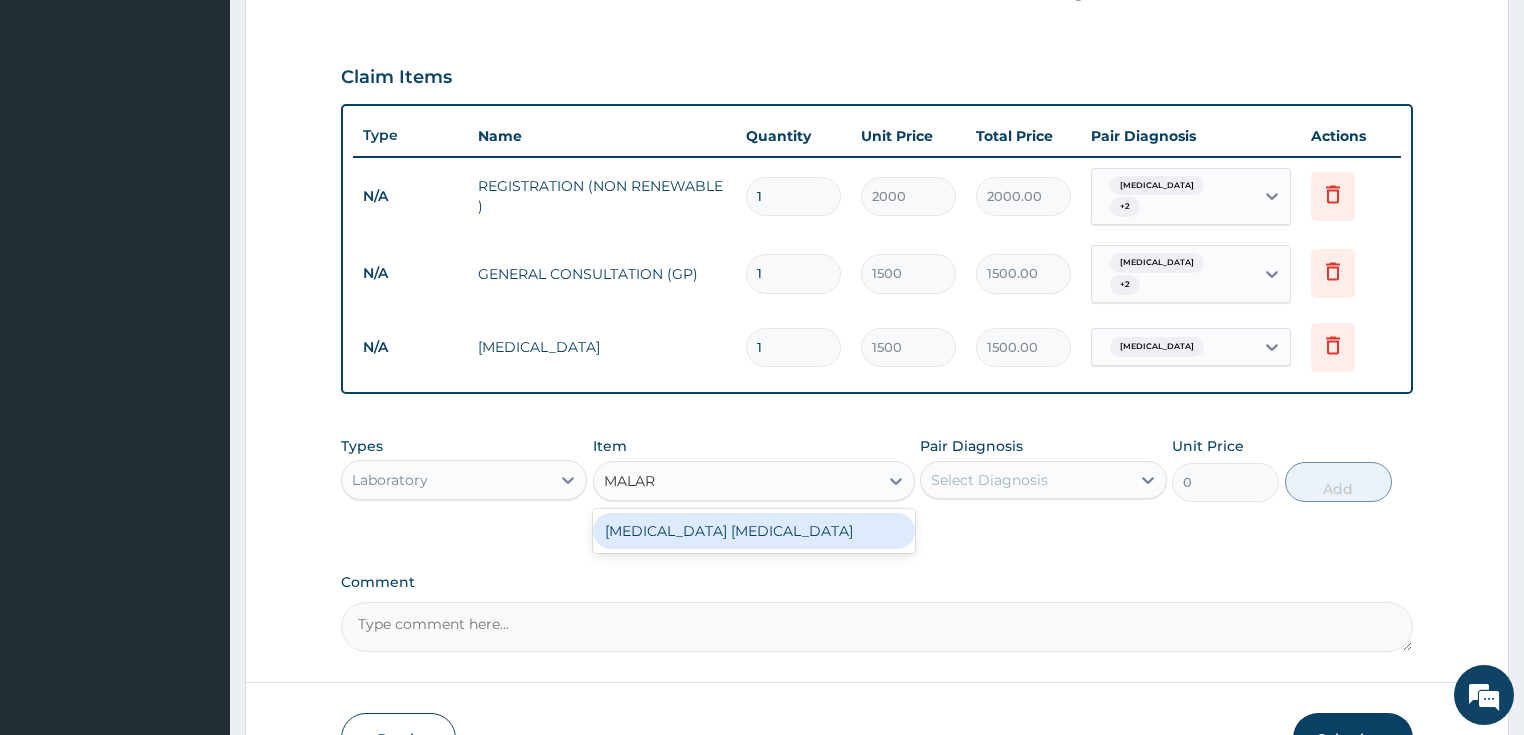 click on "MALARIA PARASITE" at bounding box center [754, 531] 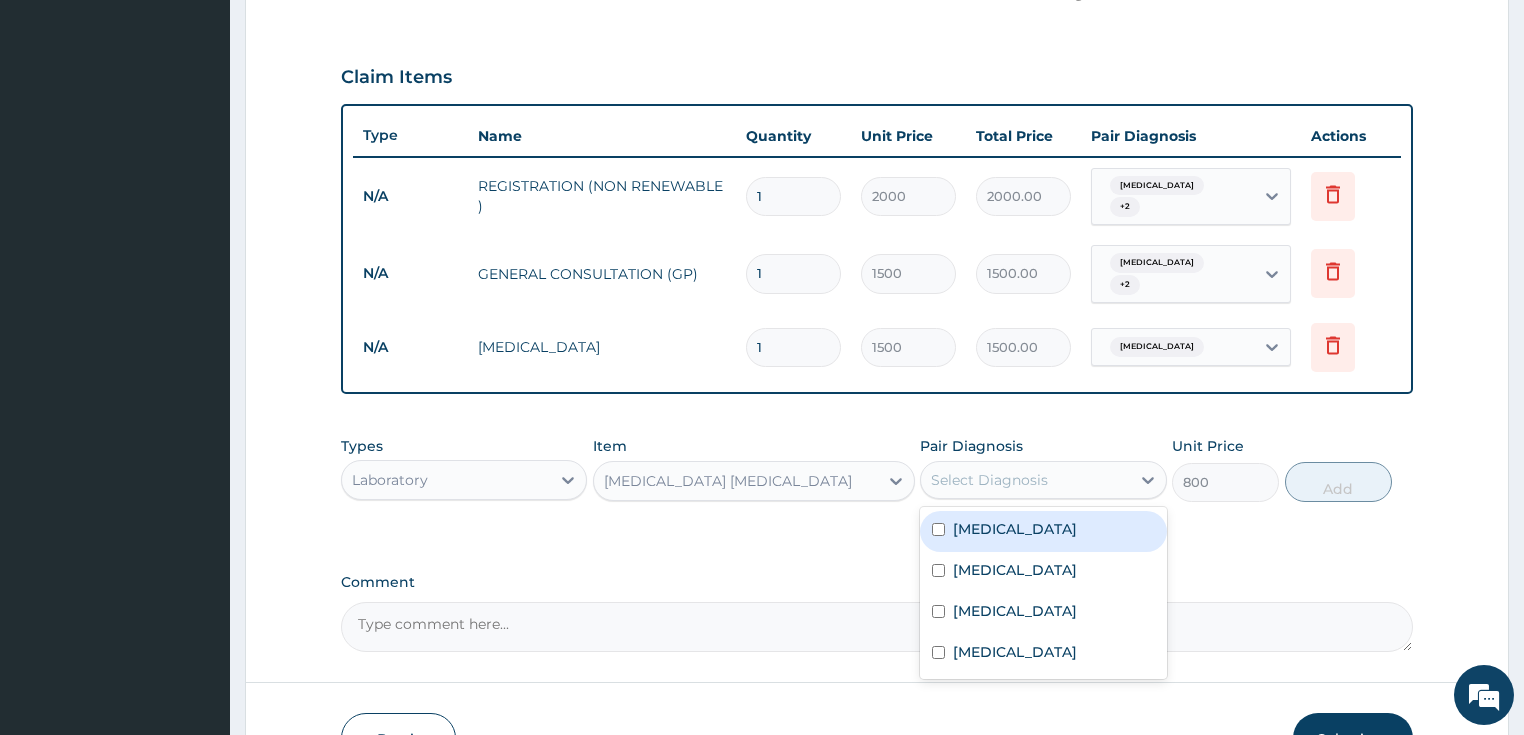click on "Select Diagnosis" at bounding box center (989, 480) 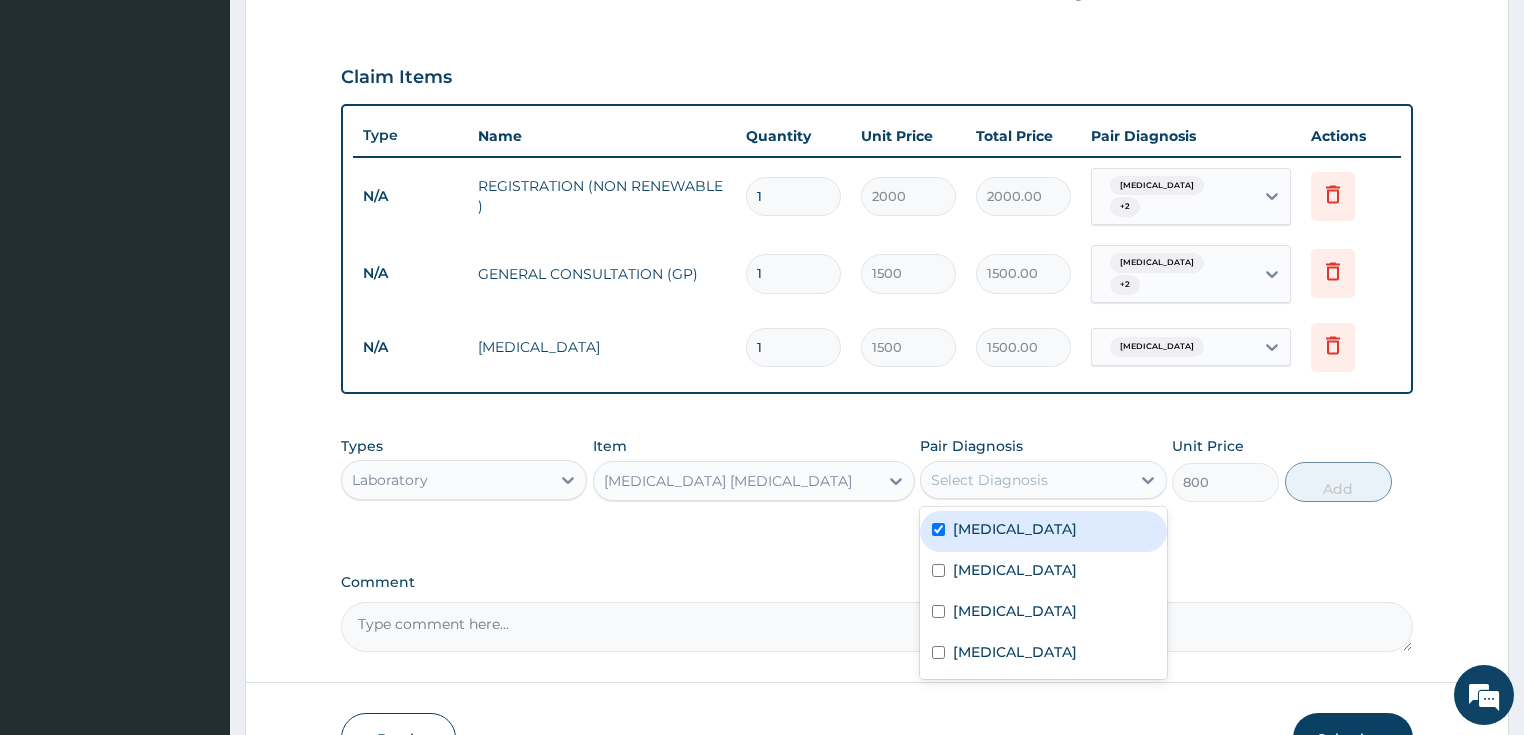 checkbox on "true" 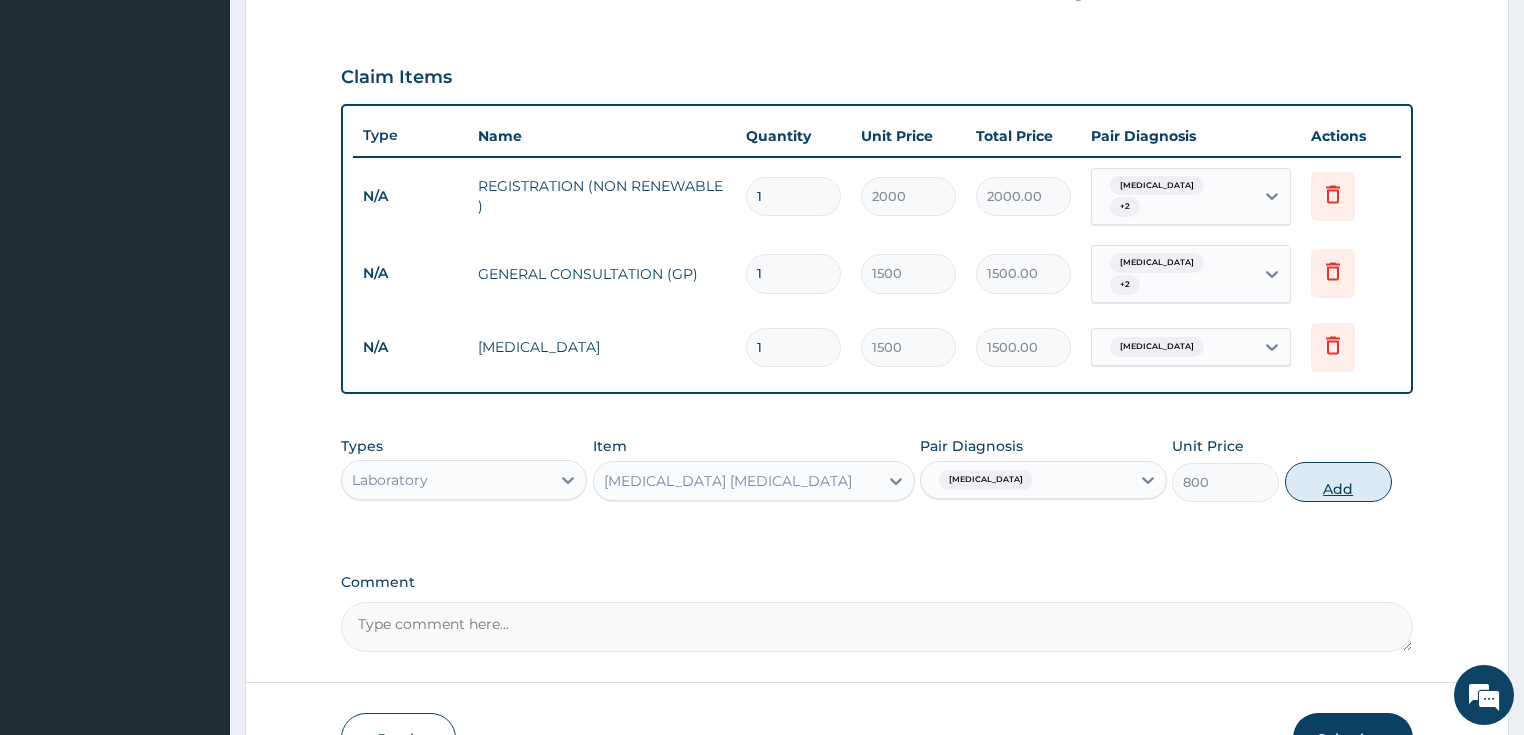 click on "Add" at bounding box center (1338, 482) 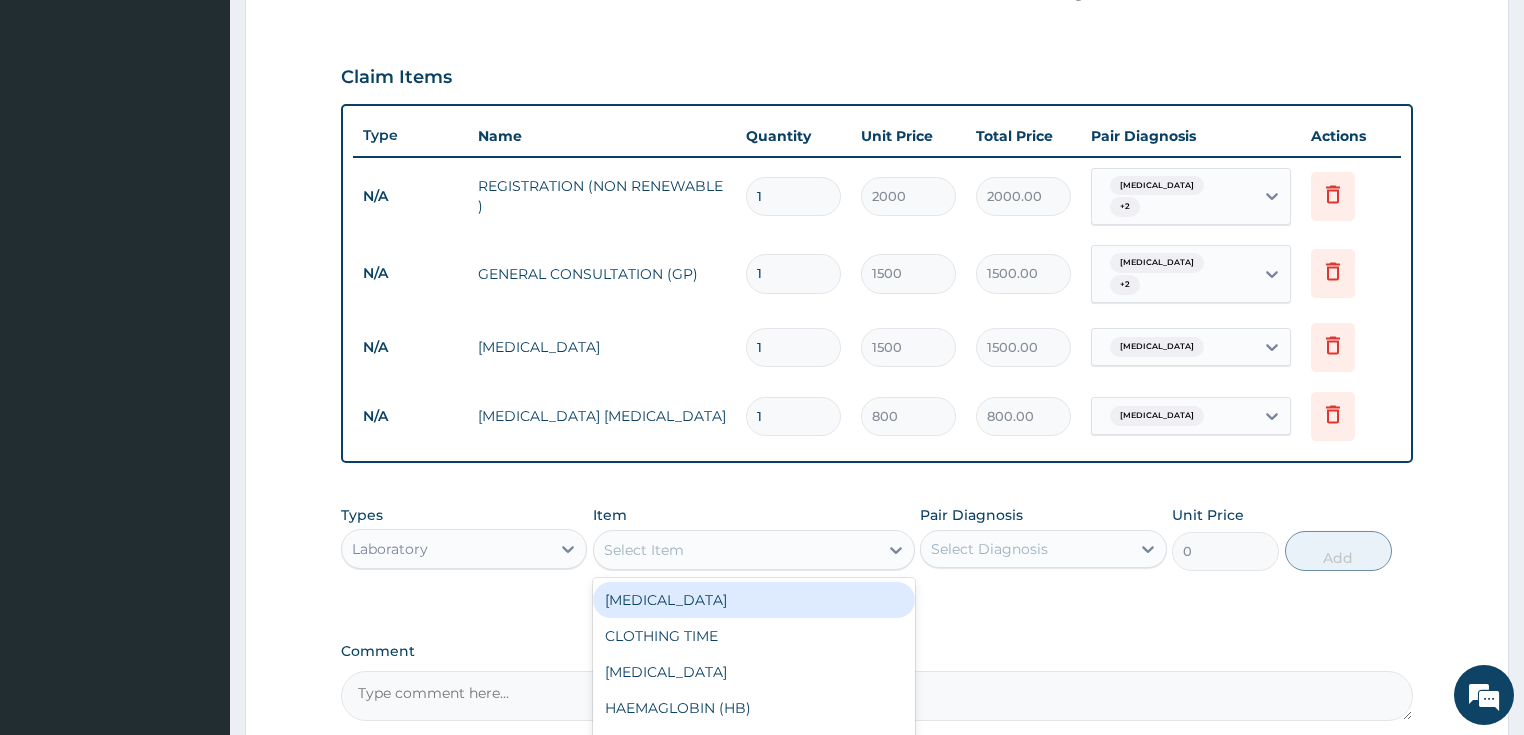 click on "Select Item" at bounding box center [736, 550] 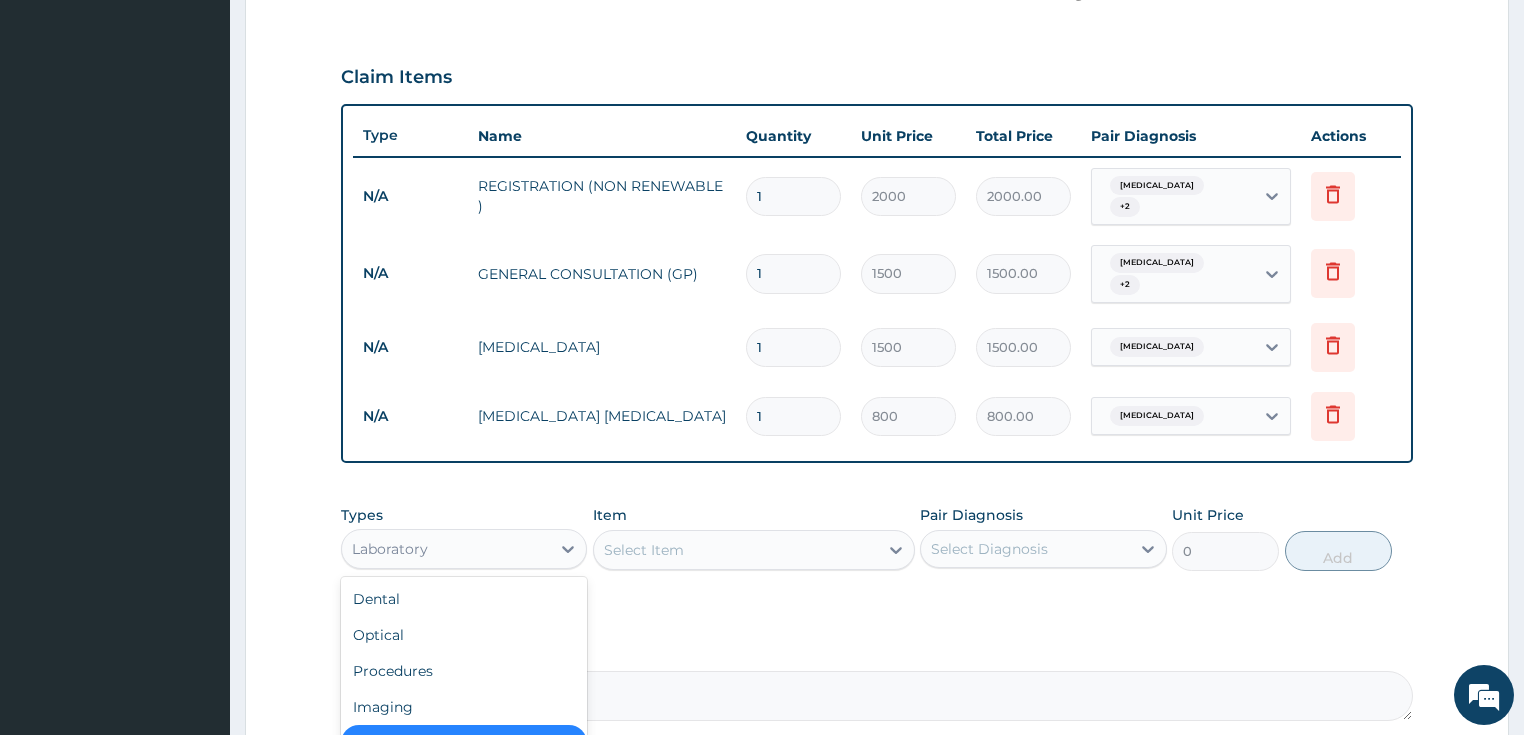 click on "Laboratory" at bounding box center [446, 549] 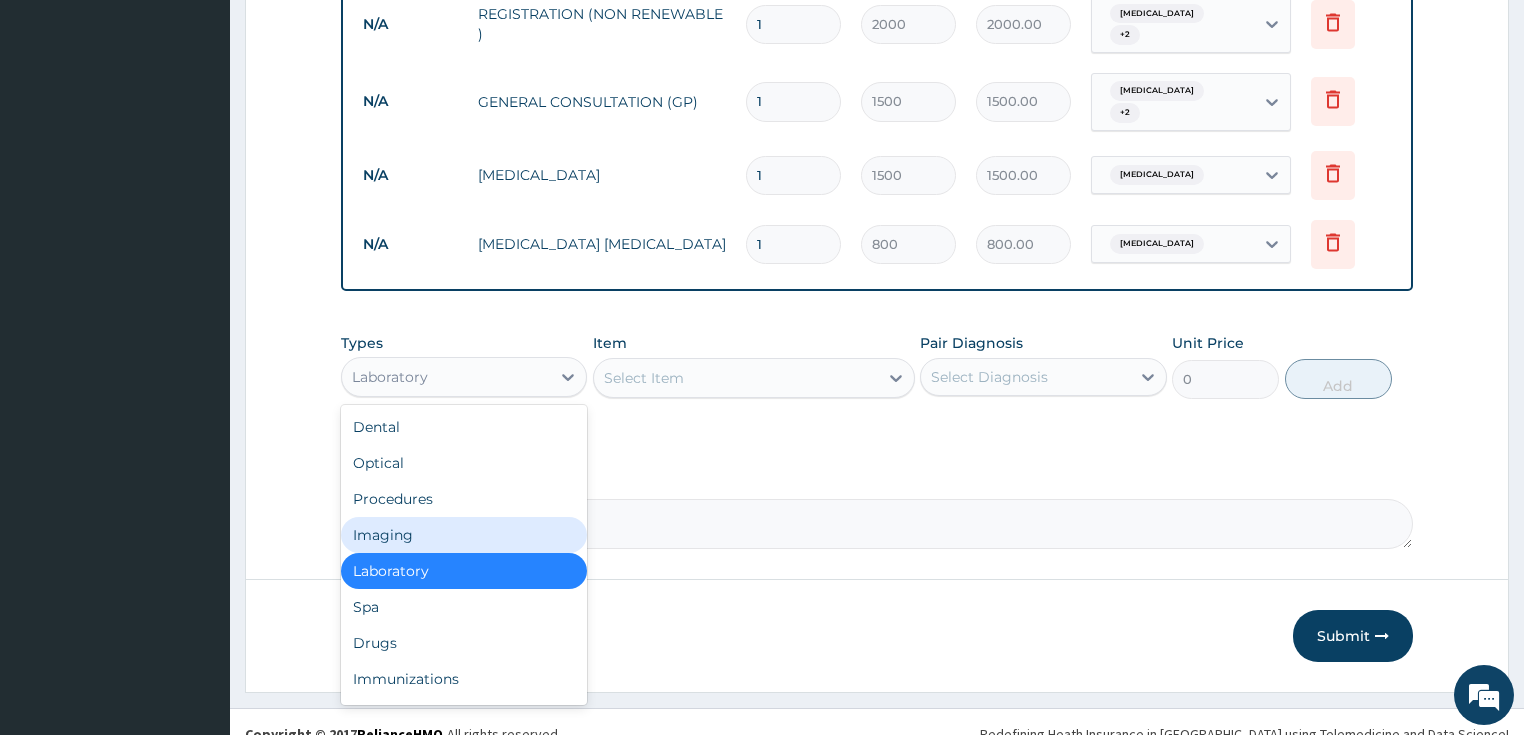 scroll, scrollTop: 815, scrollLeft: 0, axis: vertical 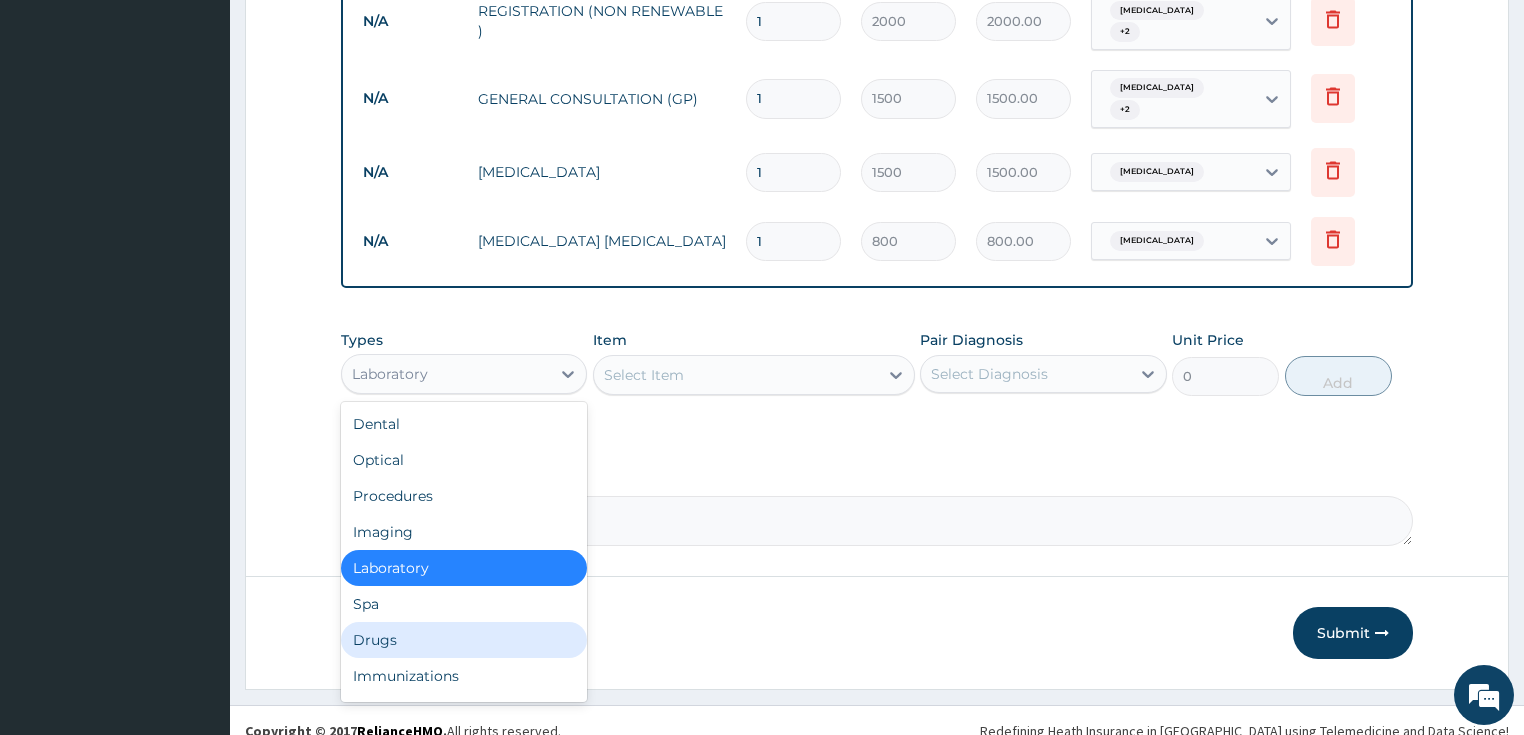 click on "Drugs" at bounding box center (464, 640) 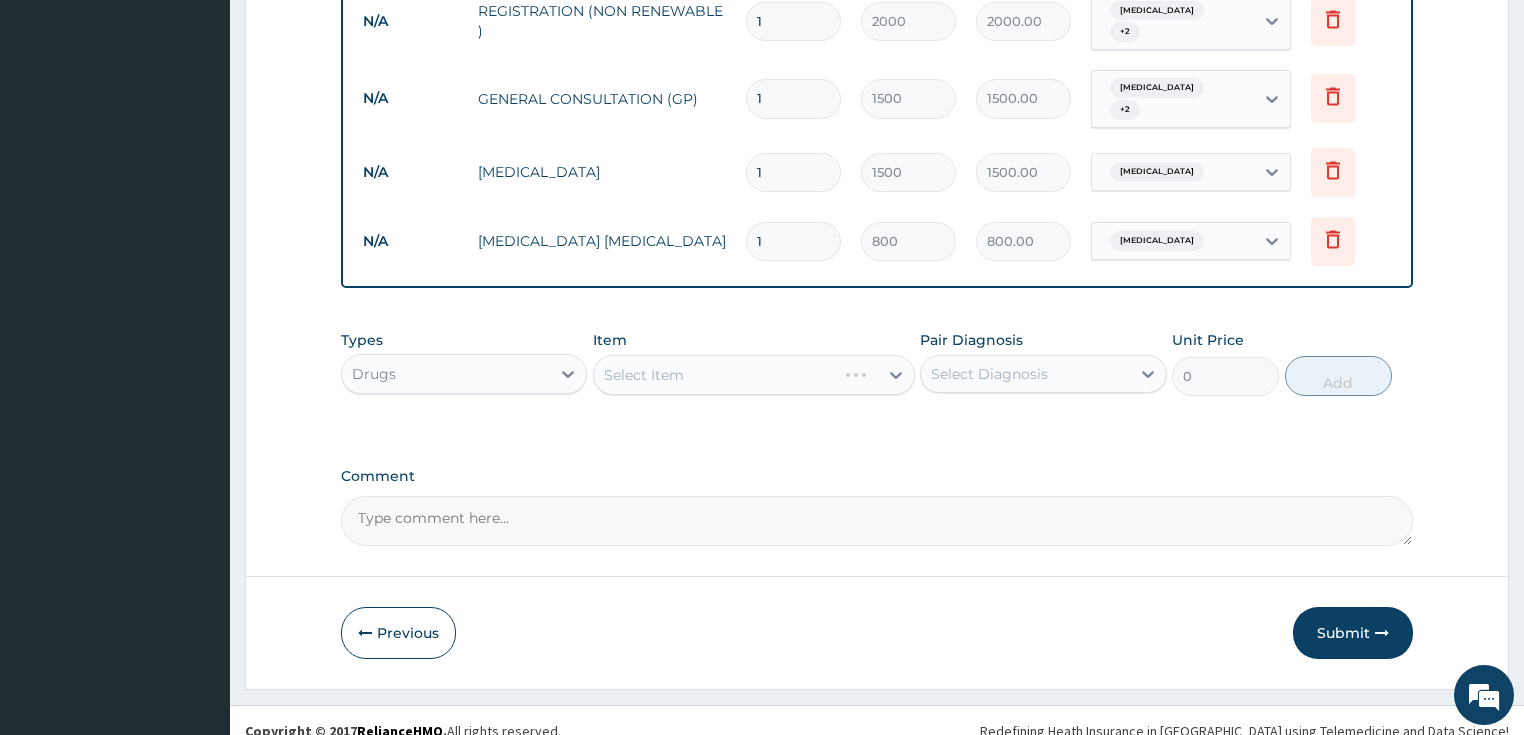 click on "Select Item" at bounding box center (754, 375) 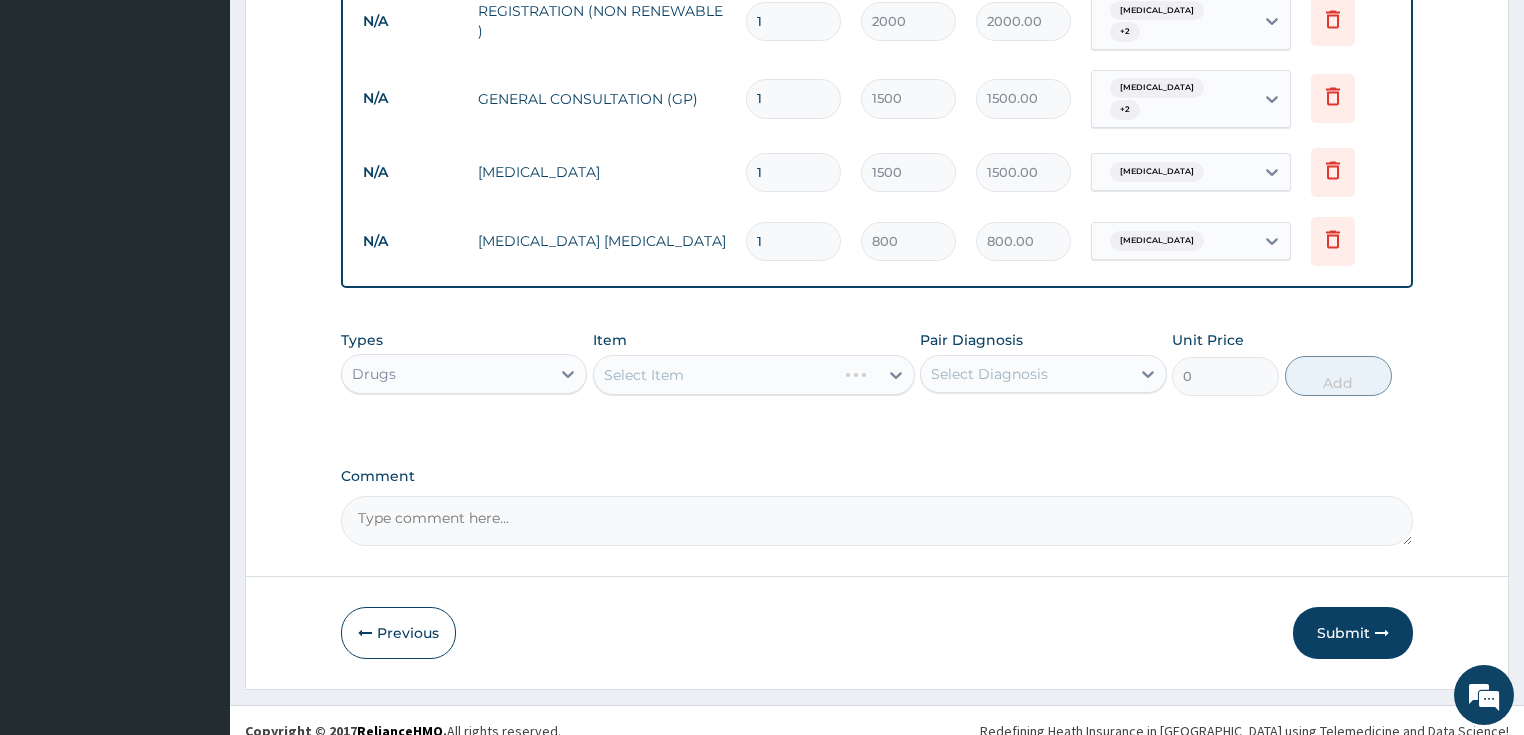 click on "Select Item" at bounding box center (754, 375) 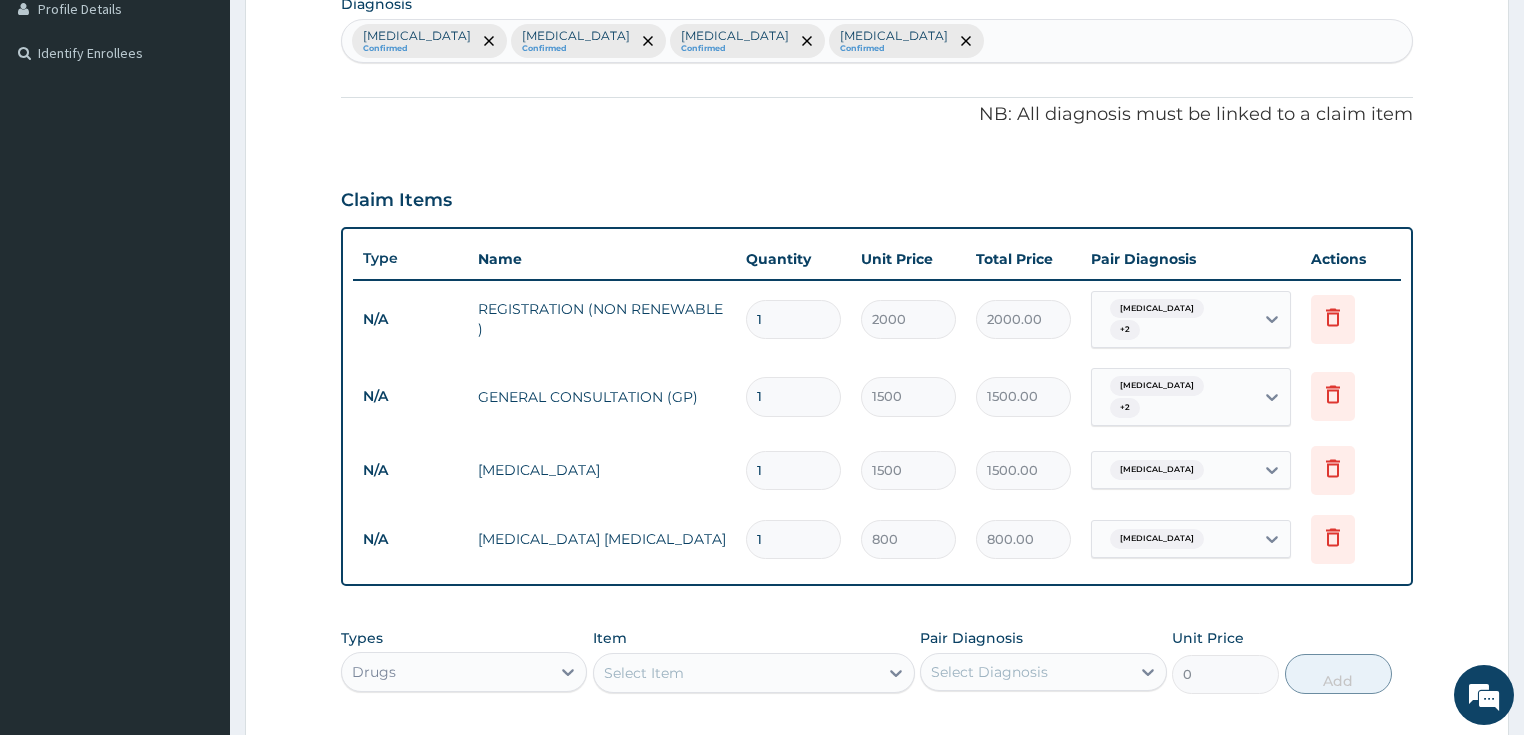 scroll, scrollTop: 560, scrollLeft: 0, axis: vertical 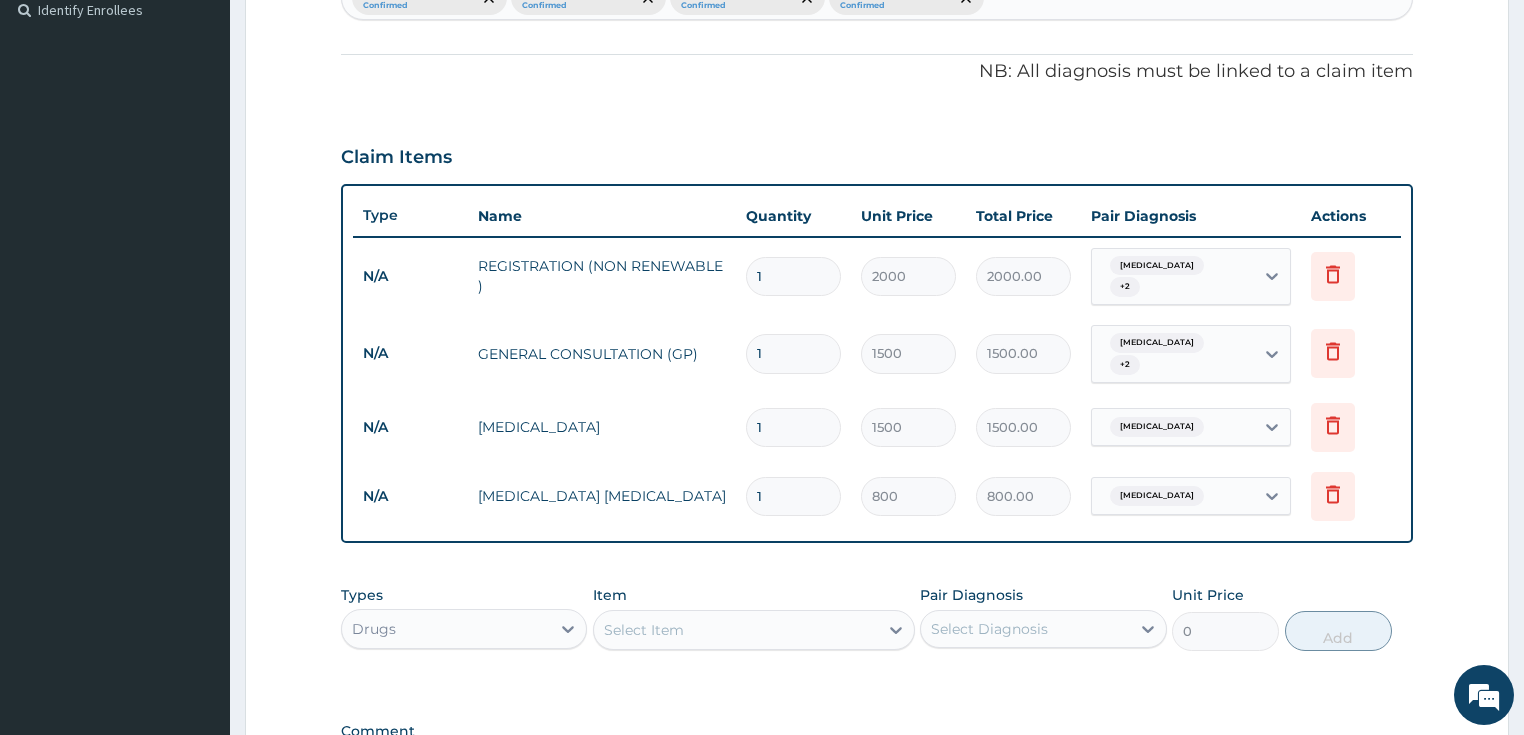 click on "Select Item" at bounding box center [644, 630] 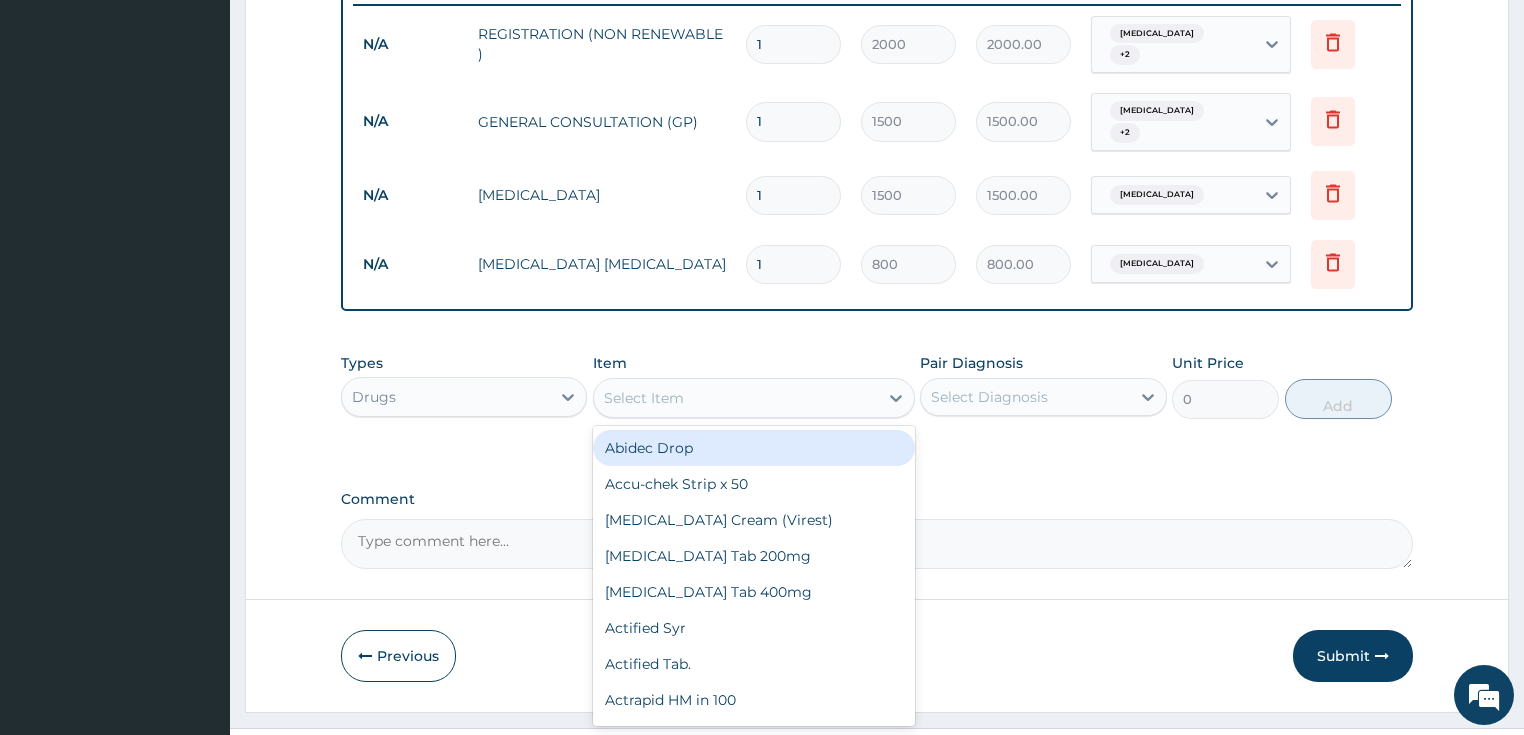 scroll, scrollTop: 800, scrollLeft: 0, axis: vertical 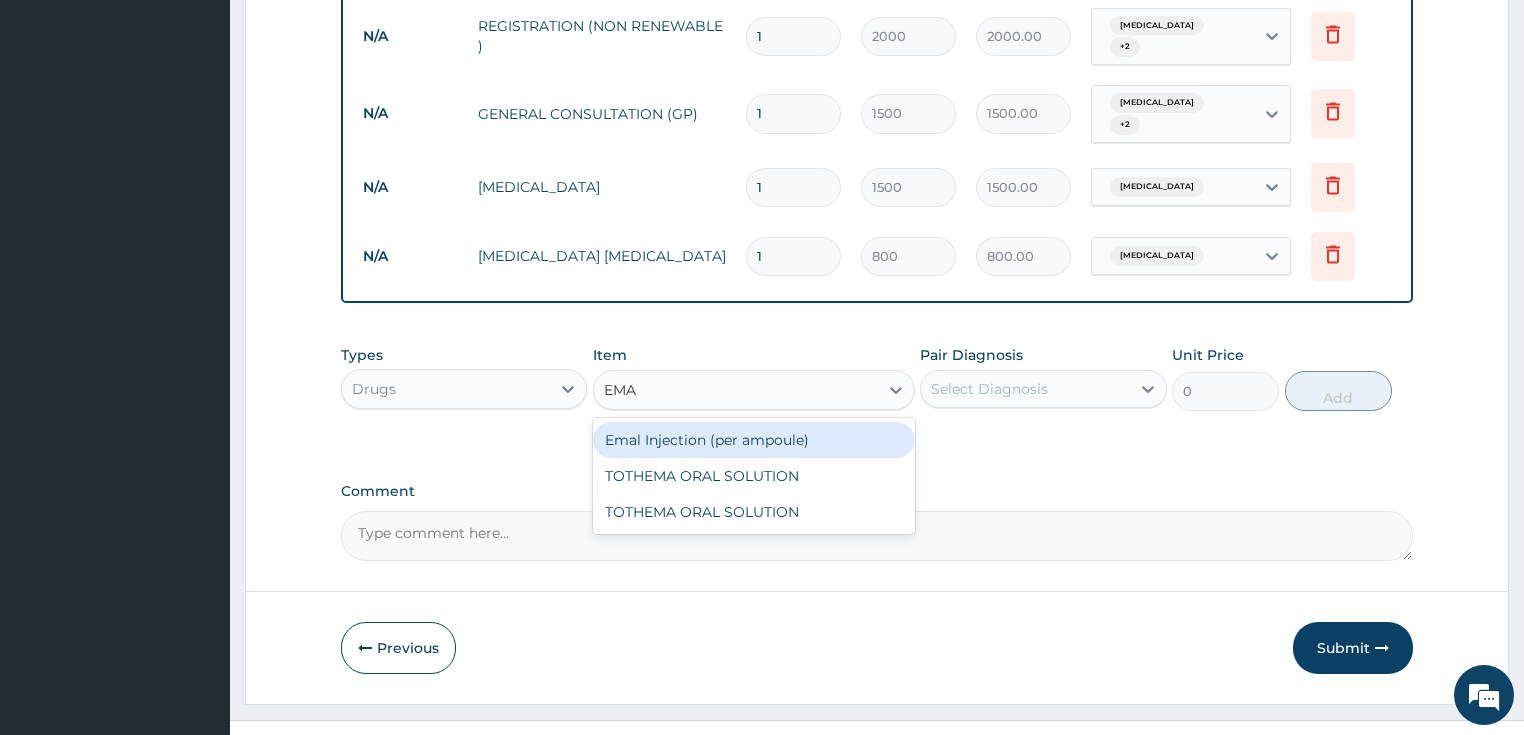 type on "EMAL" 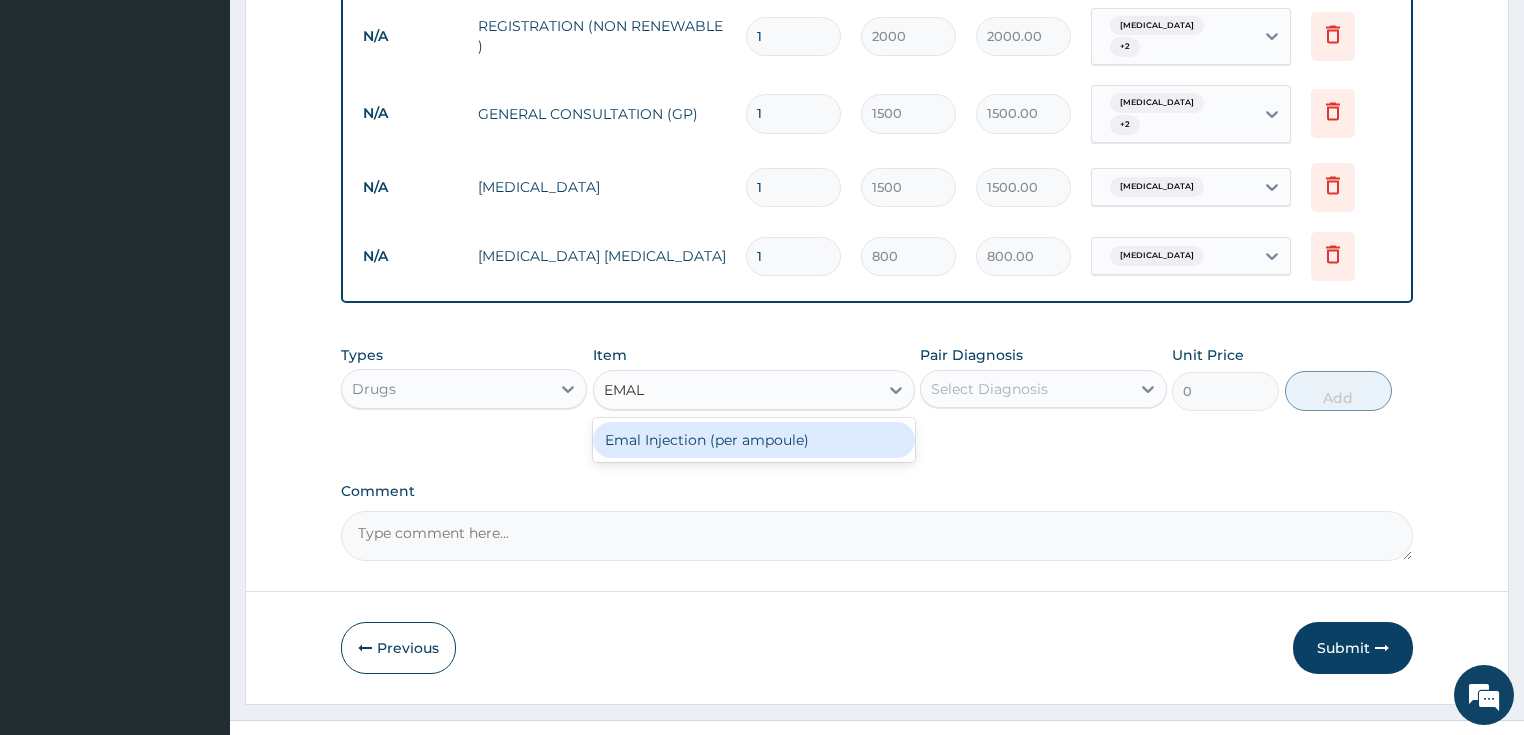 click on "Emal Injection  (per ampoule)" at bounding box center [754, 440] 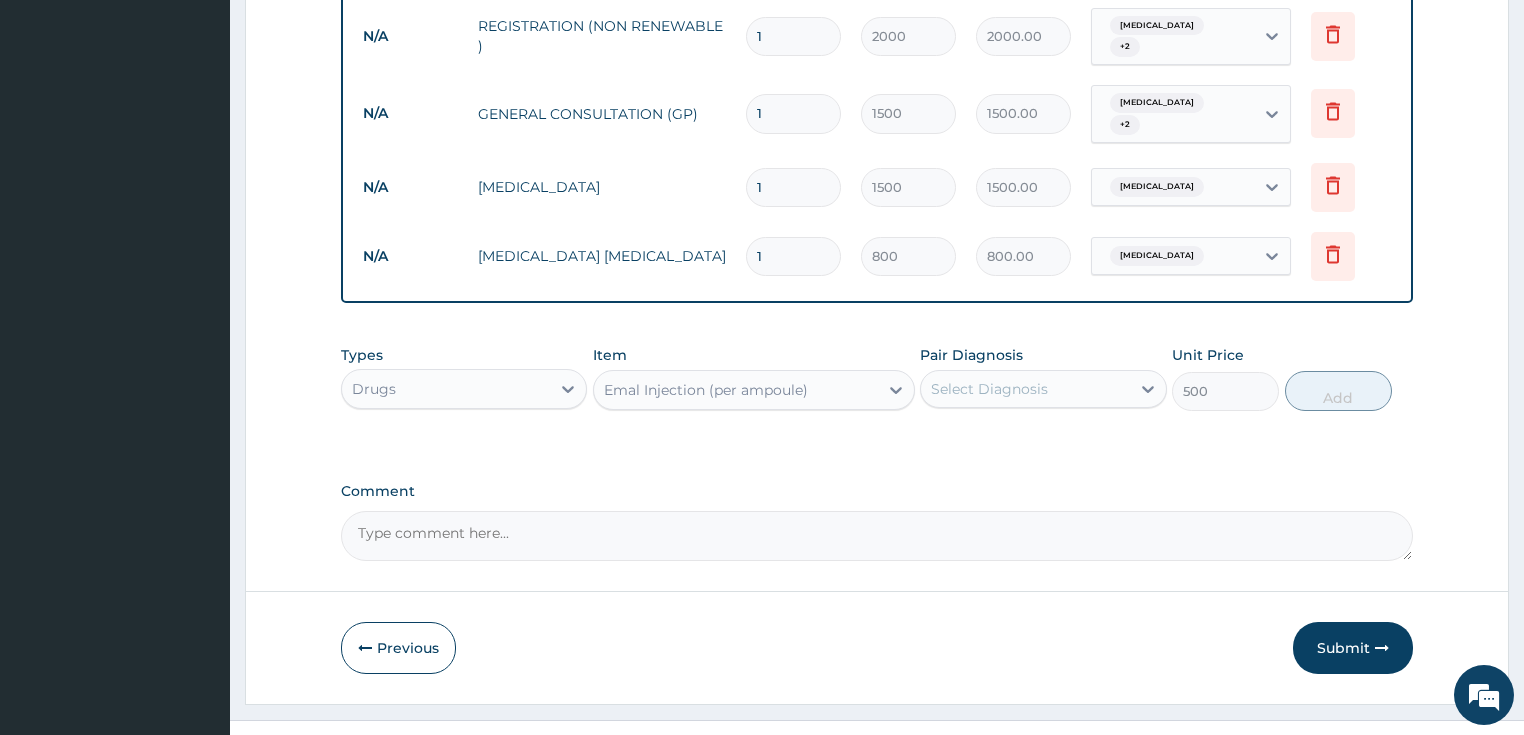 click on "Select Diagnosis" at bounding box center [989, 389] 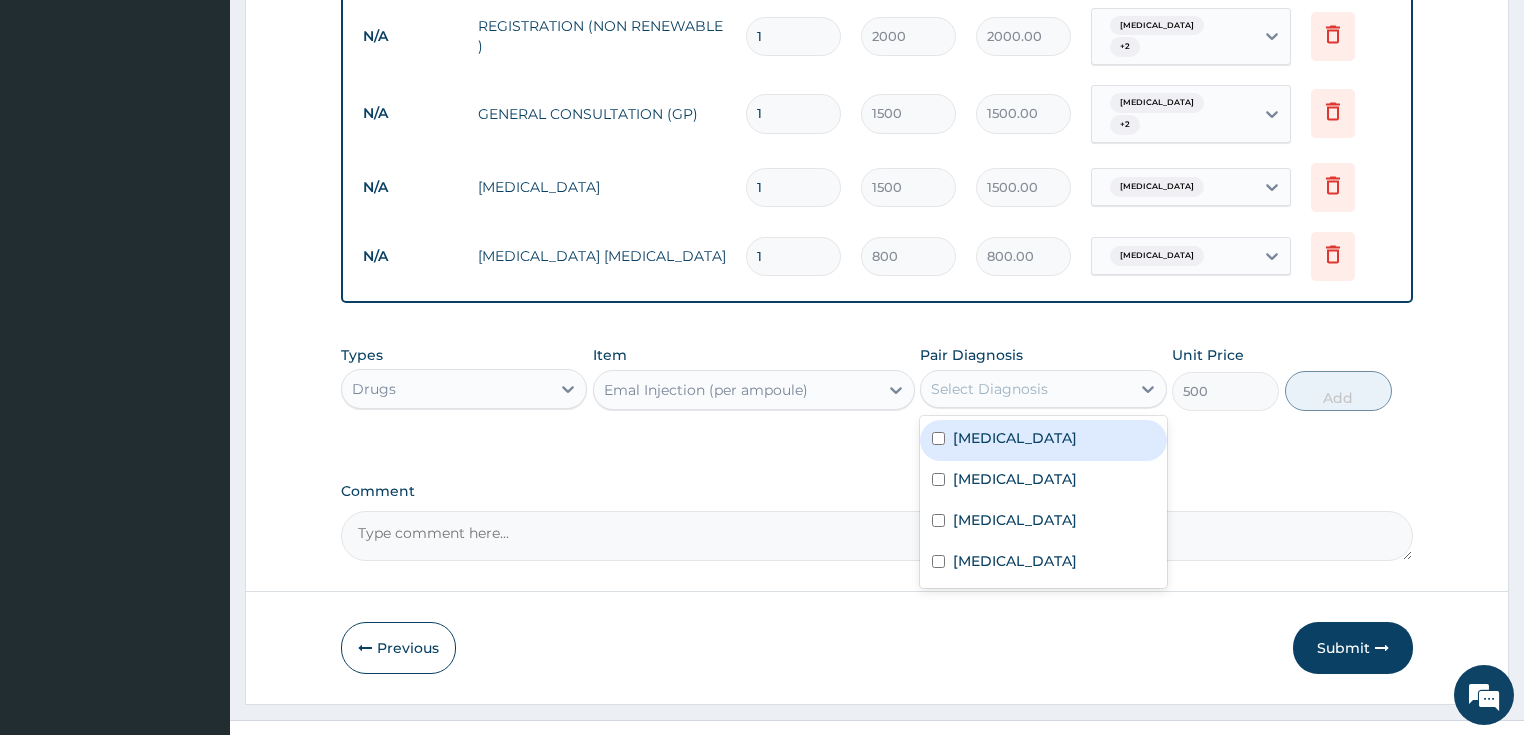 click on "Malaria" at bounding box center (1043, 440) 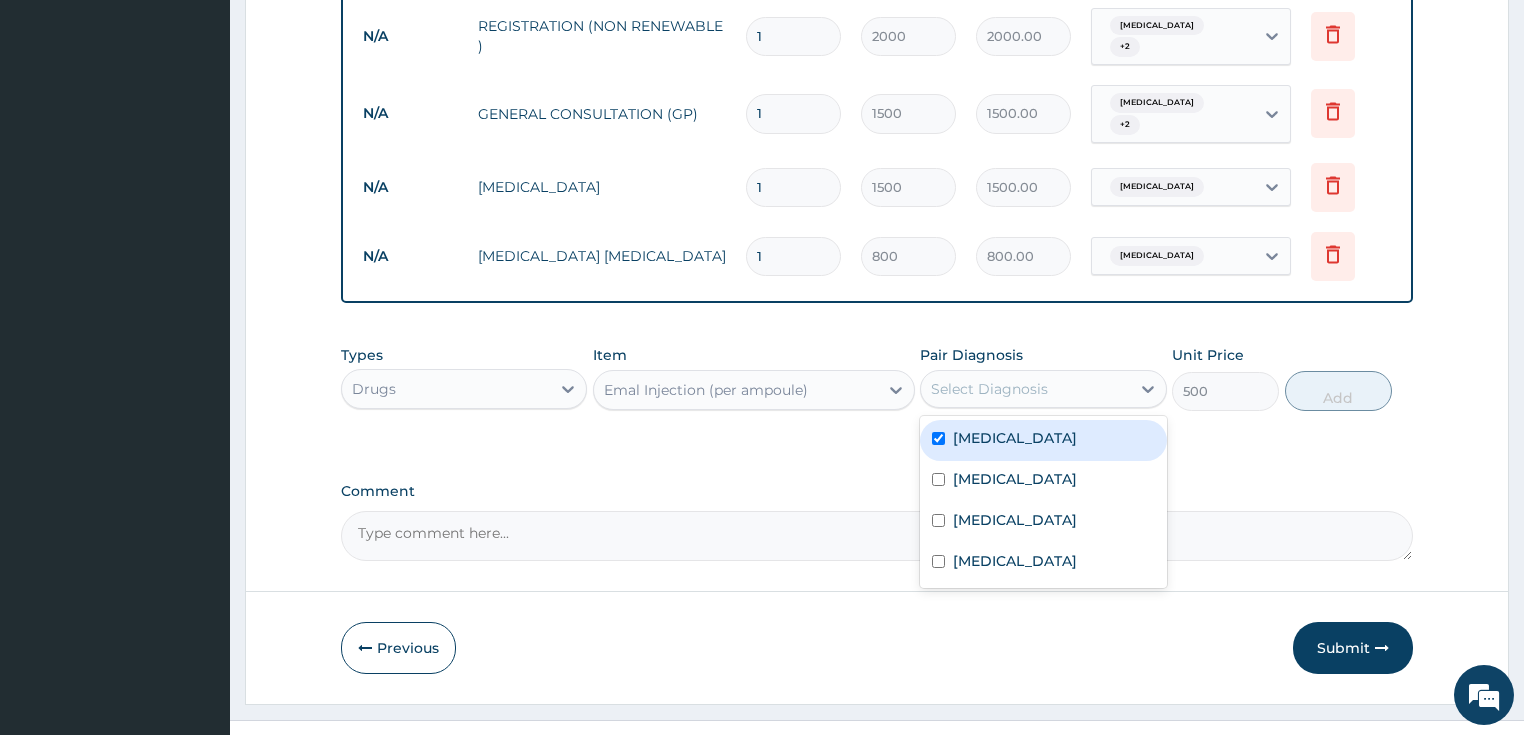 checkbox on "true" 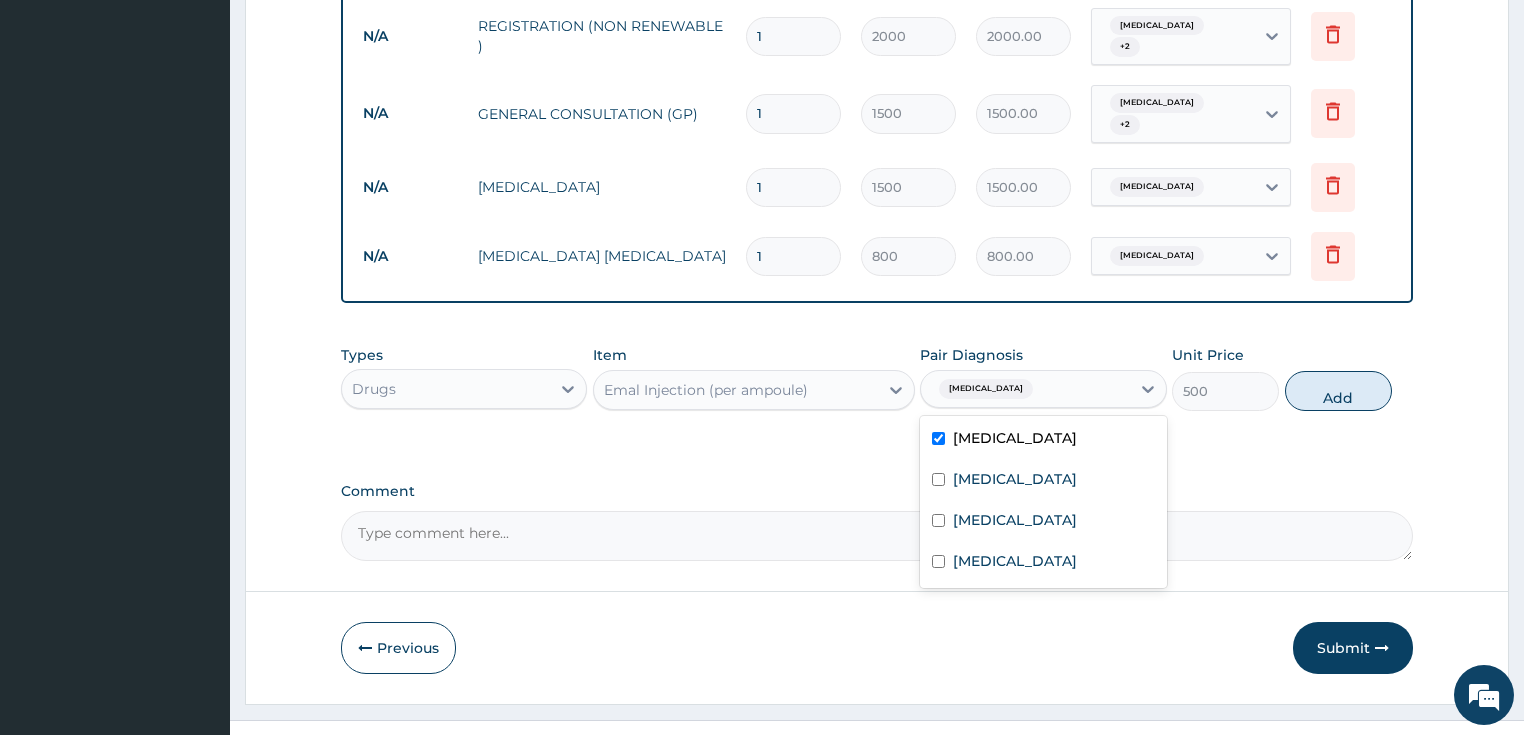 click on "Add" at bounding box center (1338, 391) 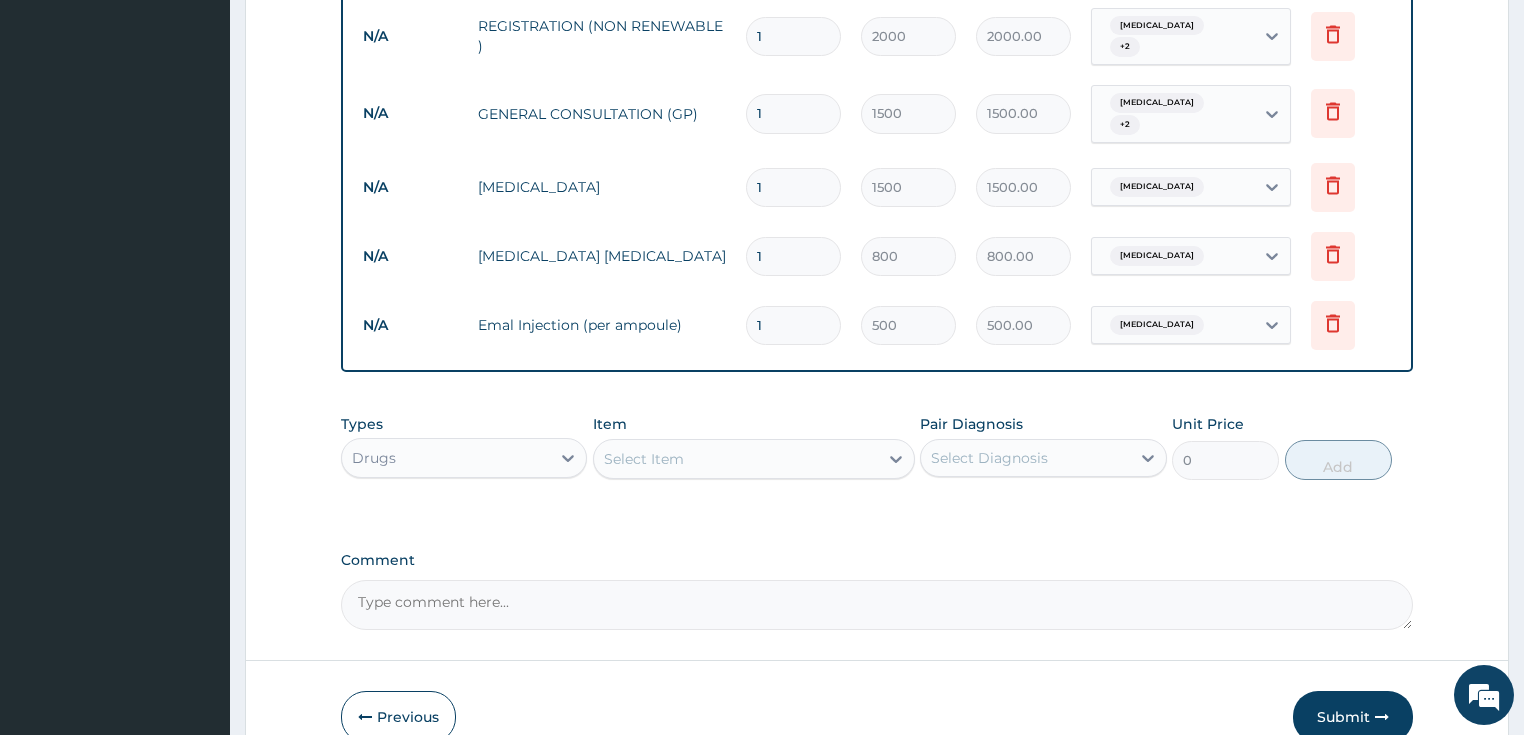 type 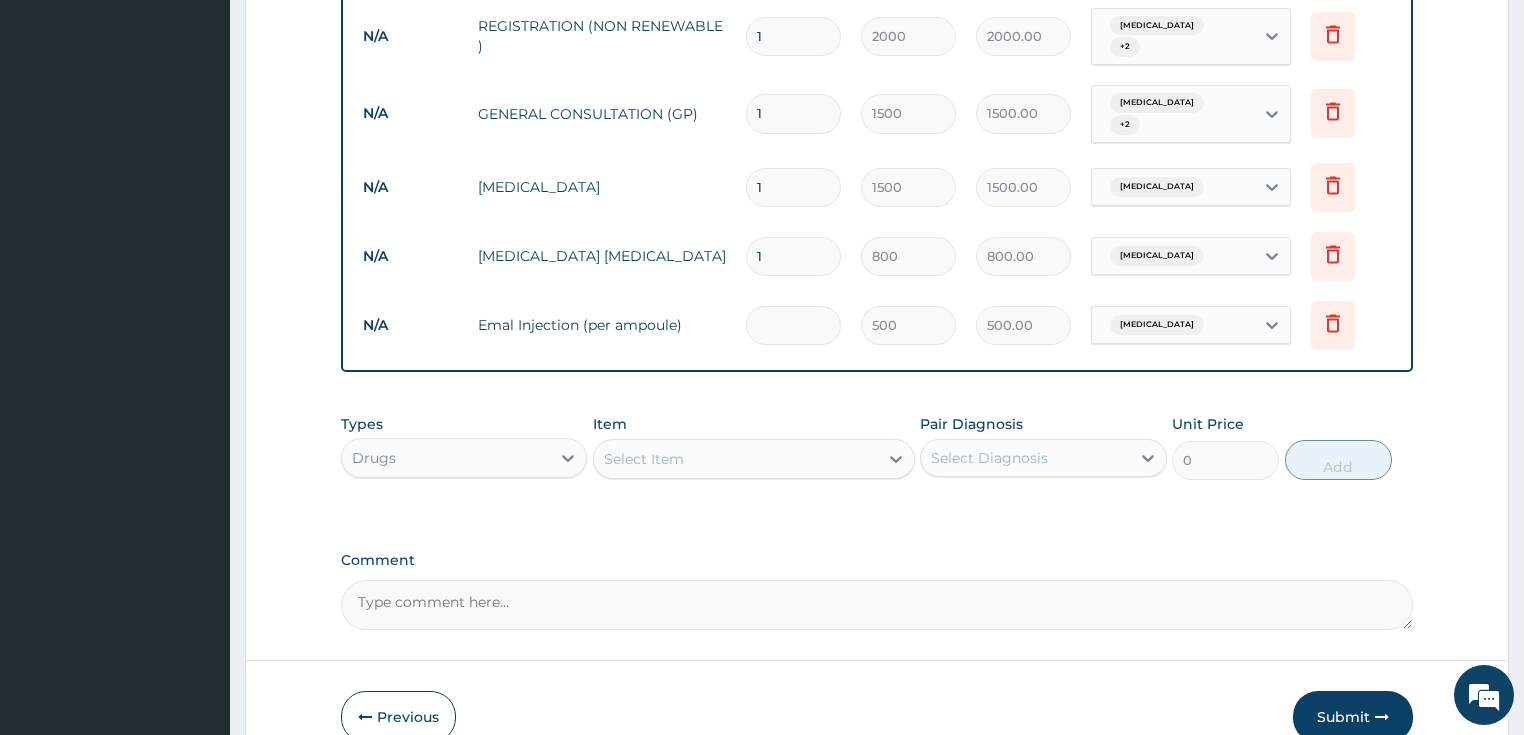 type on "0.00" 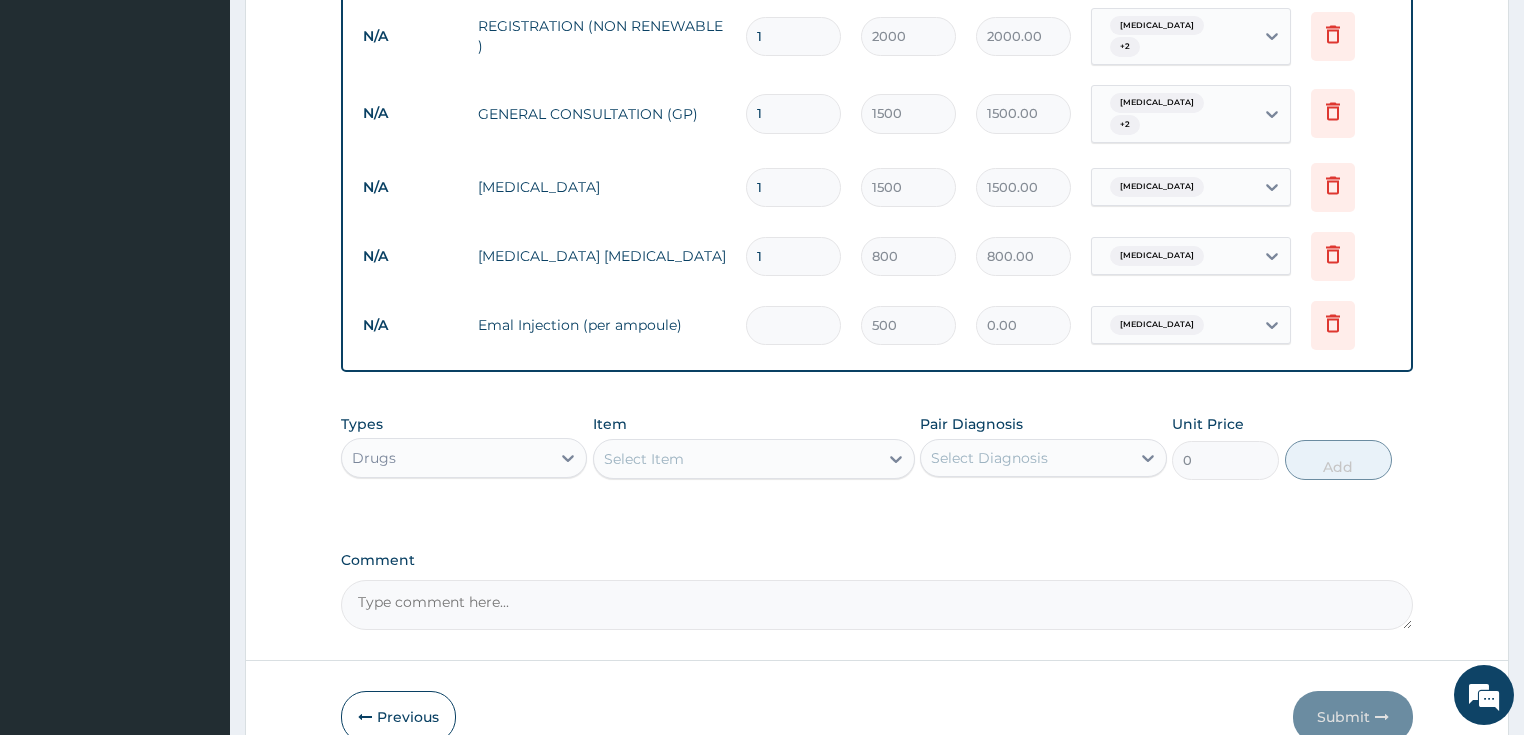 type on "4" 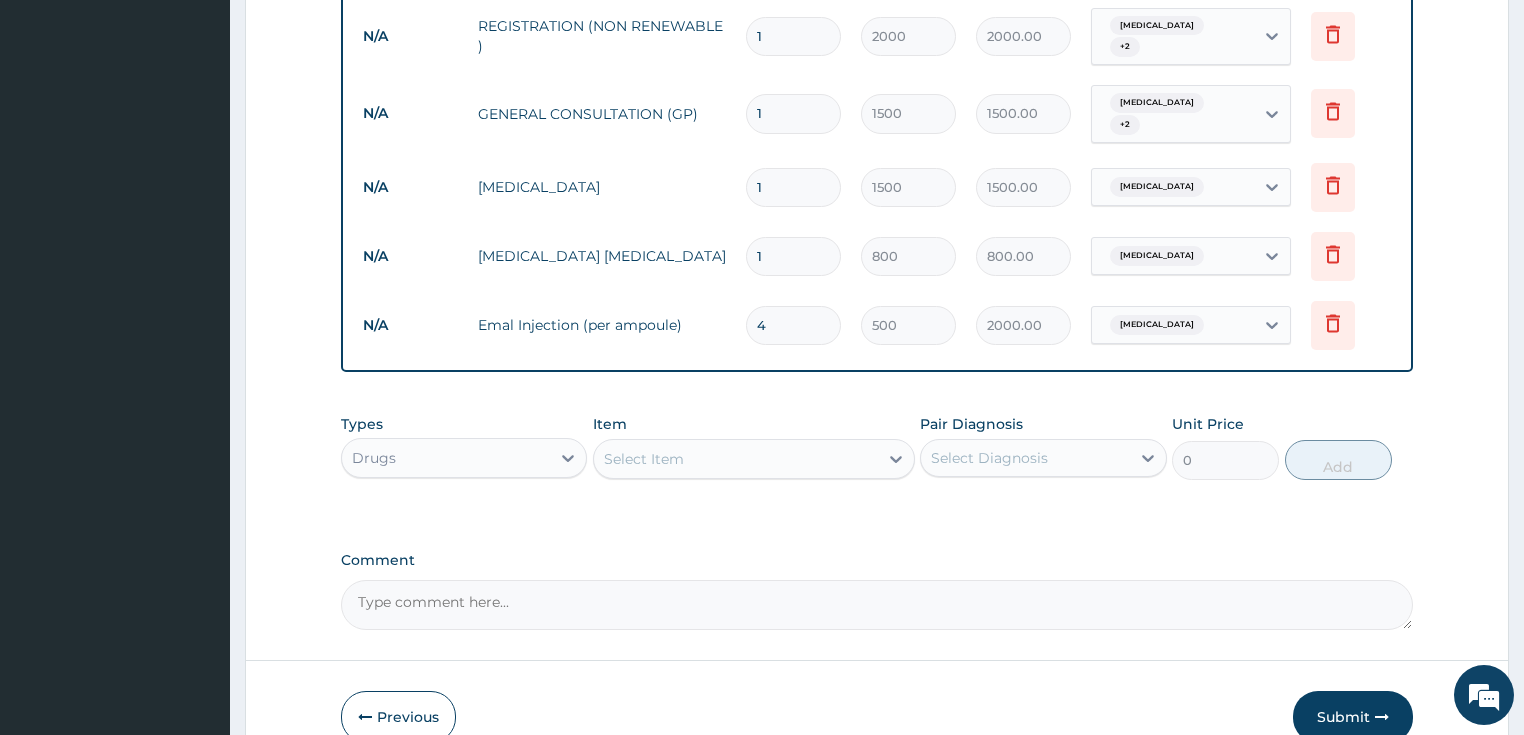 type 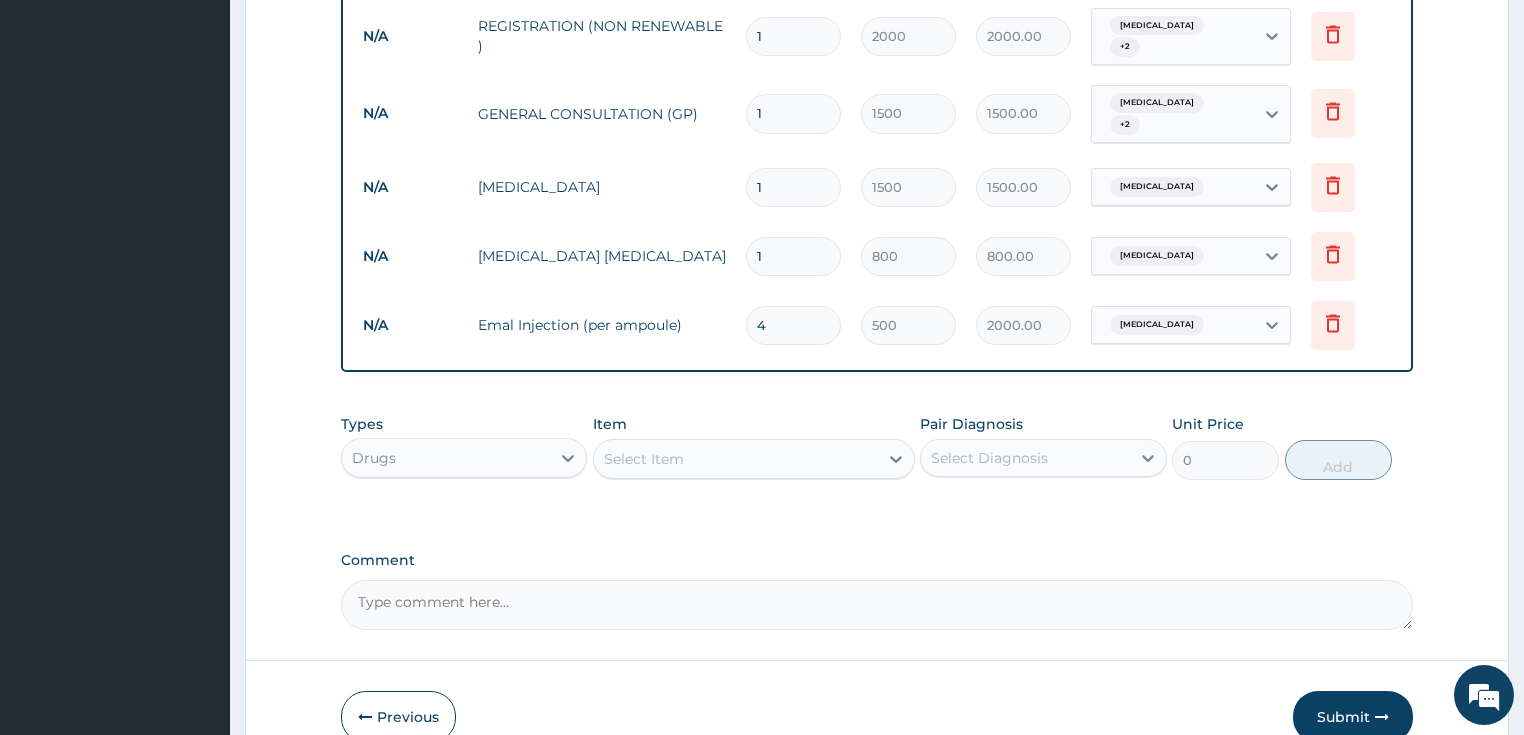 type on "0.00" 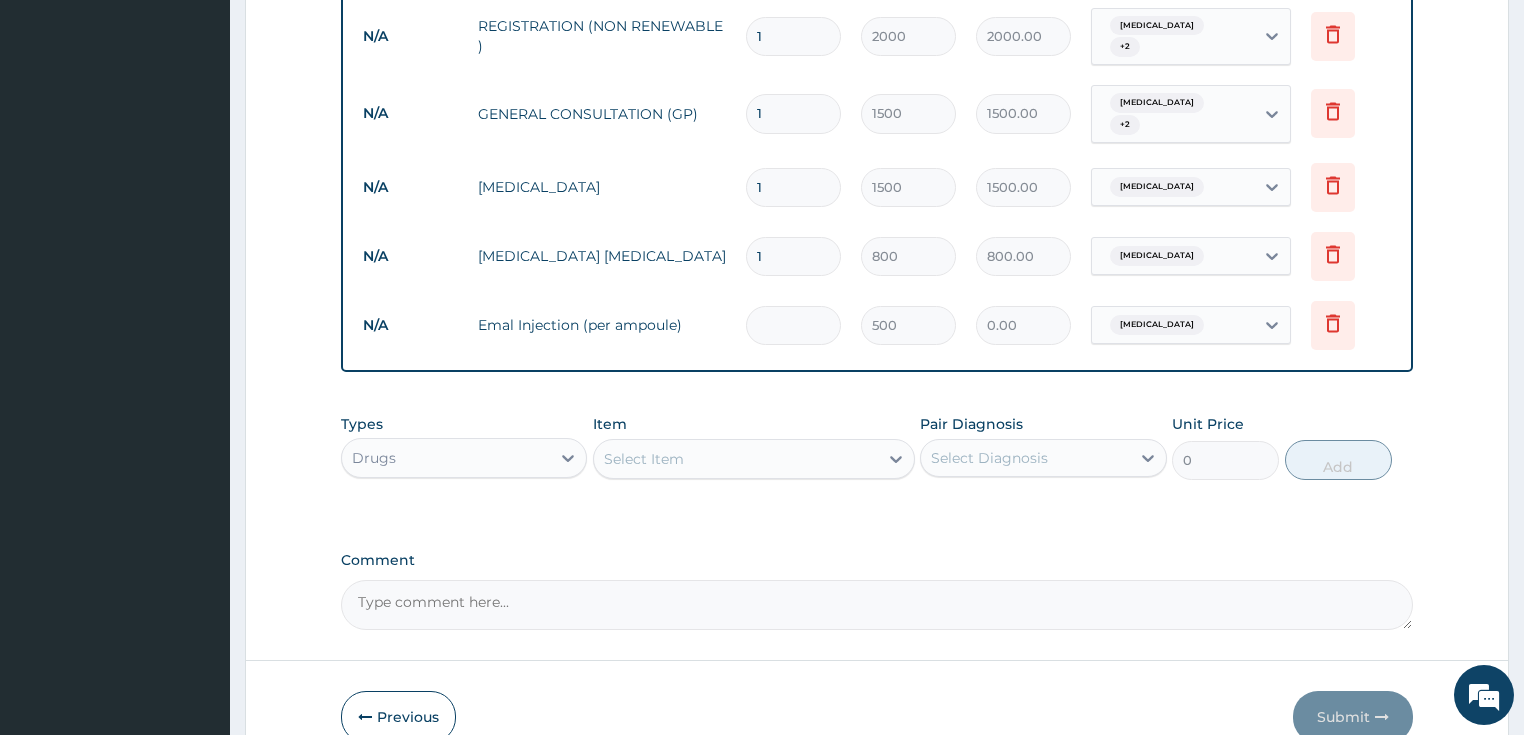 type on "3" 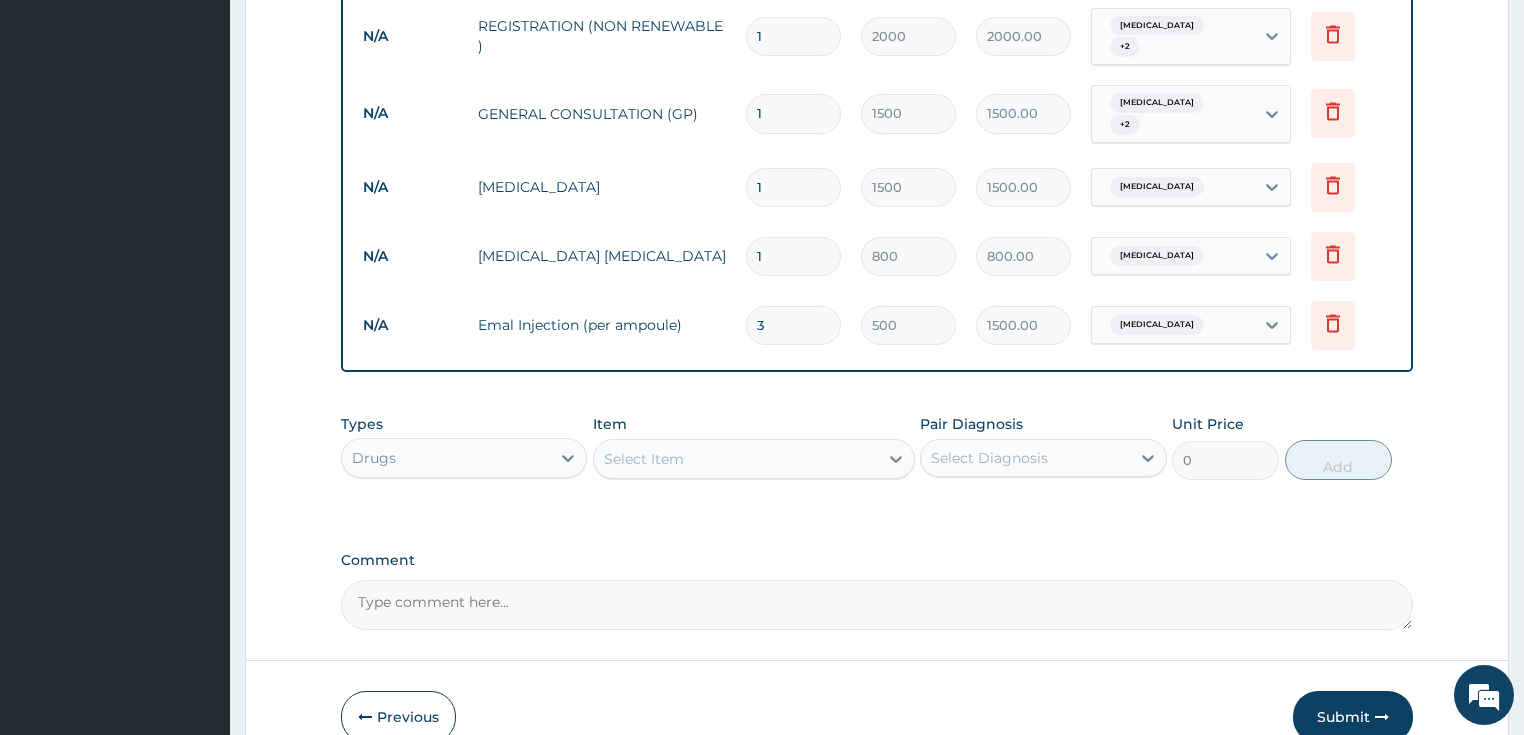 type on "3" 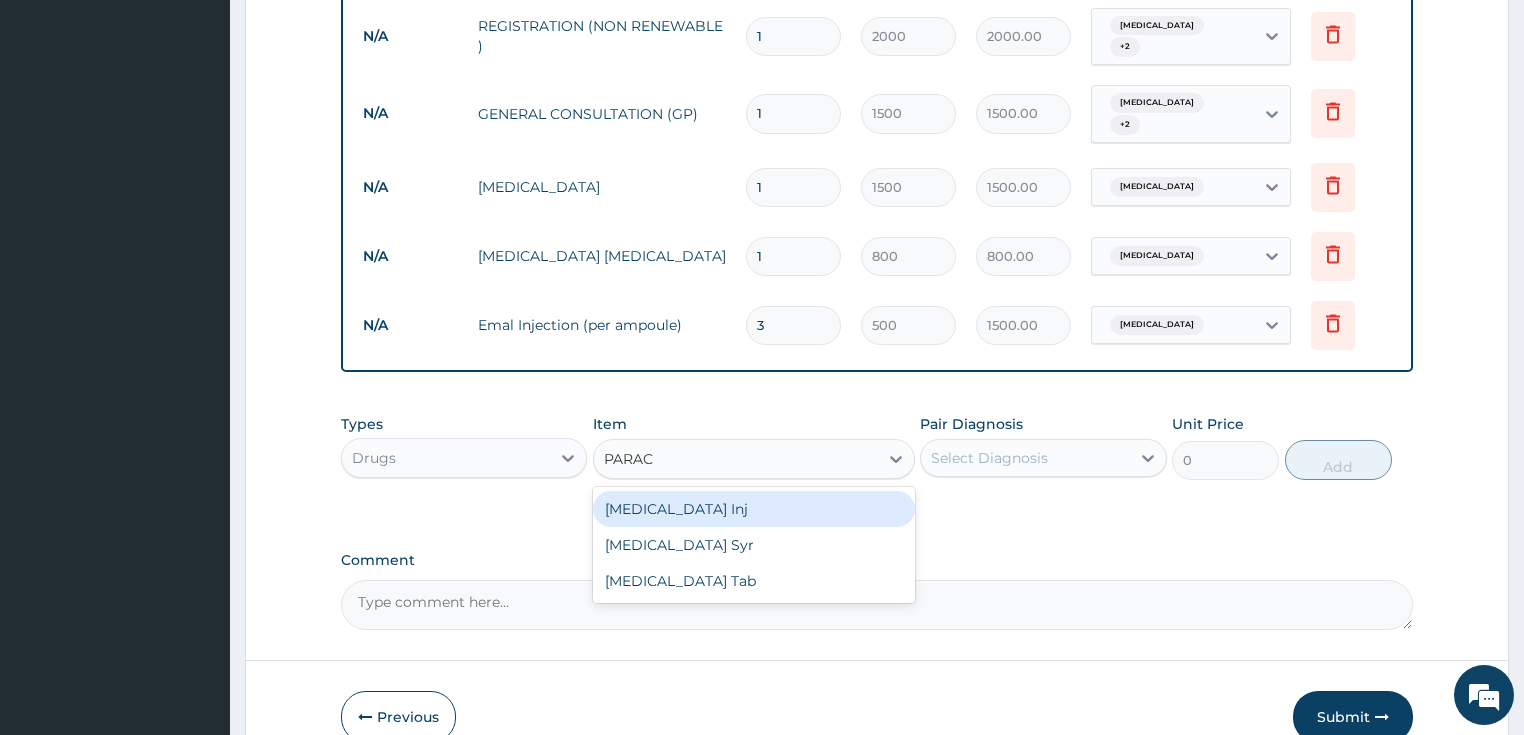 type on "PARACE" 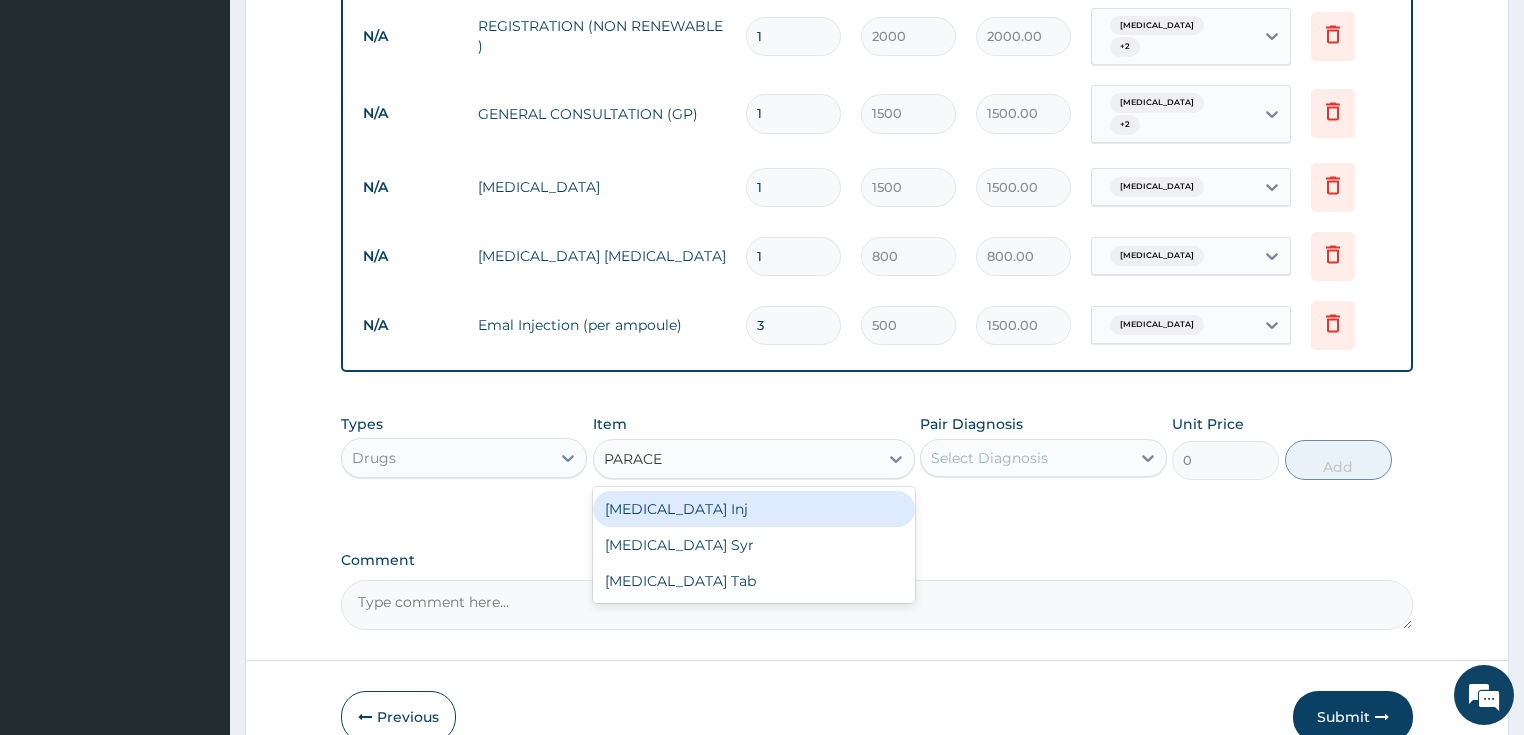 click on "Paracetamol Inj" at bounding box center (754, 509) 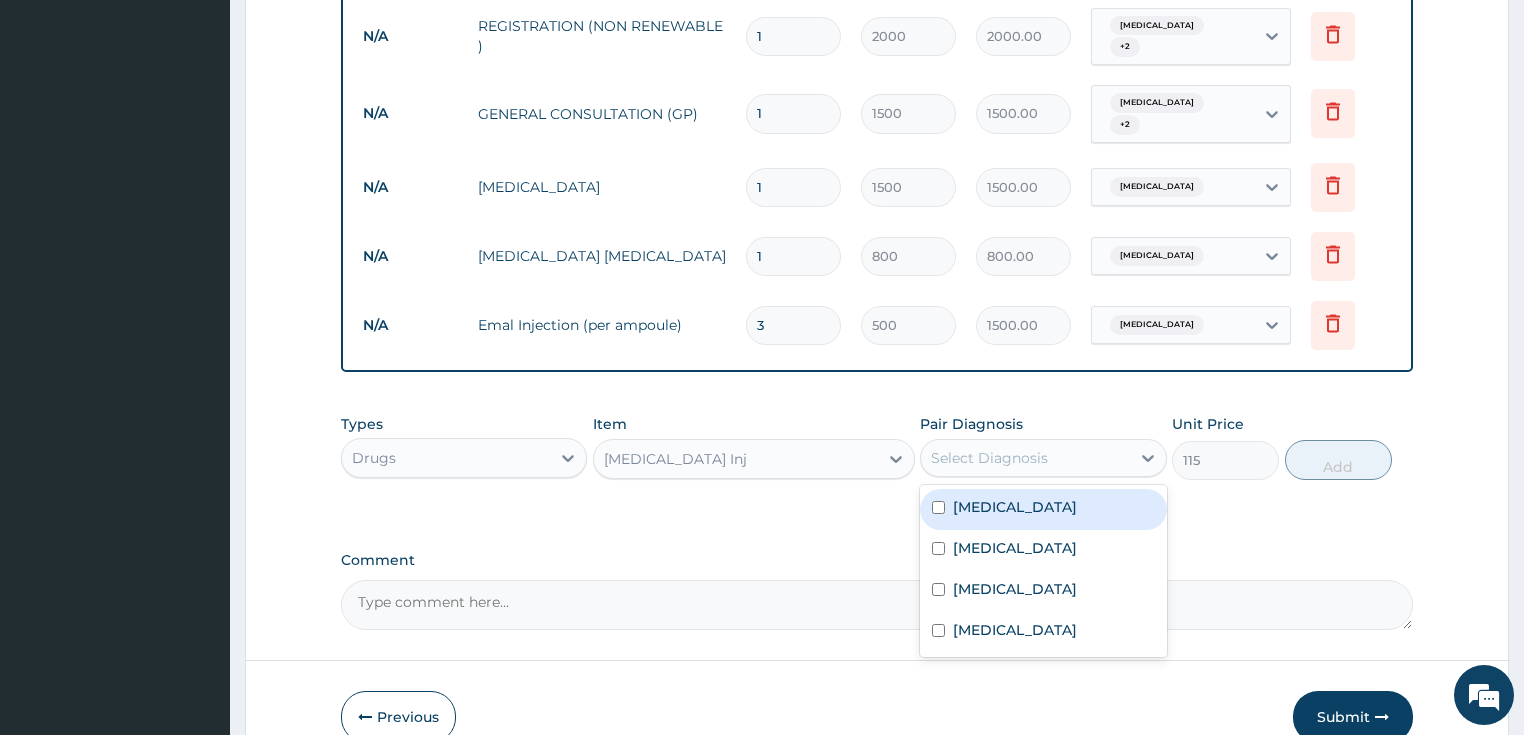 click on "Select Diagnosis" at bounding box center (1025, 458) 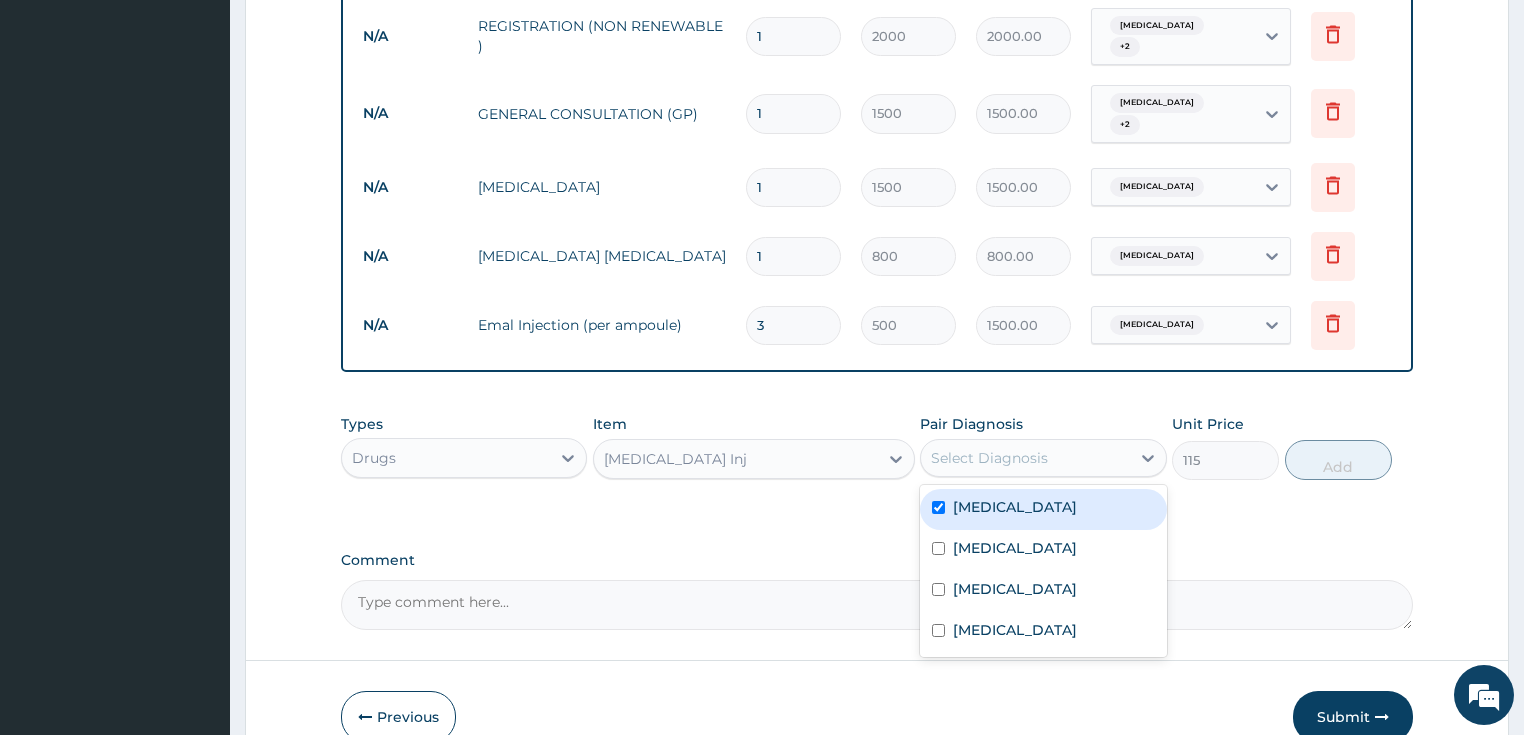 checkbox on "true" 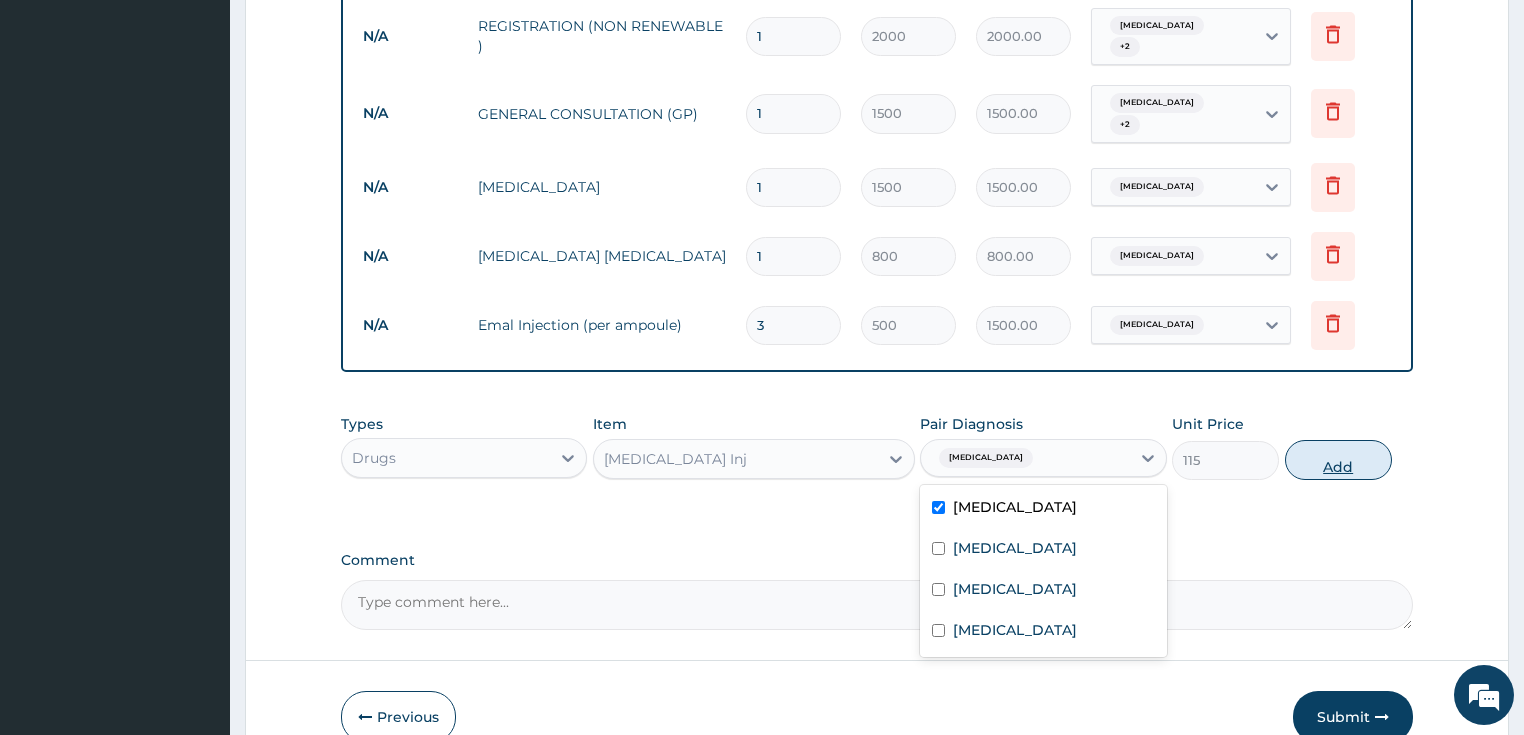 click on "Add" at bounding box center (1338, 460) 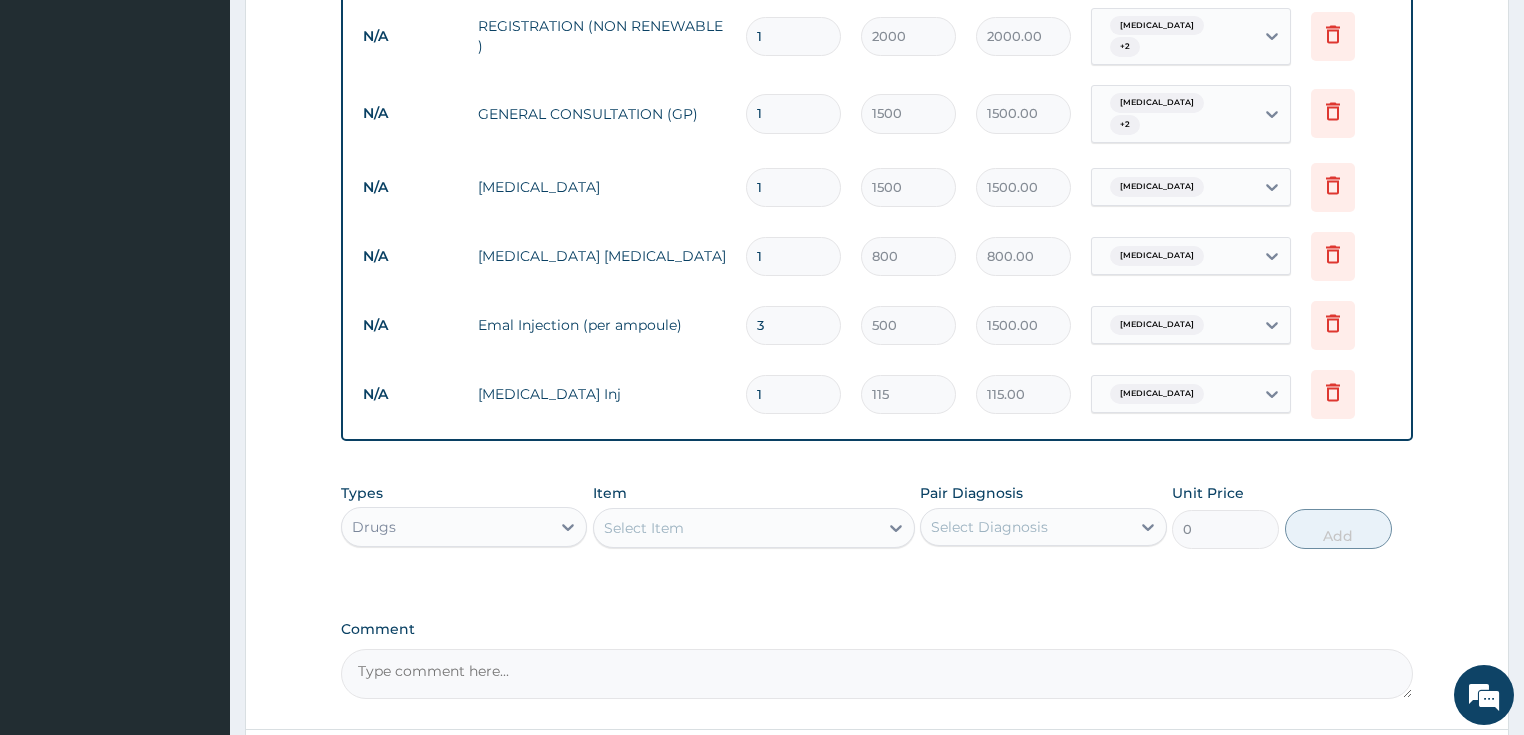 type 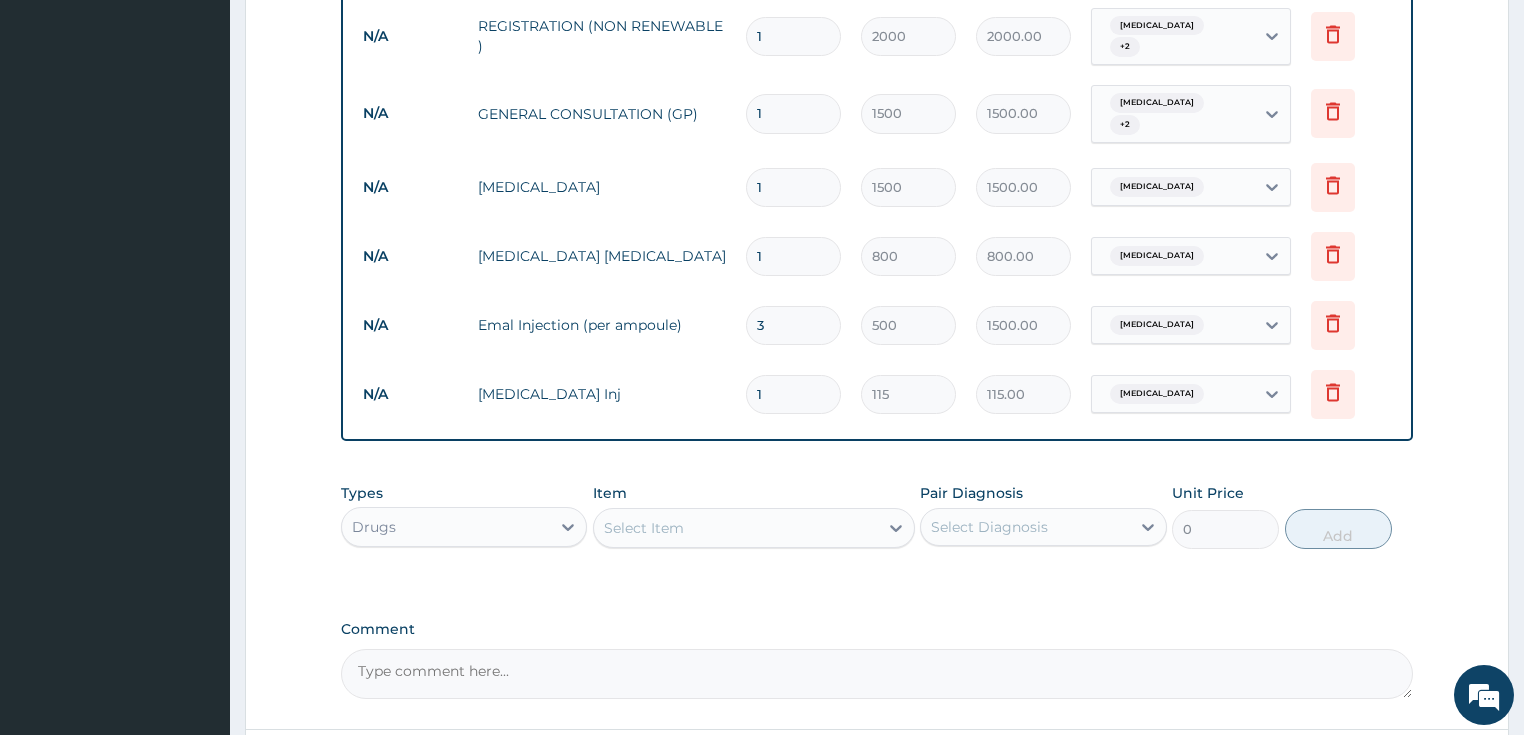 type on "0.00" 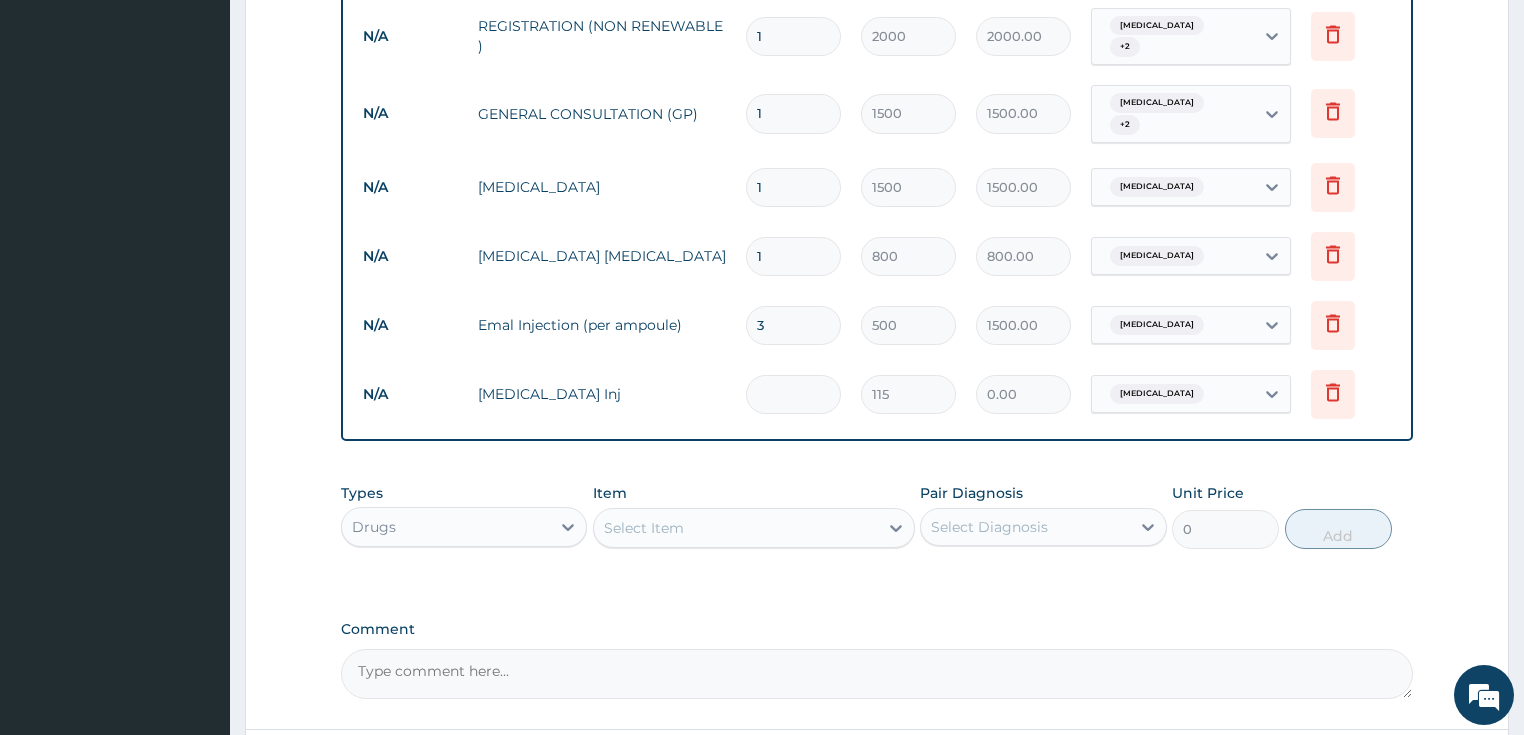 type on "2" 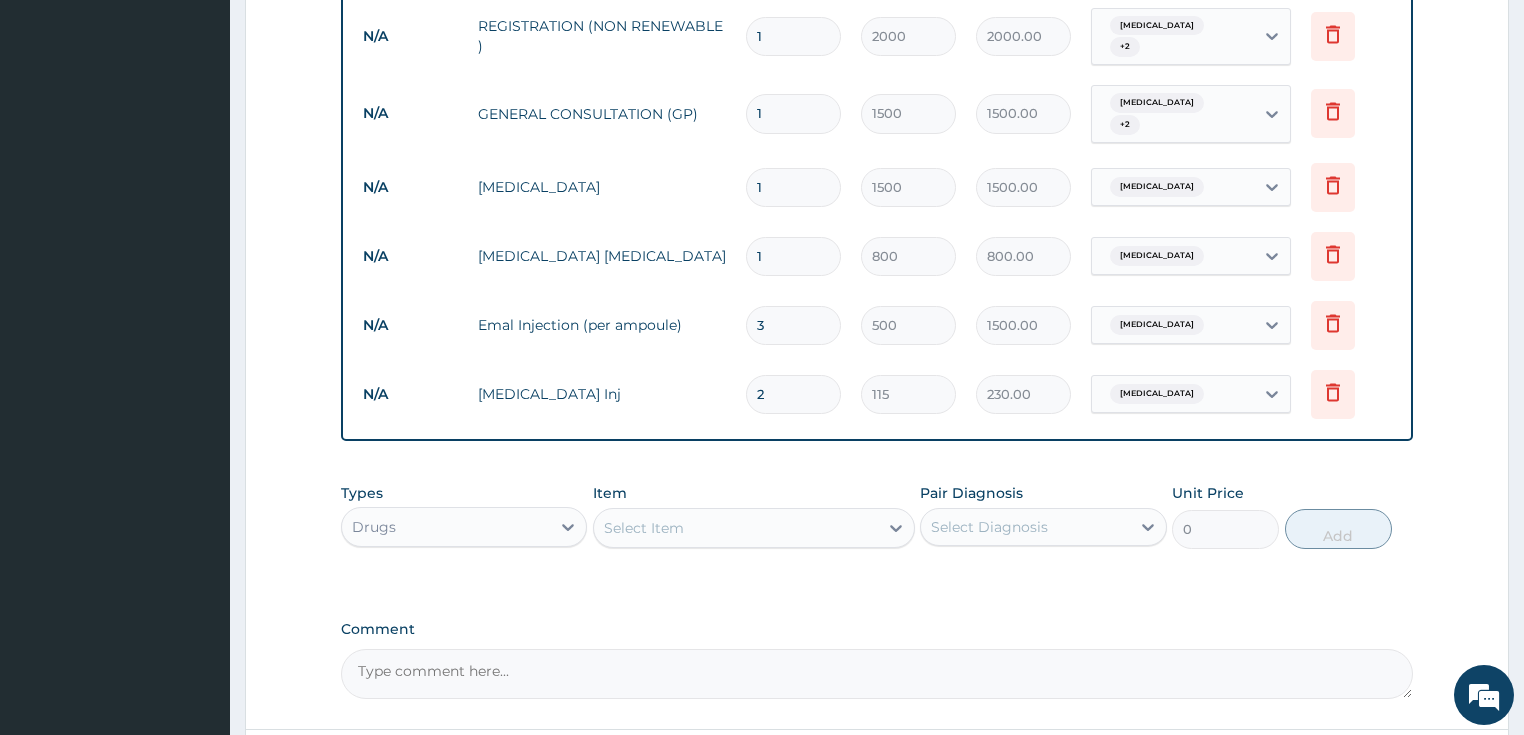 type on "2" 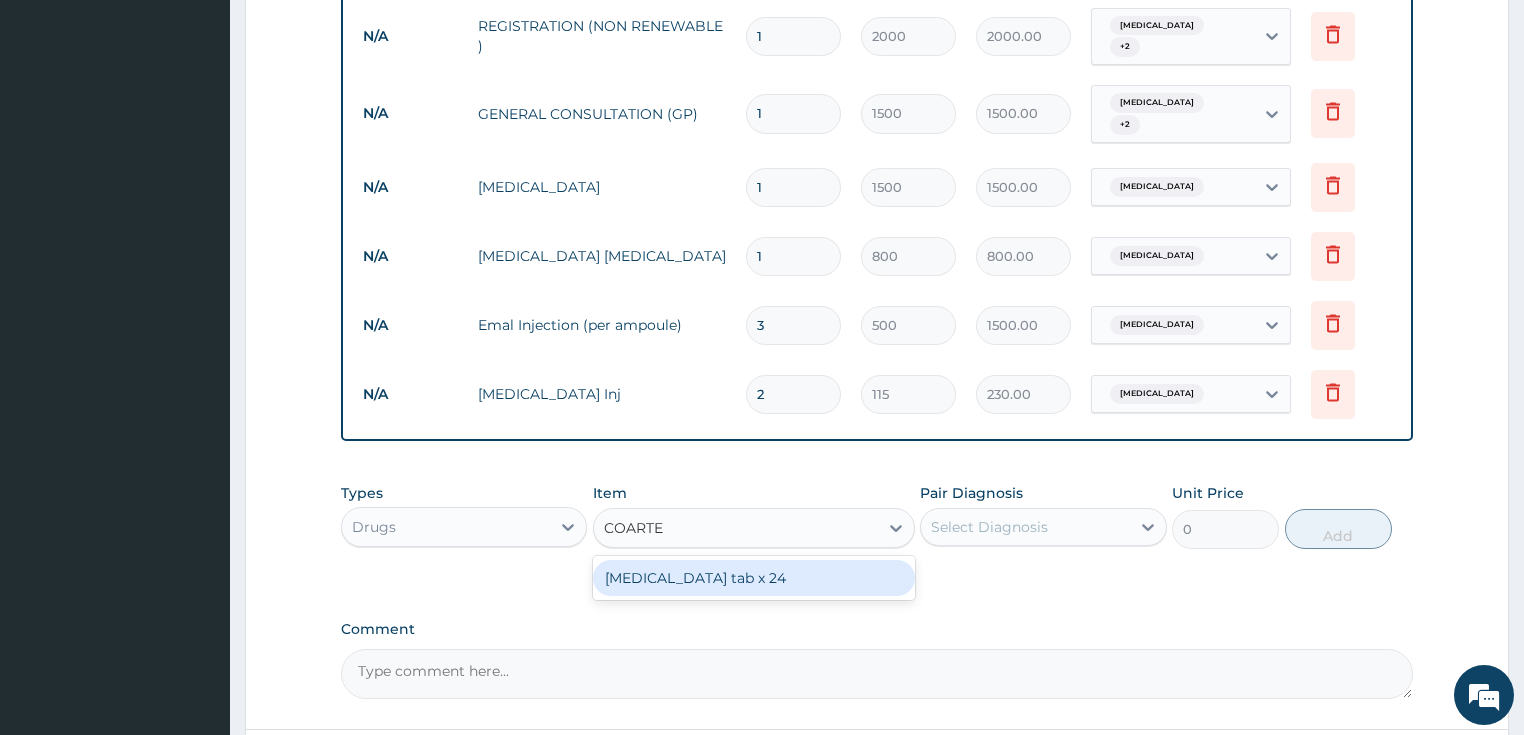 type on "COARTEM" 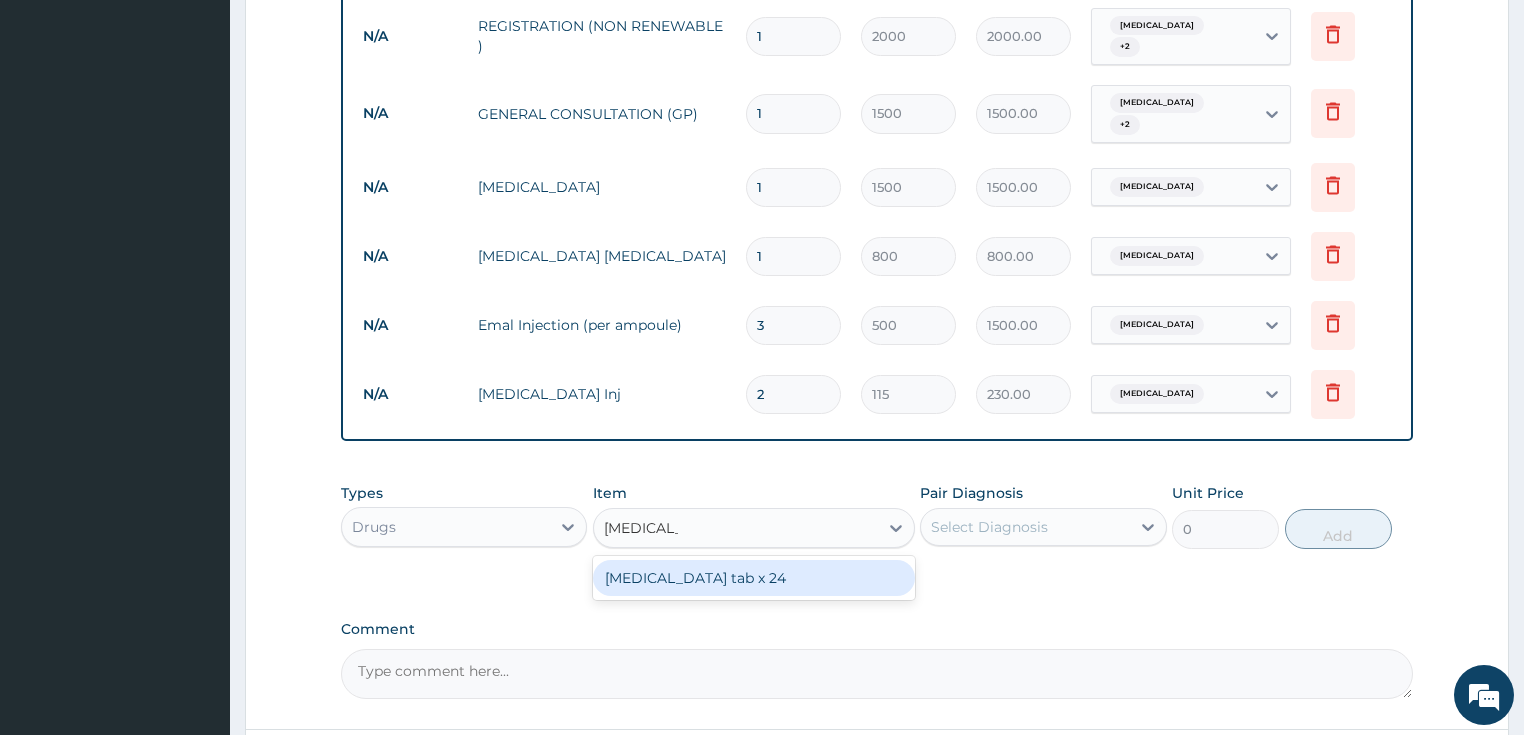 click on "Coartem tab x 24" at bounding box center [754, 578] 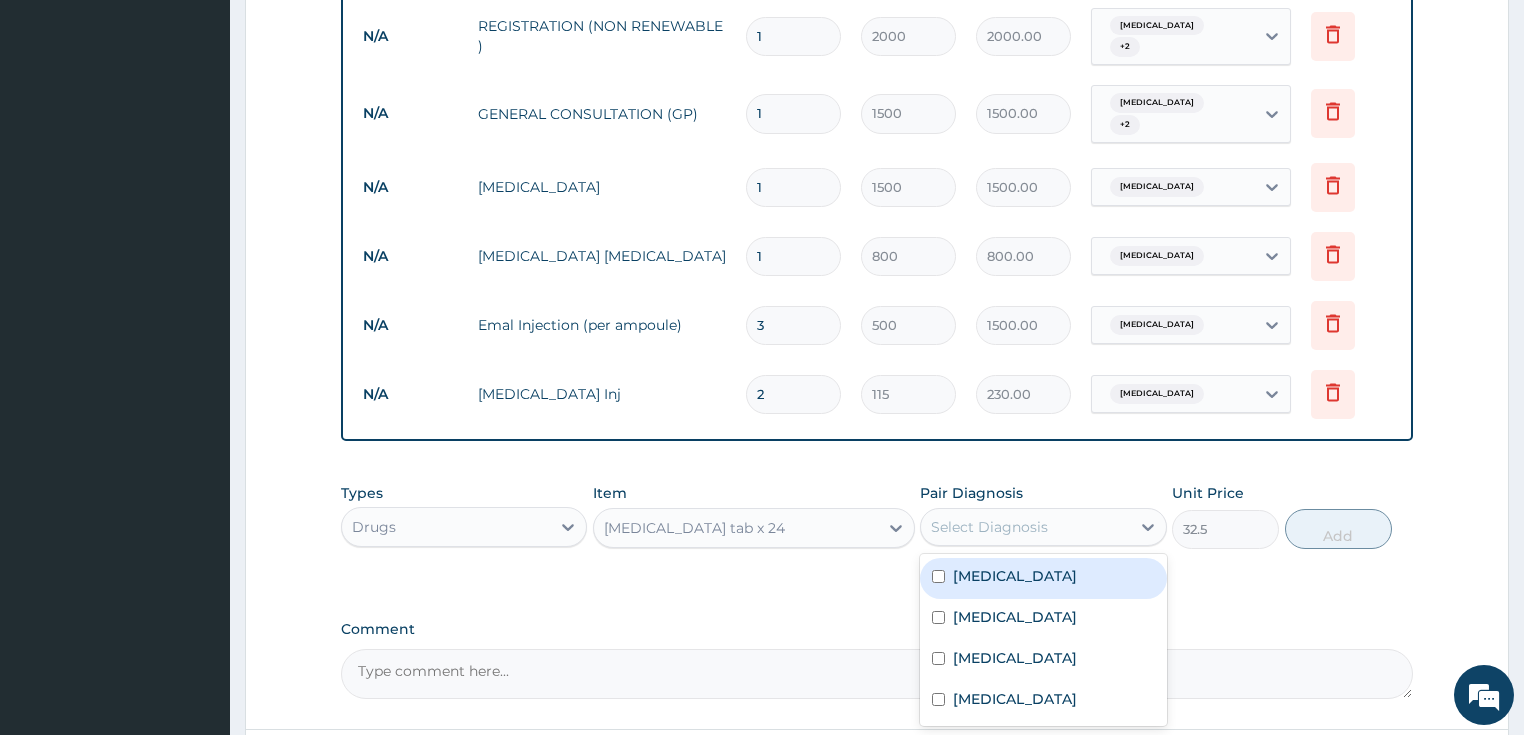 click on "Select Diagnosis" at bounding box center [989, 527] 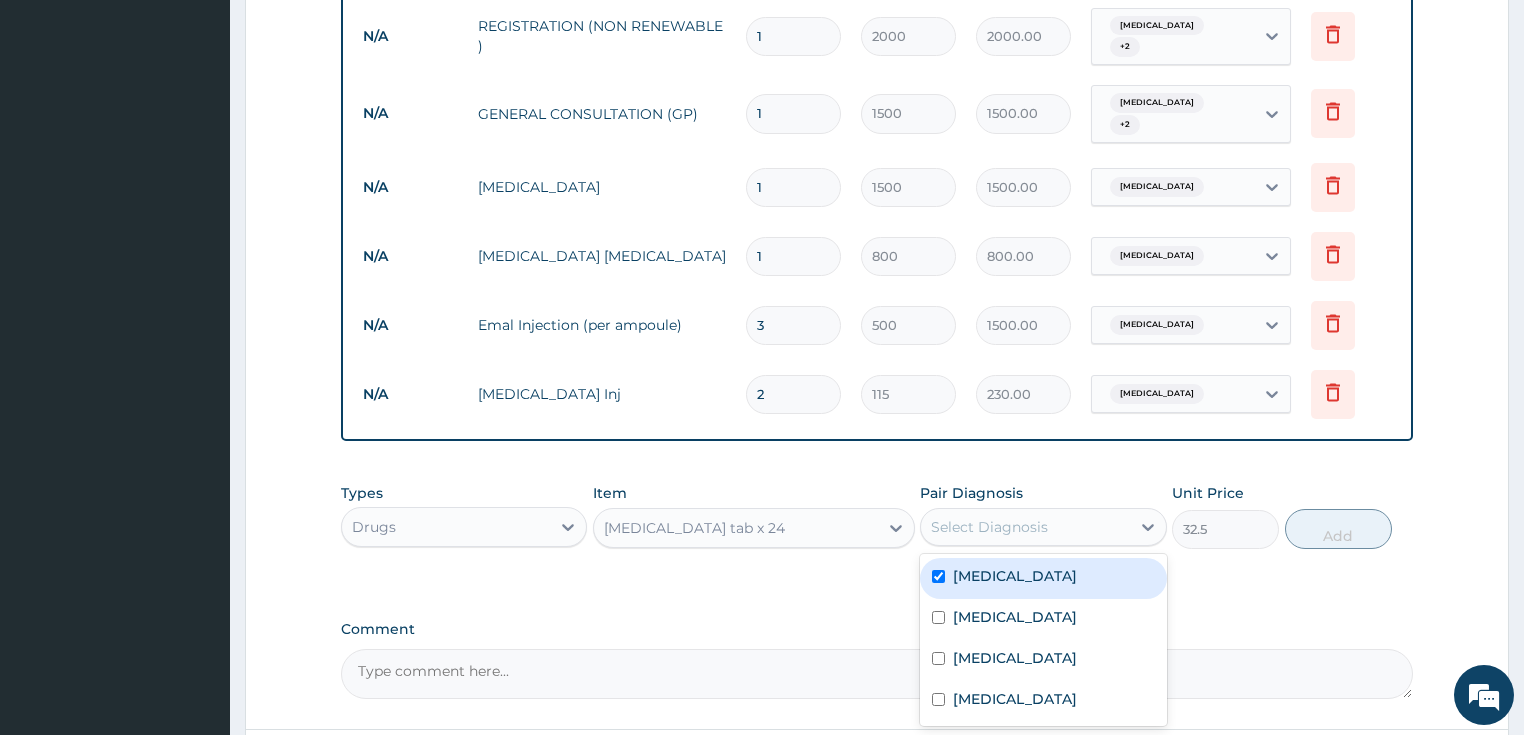 checkbox on "true" 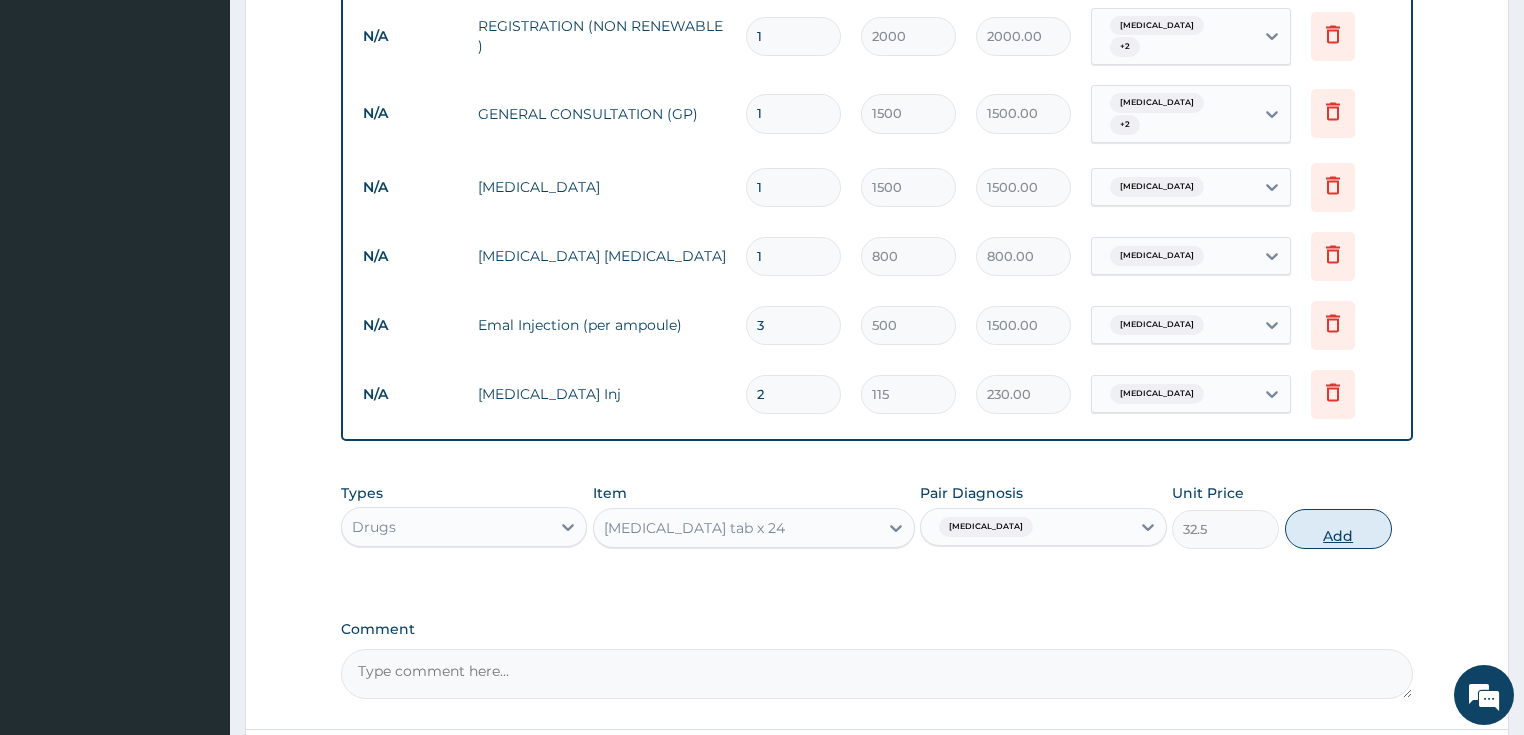 click on "Add" at bounding box center [1338, 529] 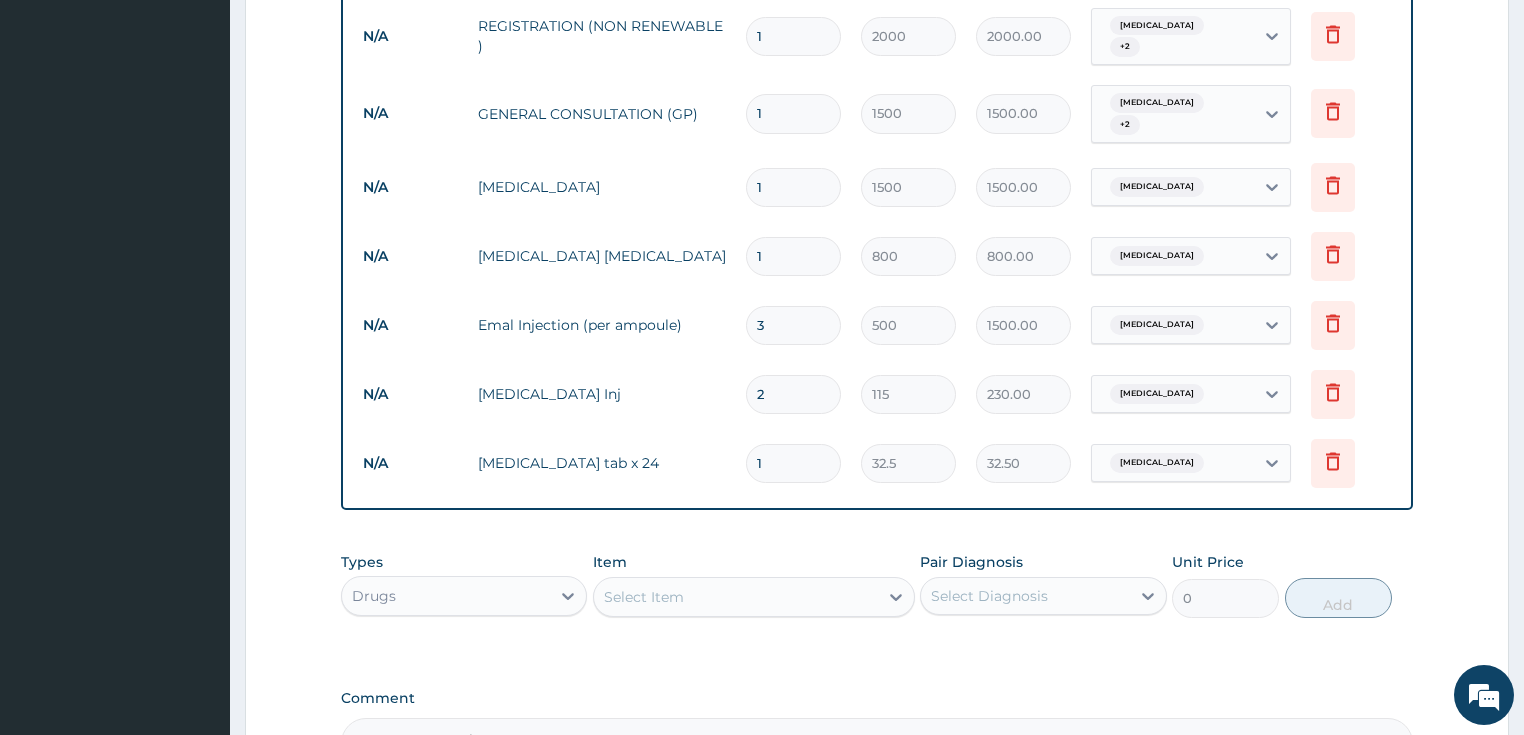 type 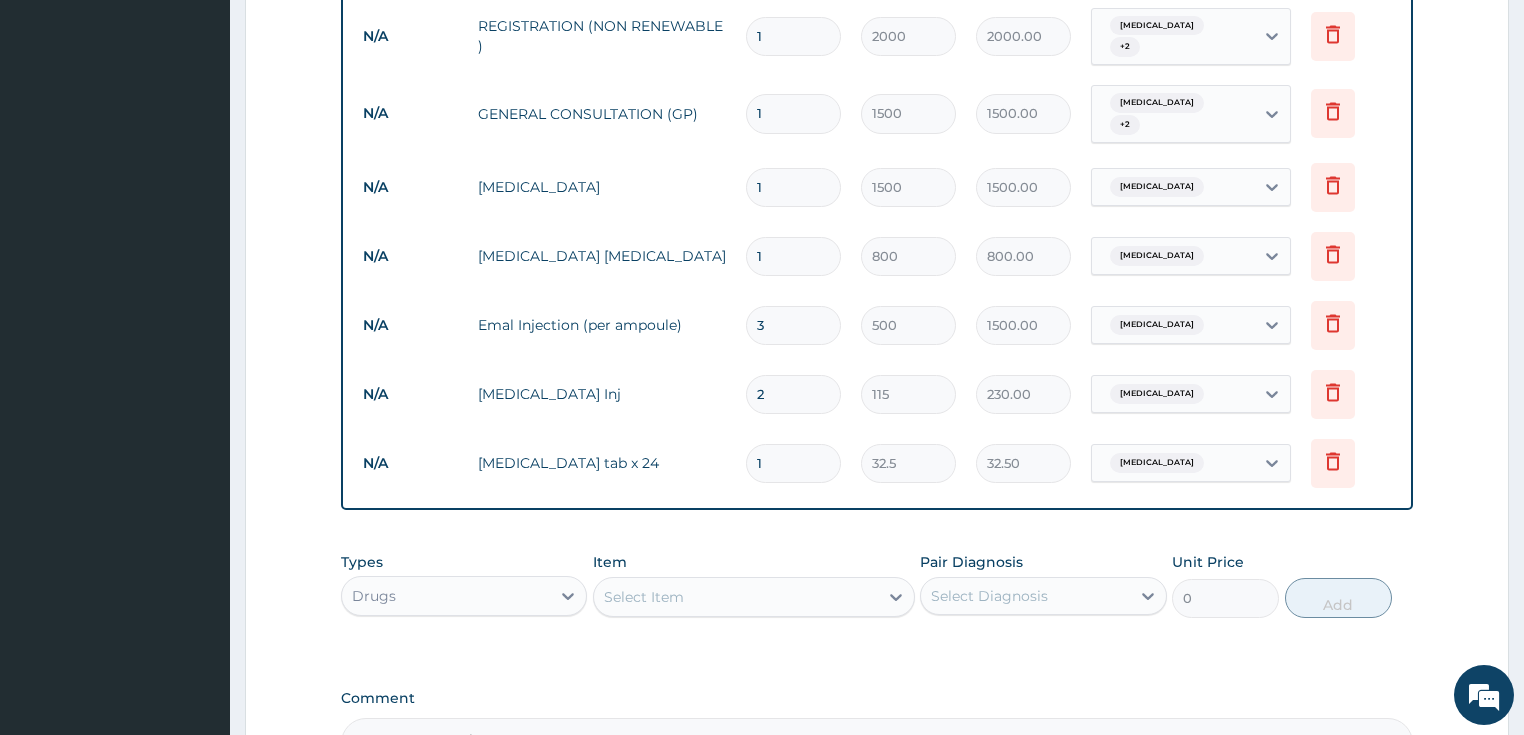 type on "0.00" 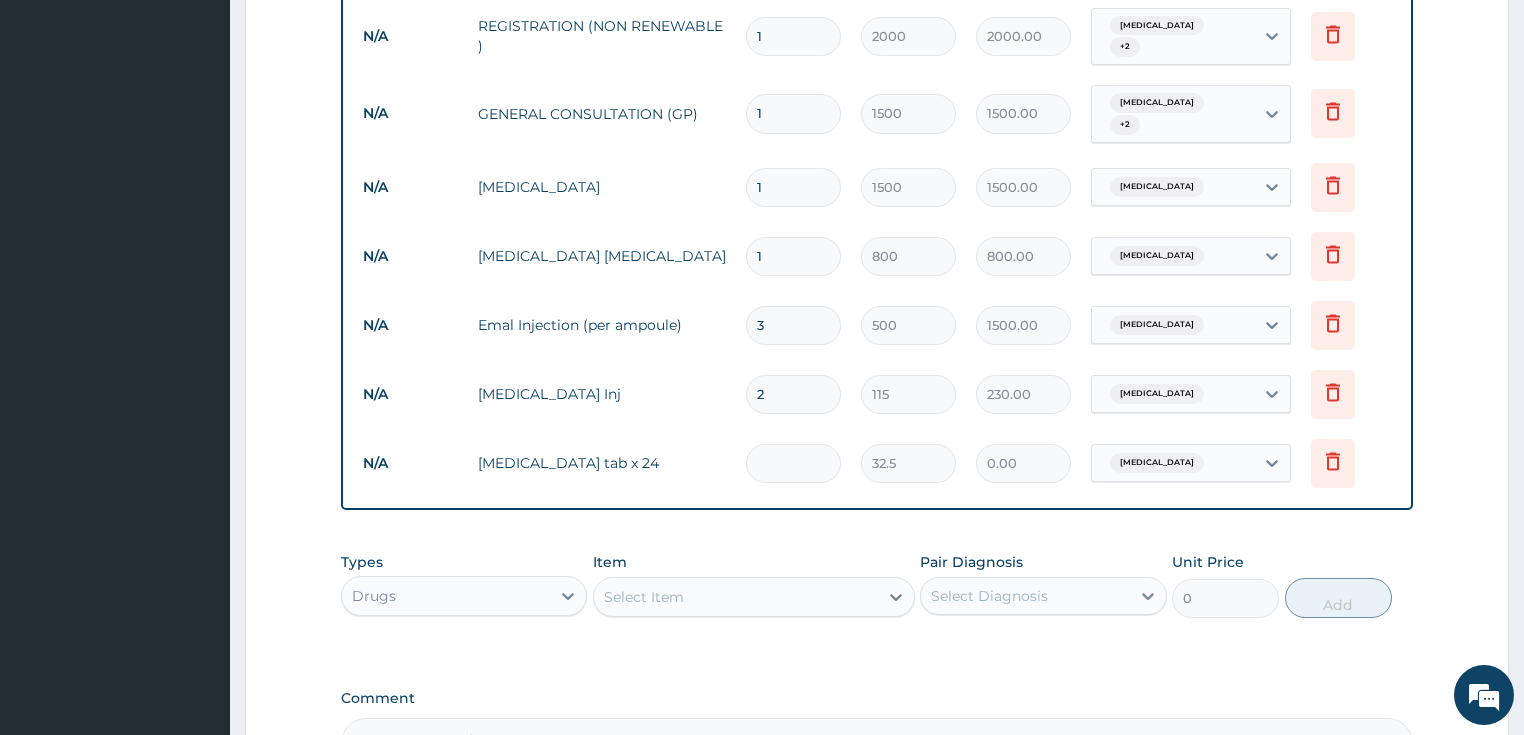 type on "2" 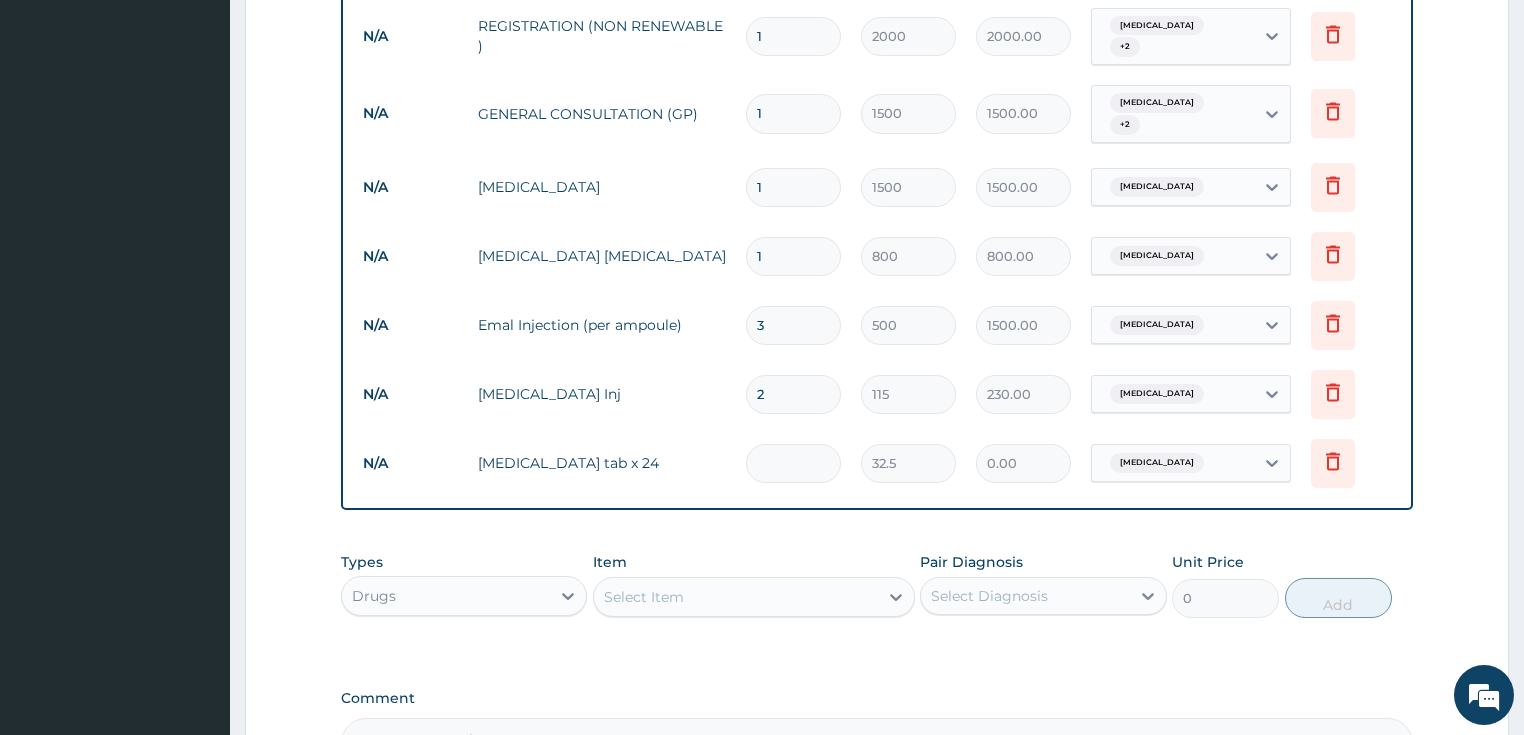 type on "65.00" 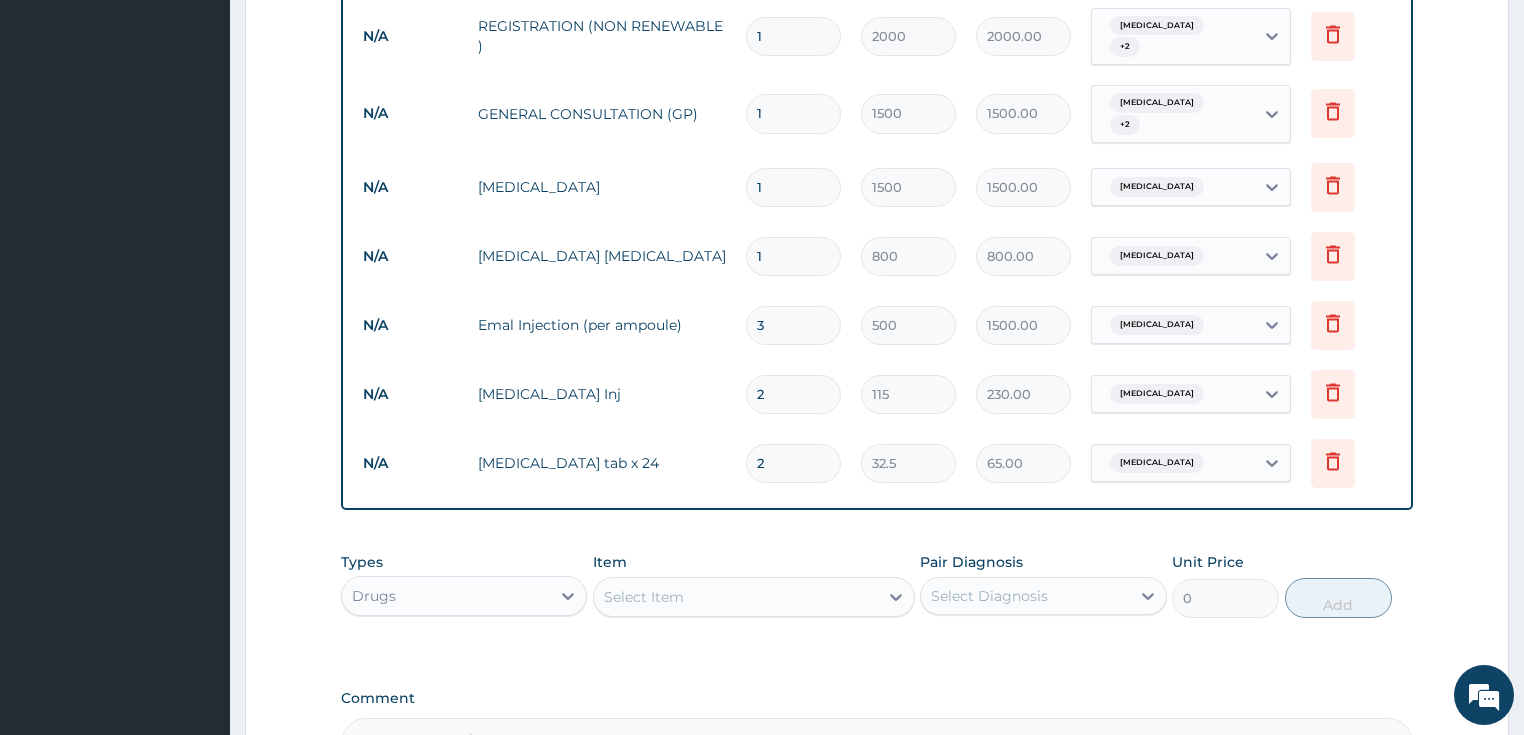 type on "24" 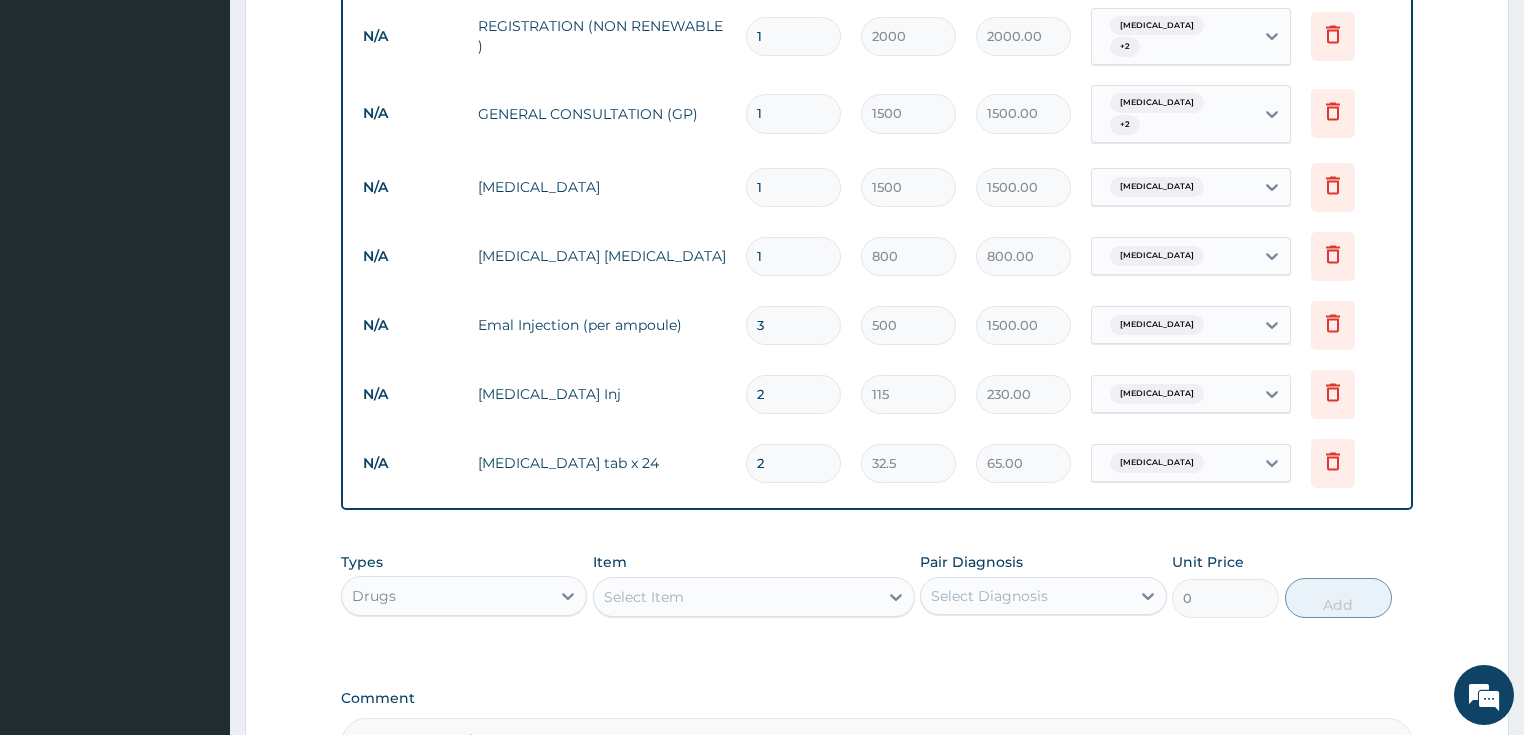 type on "780.00" 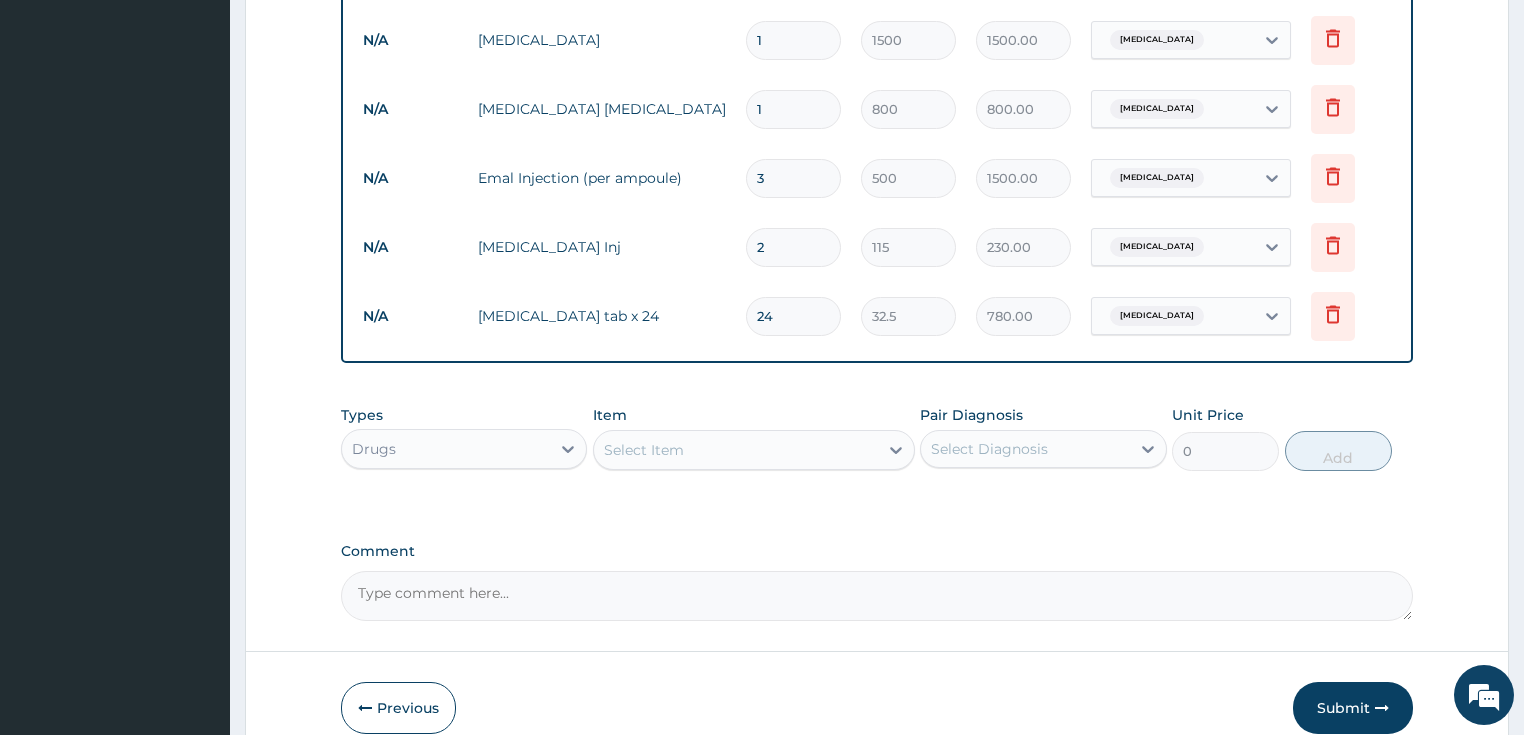 scroll, scrollTop: 960, scrollLeft: 0, axis: vertical 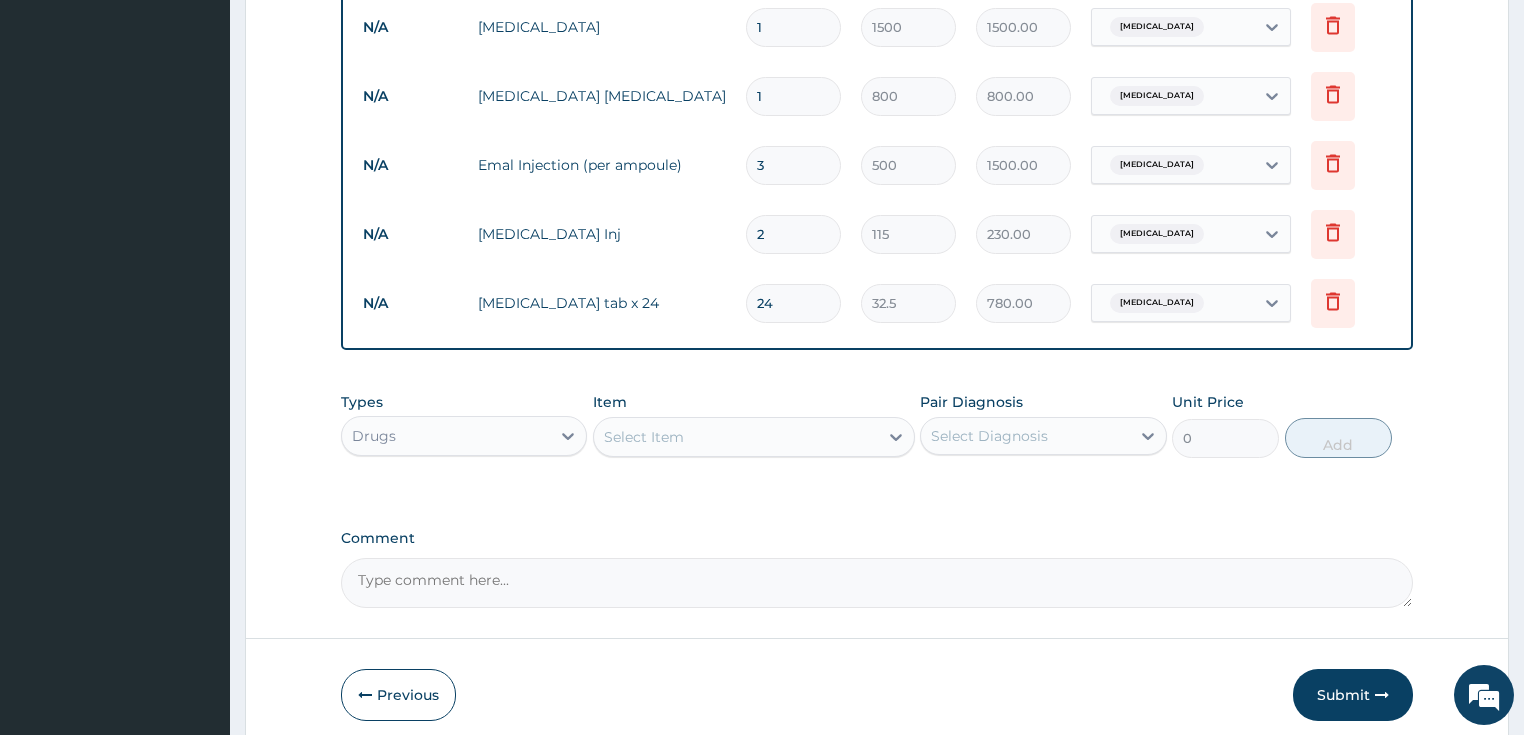 type on "24" 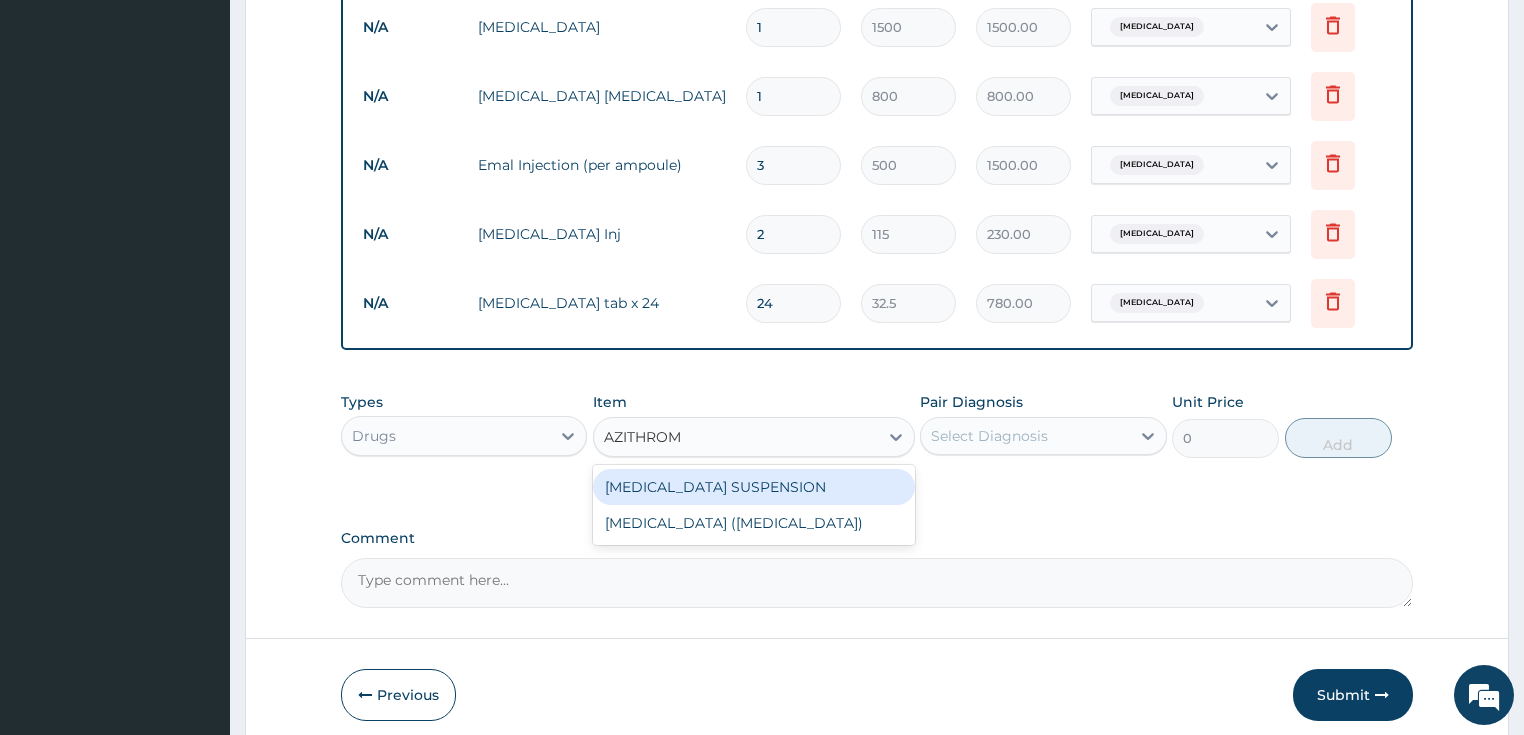 type on "AZITHROMY" 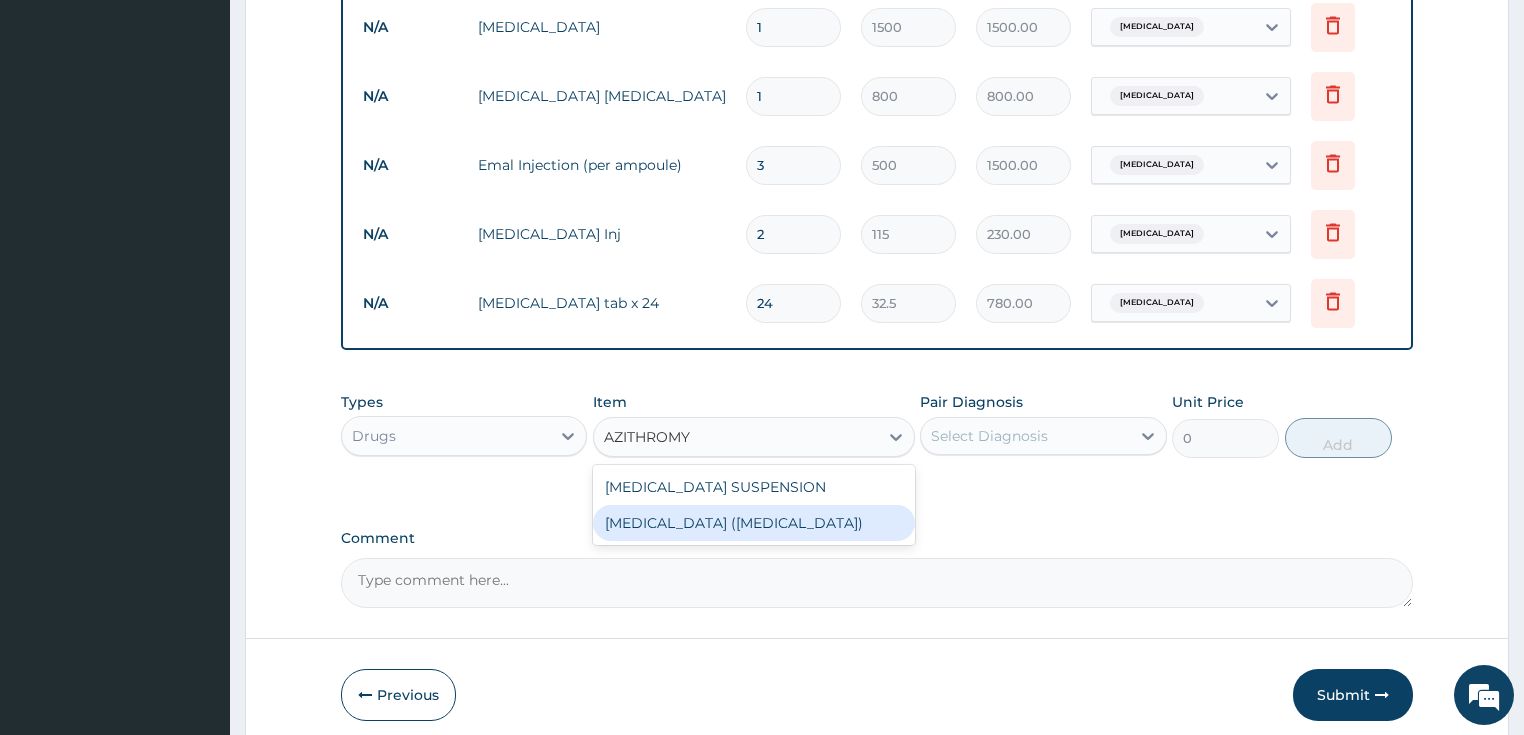 click on "Zmax (Azithromycin)" at bounding box center [754, 523] 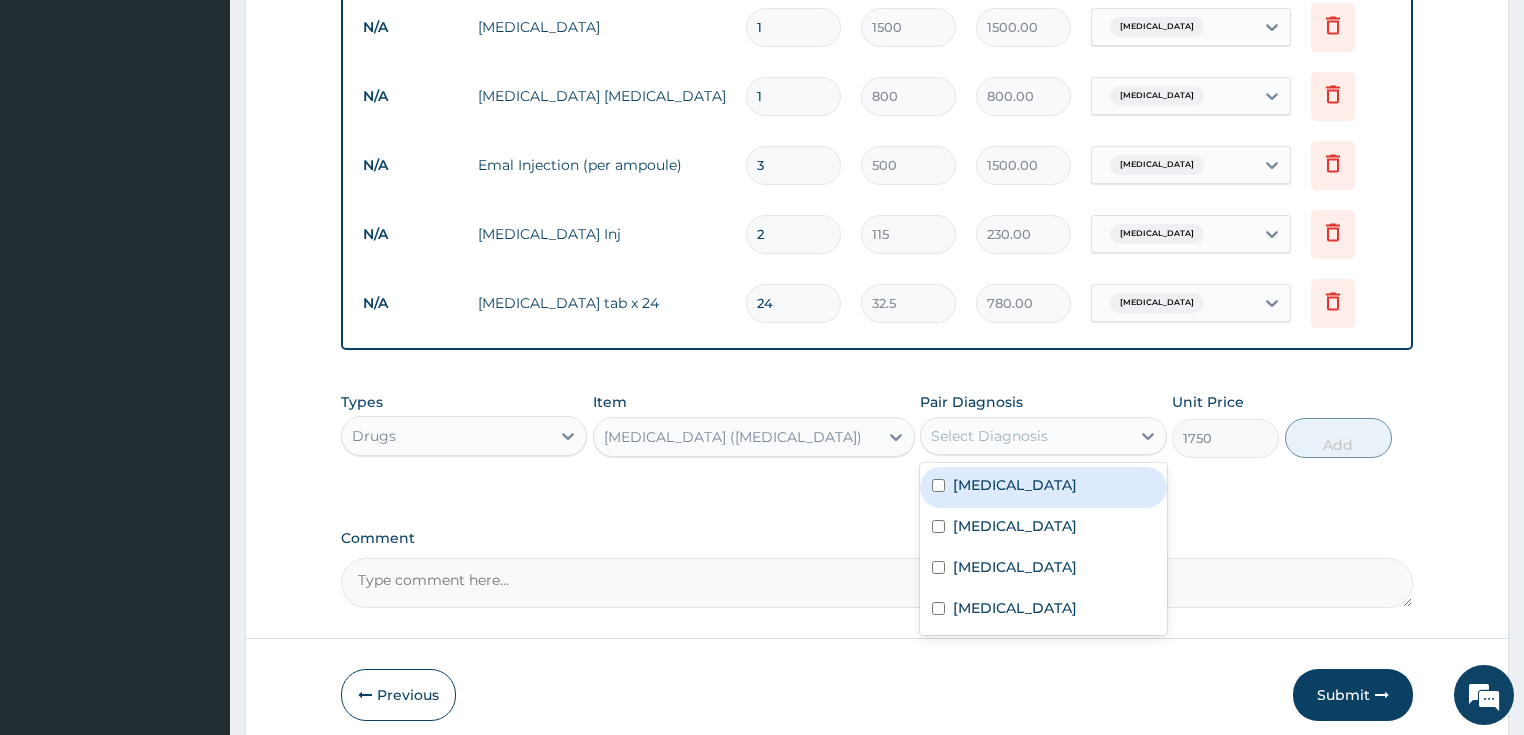 click on "Select Diagnosis" at bounding box center [1025, 436] 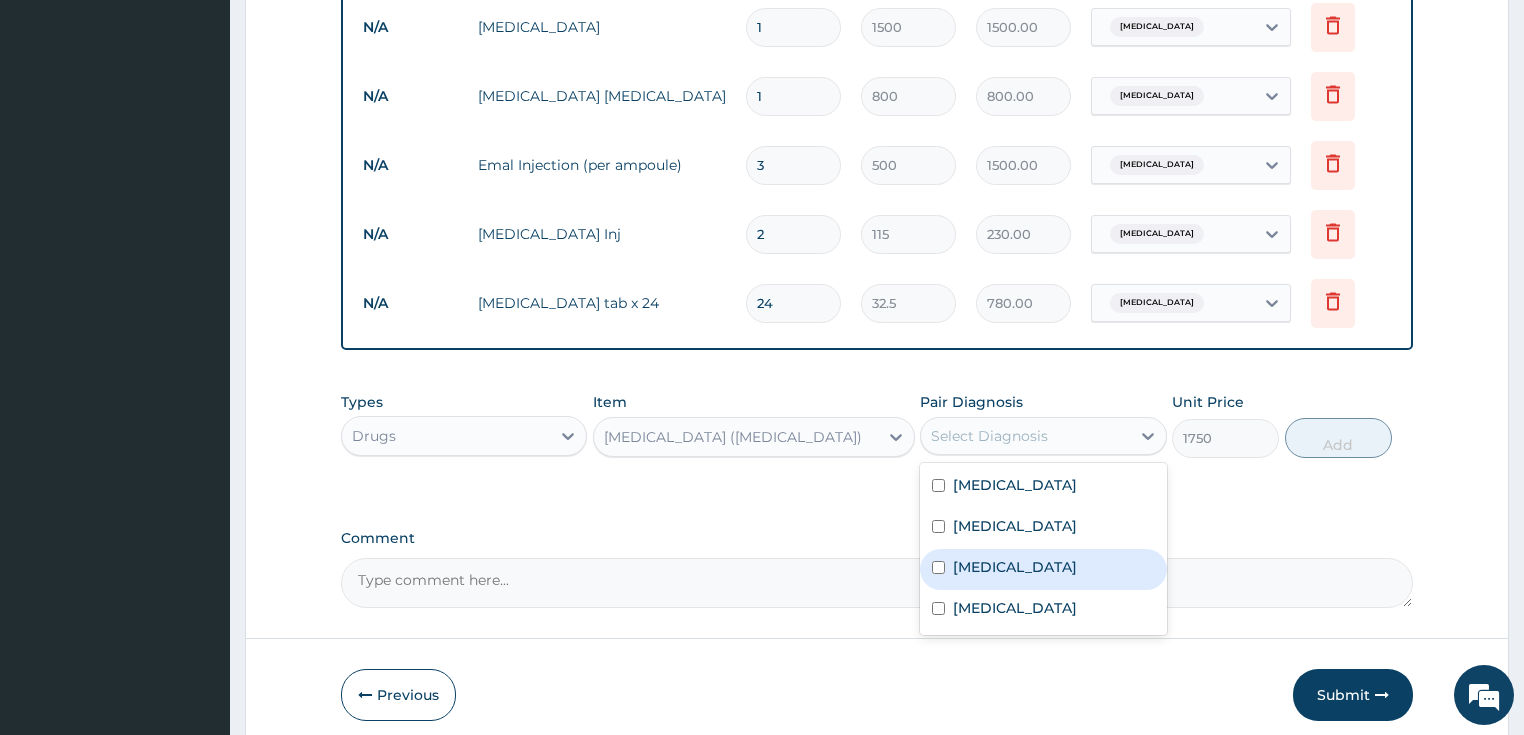 click on "Upper respiratory infection" at bounding box center (1015, 567) 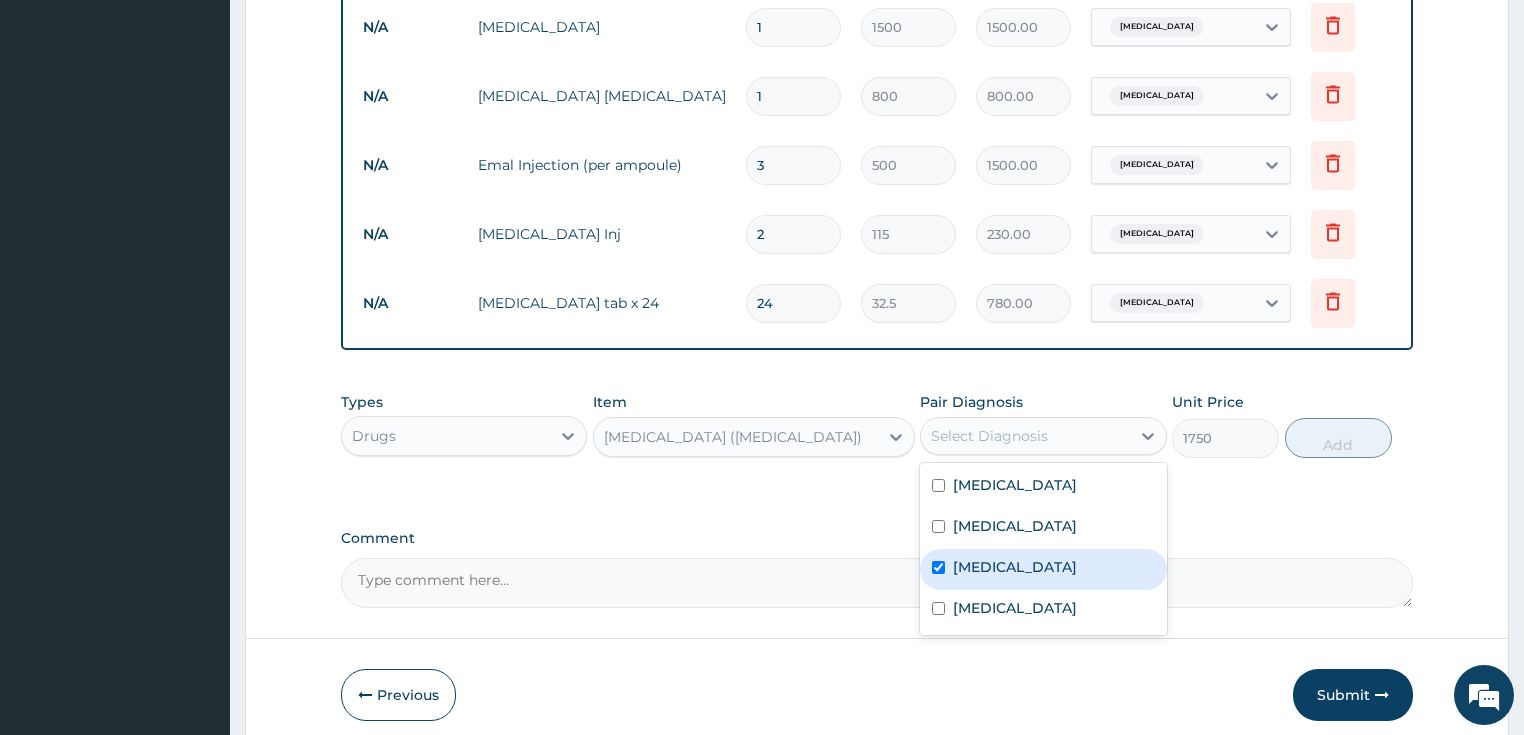 checkbox on "true" 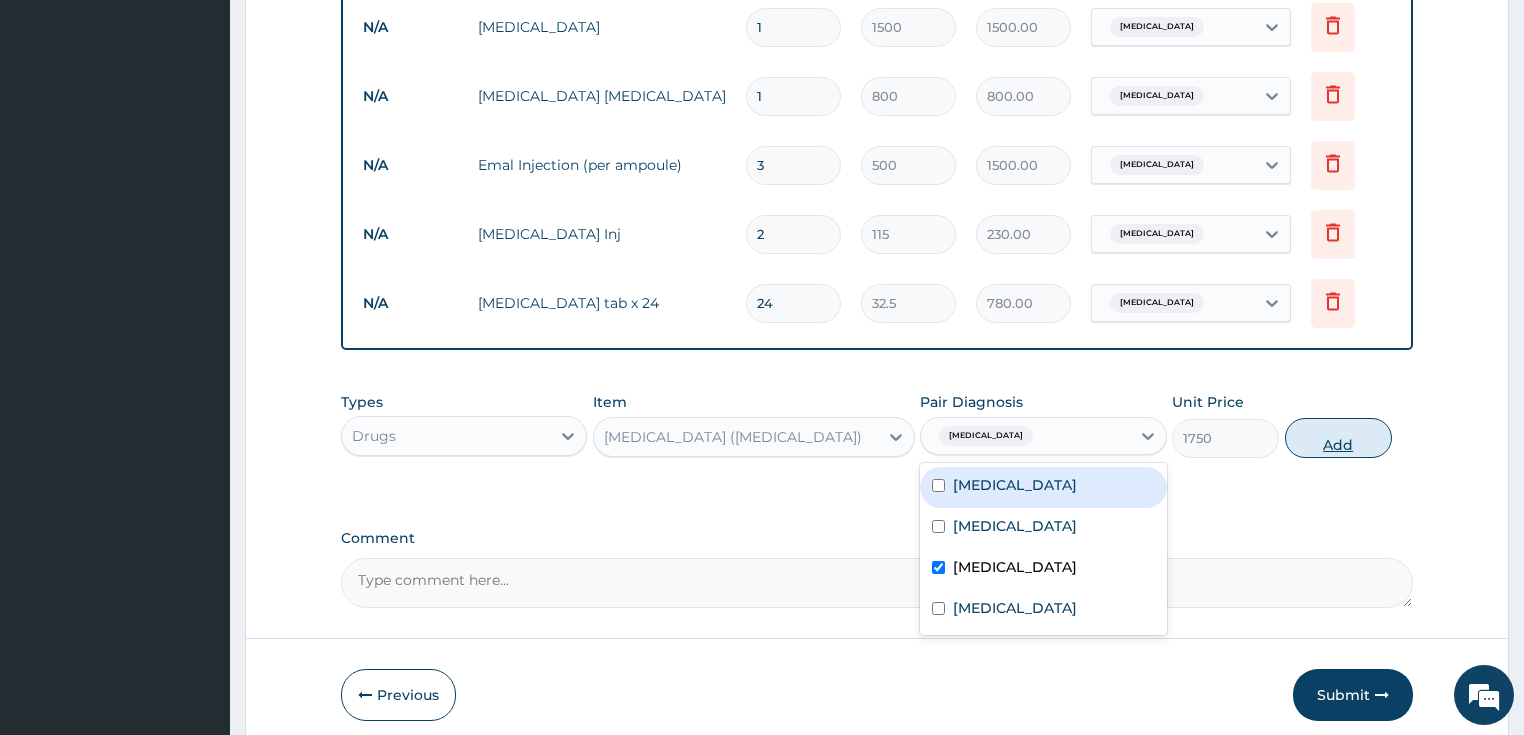 click on "Add" at bounding box center [1338, 438] 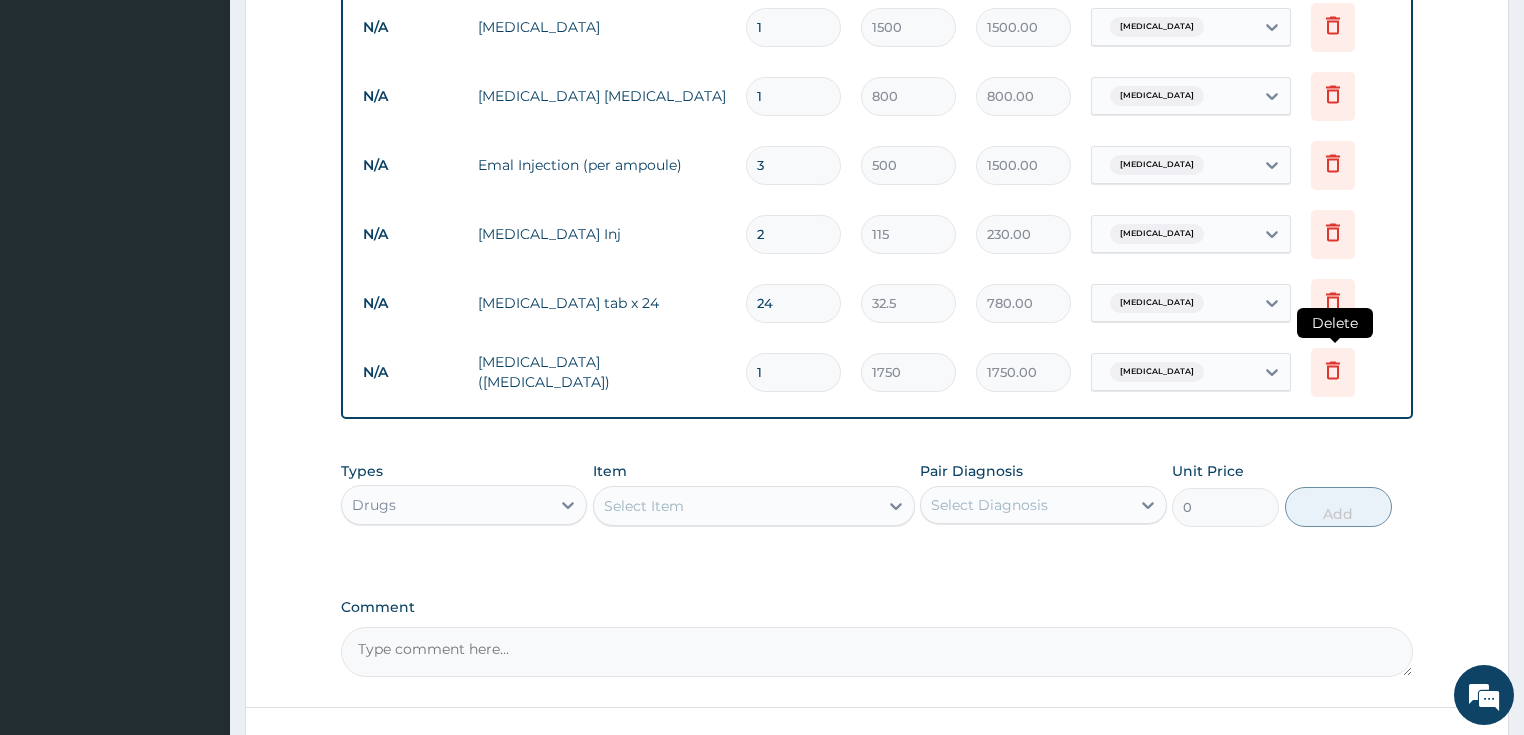 click 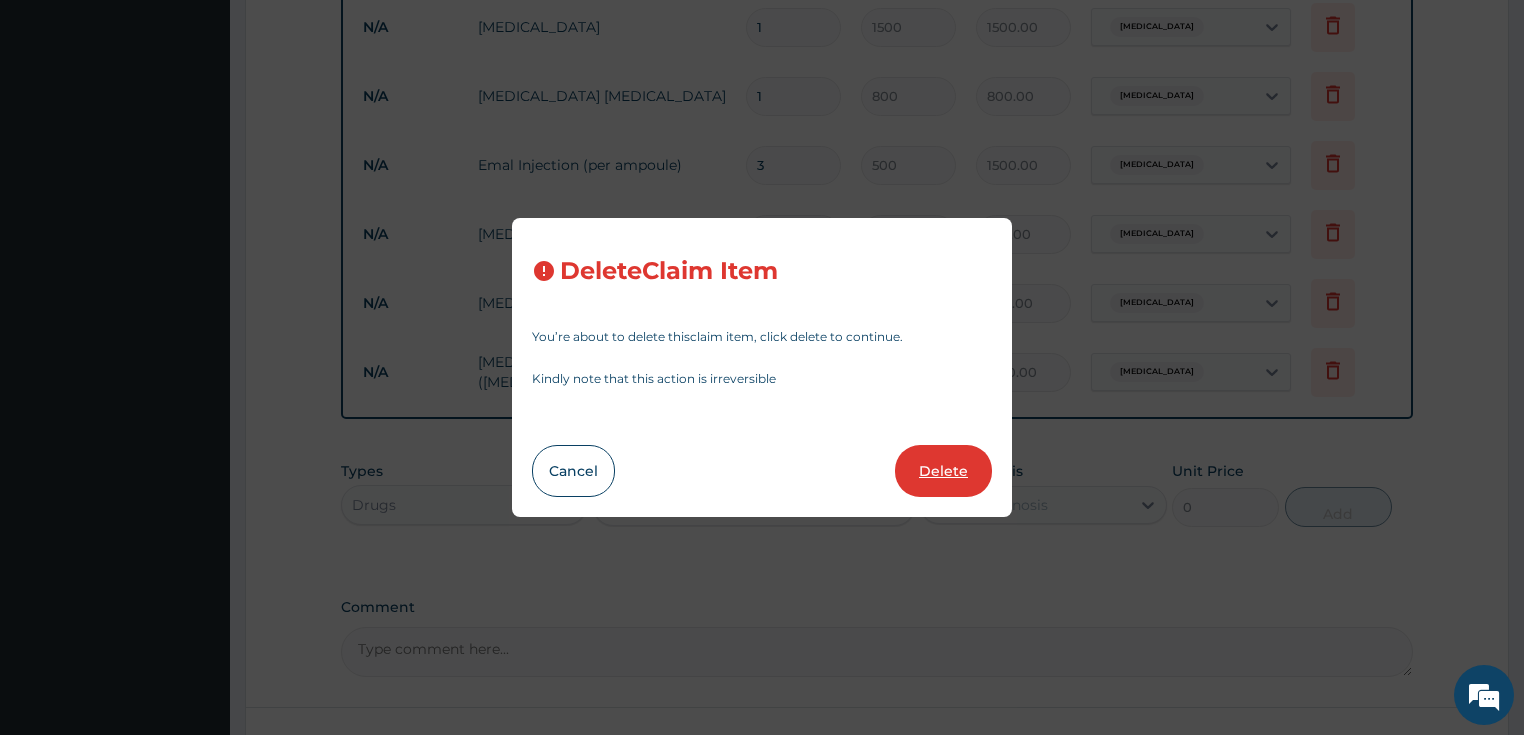 click on "Delete" at bounding box center (943, 471) 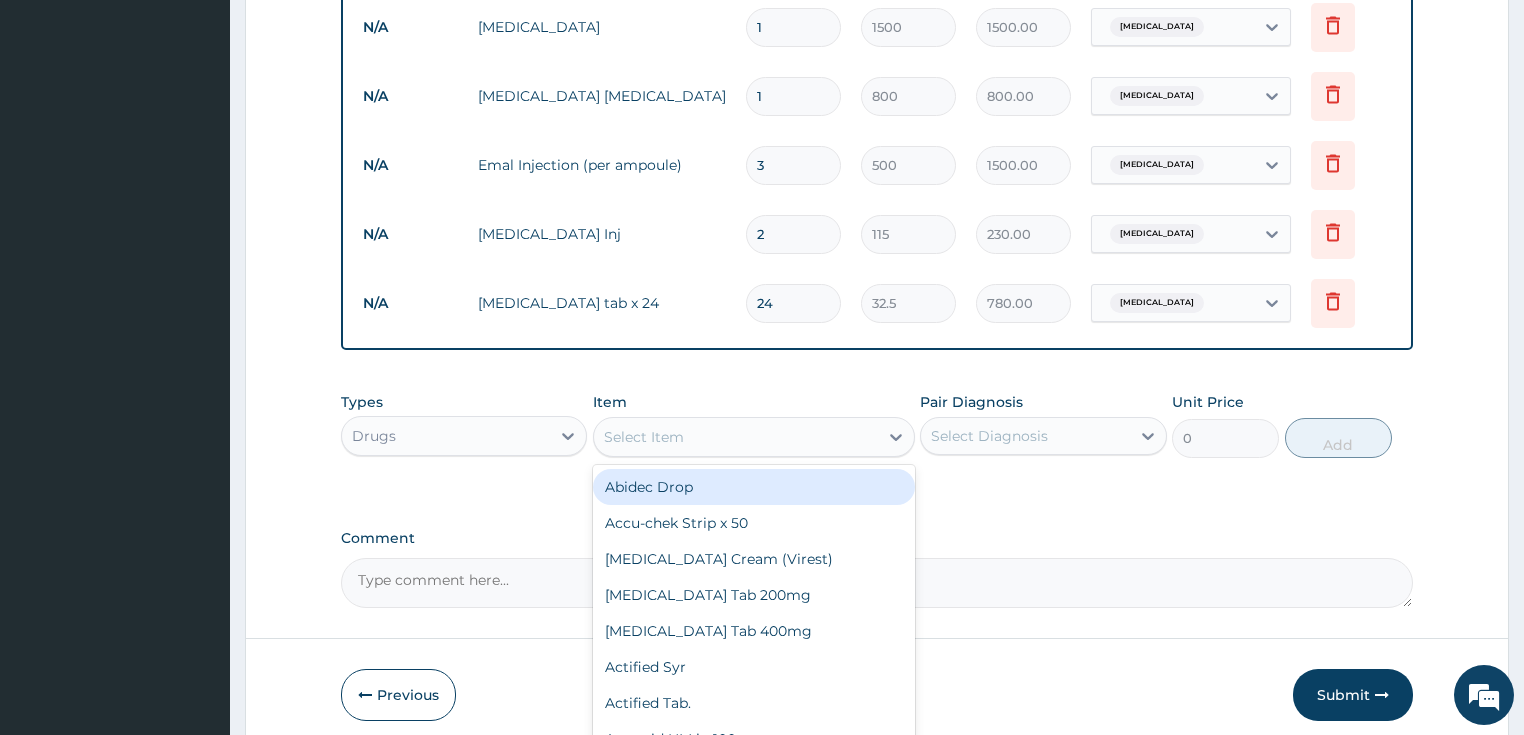 click on "Select Item" at bounding box center (644, 437) 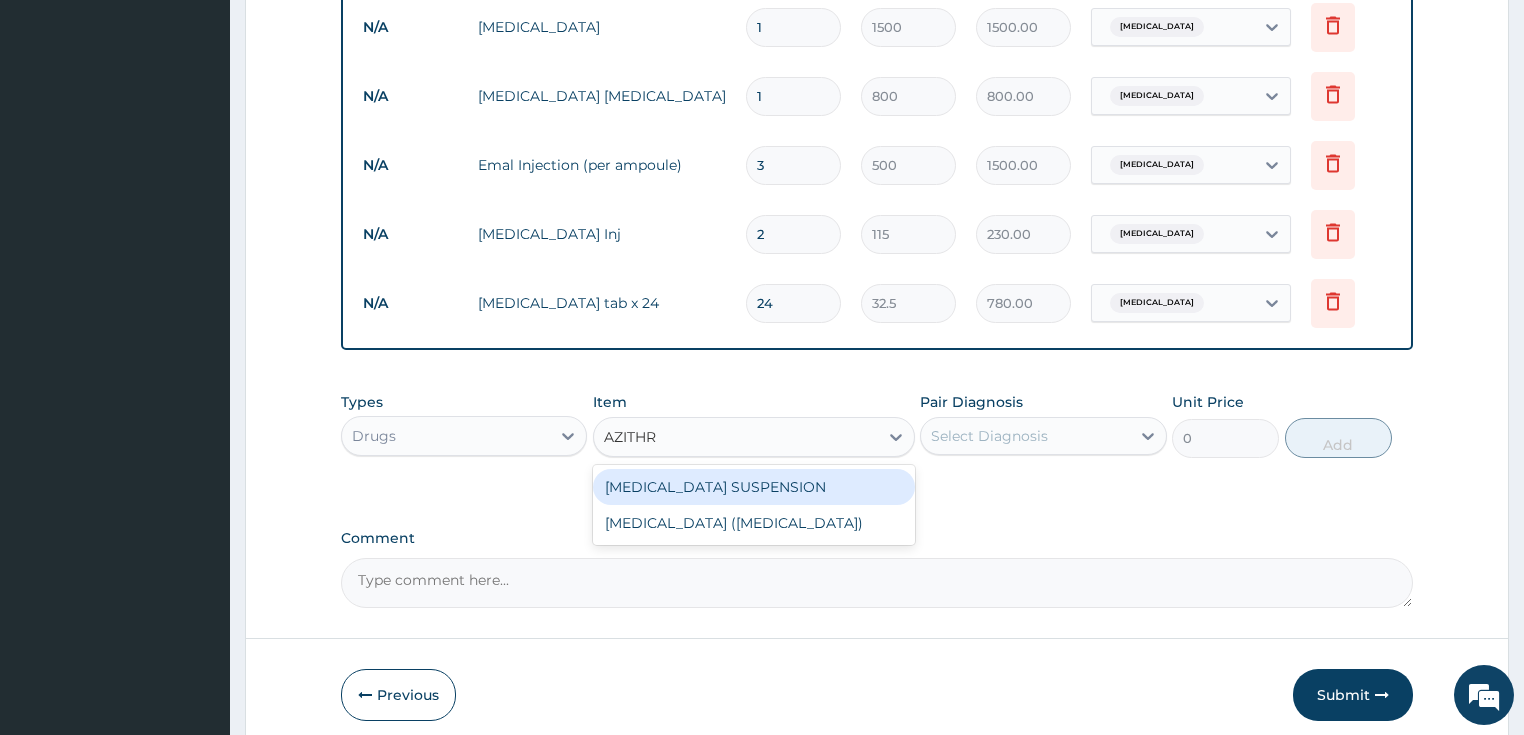 type on "AZITH" 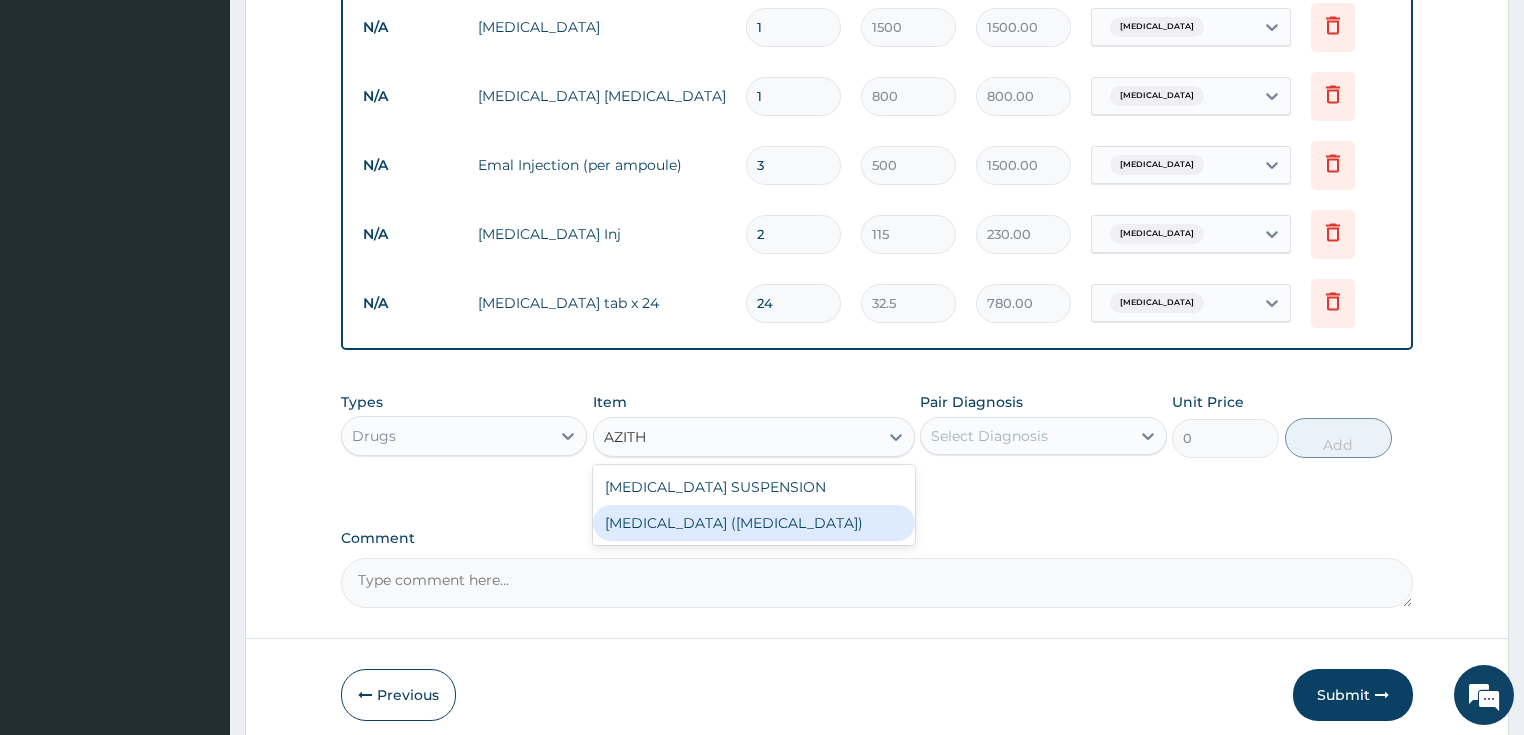 click on "Zmax (Azithromycin)" at bounding box center [754, 523] 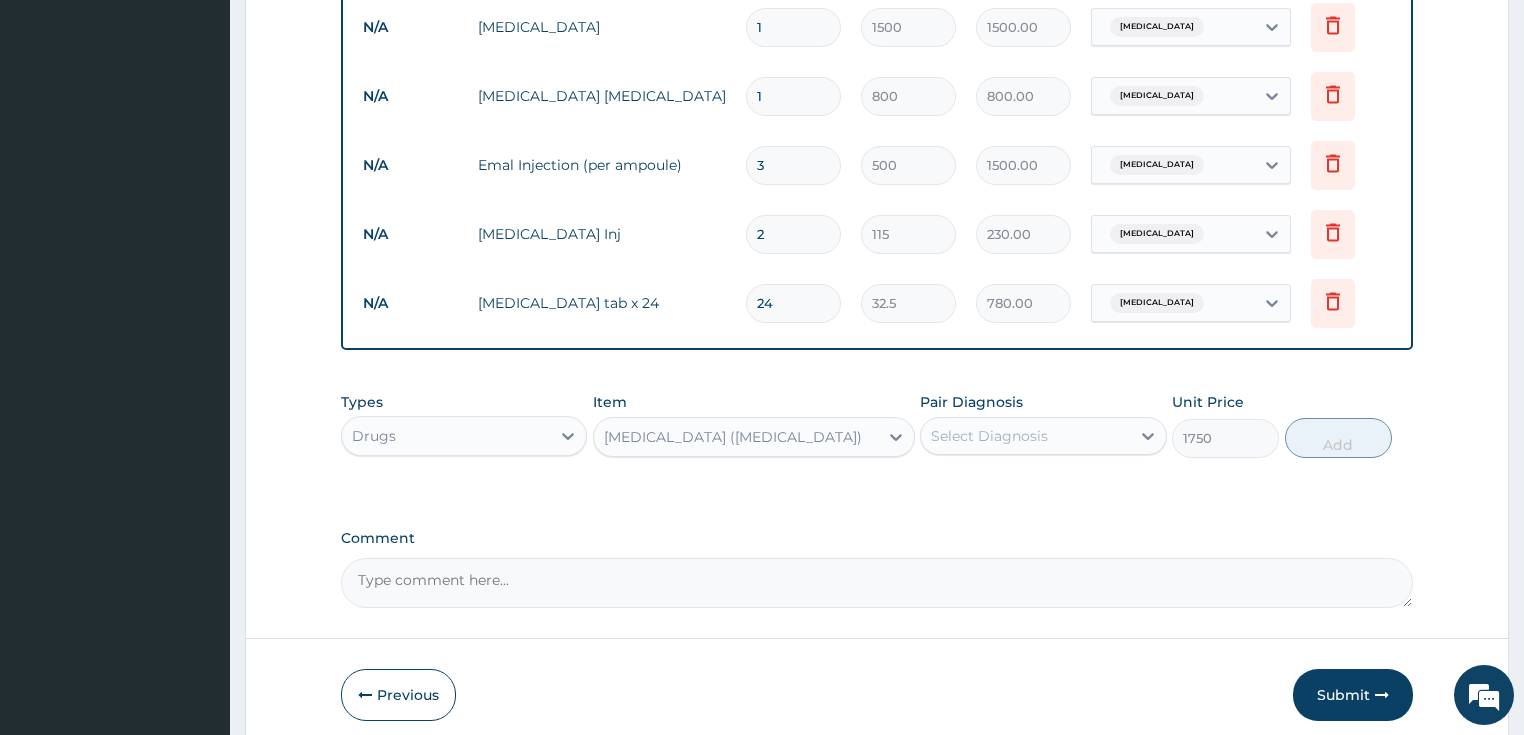 click on "Select Diagnosis" at bounding box center [989, 436] 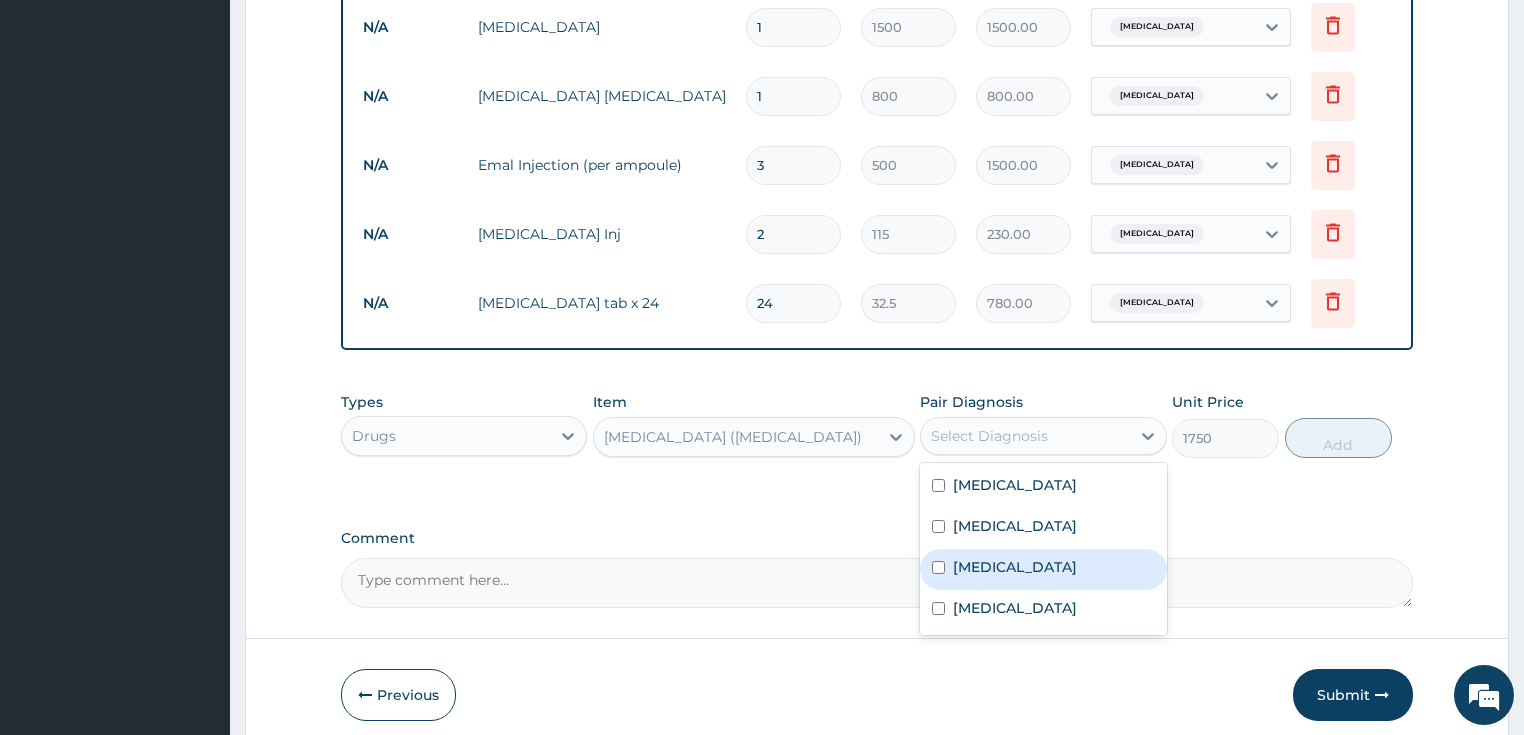 click on "Upper respiratory infection" at bounding box center [1015, 567] 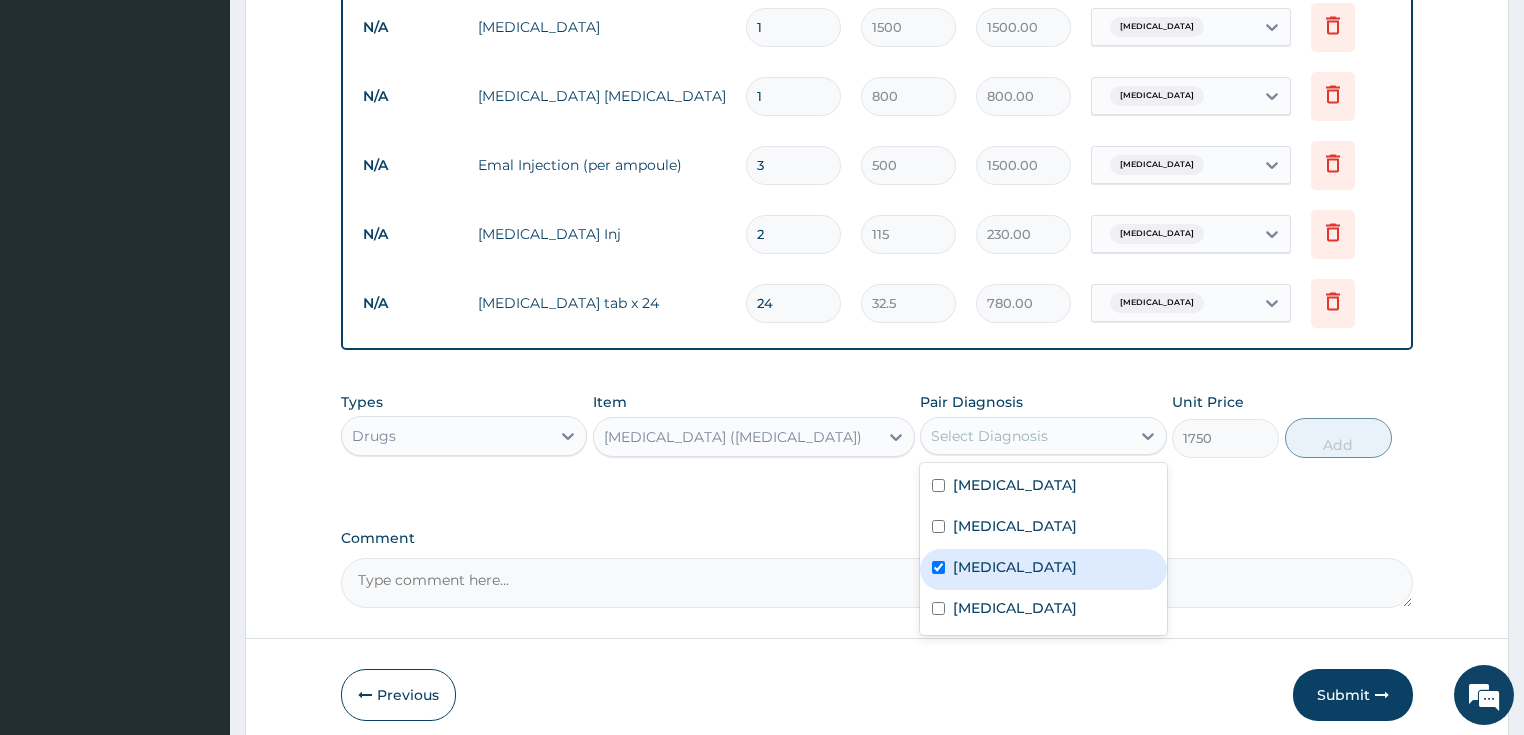 checkbox on "true" 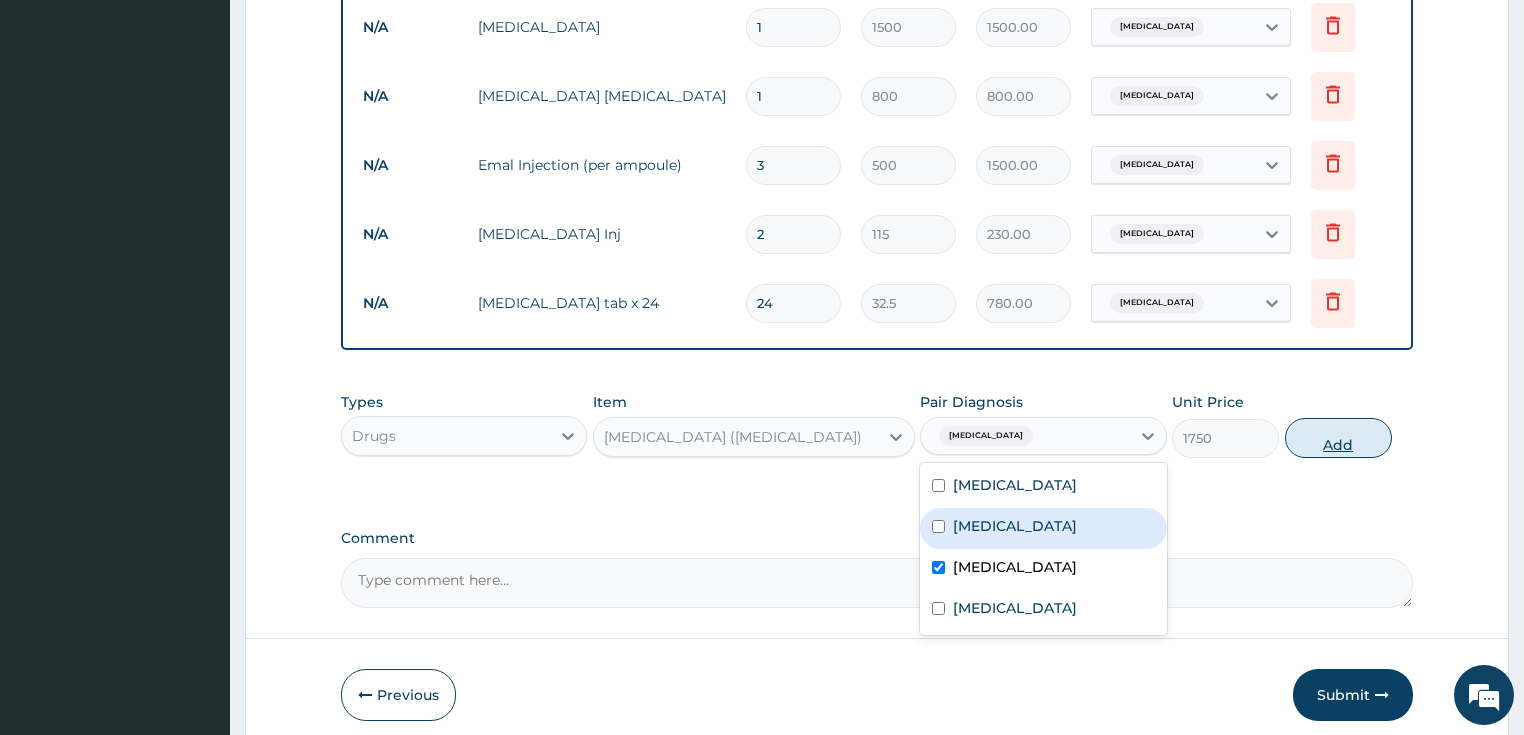 click on "Add" at bounding box center [1338, 438] 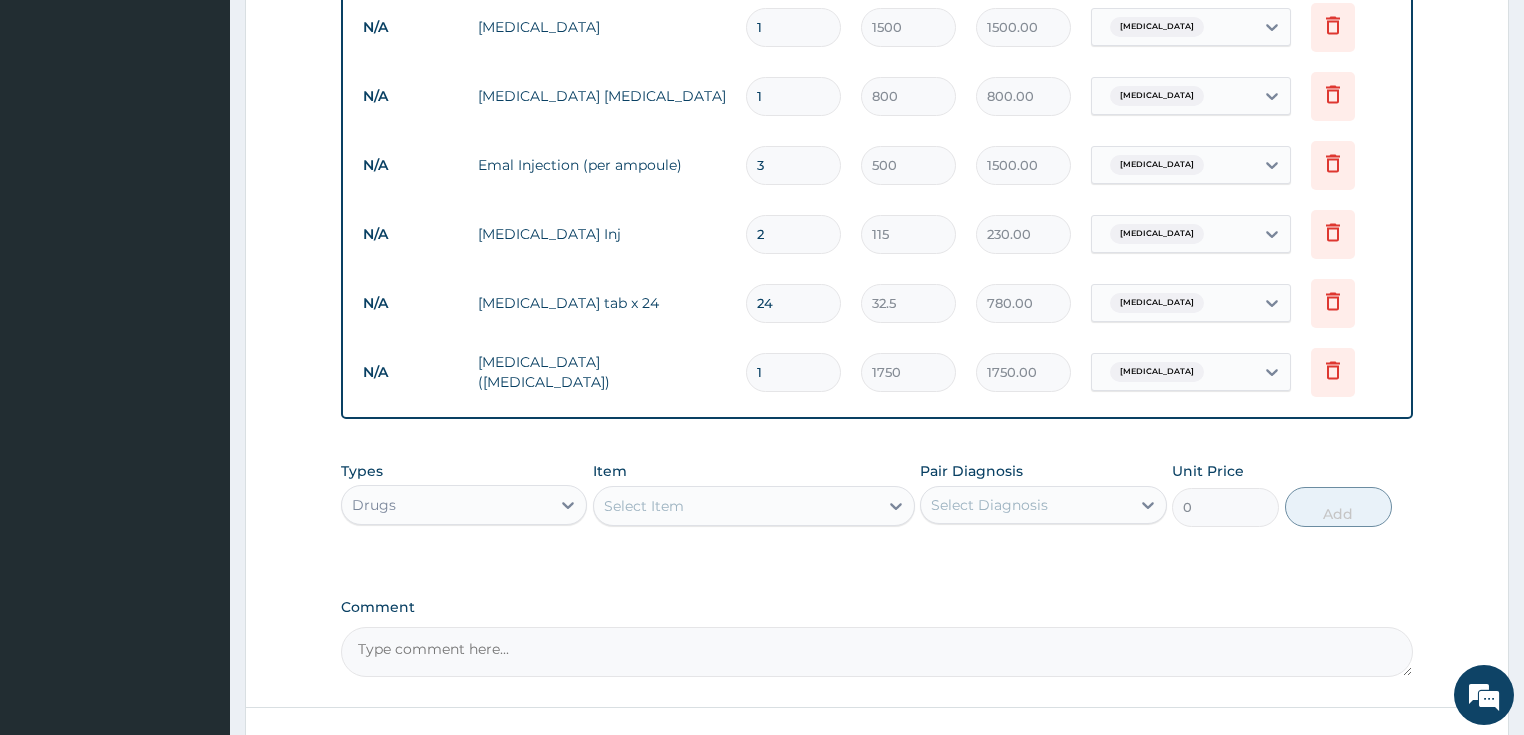 click on "Select Item" at bounding box center (736, 506) 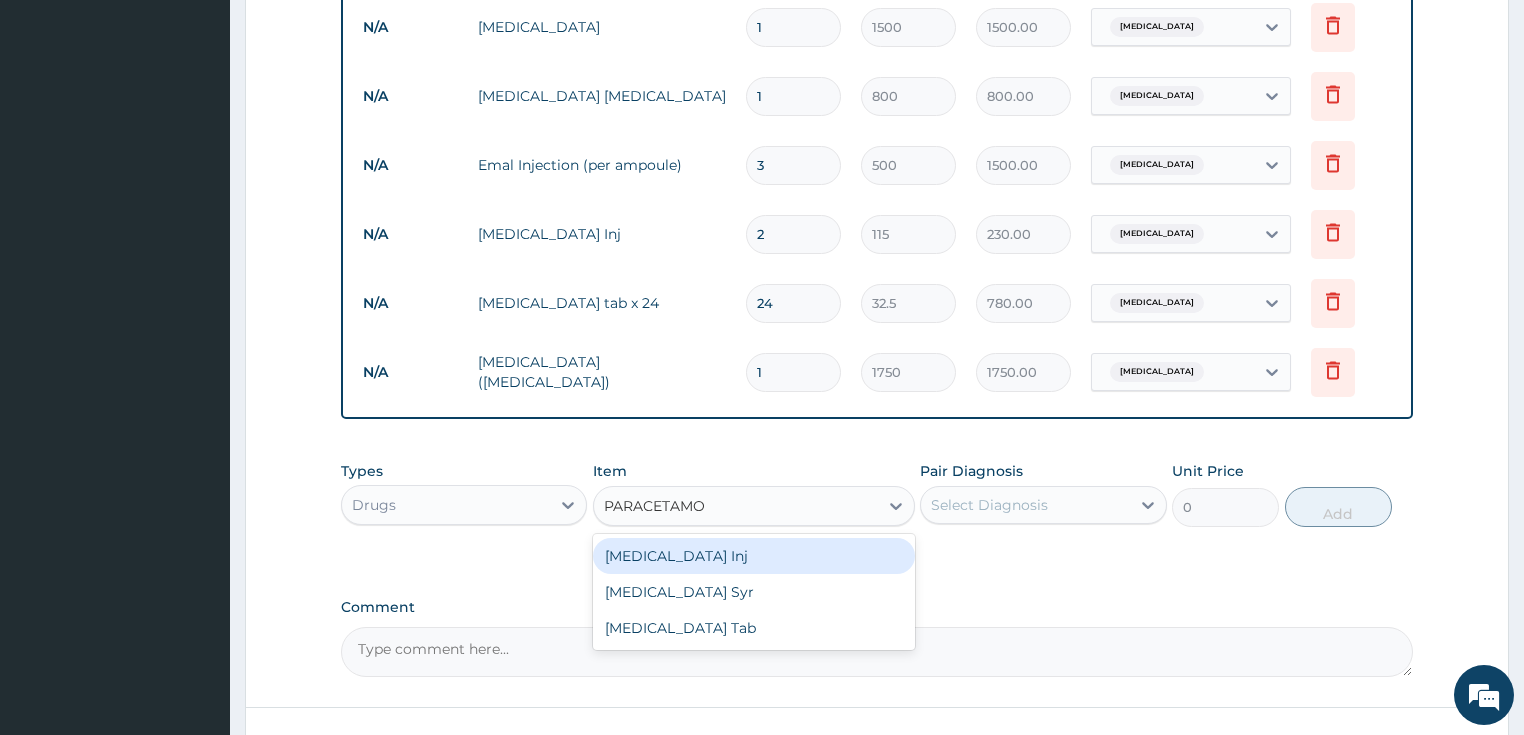 type on "PARACETAMOL" 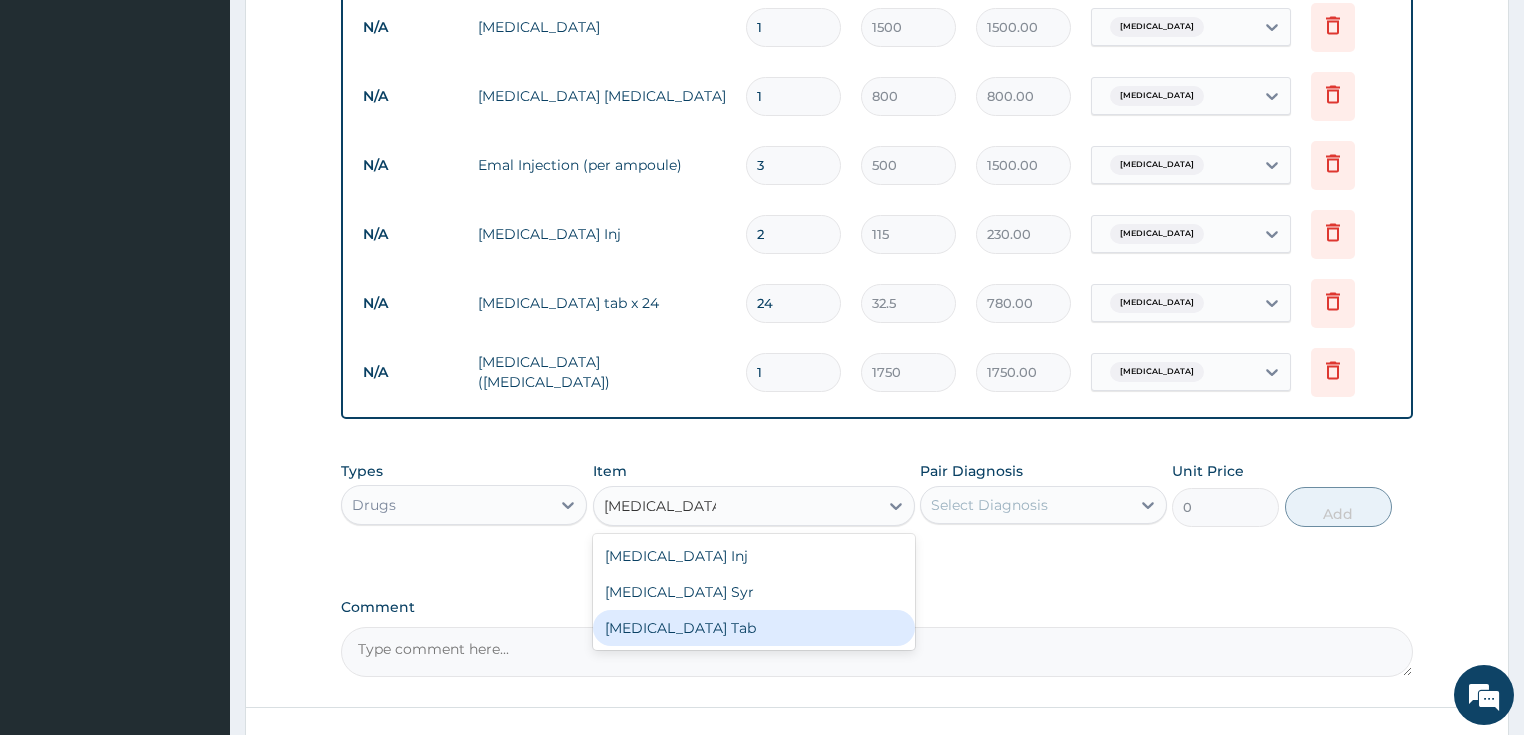 click on "Paracetamol Tab" at bounding box center (754, 628) 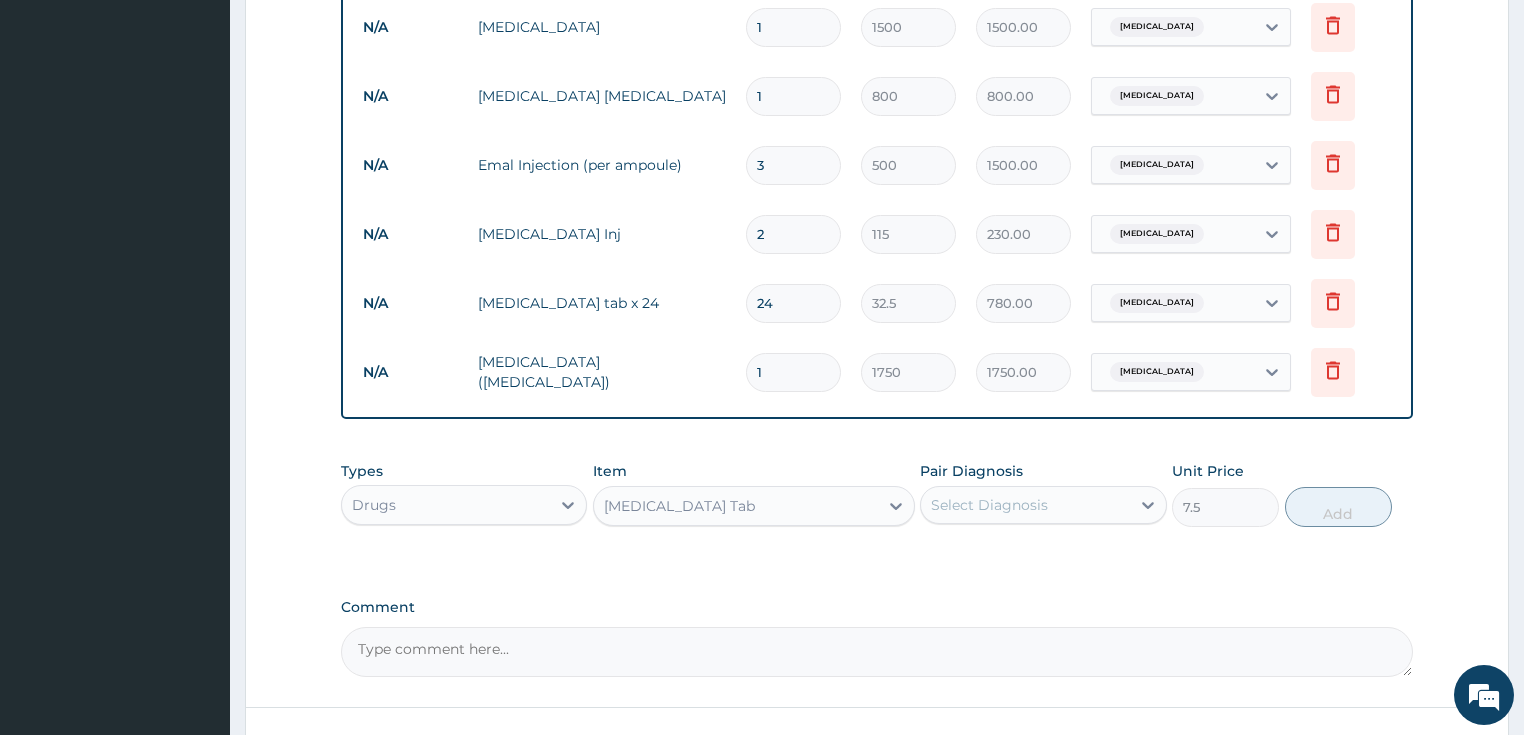 click on "Select Diagnosis" at bounding box center (989, 505) 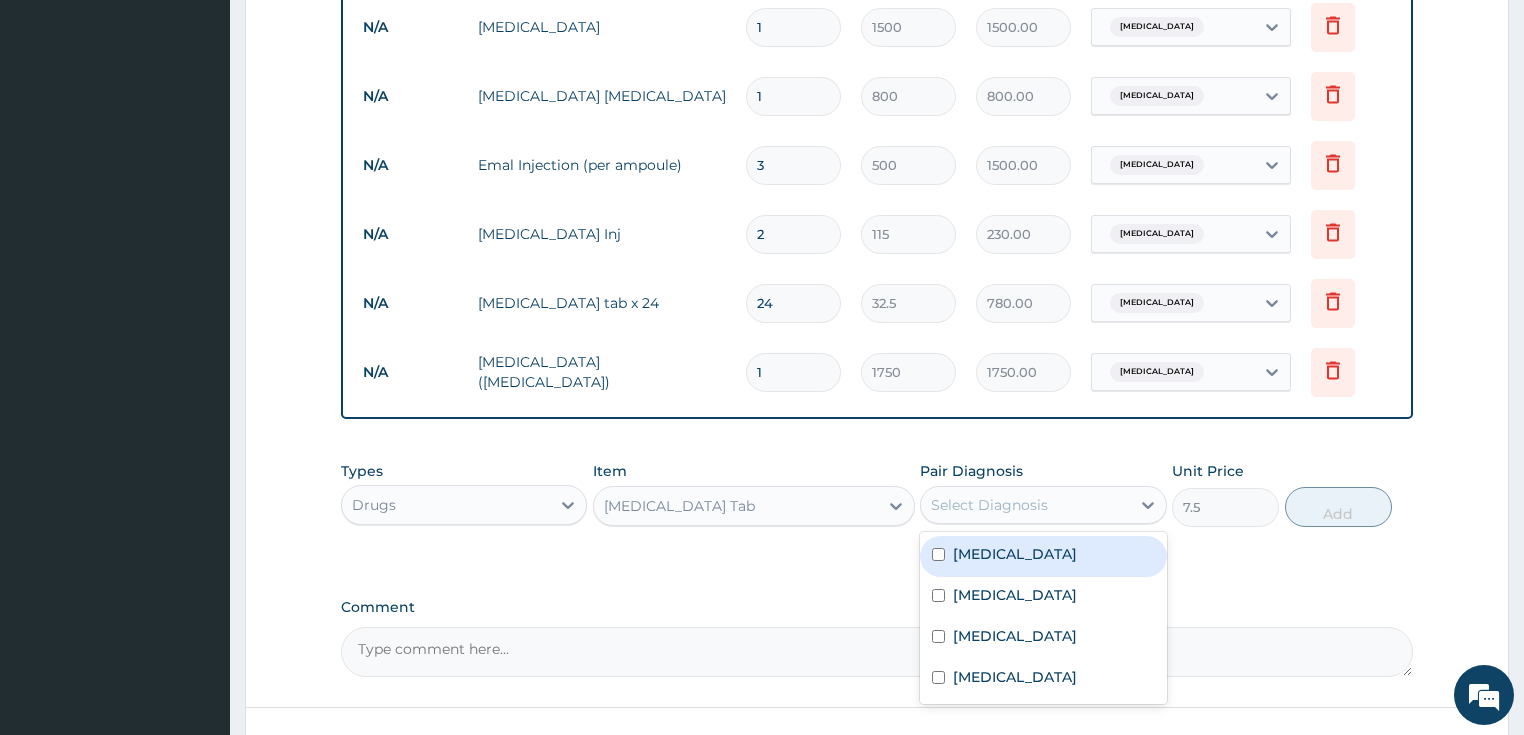 click on "Malaria" at bounding box center [1043, 556] 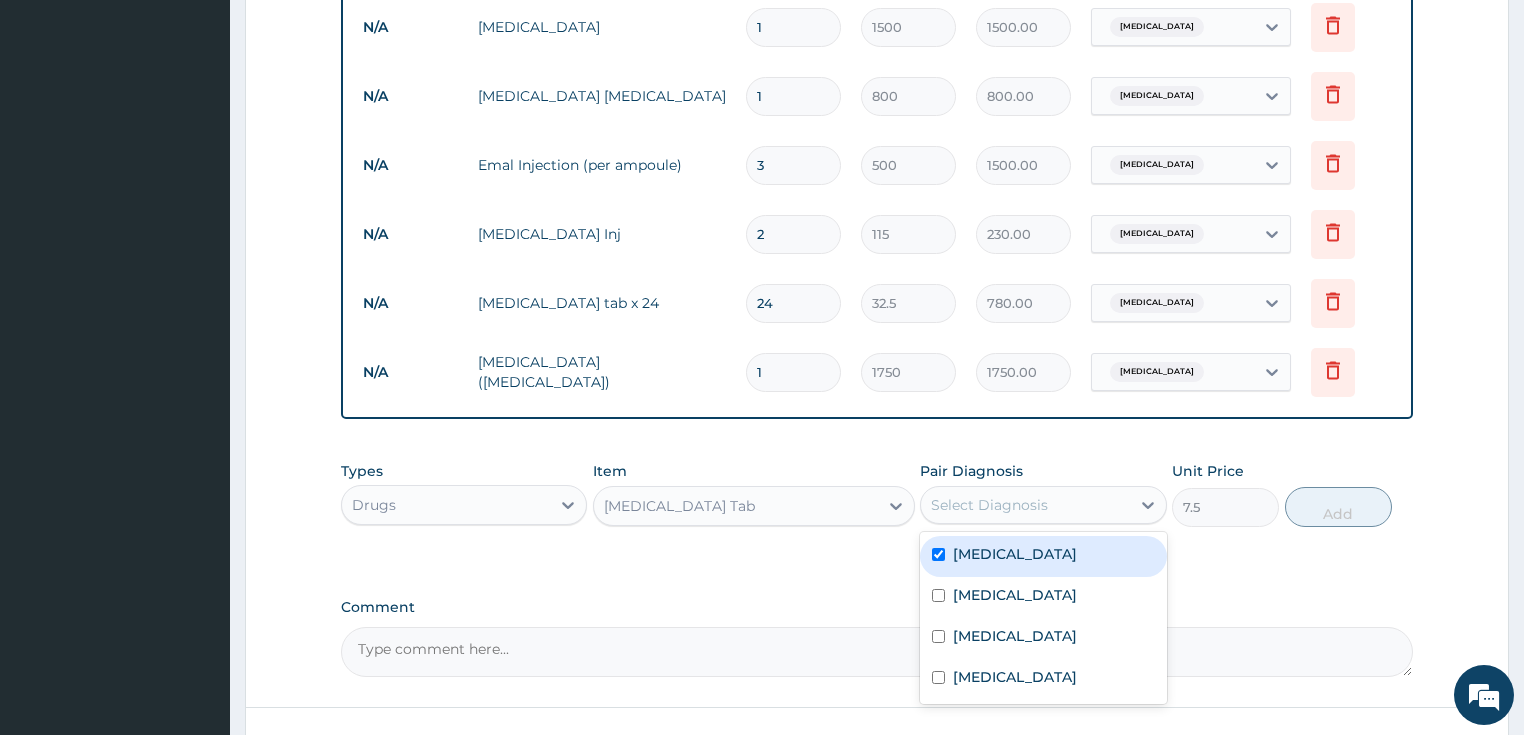 checkbox on "true" 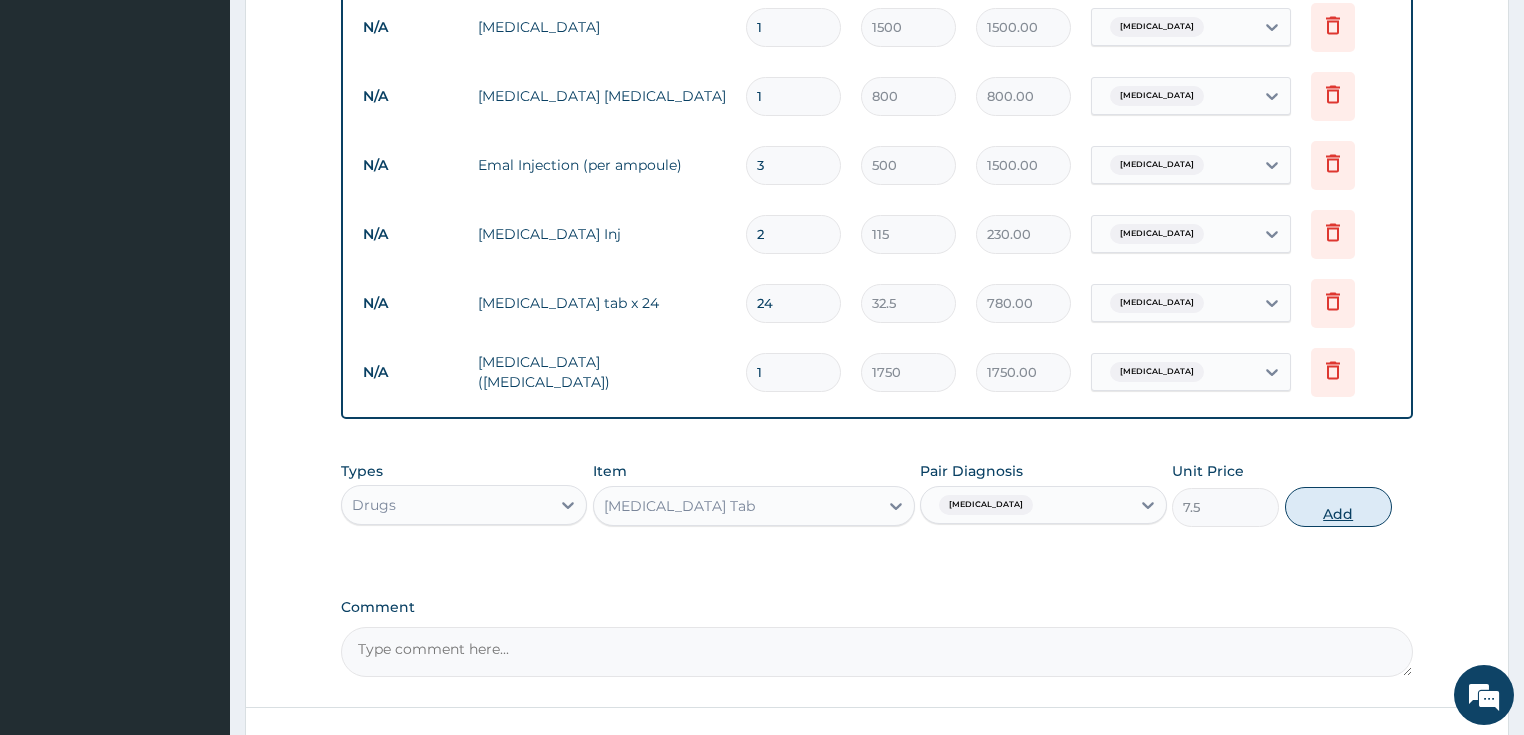 click on "Add" at bounding box center (1338, 507) 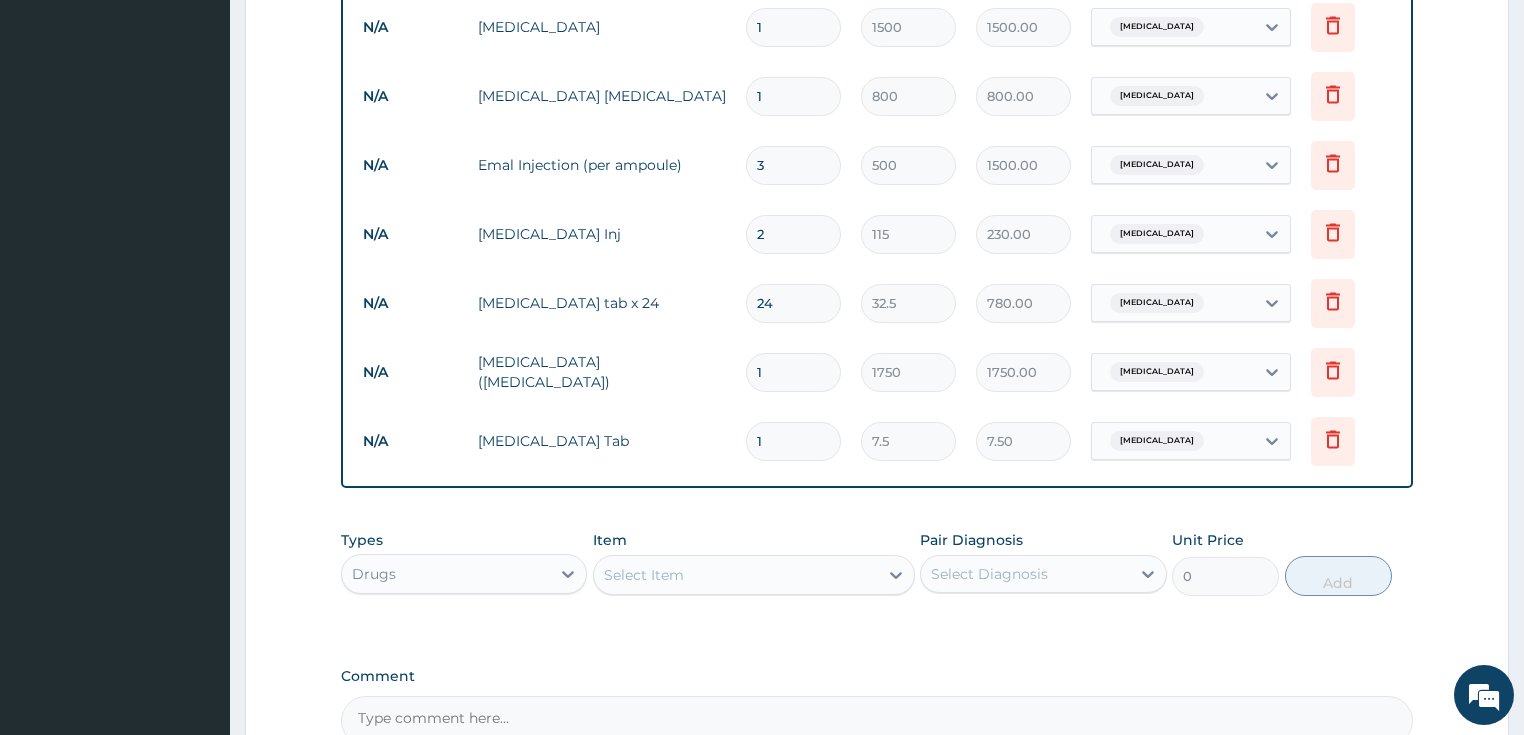type on "18" 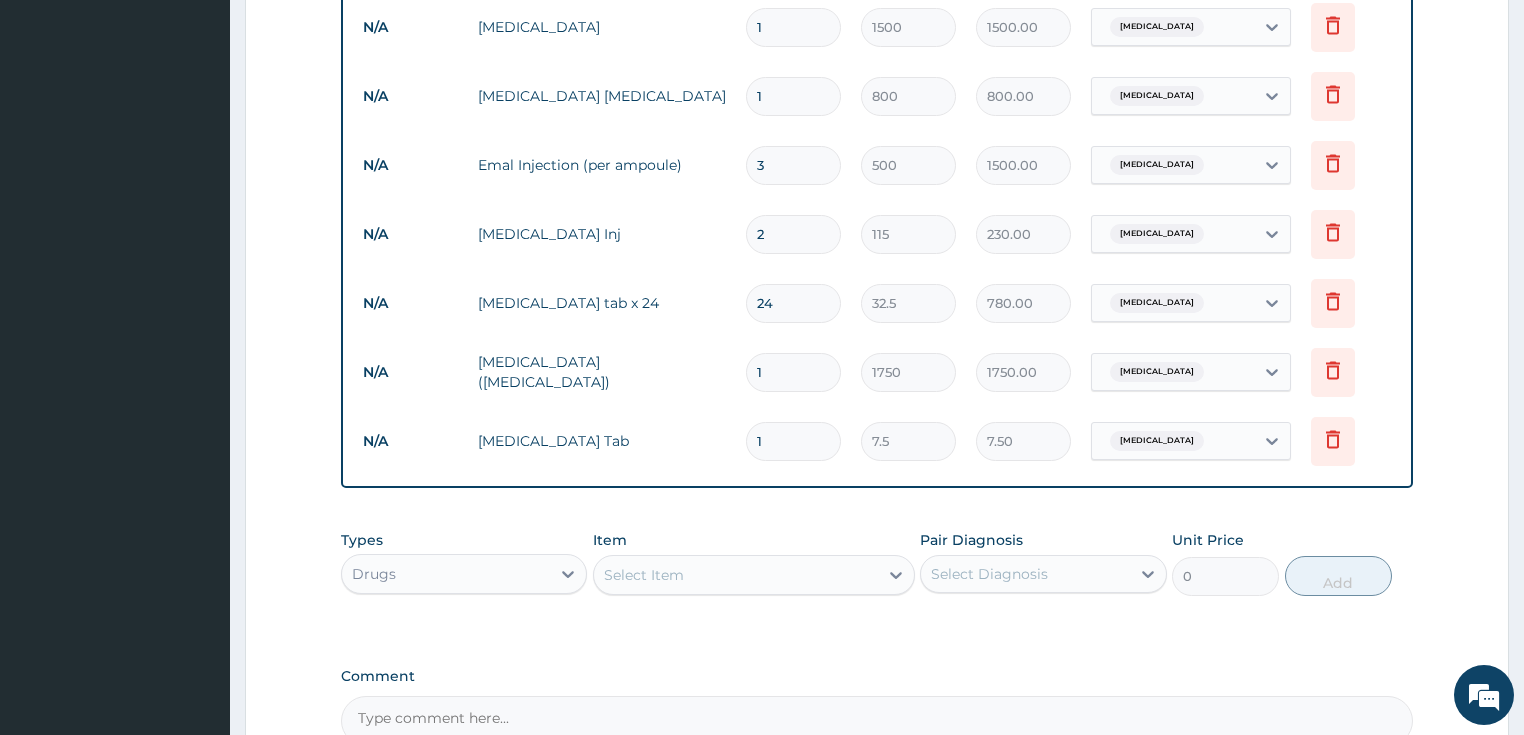 type on "135.00" 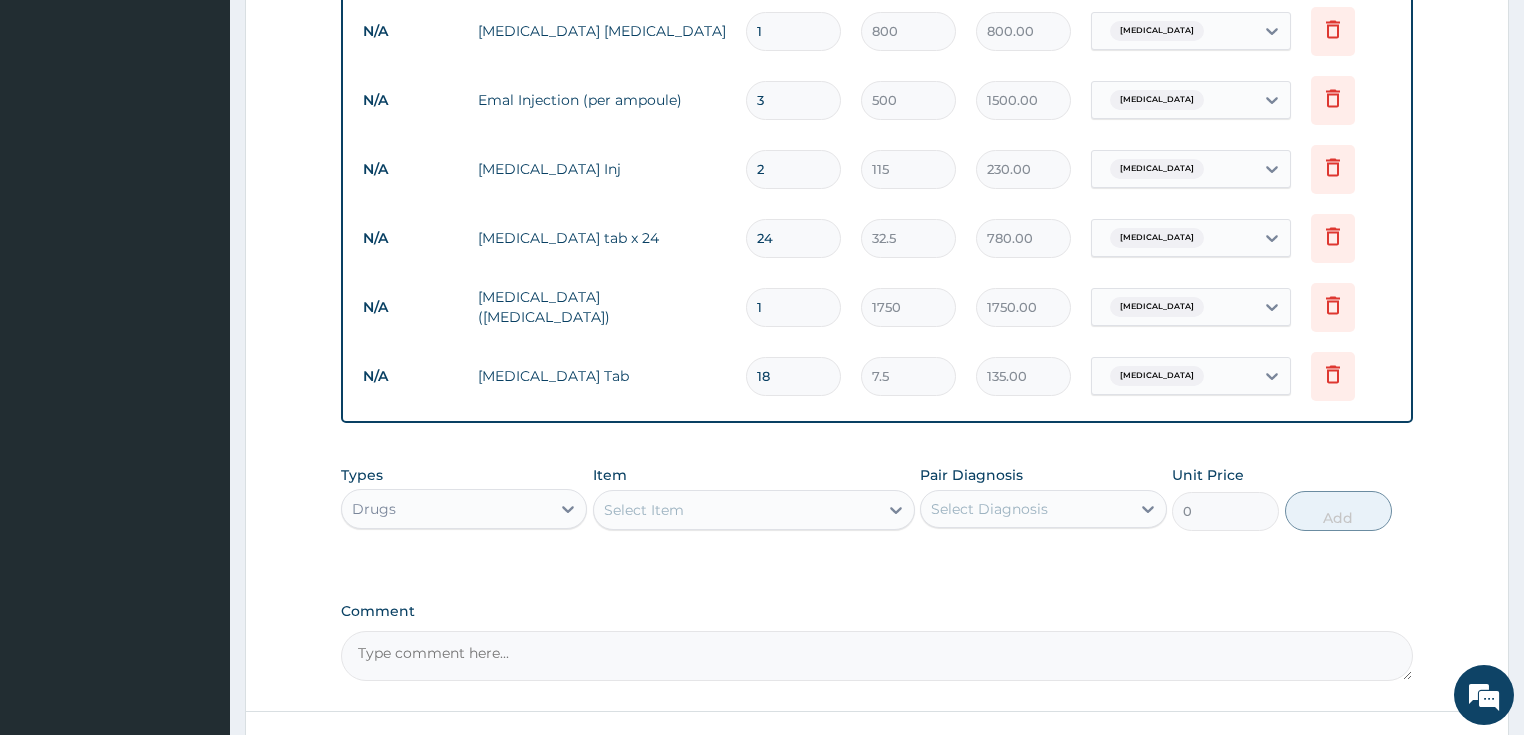scroll, scrollTop: 1040, scrollLeft: 0, axis: vertical 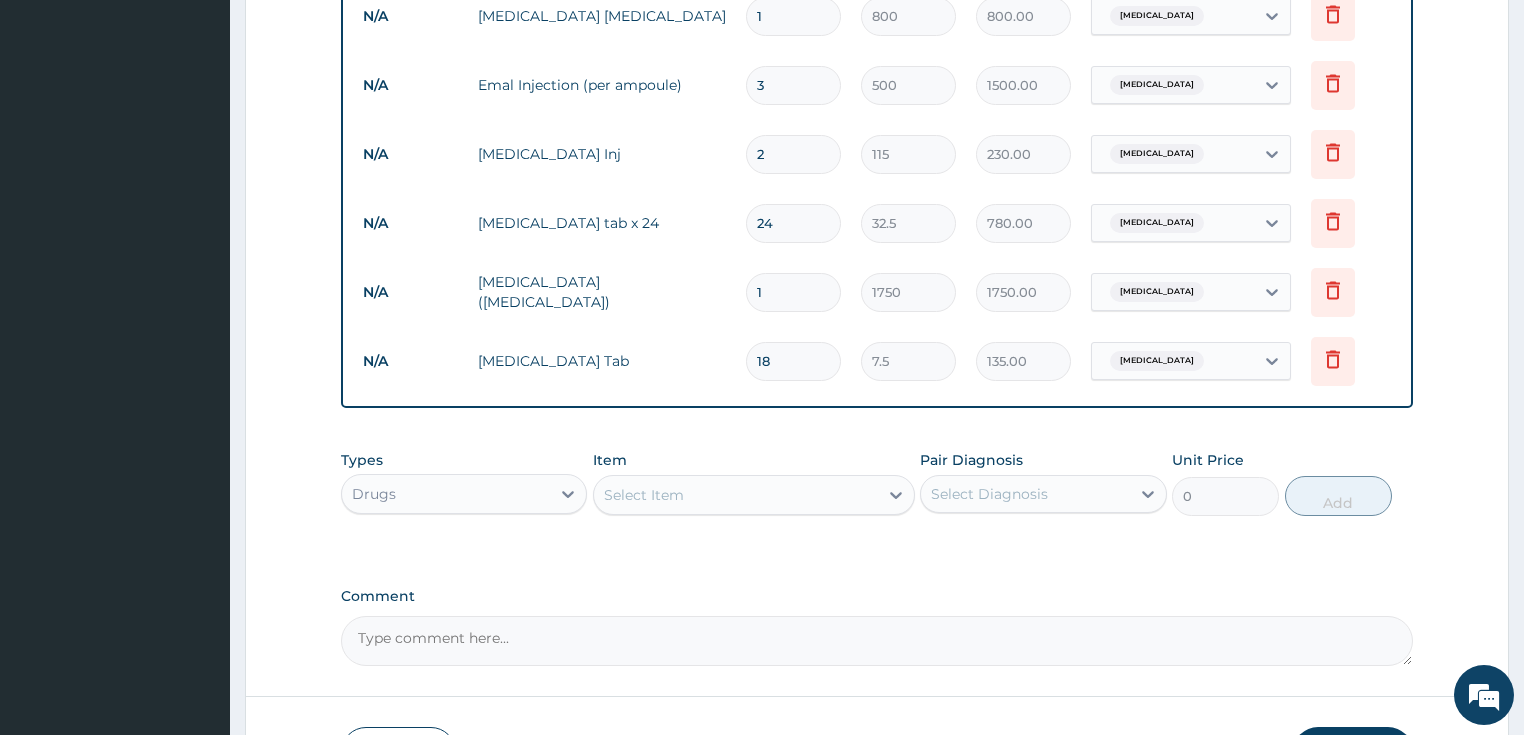 type on "18" 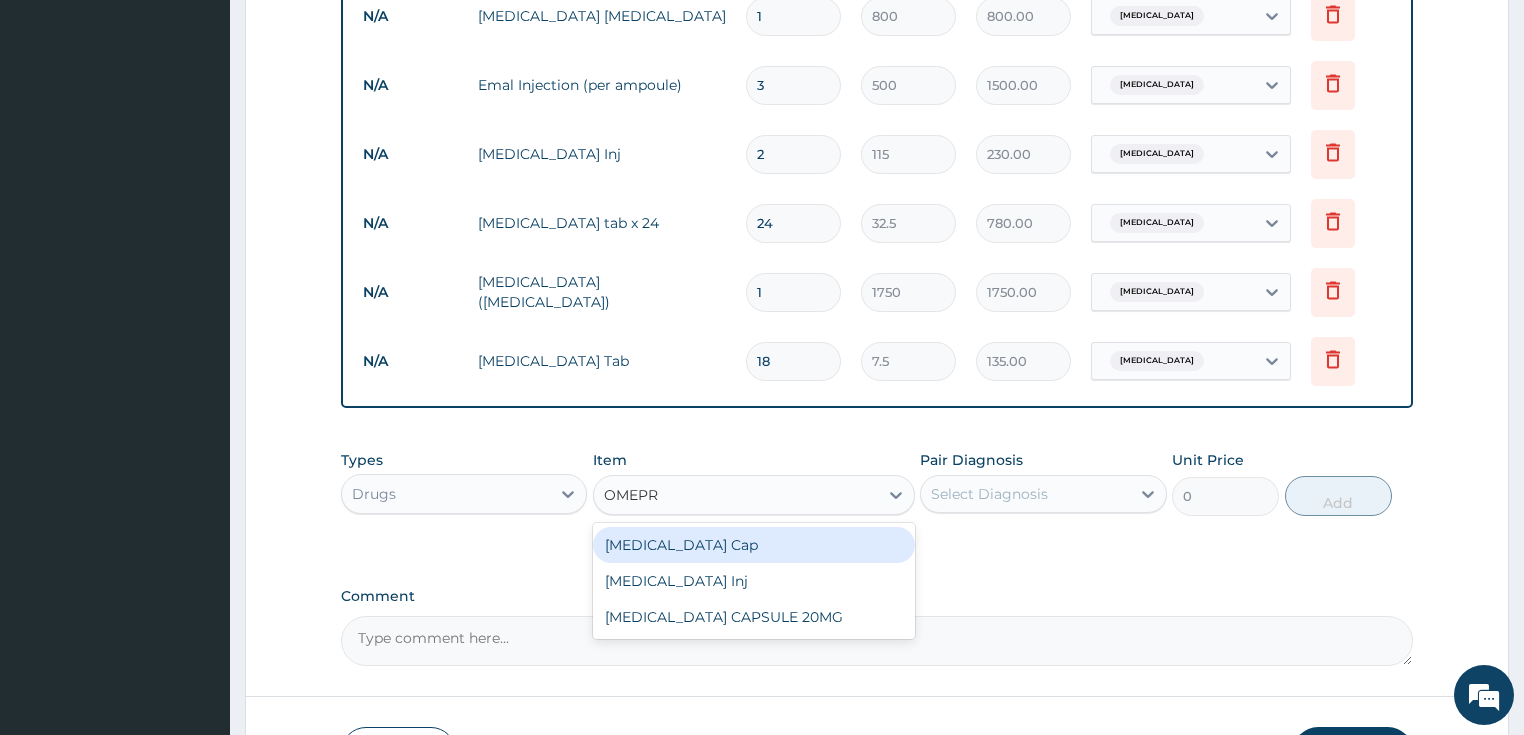 type on "OMEPRA" 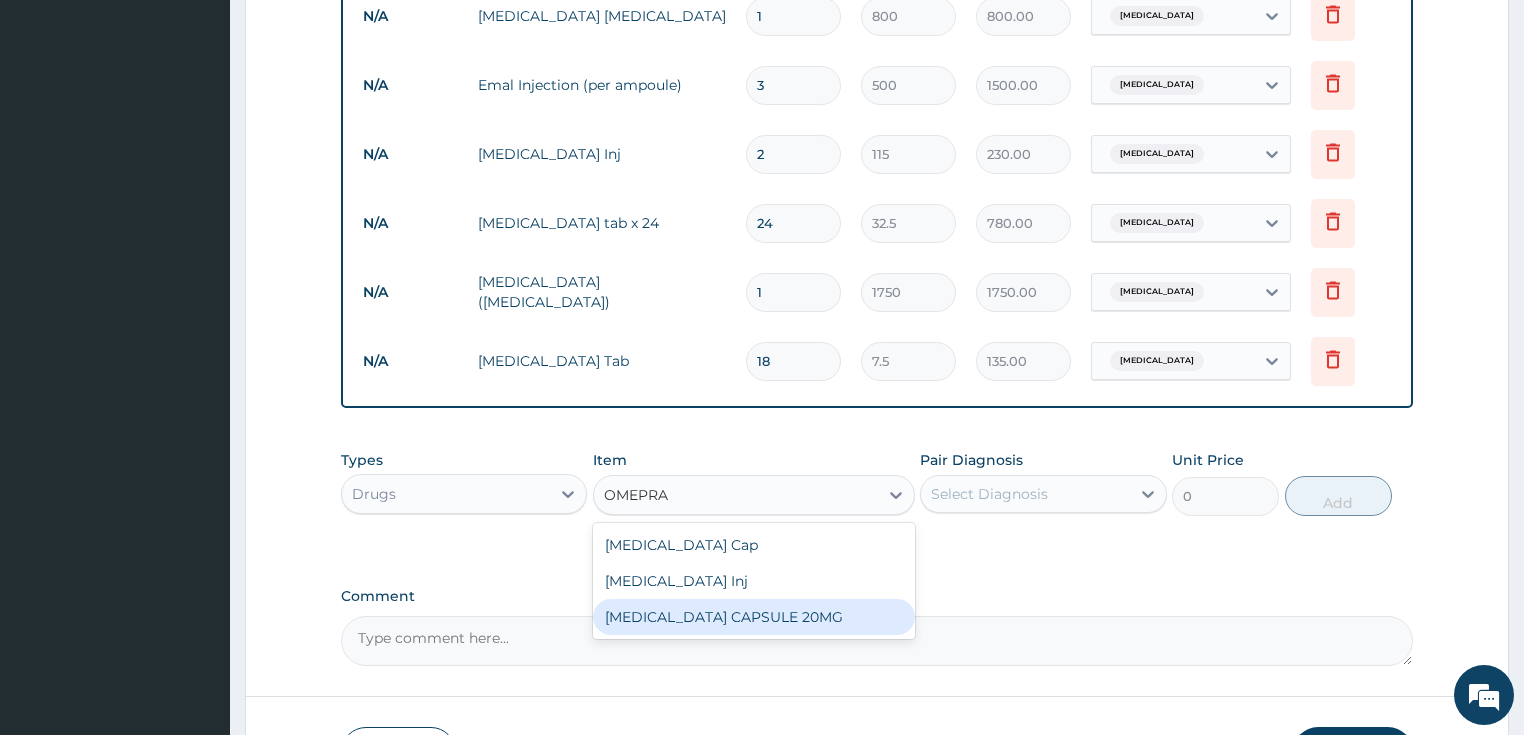 click on "ESOMEPRAZOLE CAPSULE 20MG" at bounding box center (754, 617) 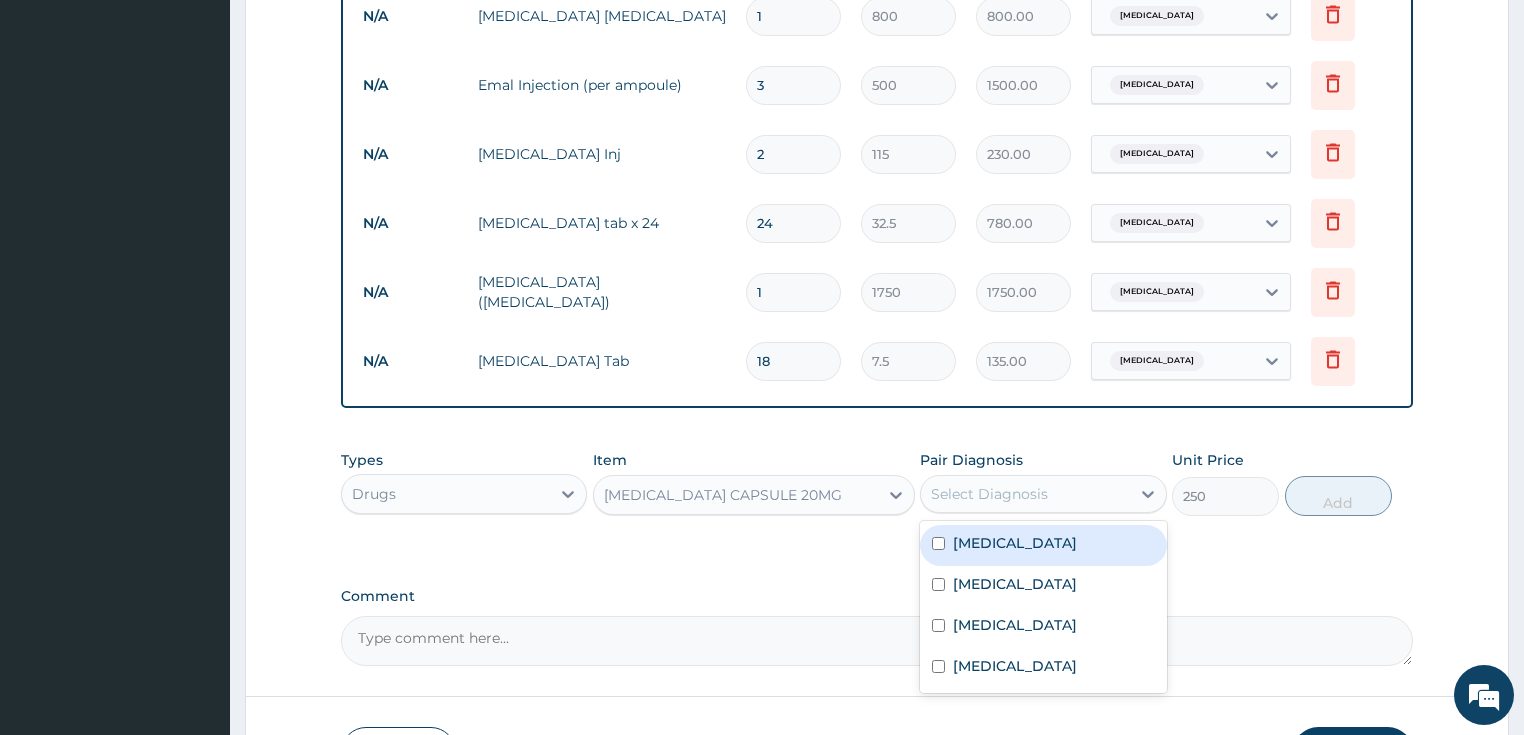 click on "Select Diagnosis" at bounding box center [989, 494] 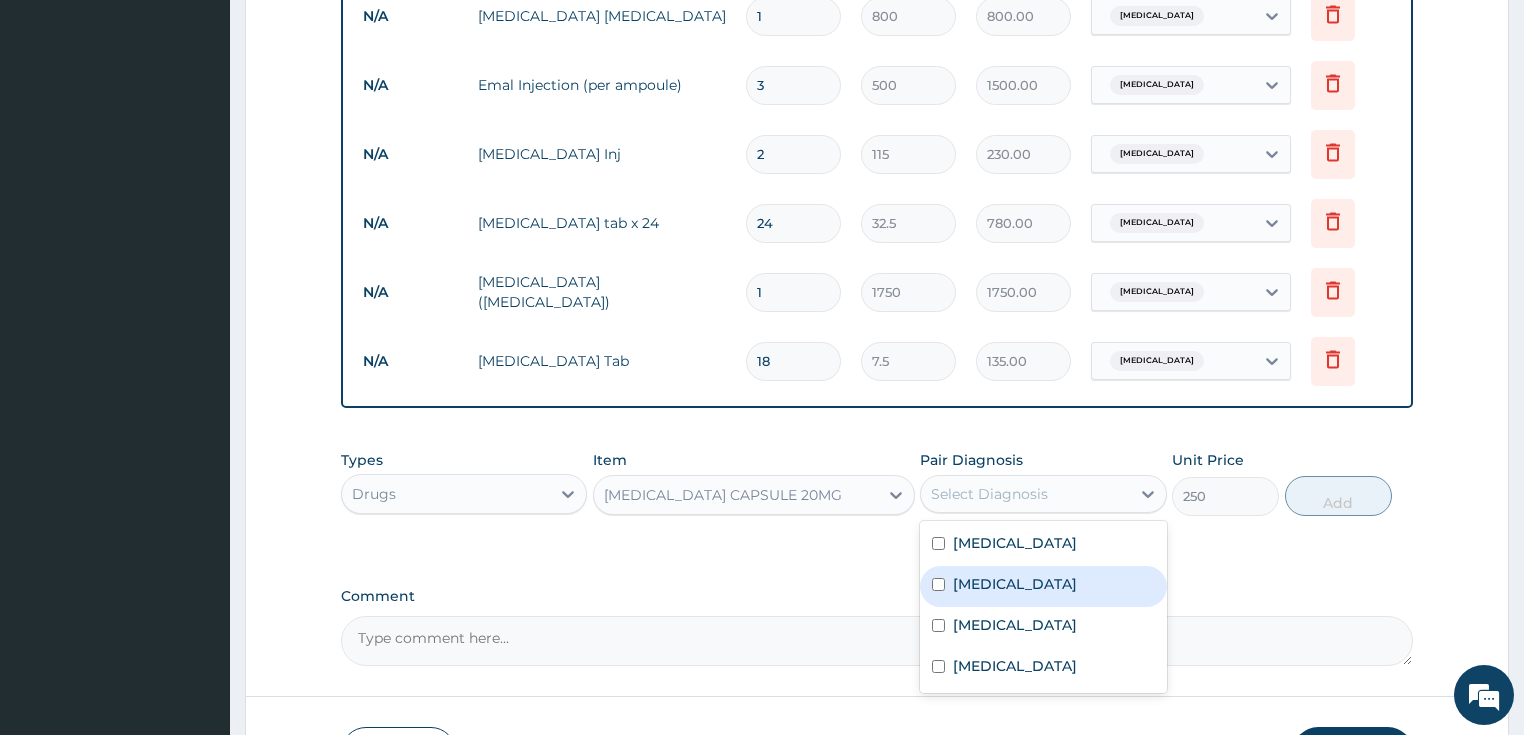click on "Peptic ulcer" at bounding box center (1015, 584) 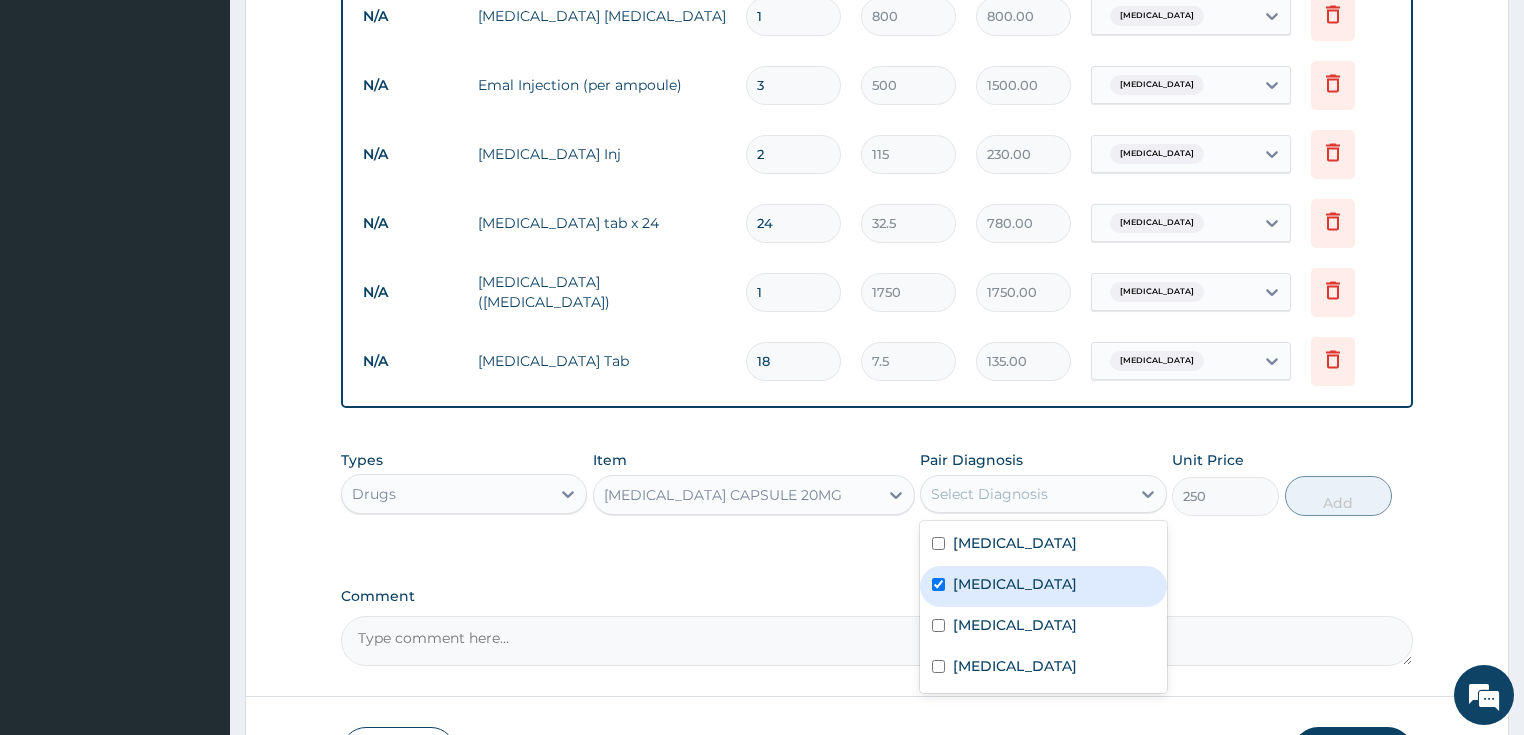 checkbox on "true" 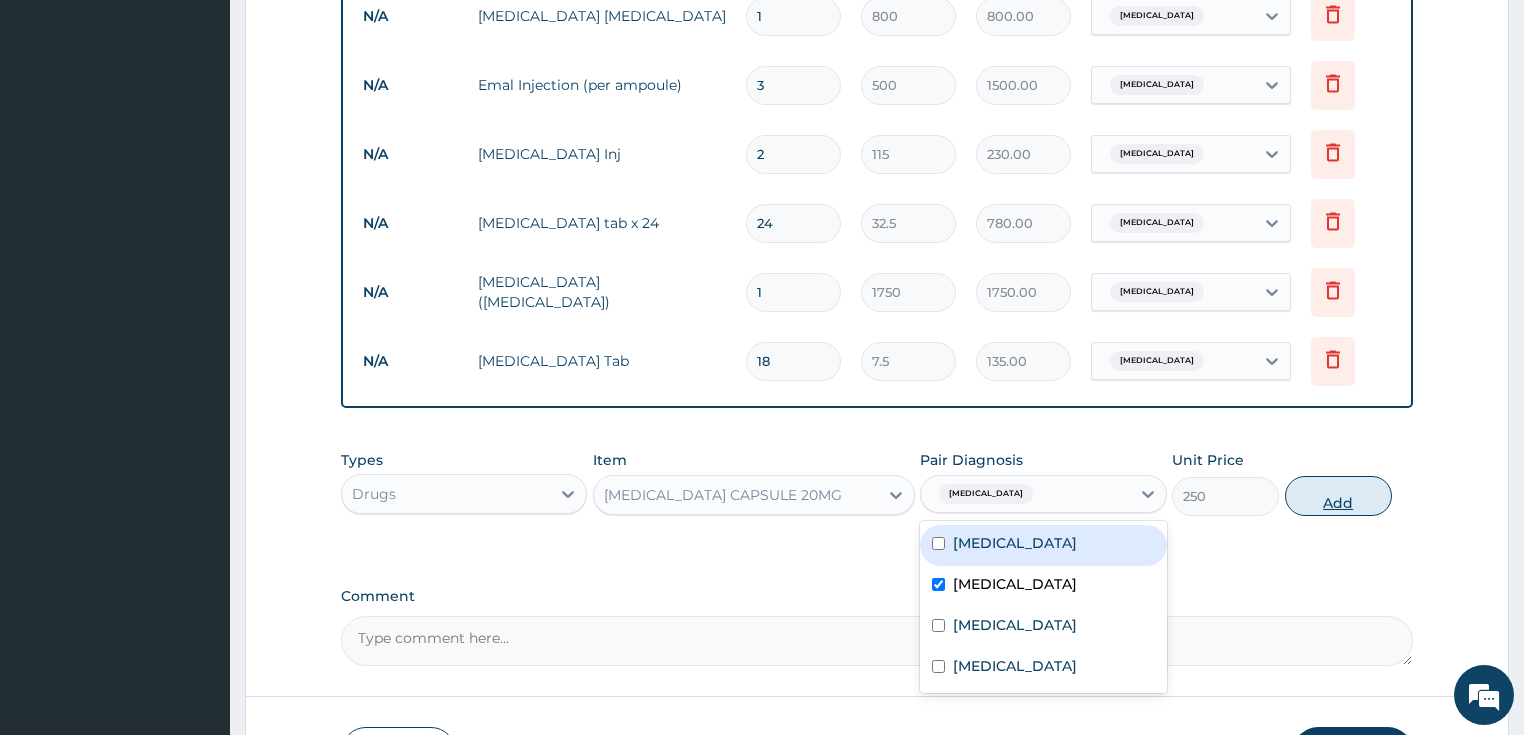 click on "Add" at bounding box center (1338, 496) 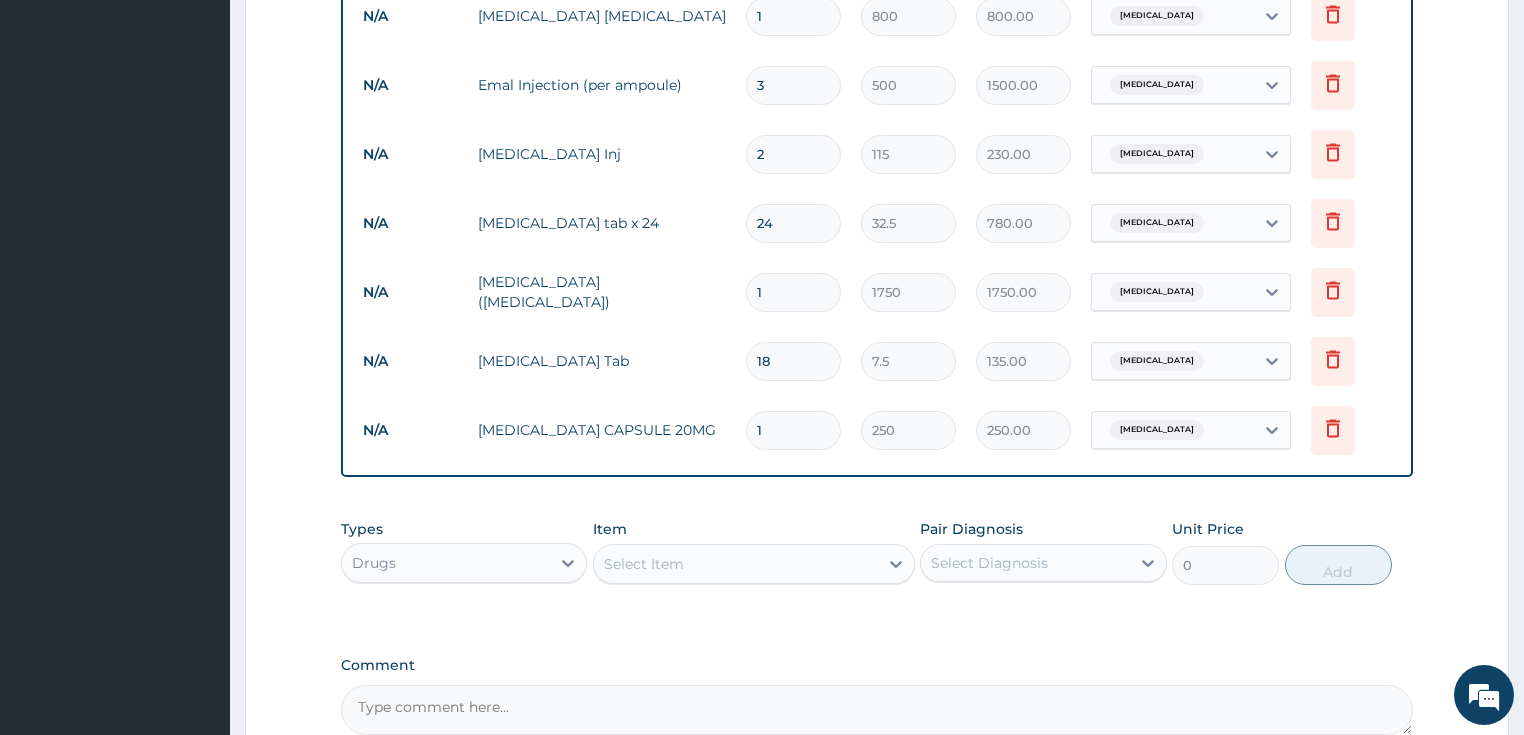 type on "14" 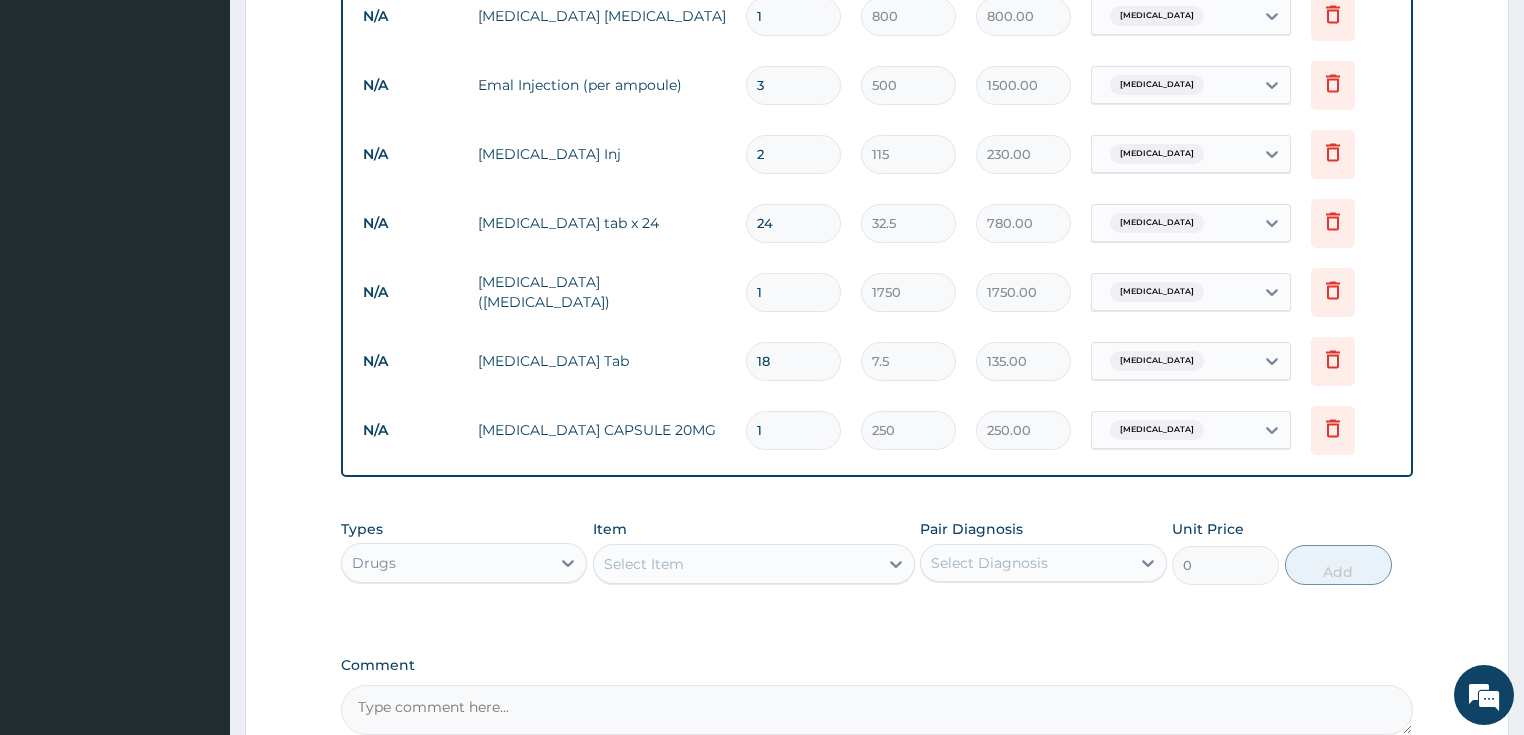 type on "3500.00" 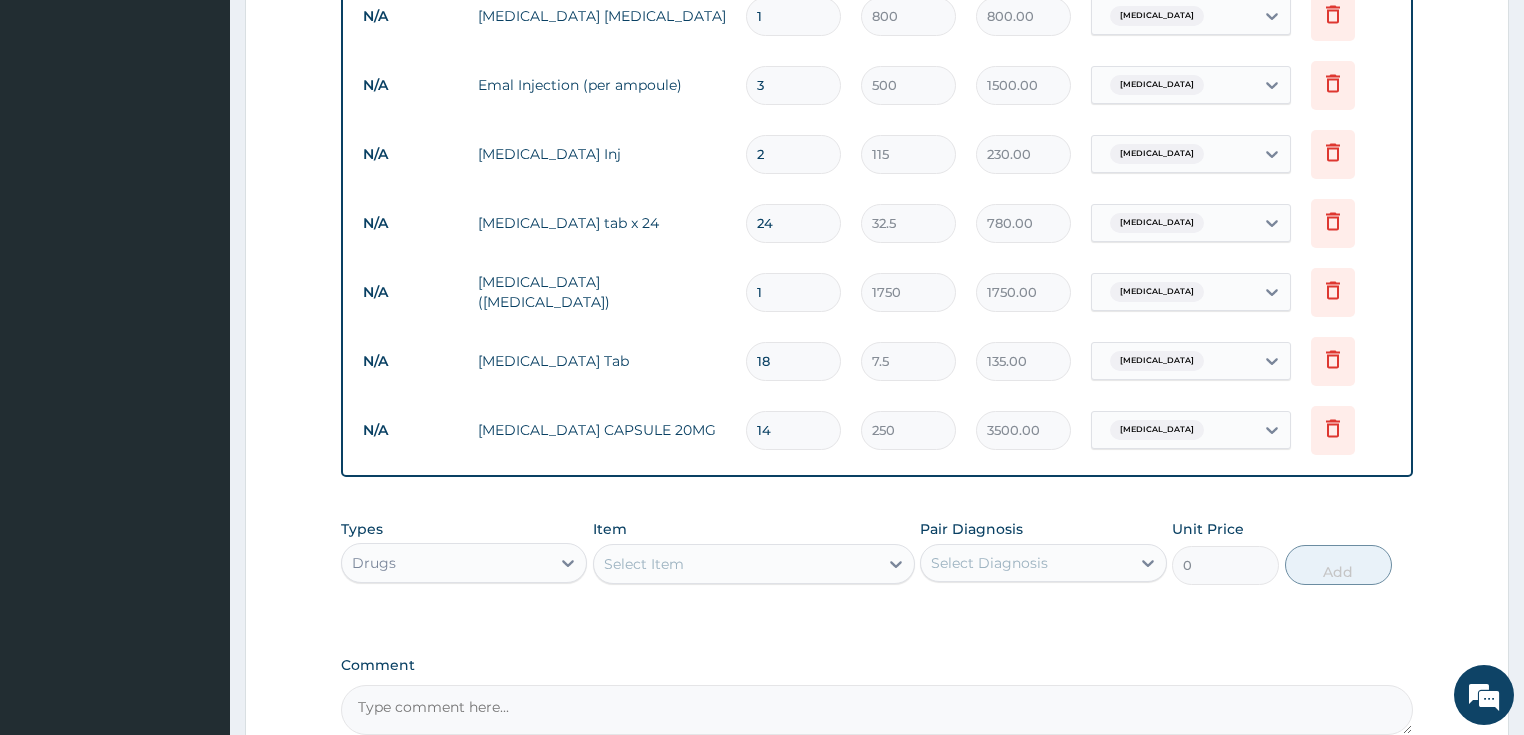 type on "14" 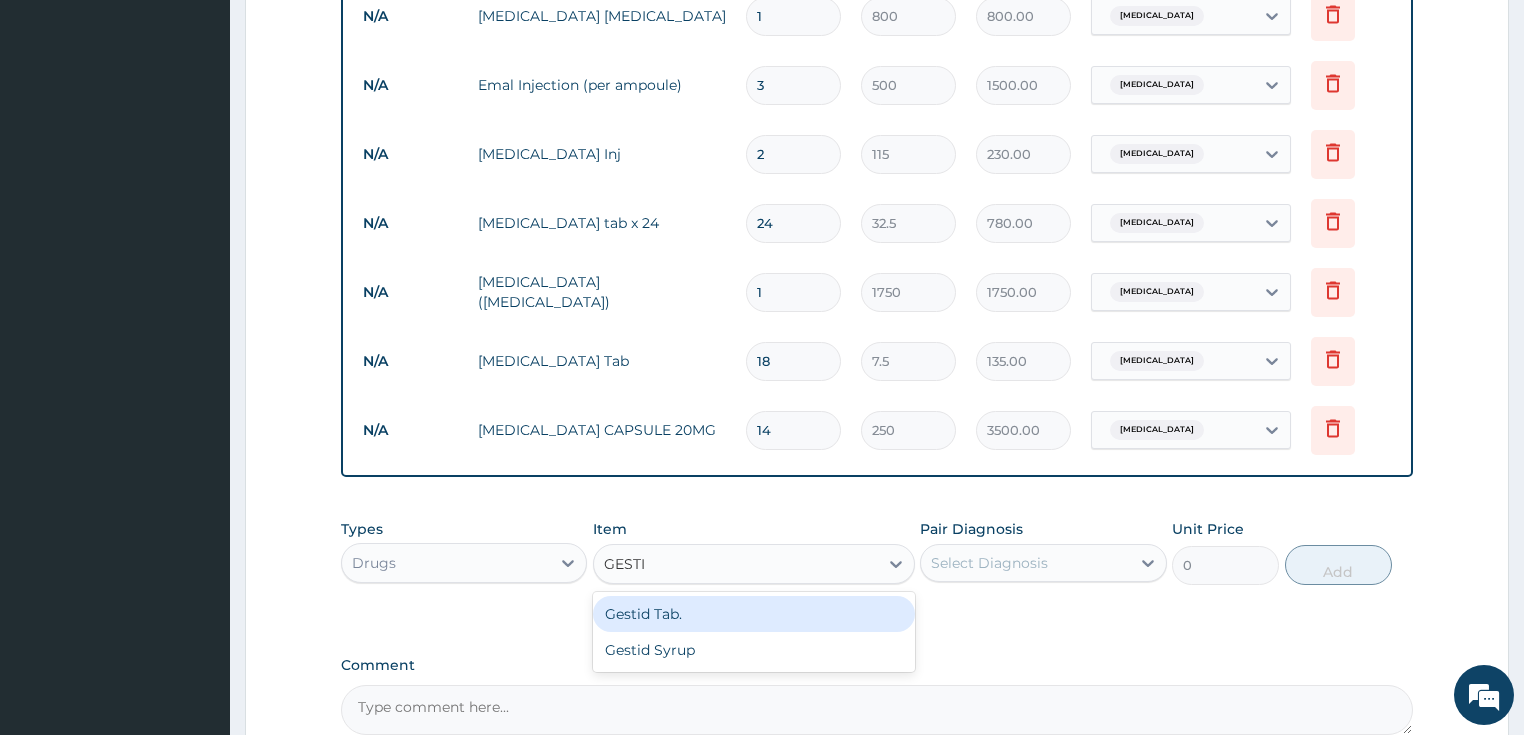 type on "GESTID" 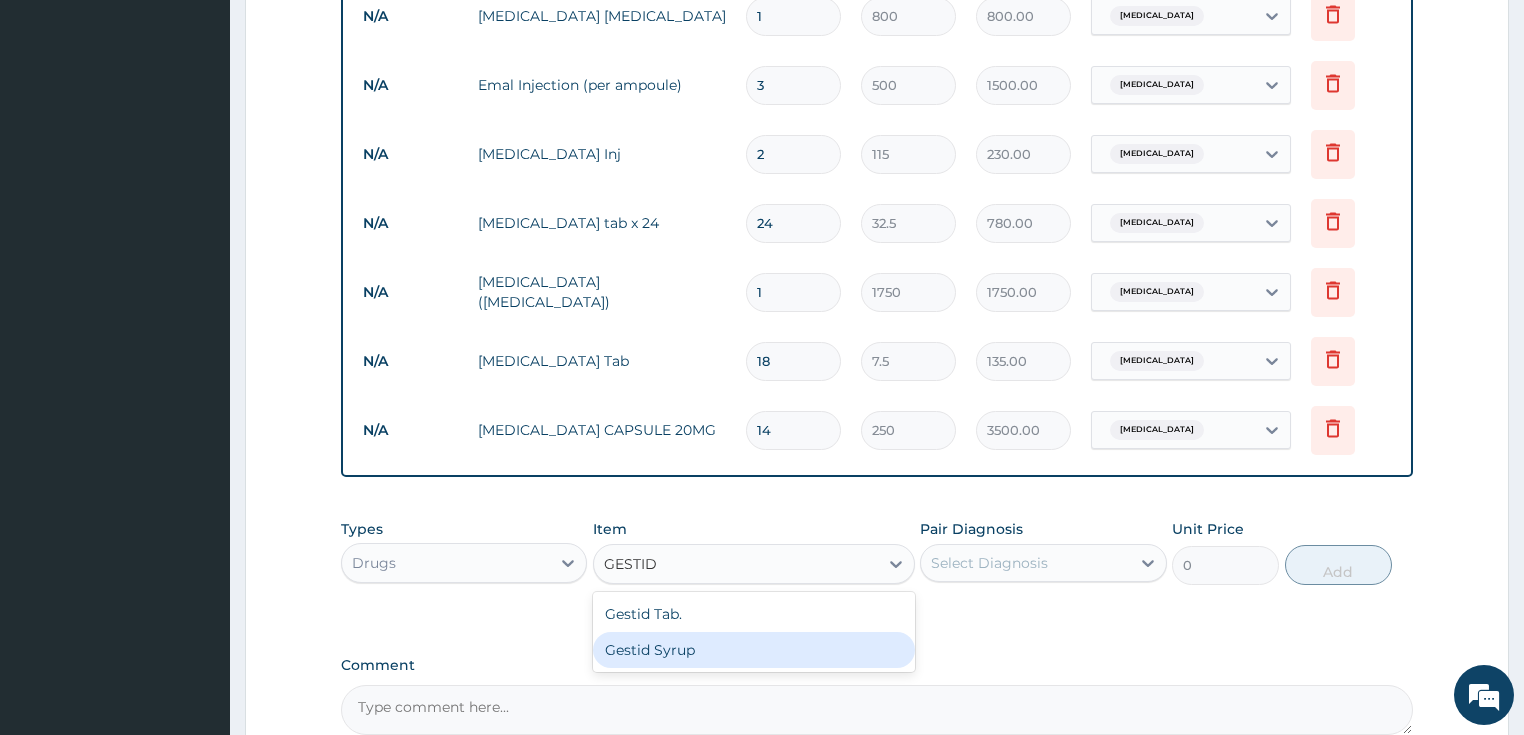 click on "Gestid Syrup" at bounding box center (754, 650) 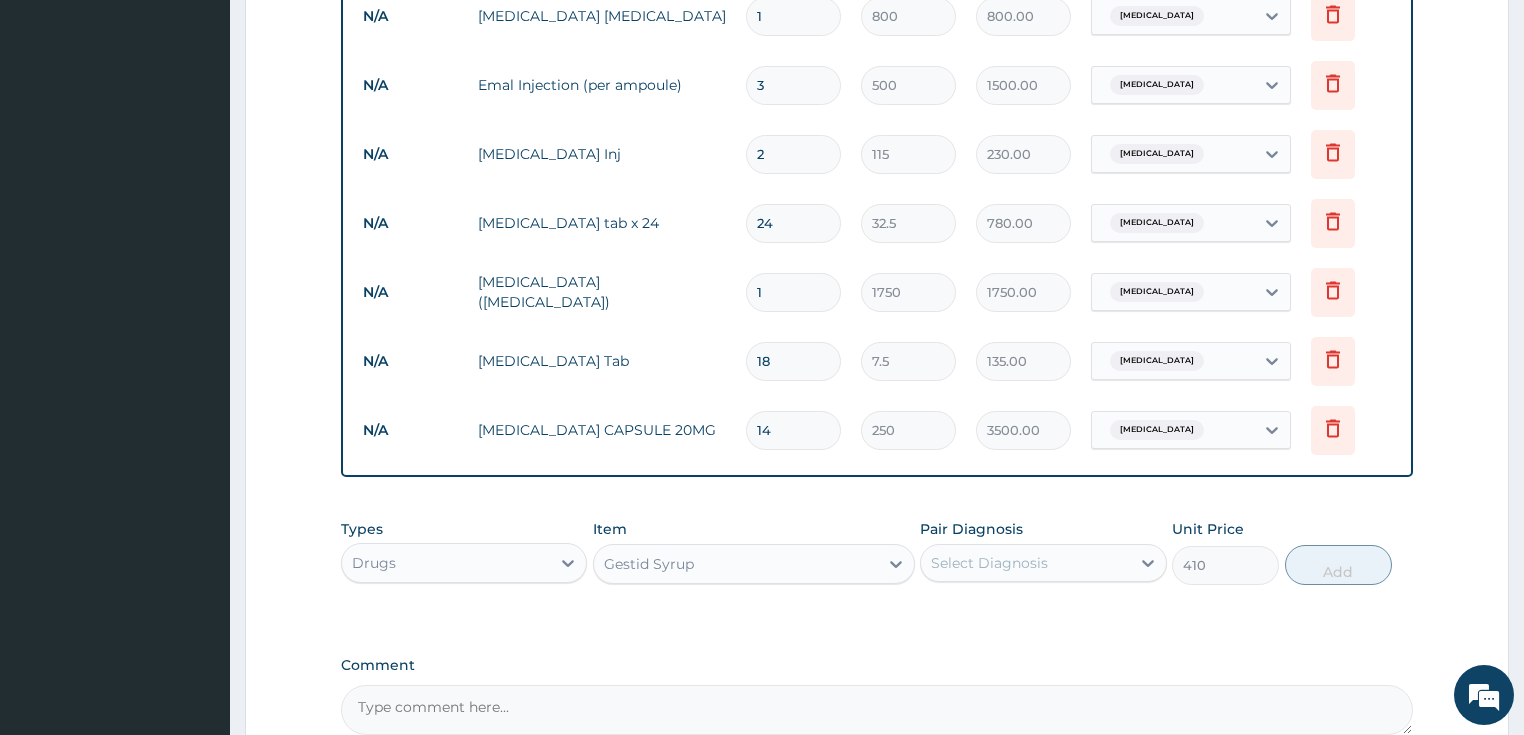 click on "Select Diagnosis" at bounding box center (989, 563) 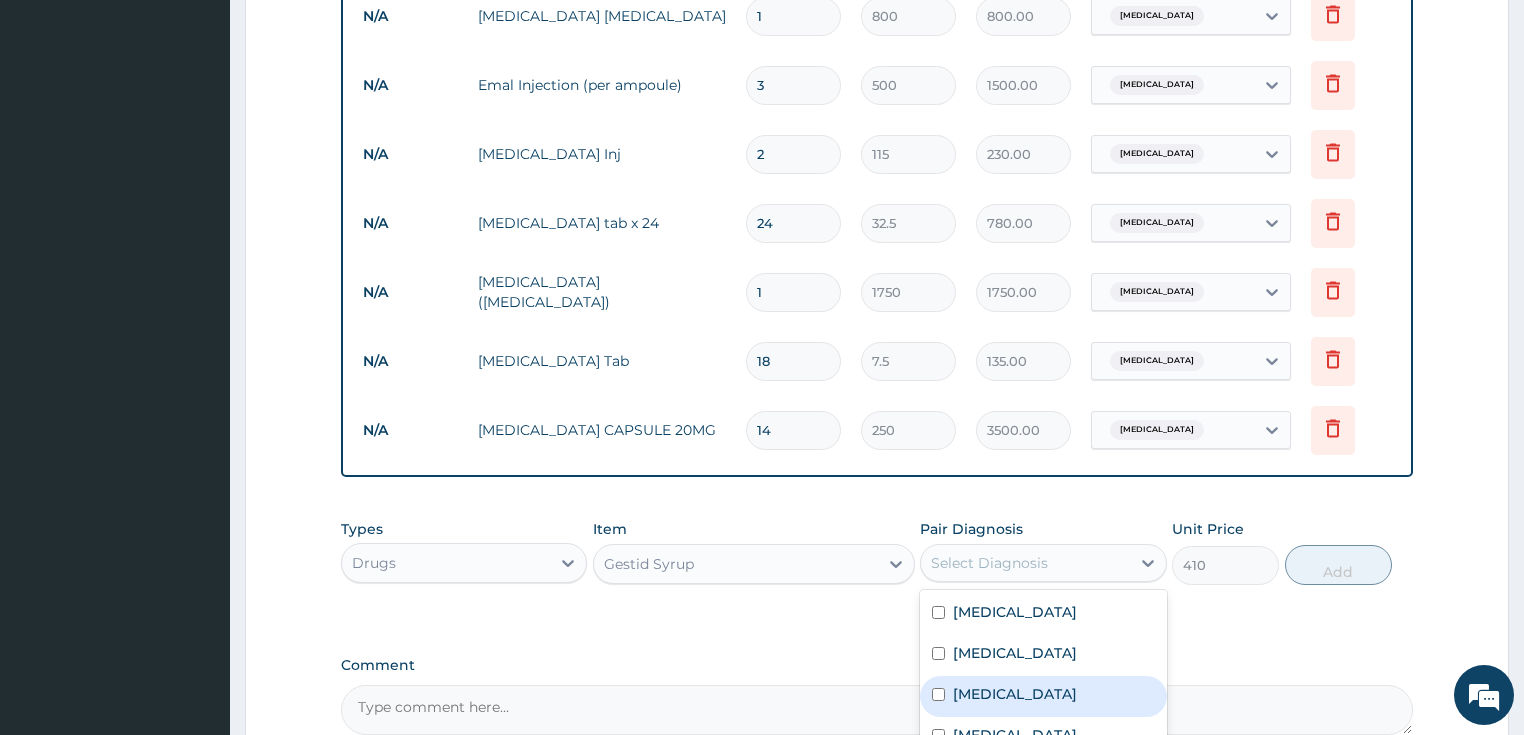 click on "Upper respiratory infection" at bounding box center (1015, 694) 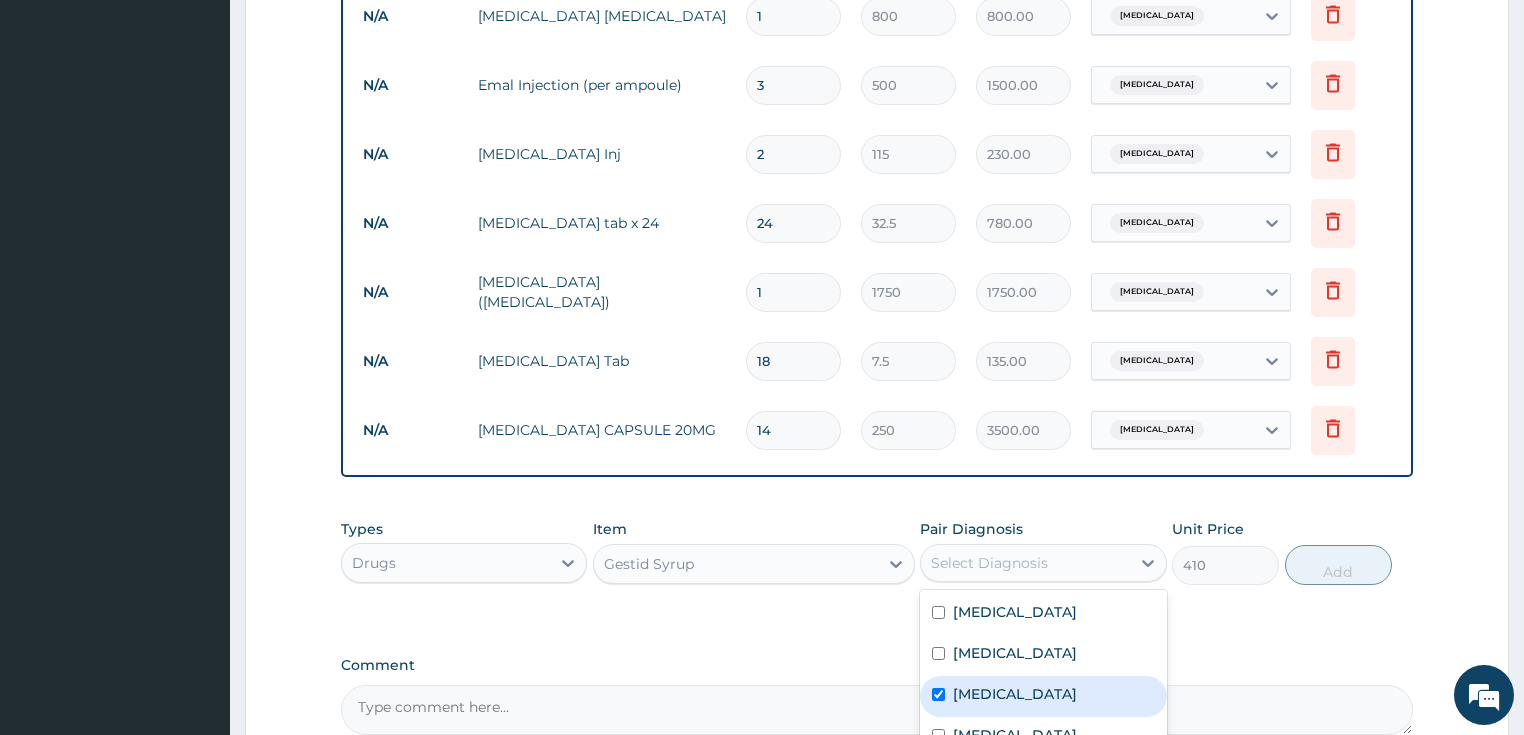 checkbox on "true" 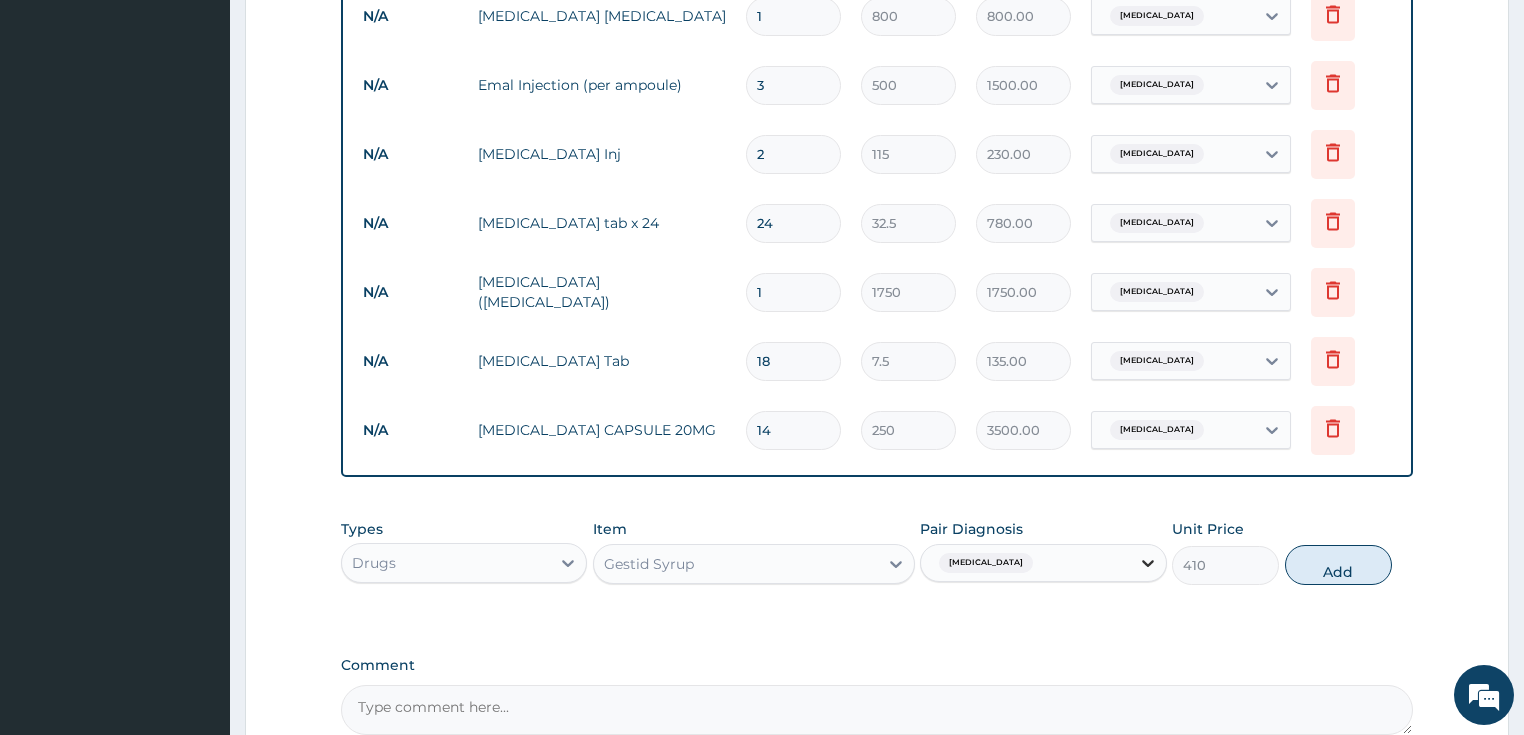 click 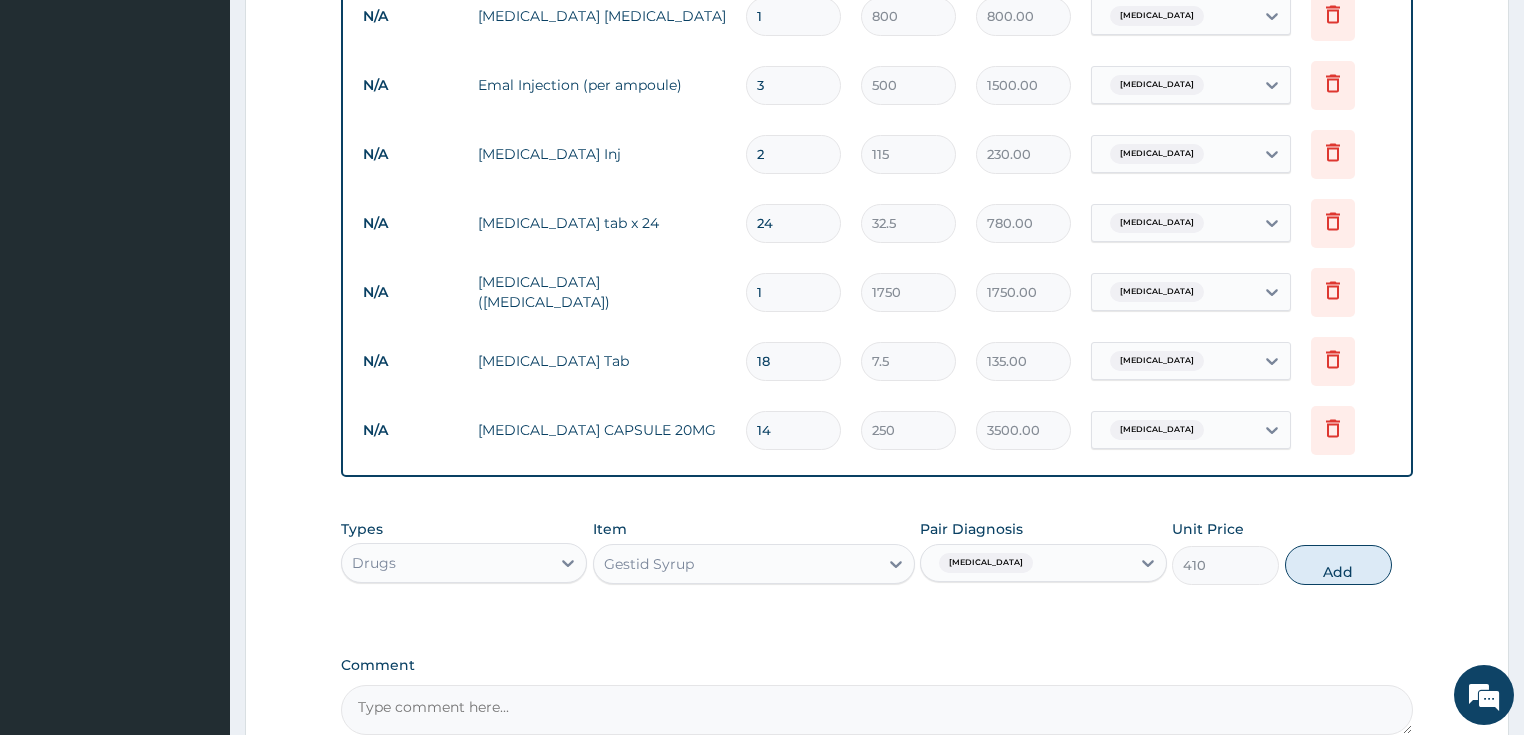 click on "Upper respiratory infection" at bounding box center [1025, 563] 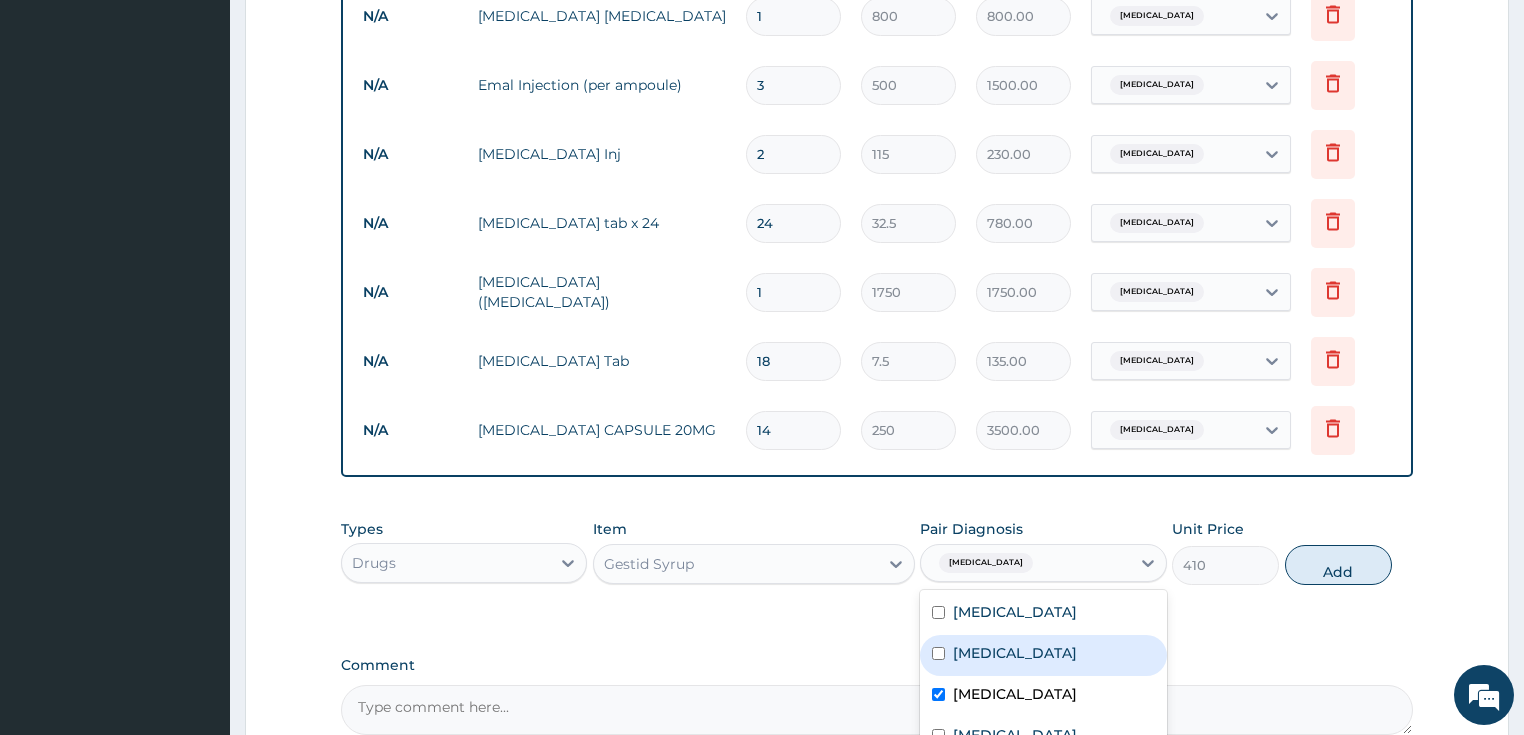click on "Peptic ulcer" at bounding box center (1043, 655) 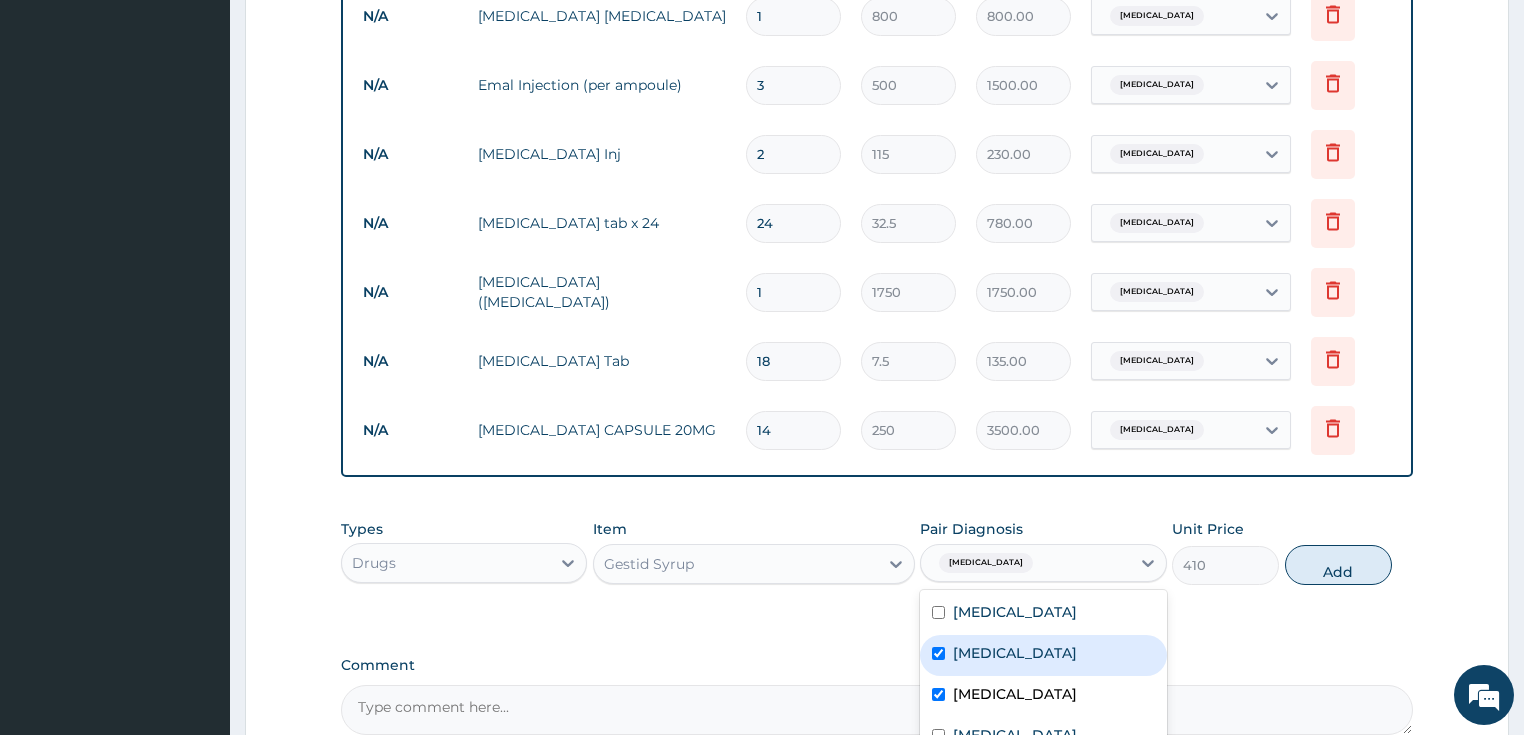 checkbox on "true" 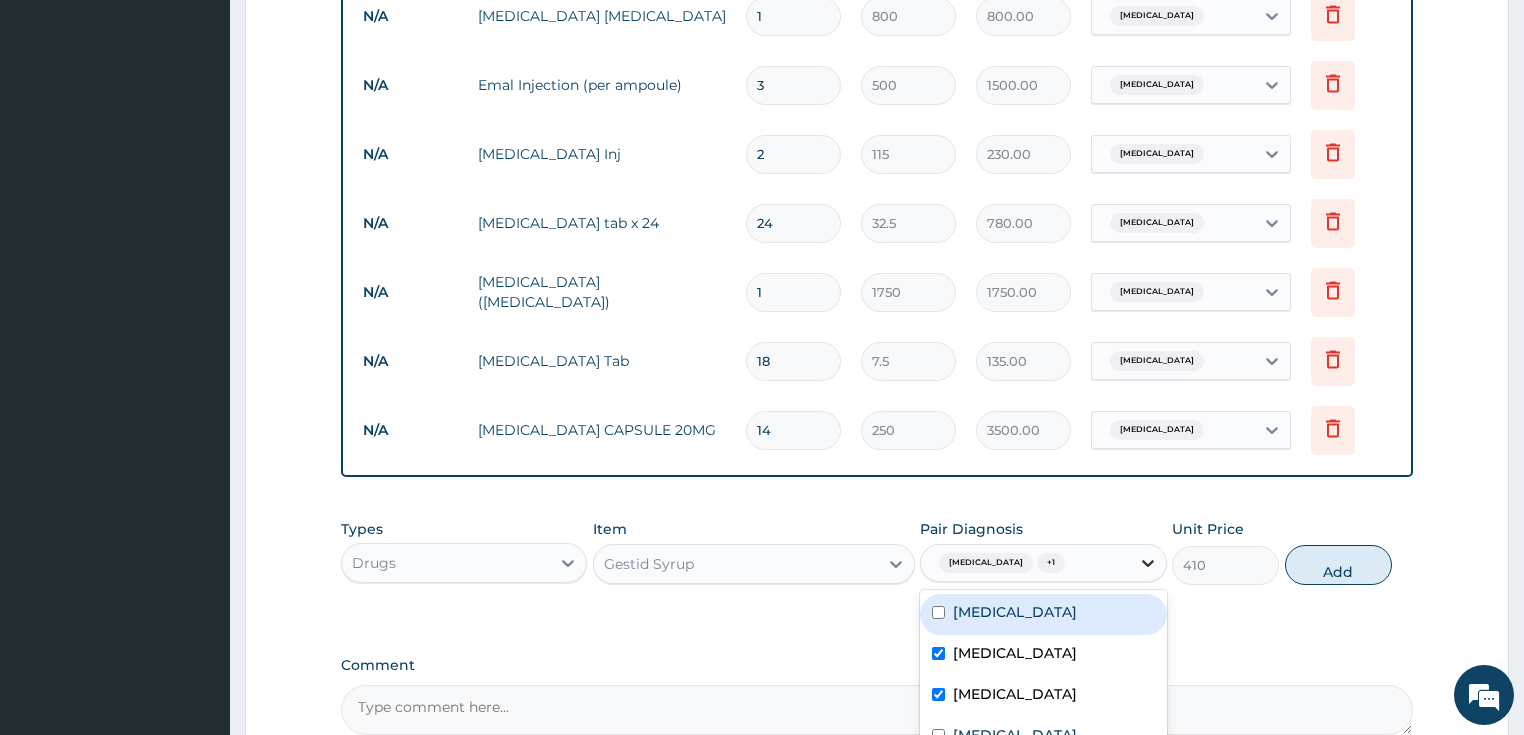 click 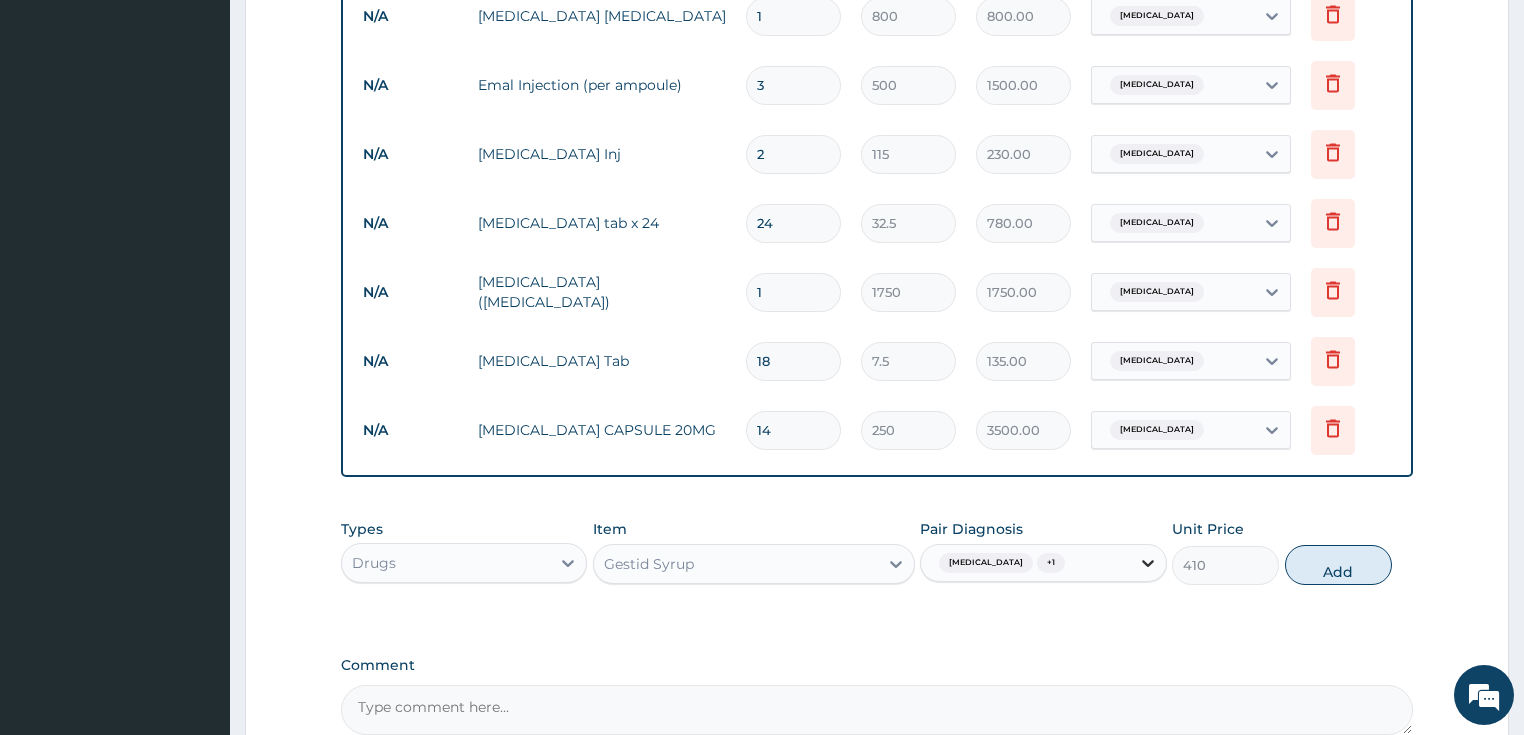 click 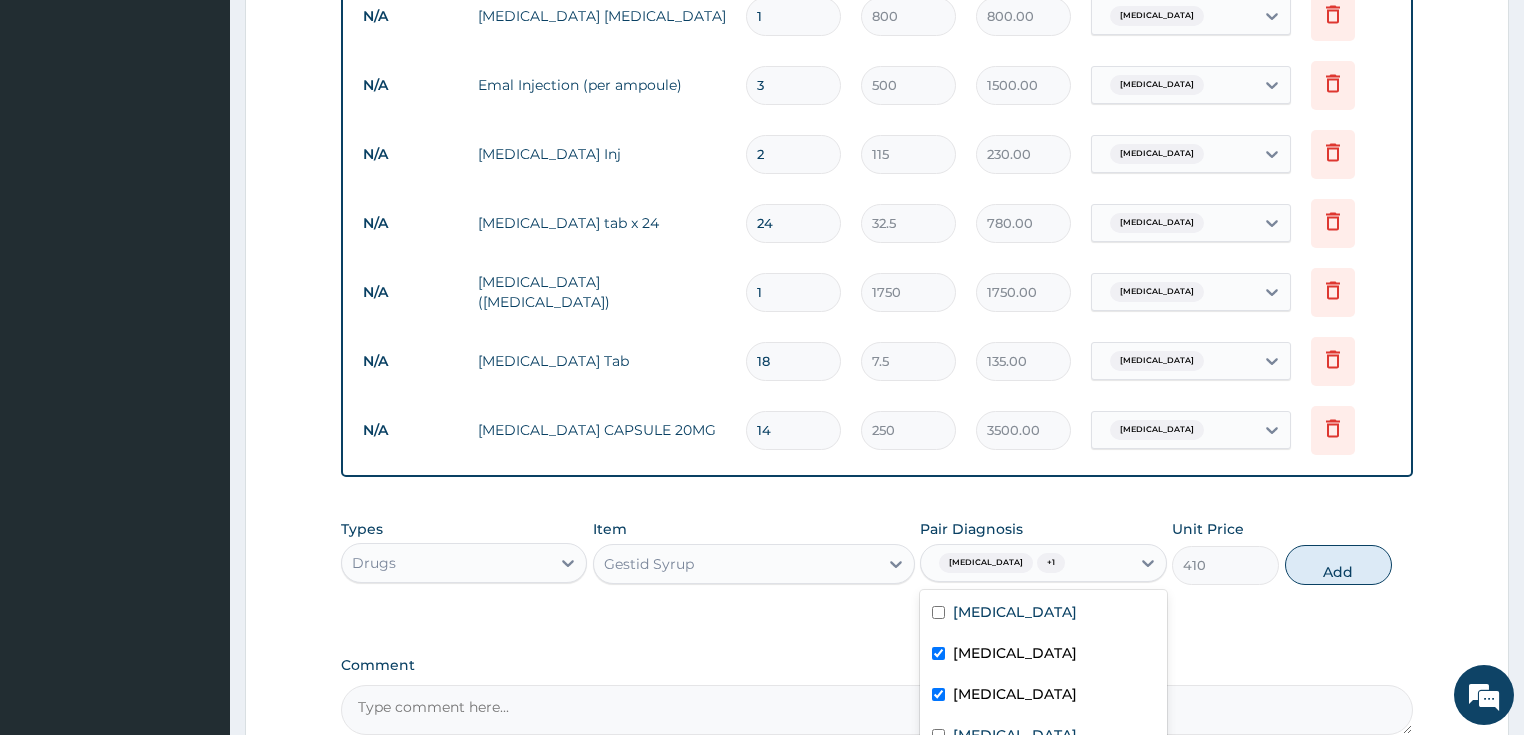 click on "Upper respiratory infection" at bounding box center (1015, 694) 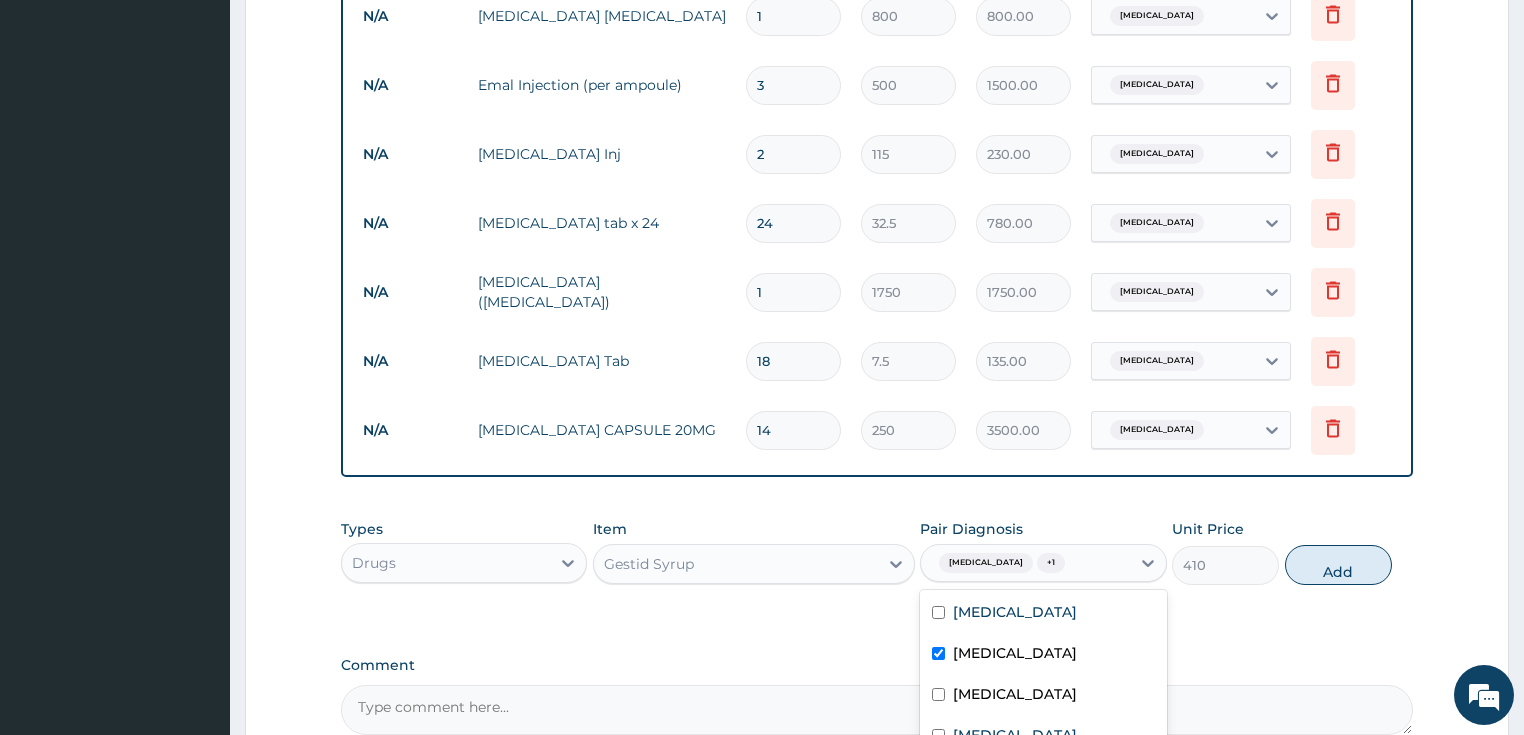 checkbox on "false" 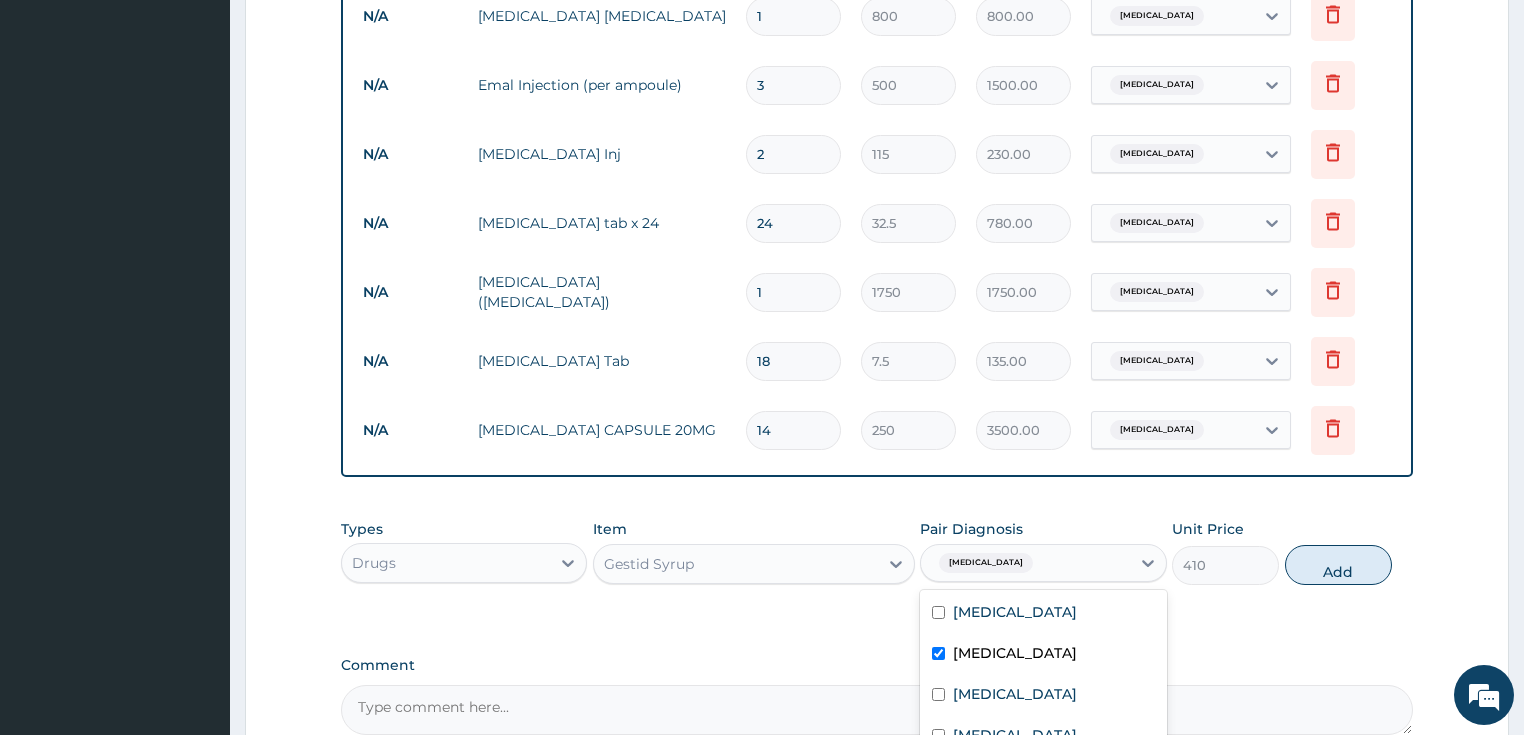 click on "Add" at bounding box center [1338, 565] 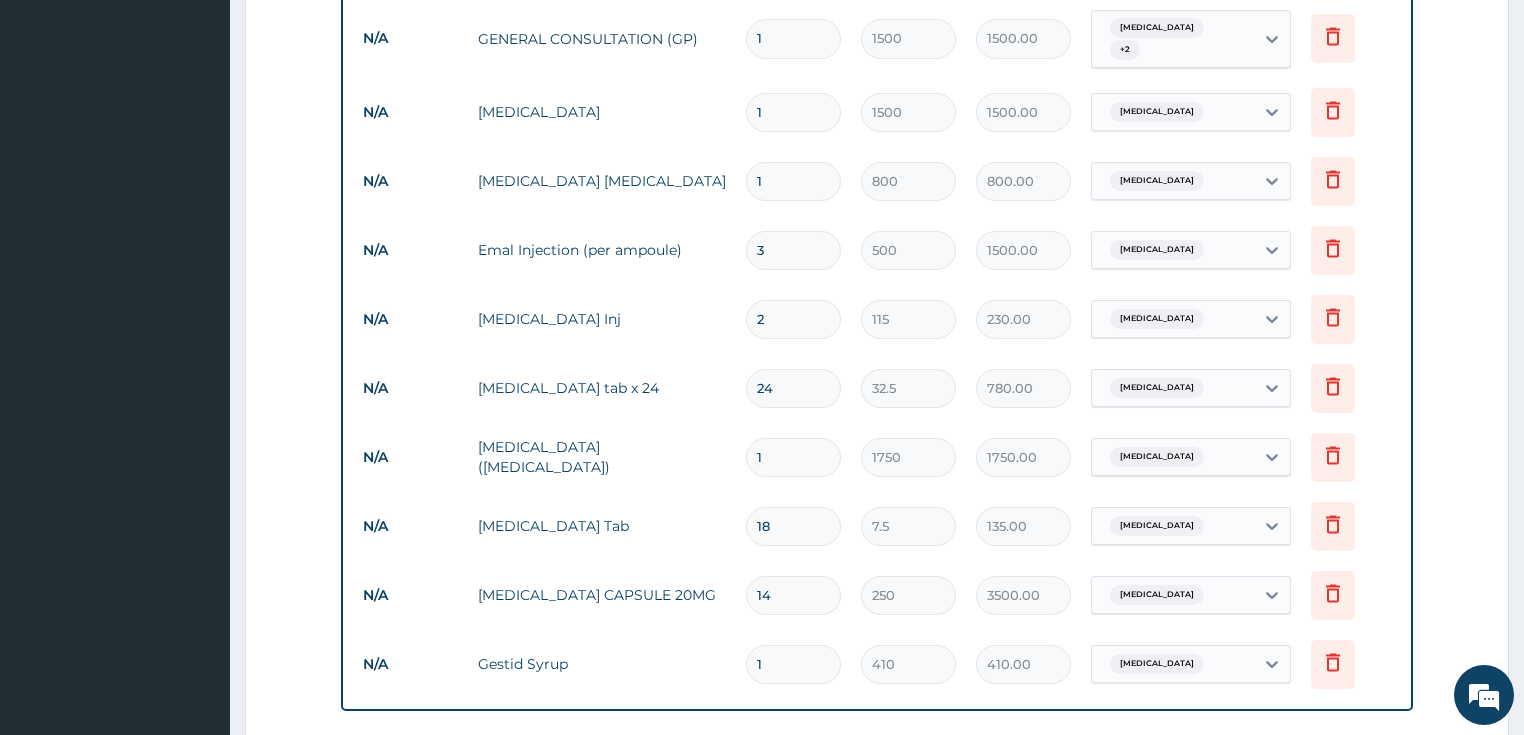 scroll, scrollTop: 880, scrollLeft: 0, axis: vertical 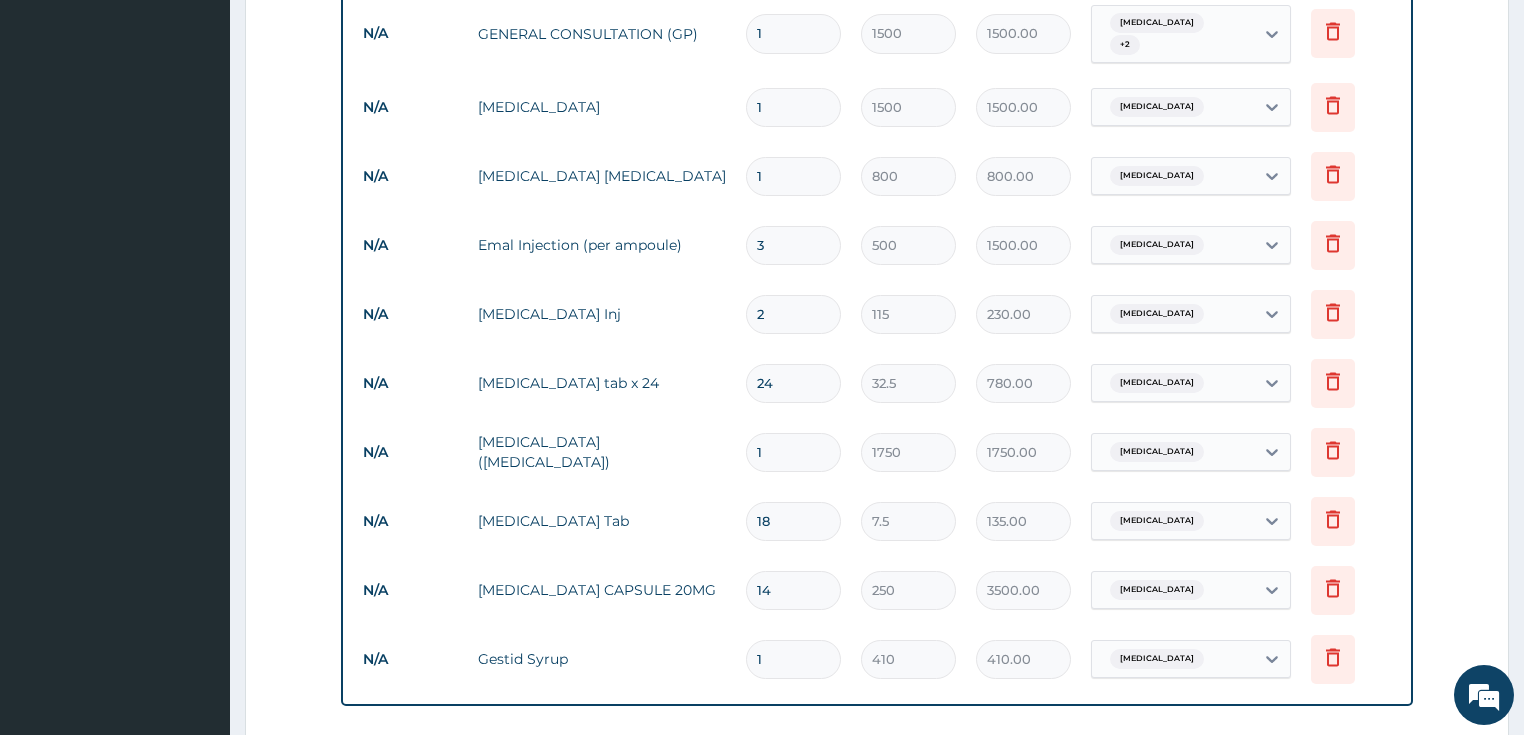 type on "0" 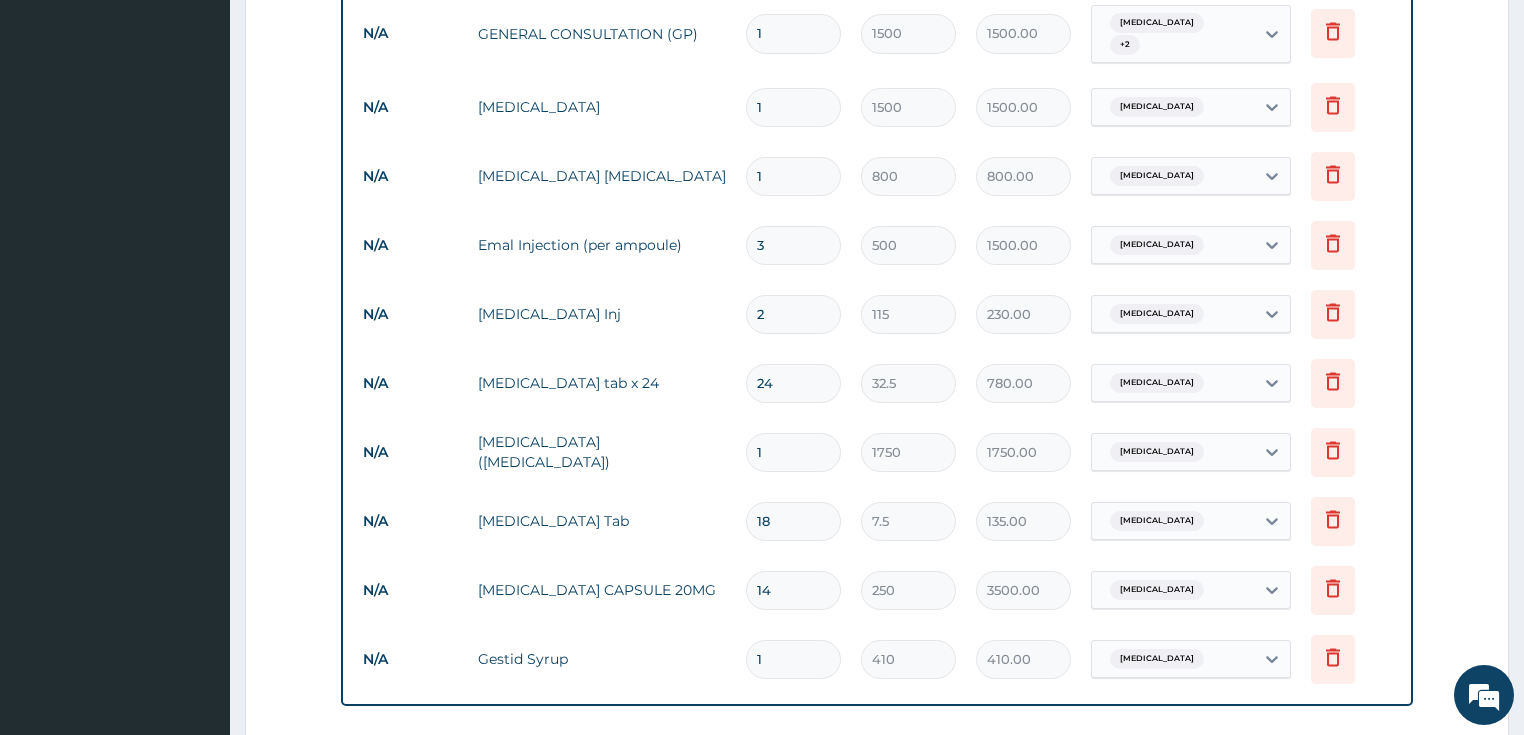 type on "0.00" 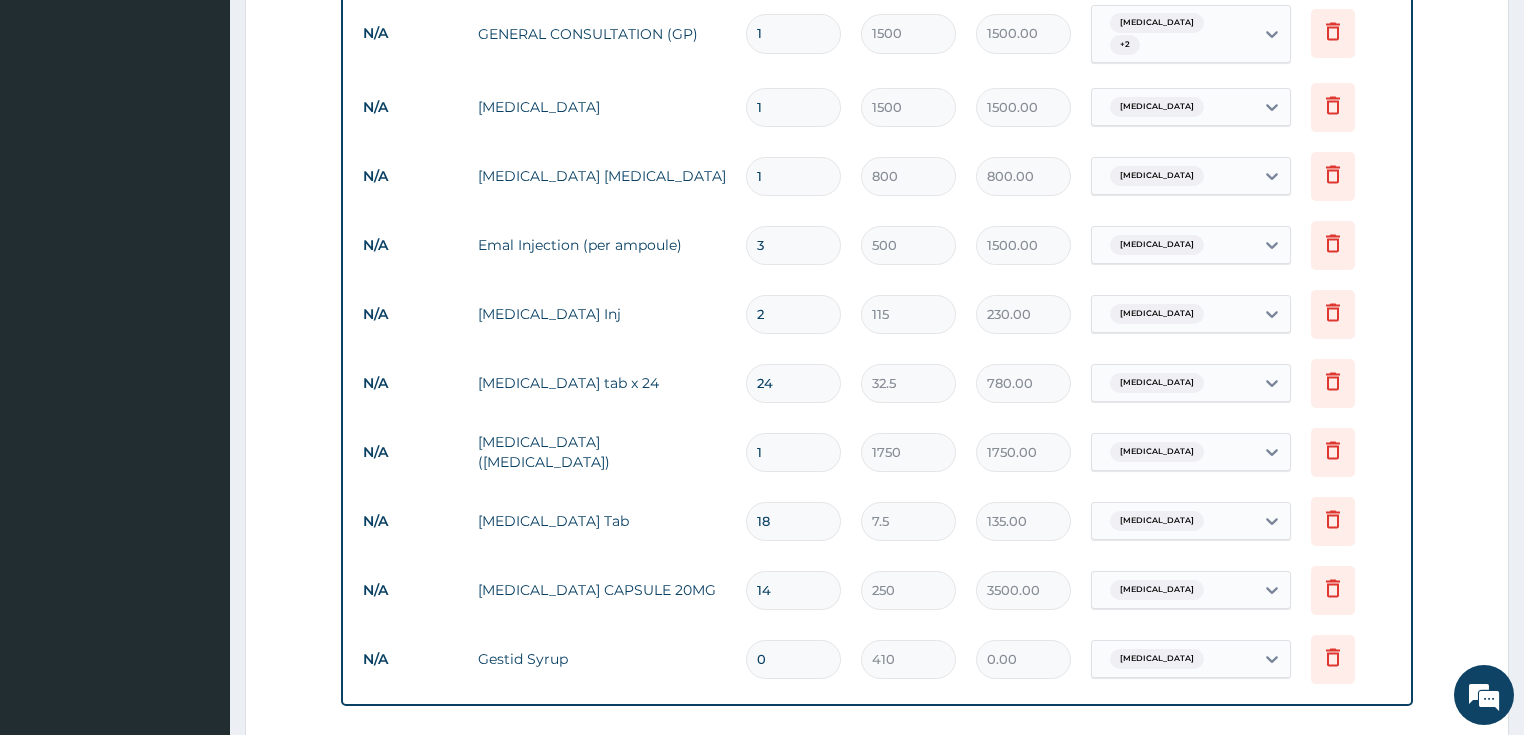 scroll, scrollTop: 1296, scrollLeft: 0, axis: vertical 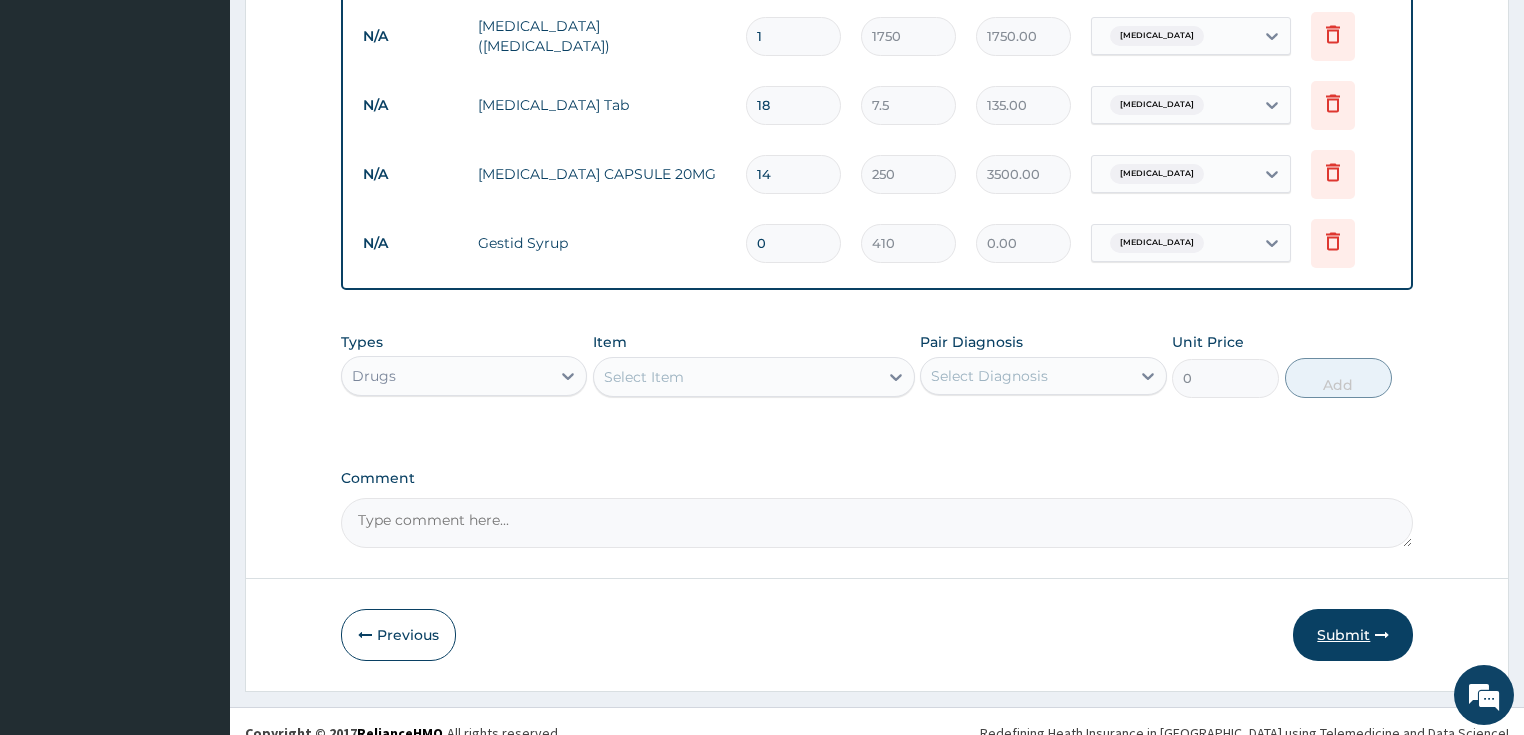 type on "0" 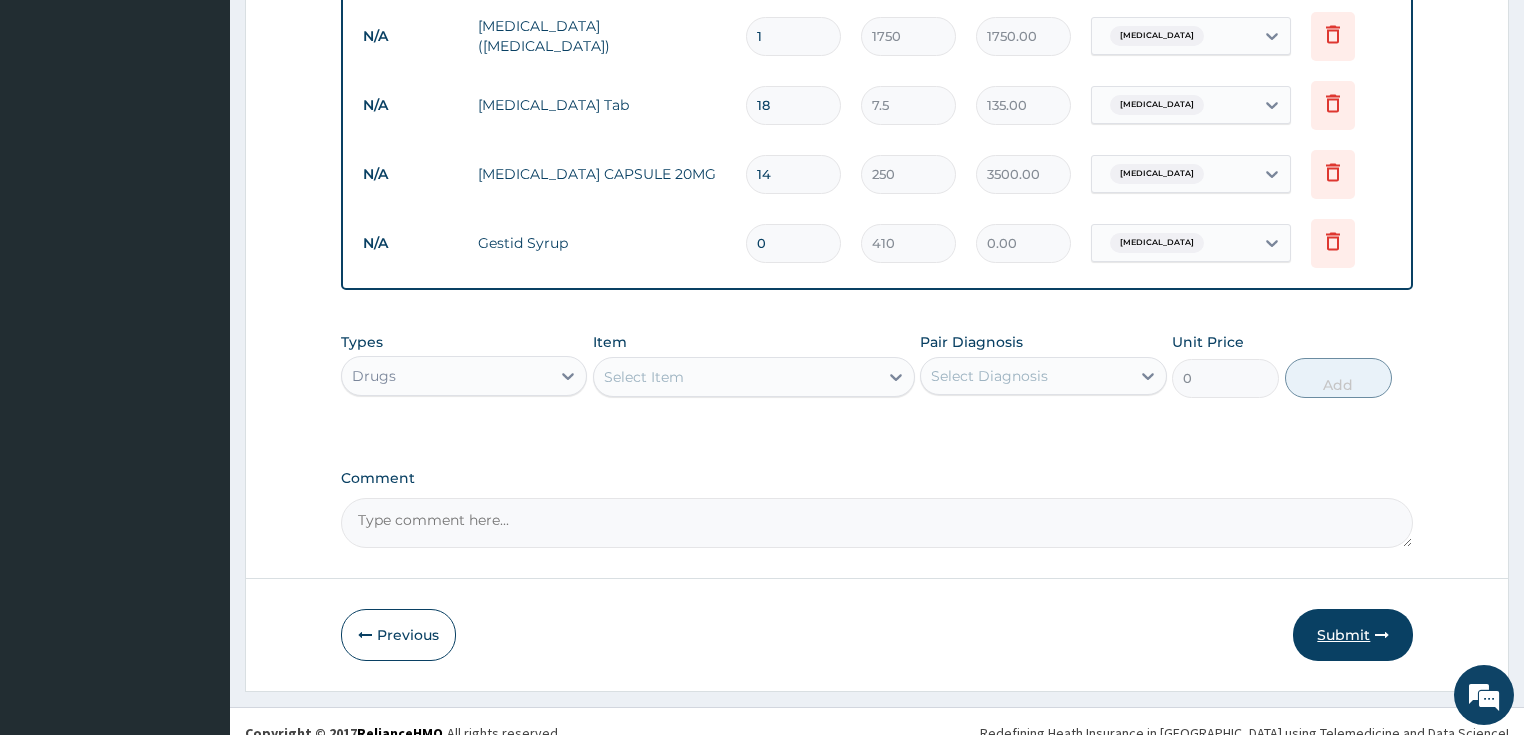 click on "Submit" at bounding box center (1353, 635) 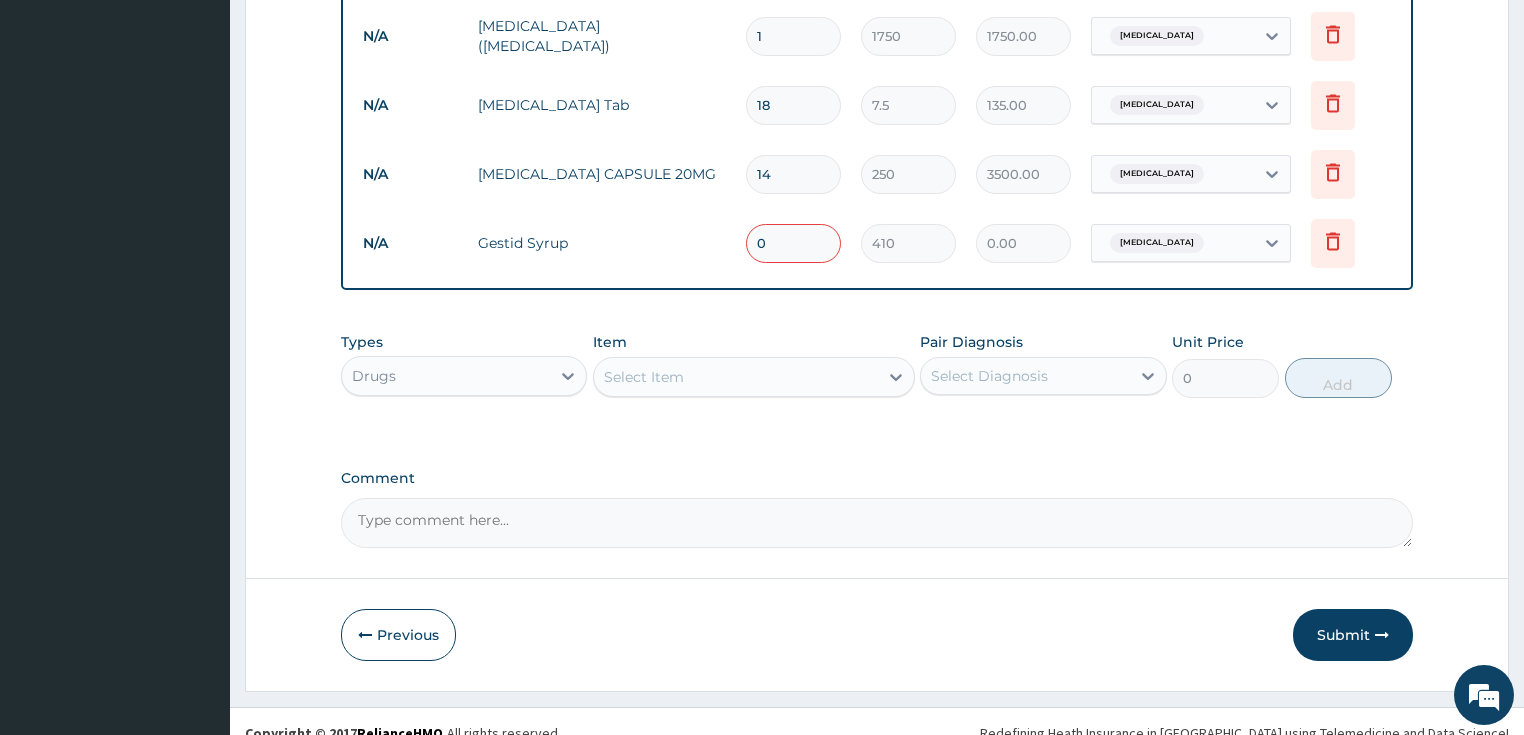 click on "0" at bounding box center [793, 243] 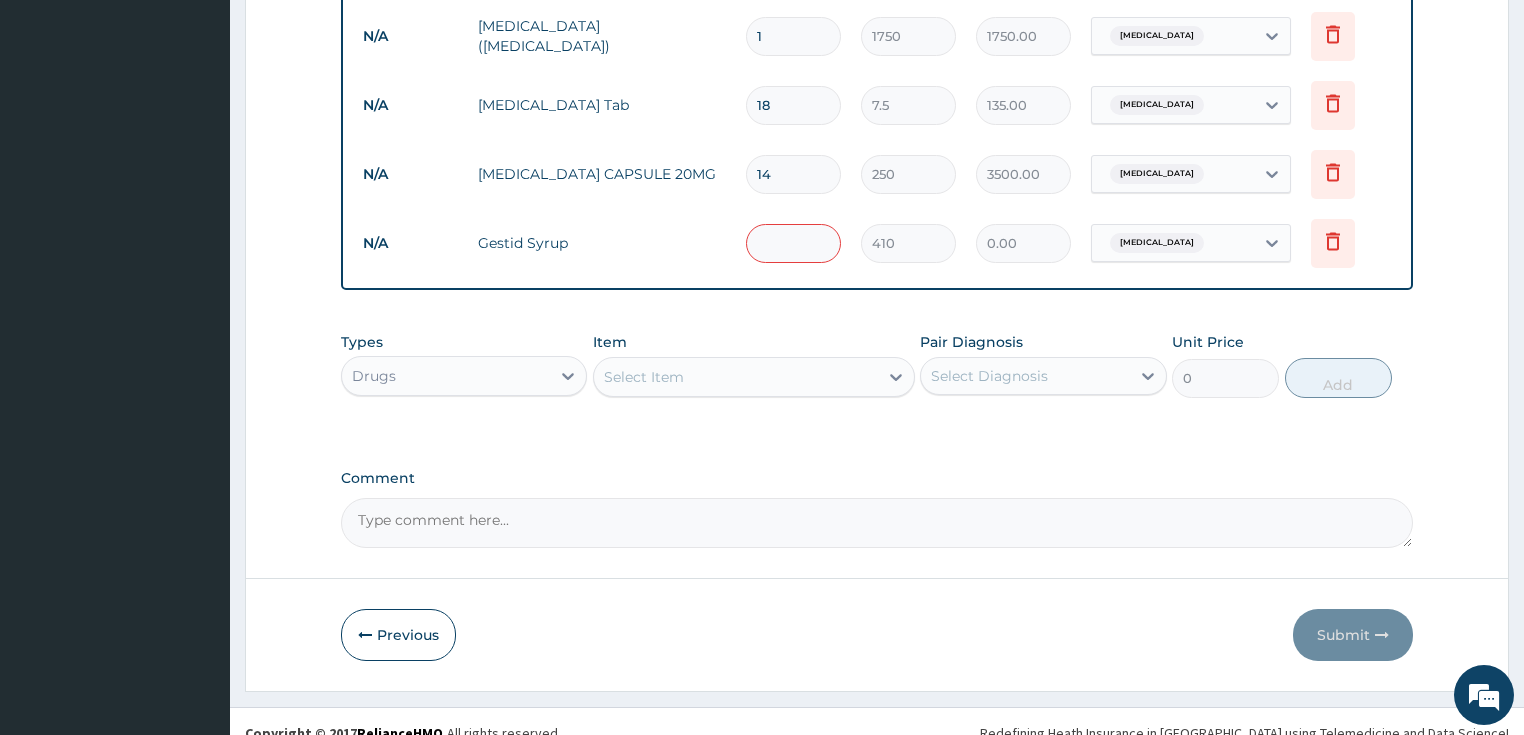 type on "1" 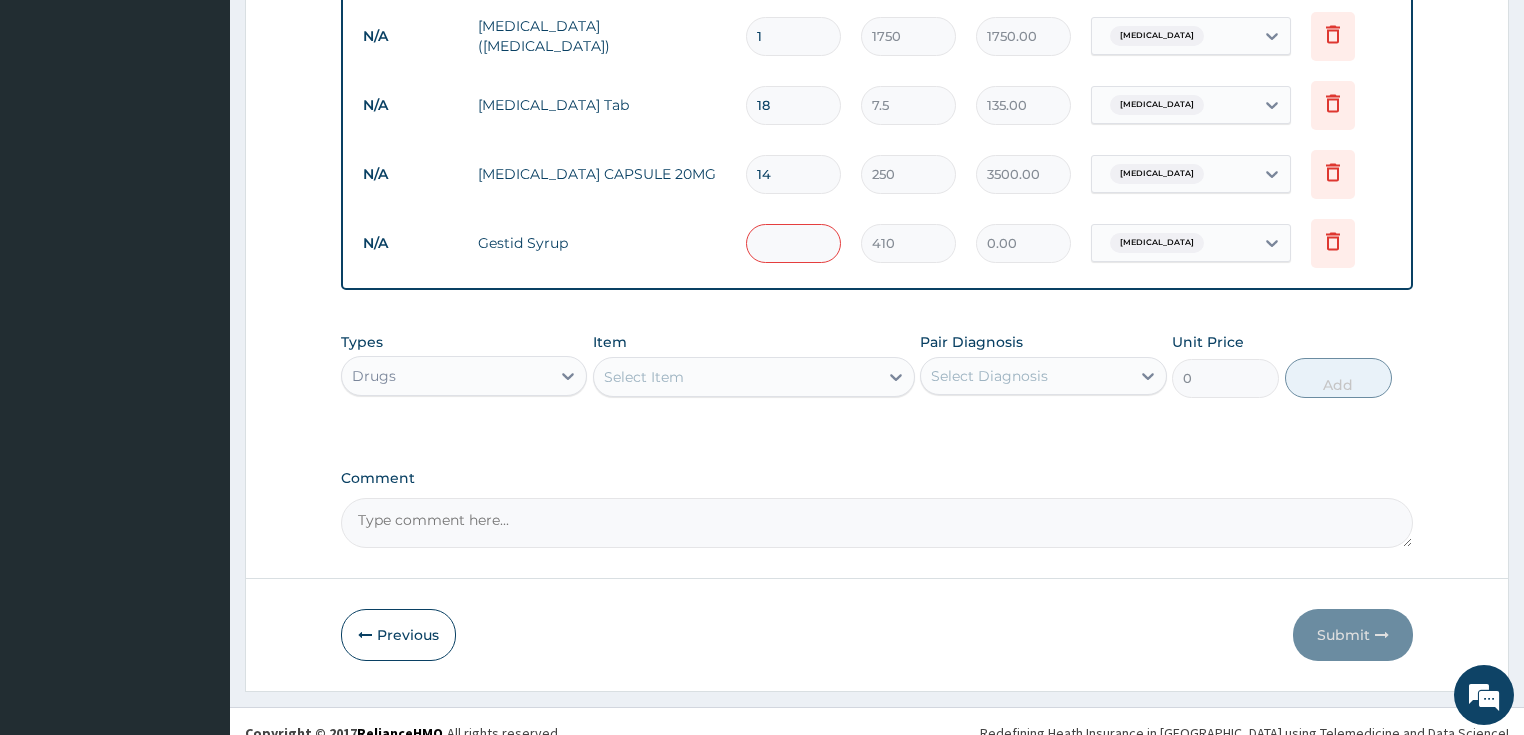 type on "410.00" 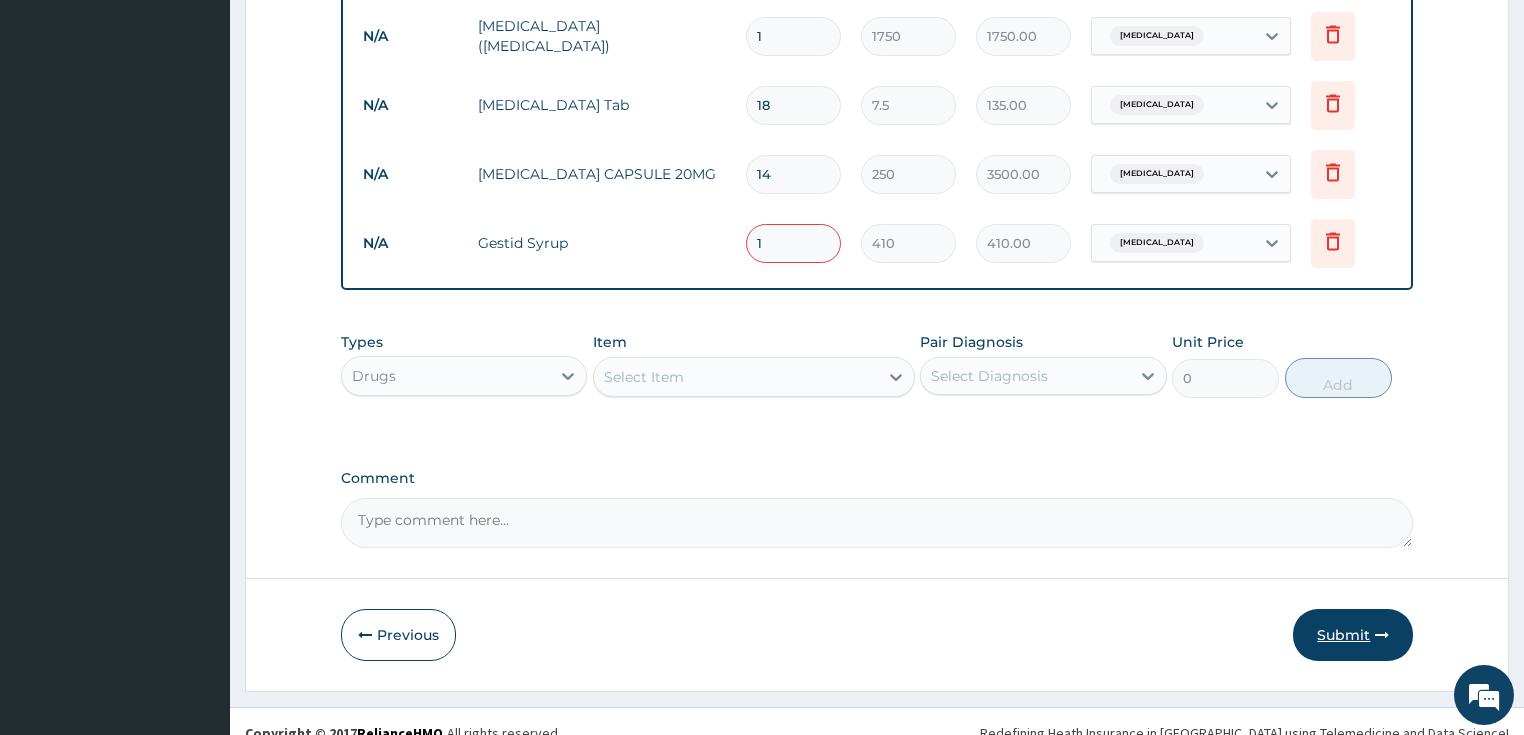type on "1" 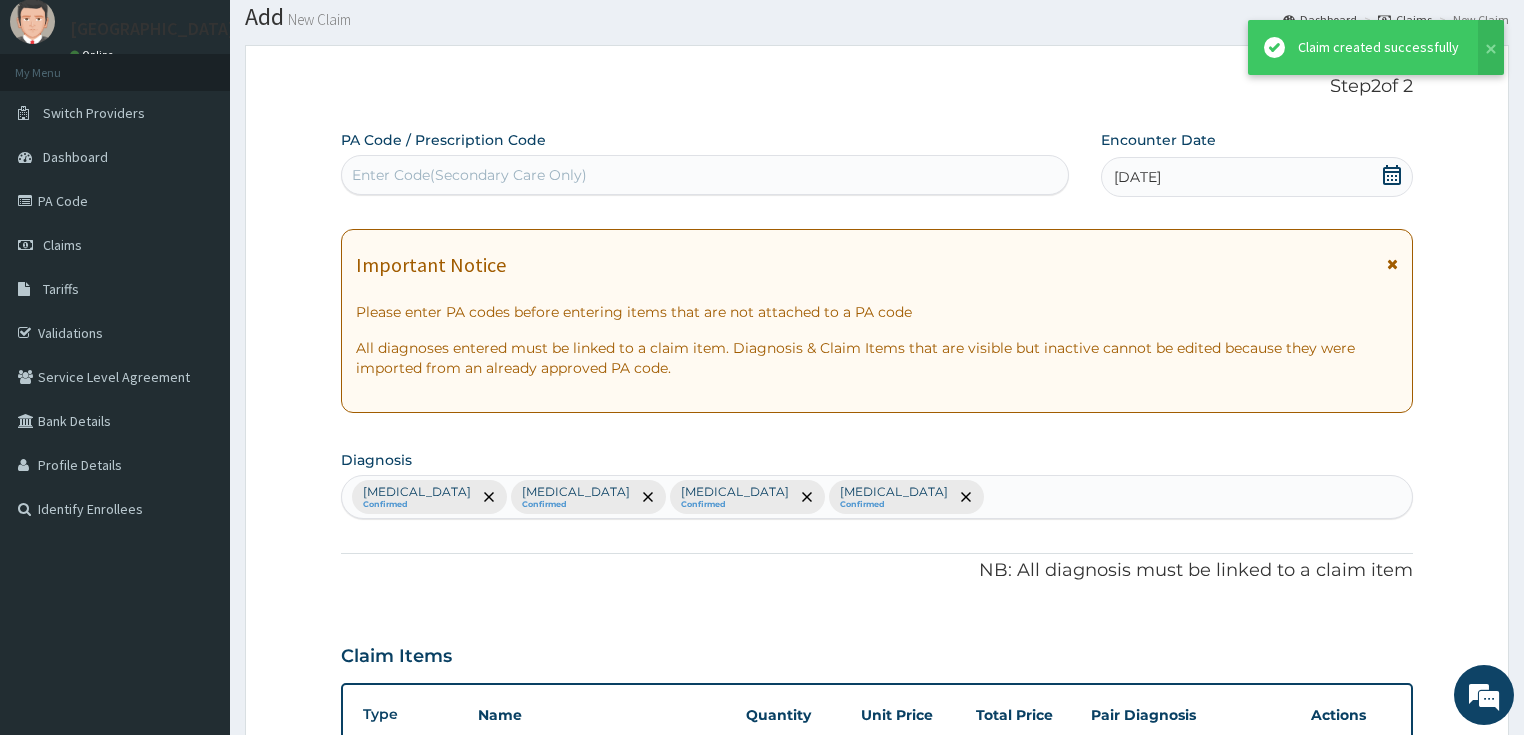 scroll, scrollTop: 1296, scrollLeft: 0, axis: vertical 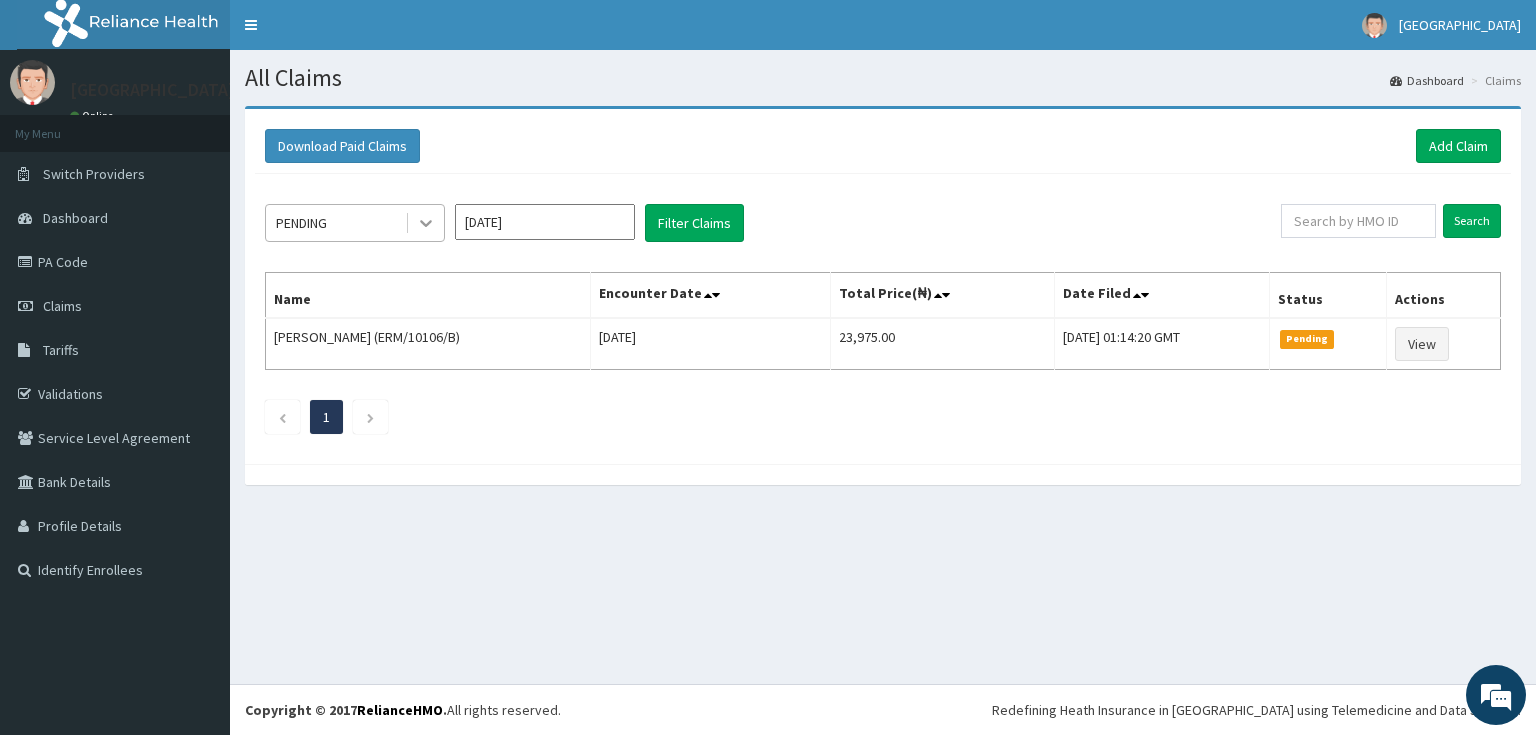click 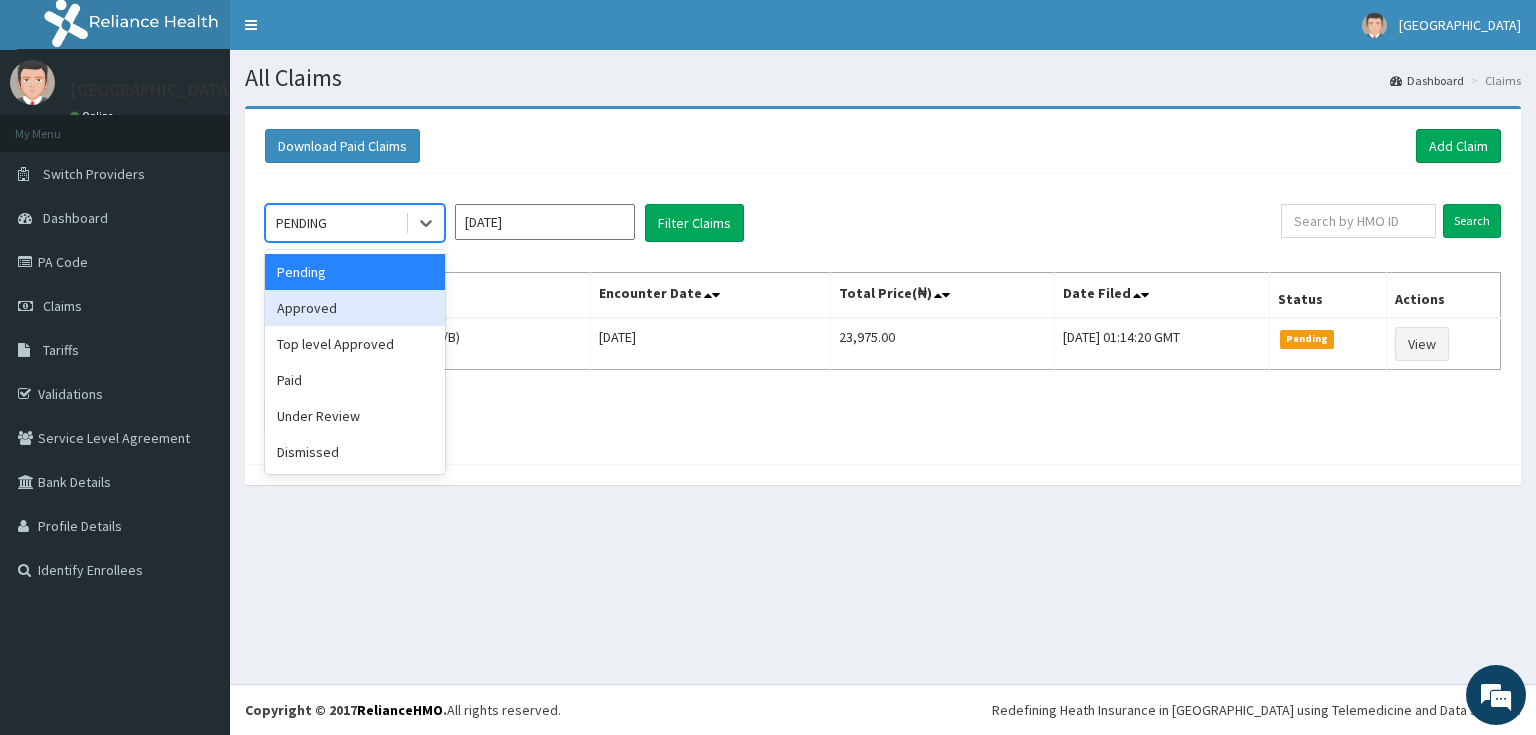 scroll, scrollTop: 0, scrollLeft: 0, axis: both 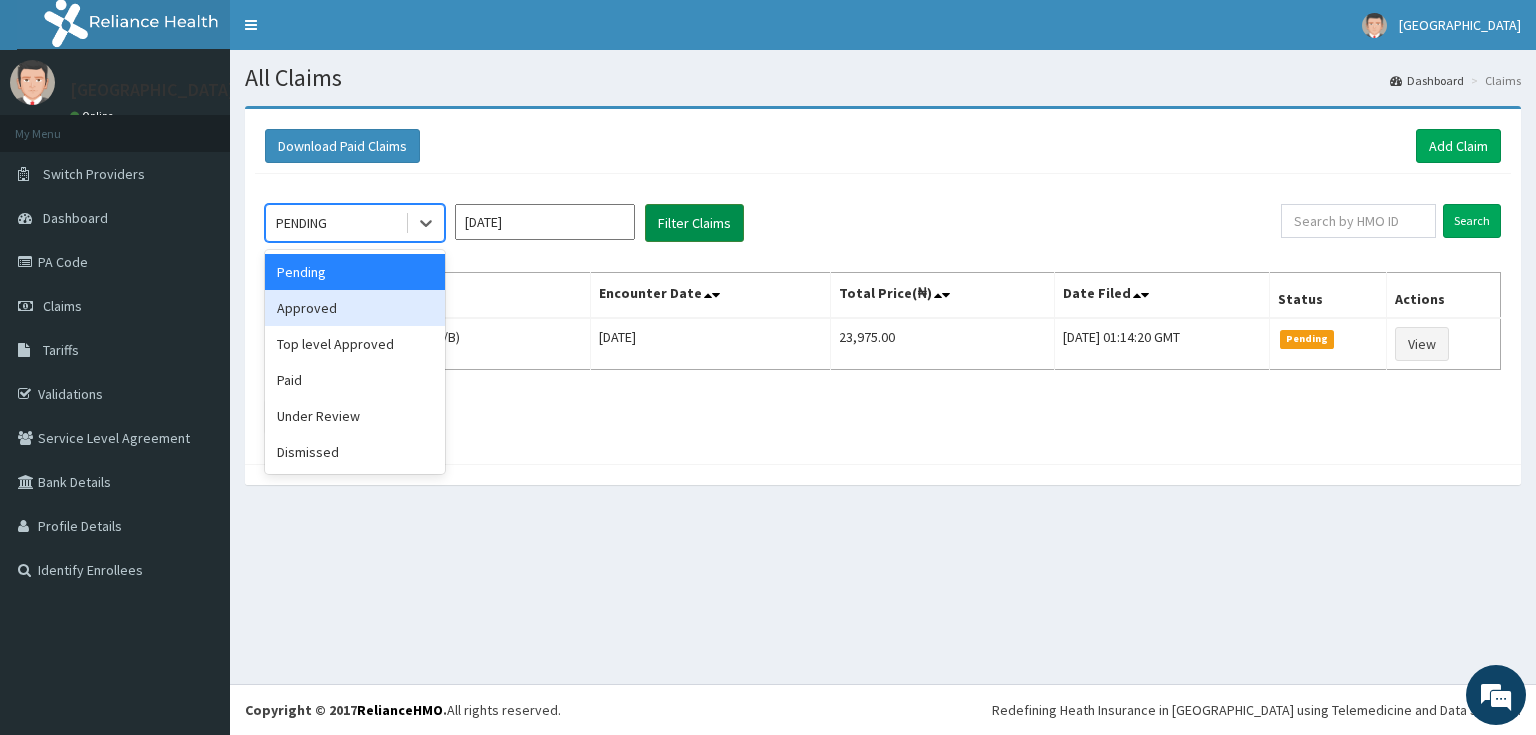 click on "Filter Claims" at bounding box center [694, 223] 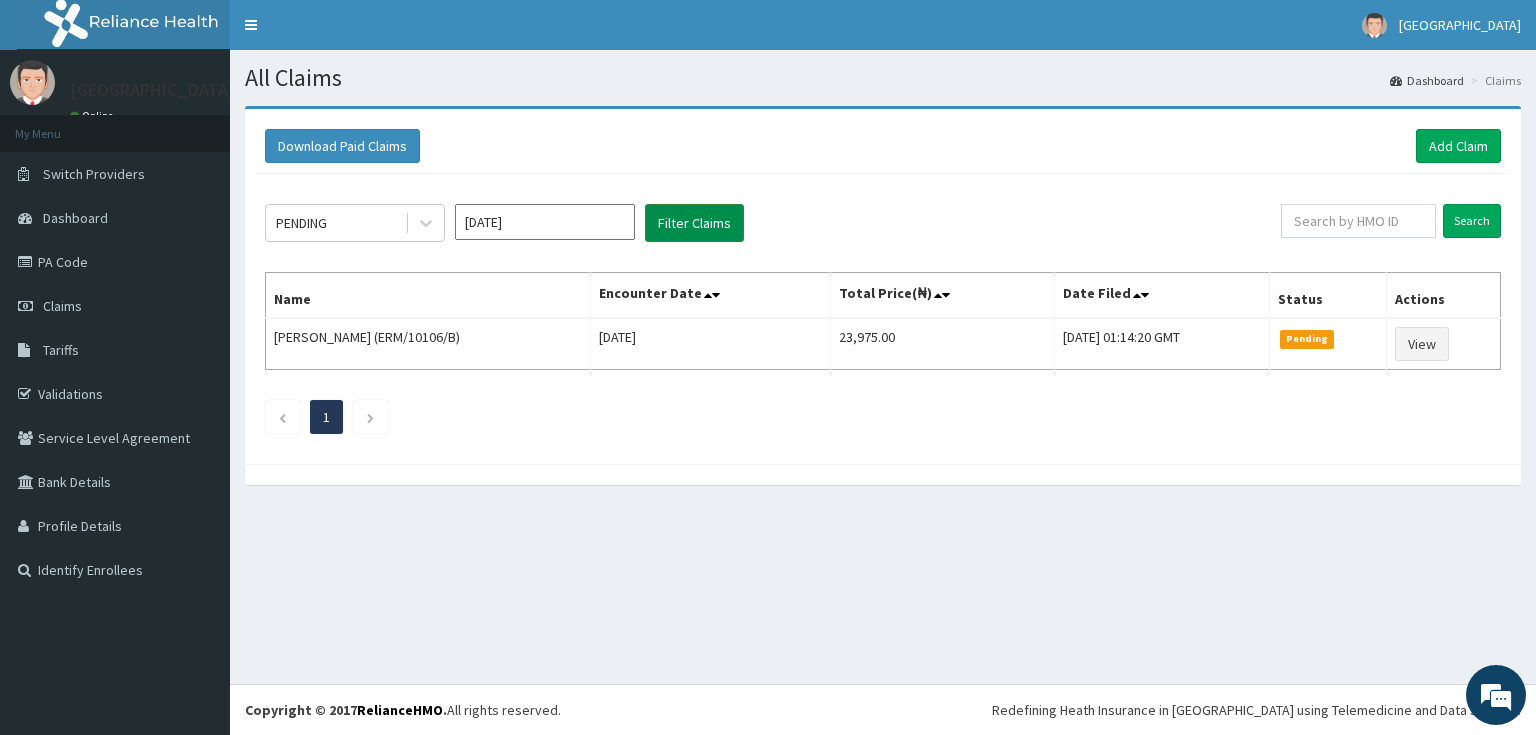click on "Filter Claims" at bounding box center [694, 223] 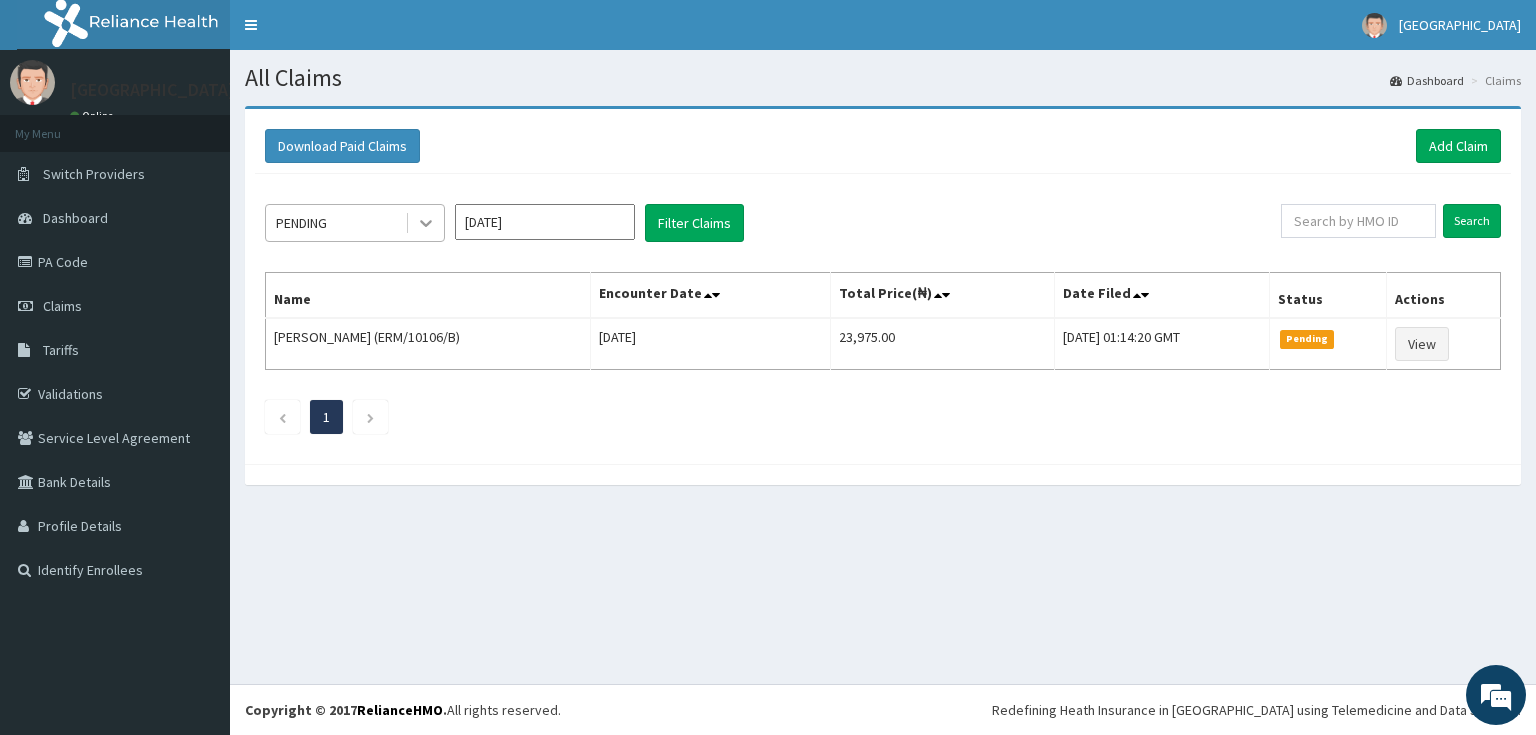 click 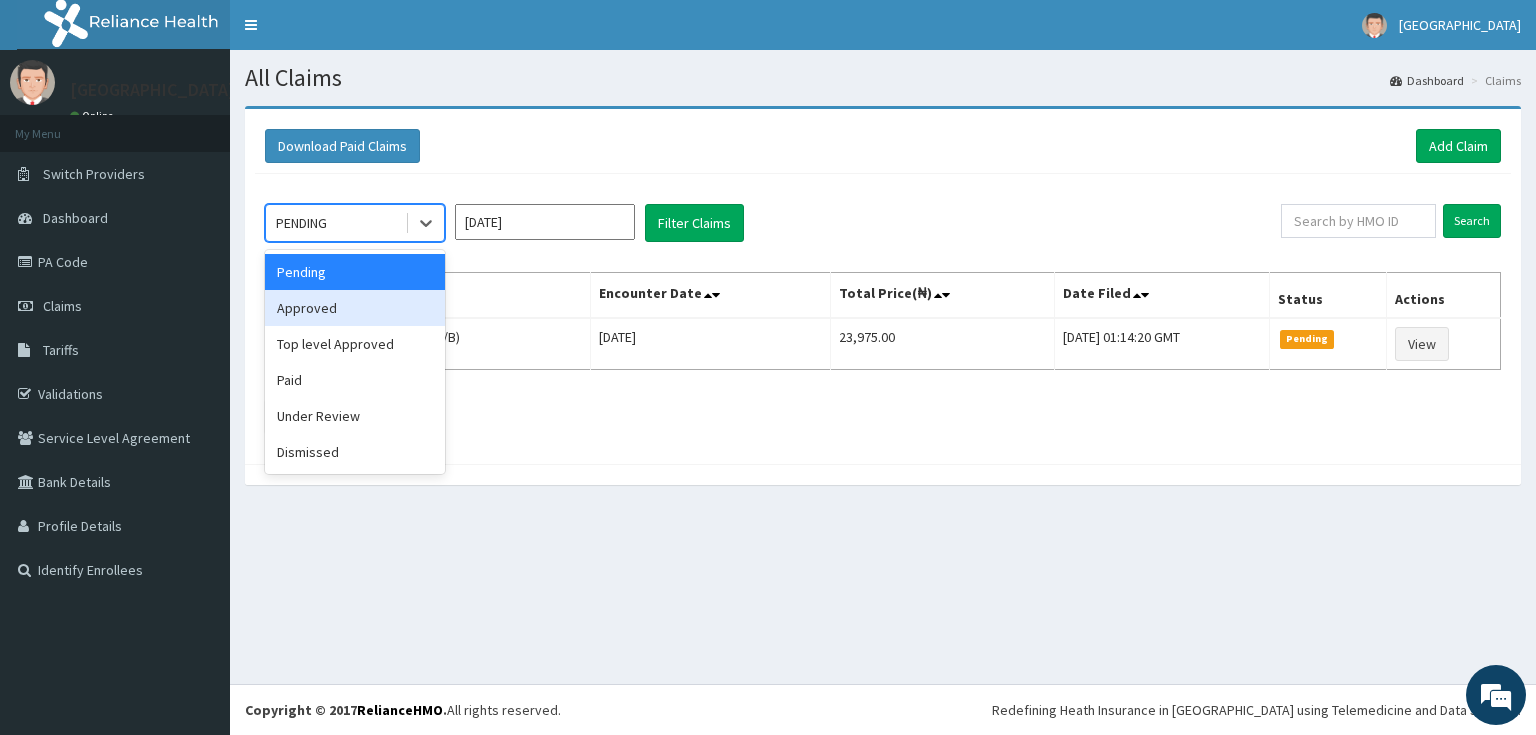 click on "Approved" at bounding box center (355, 308) 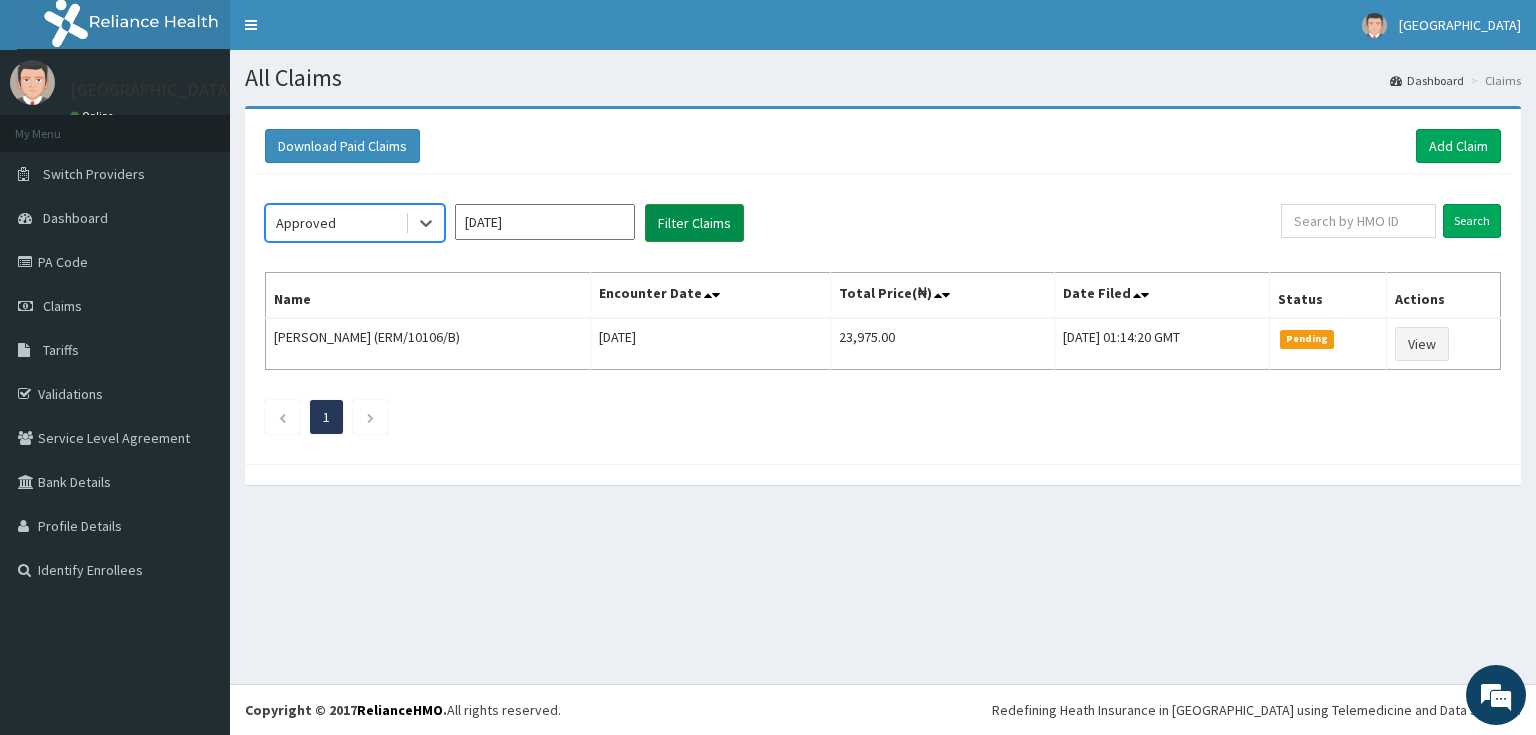 click on "Filter Claims" at bounding box center [694, 223] 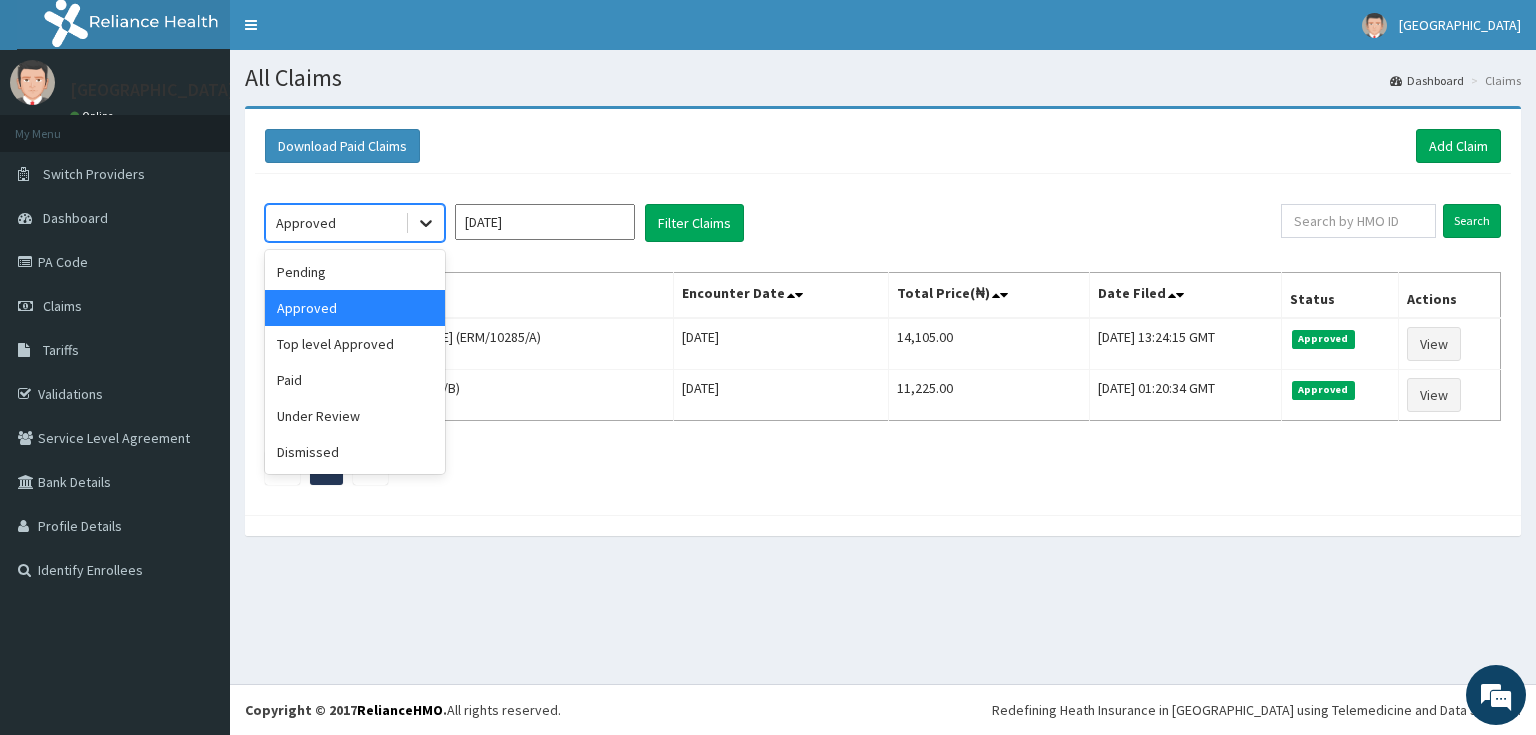 click 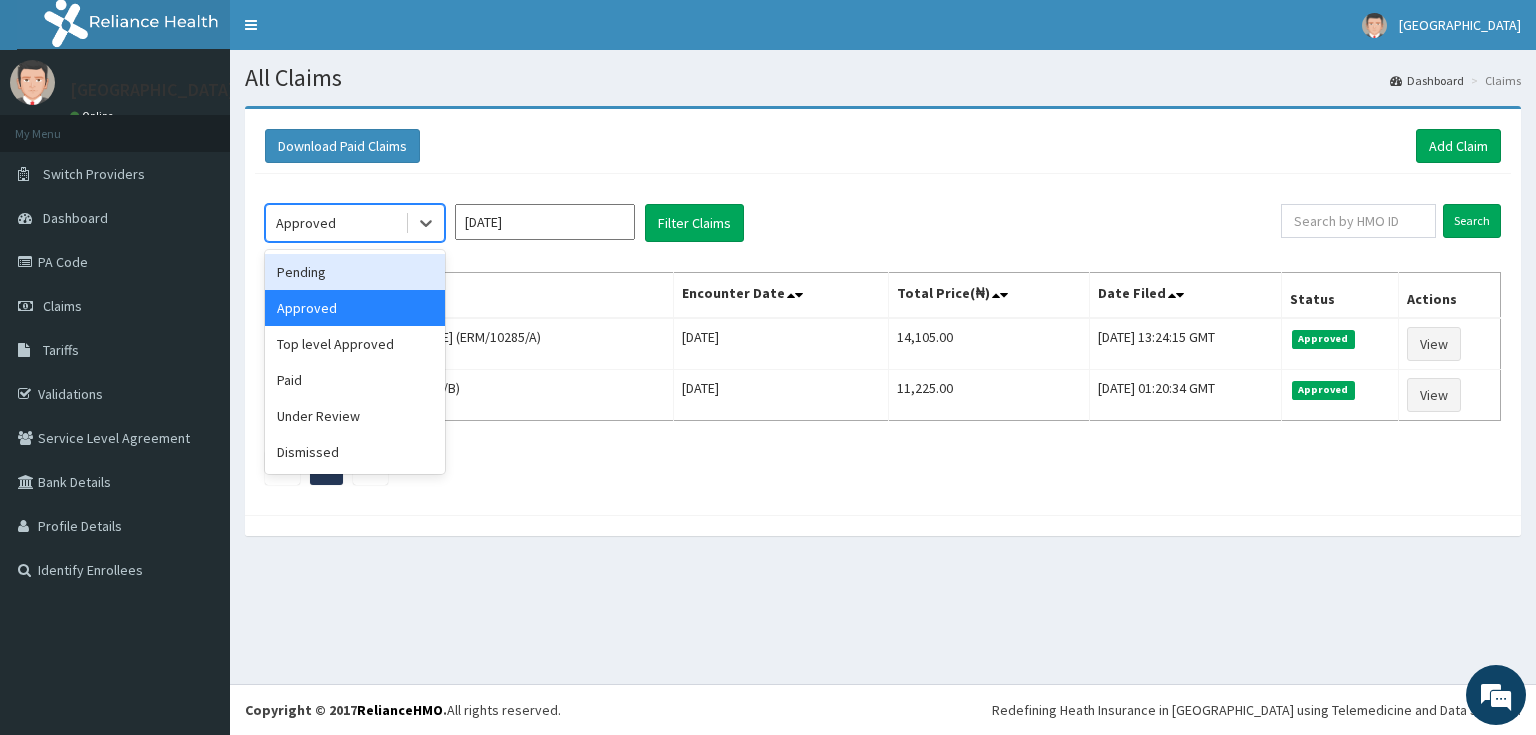 click on "Pending" at bounding box center (355, 272) 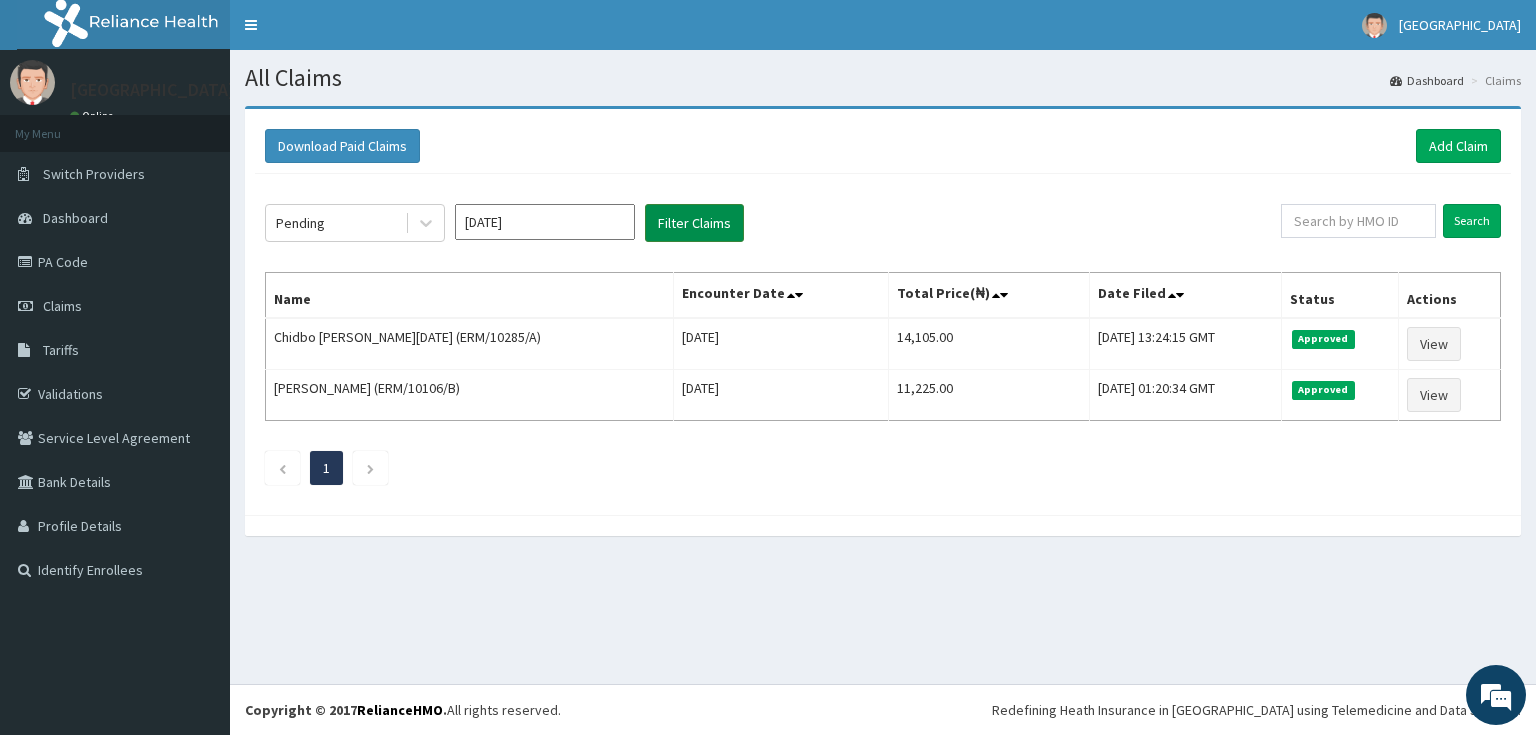 click on "Filter Claims" at bounding box center [694, 223] 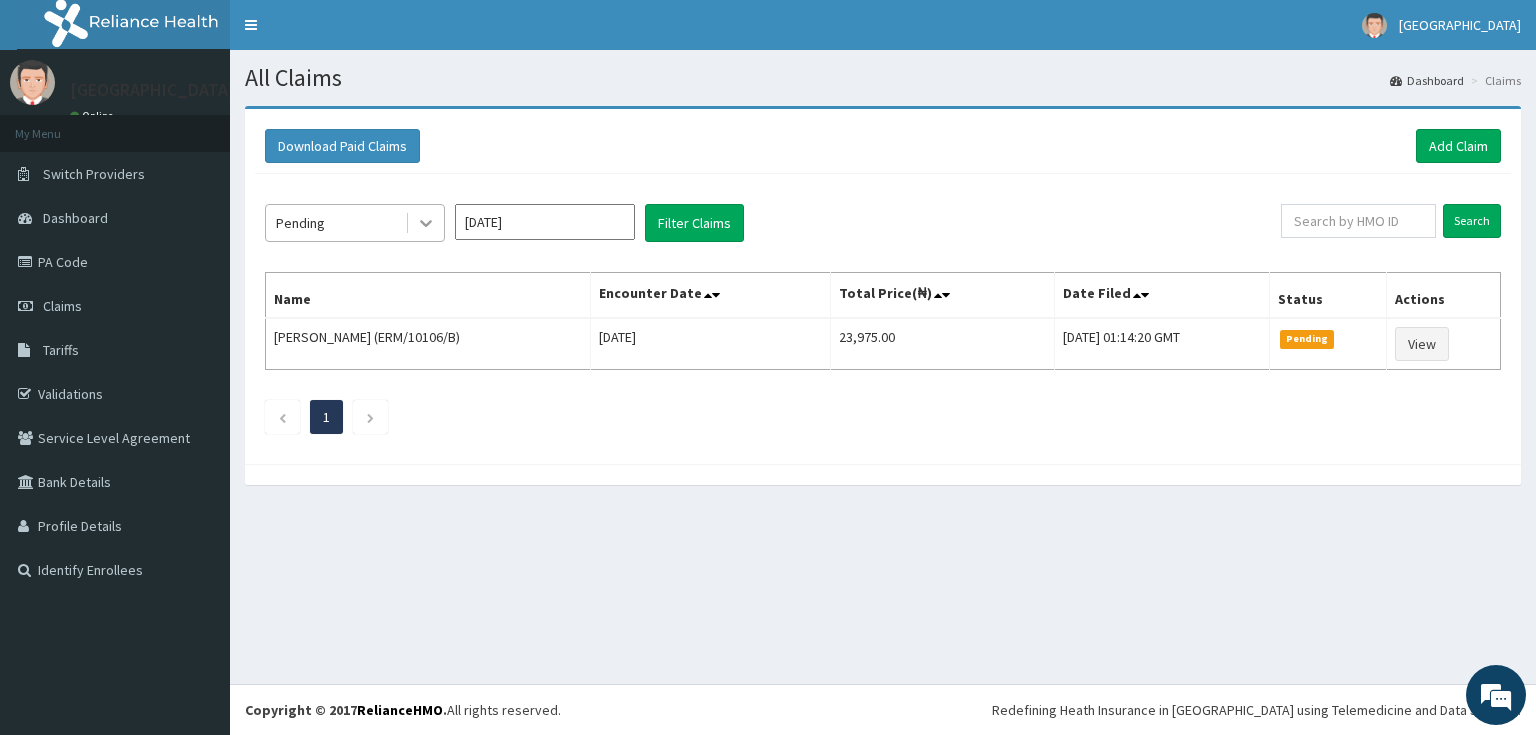 click 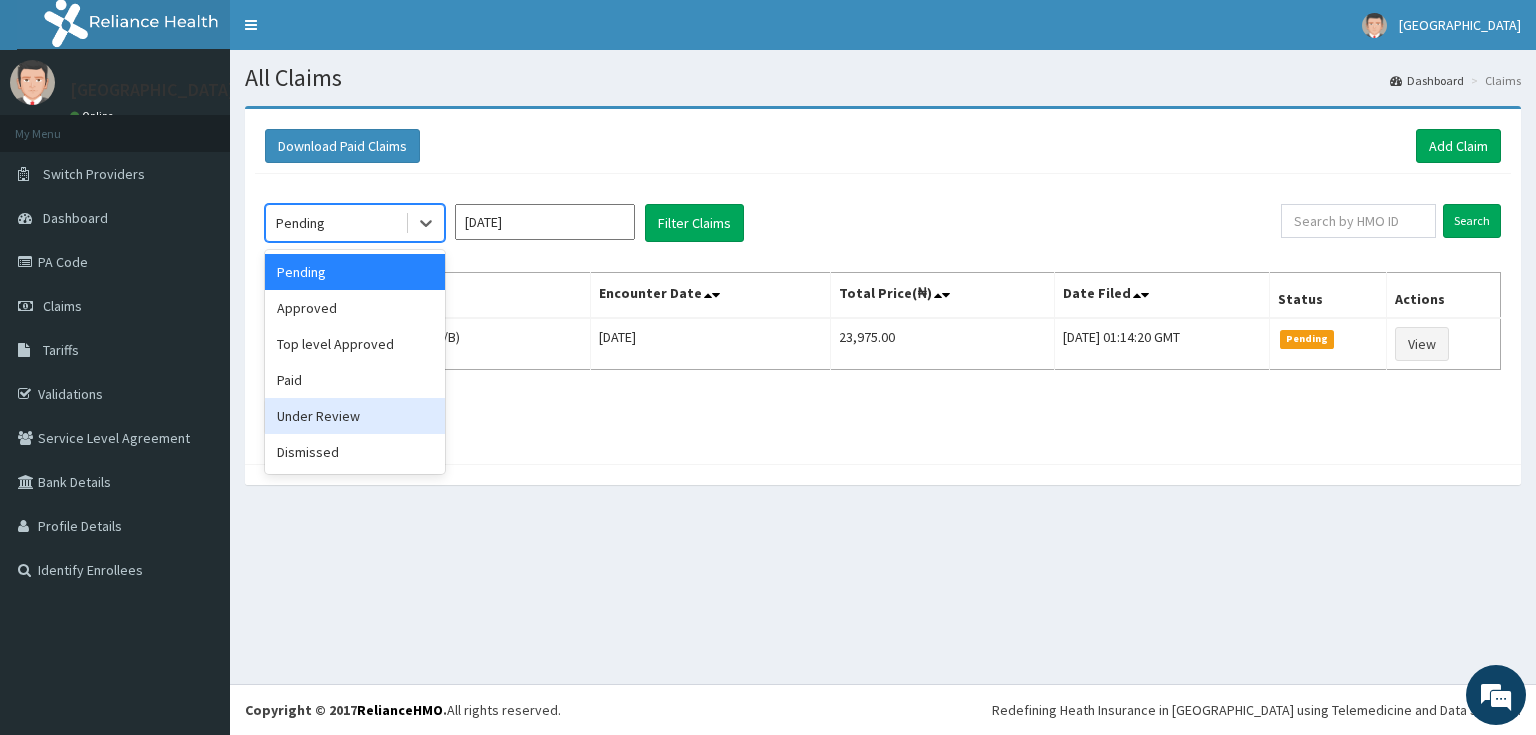 click on "Under Review" at bounding box center [355, 416] 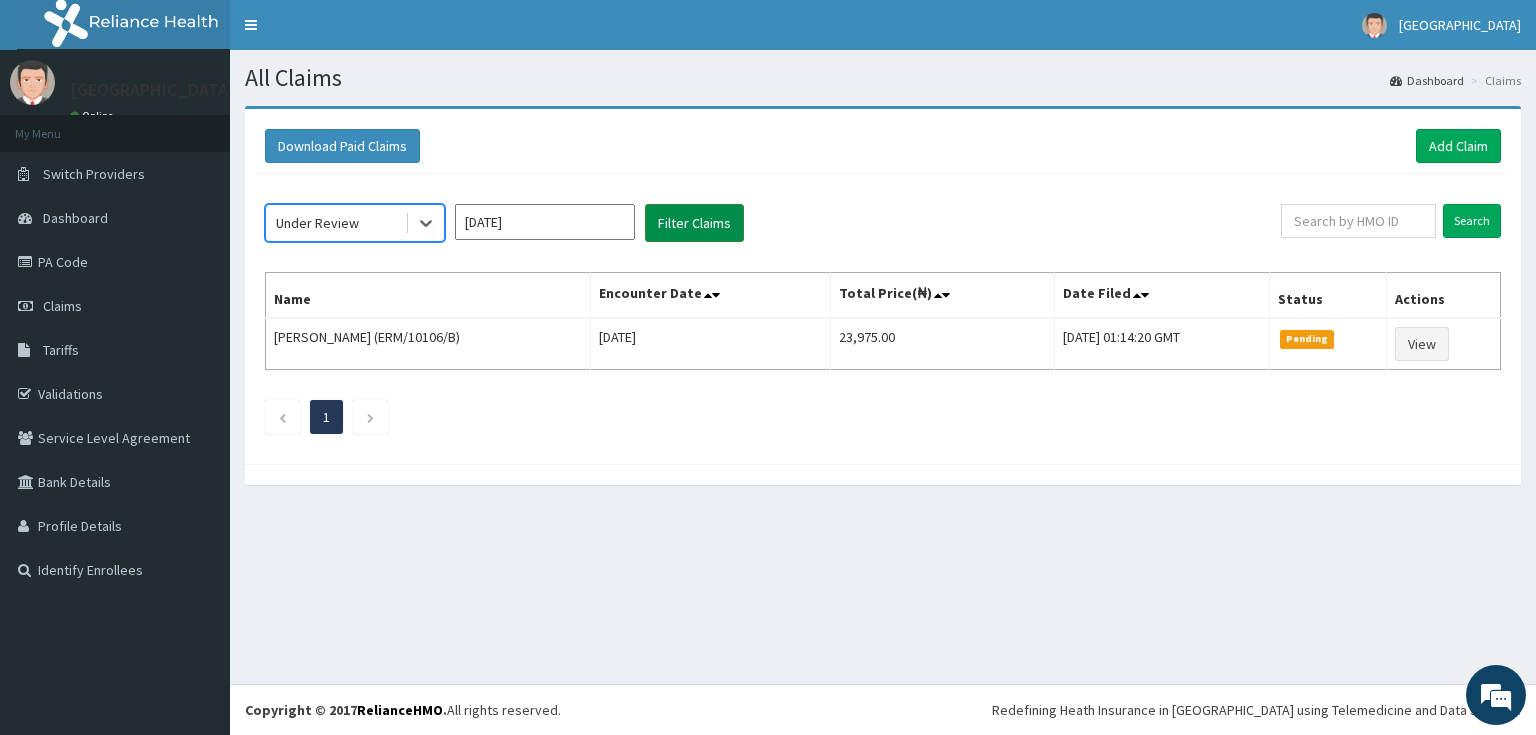 click on "Filter Claims" at bounding box center (694, 223) 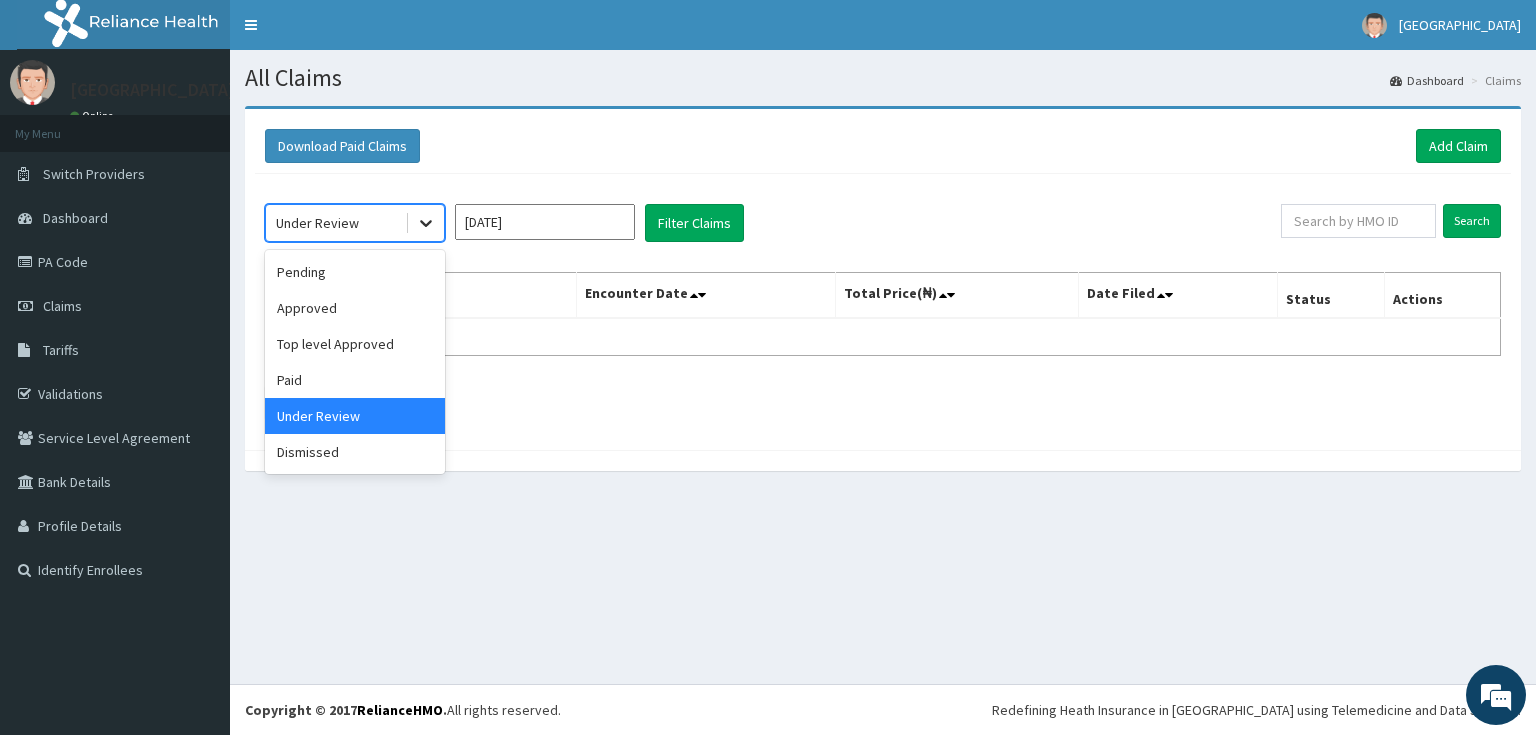 click 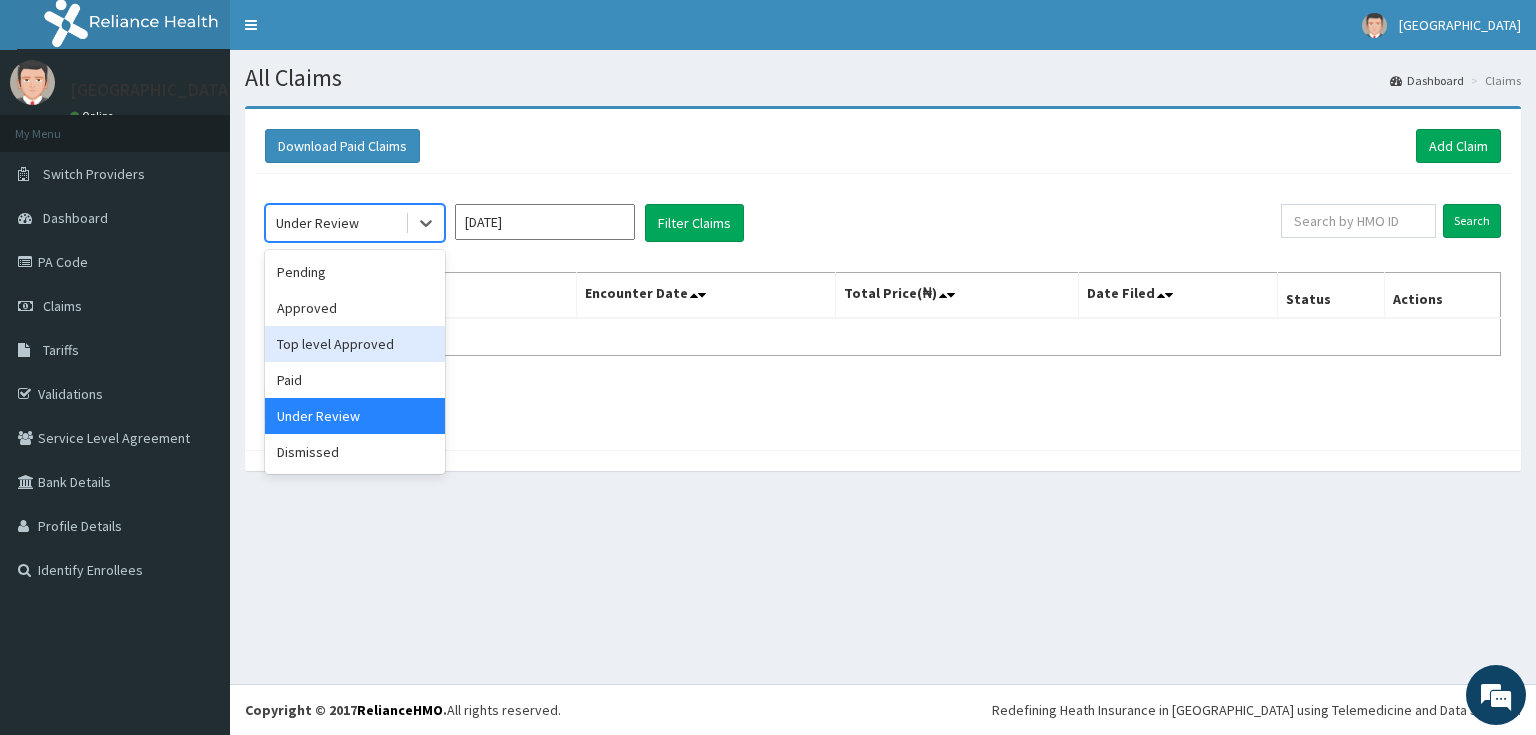 click on "Top level Approved" at bounding box center (355, 344) 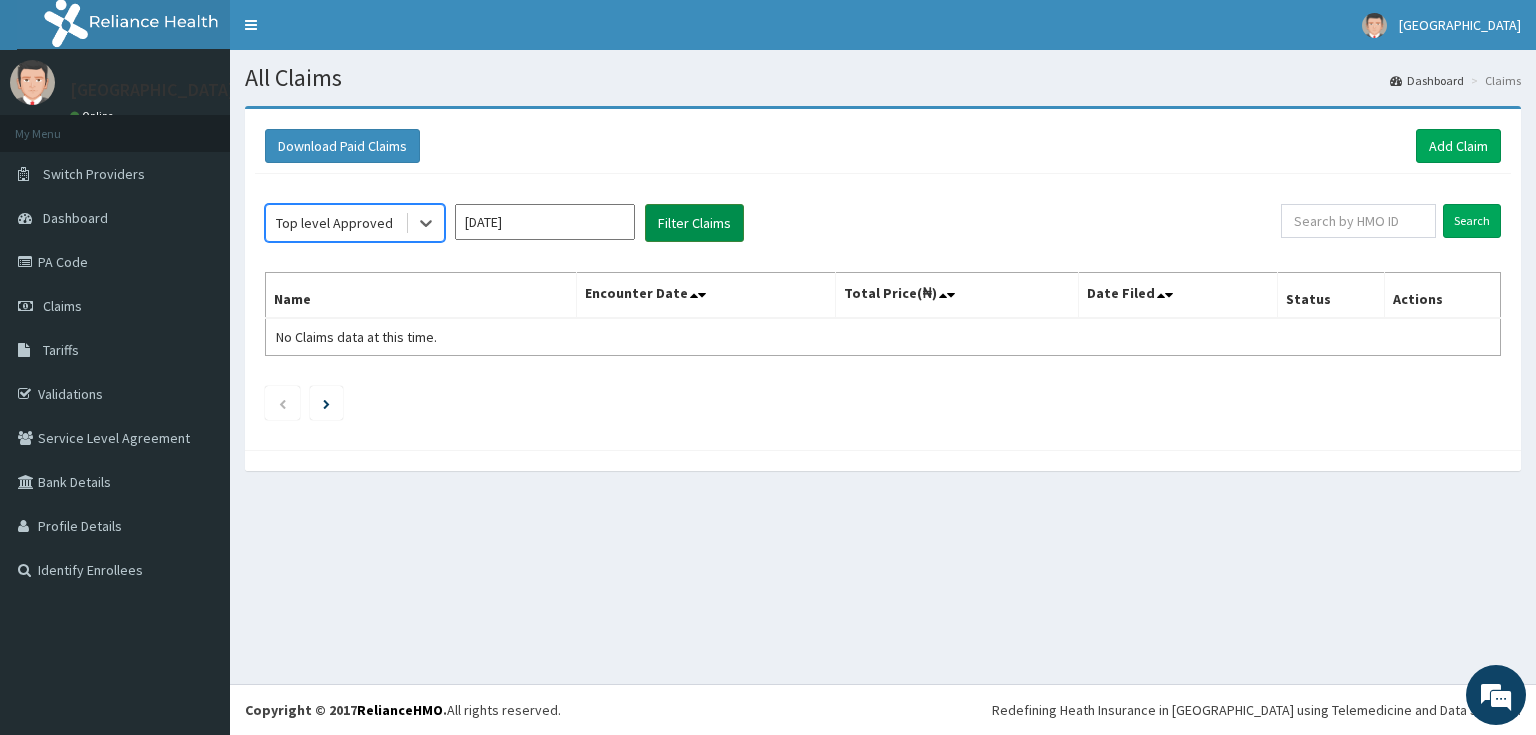 click on "Filter Claims" at bounding box center [694, 223] 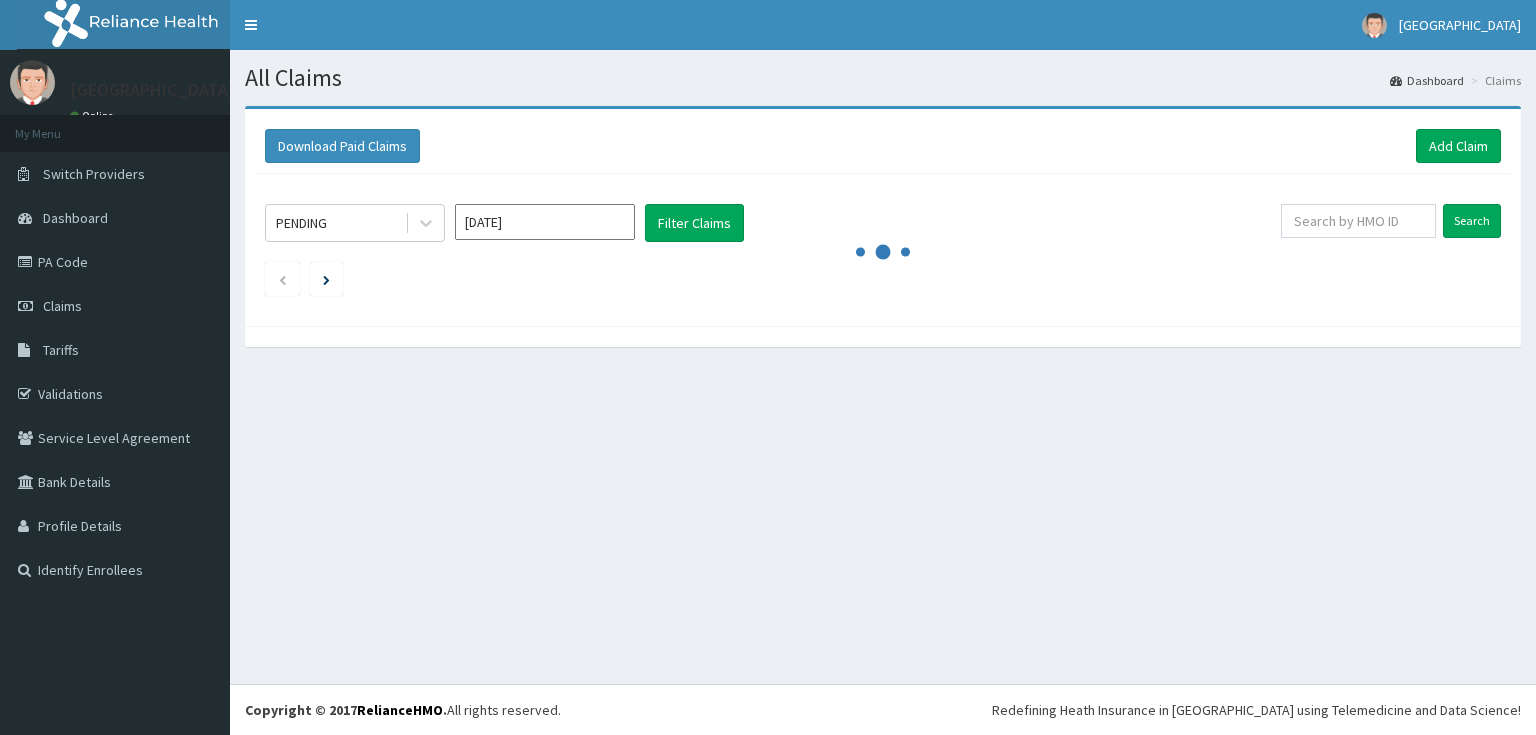 scroll, scrollTop: 0, scrollLeft: 0, axis: both 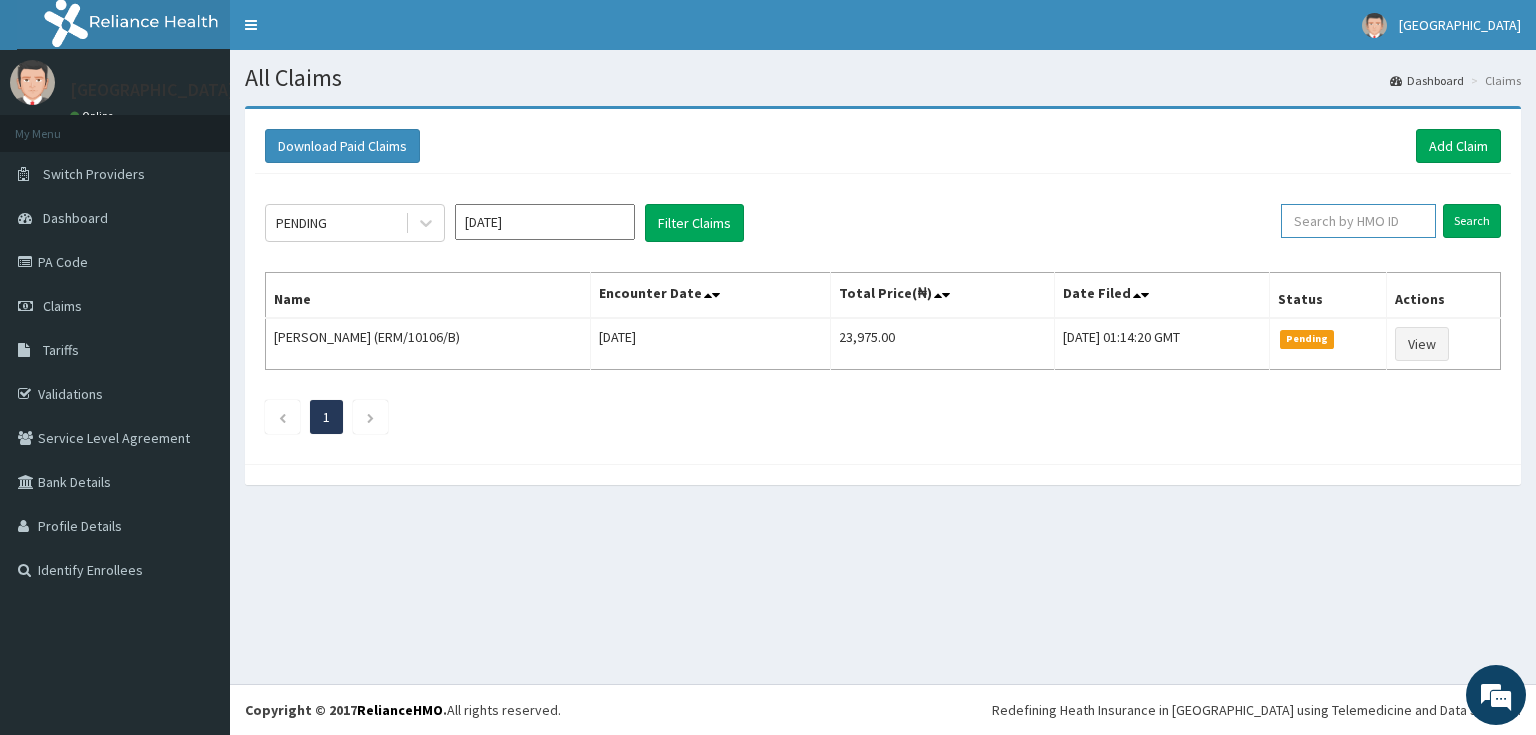 click at bounding box center [1358, 221] 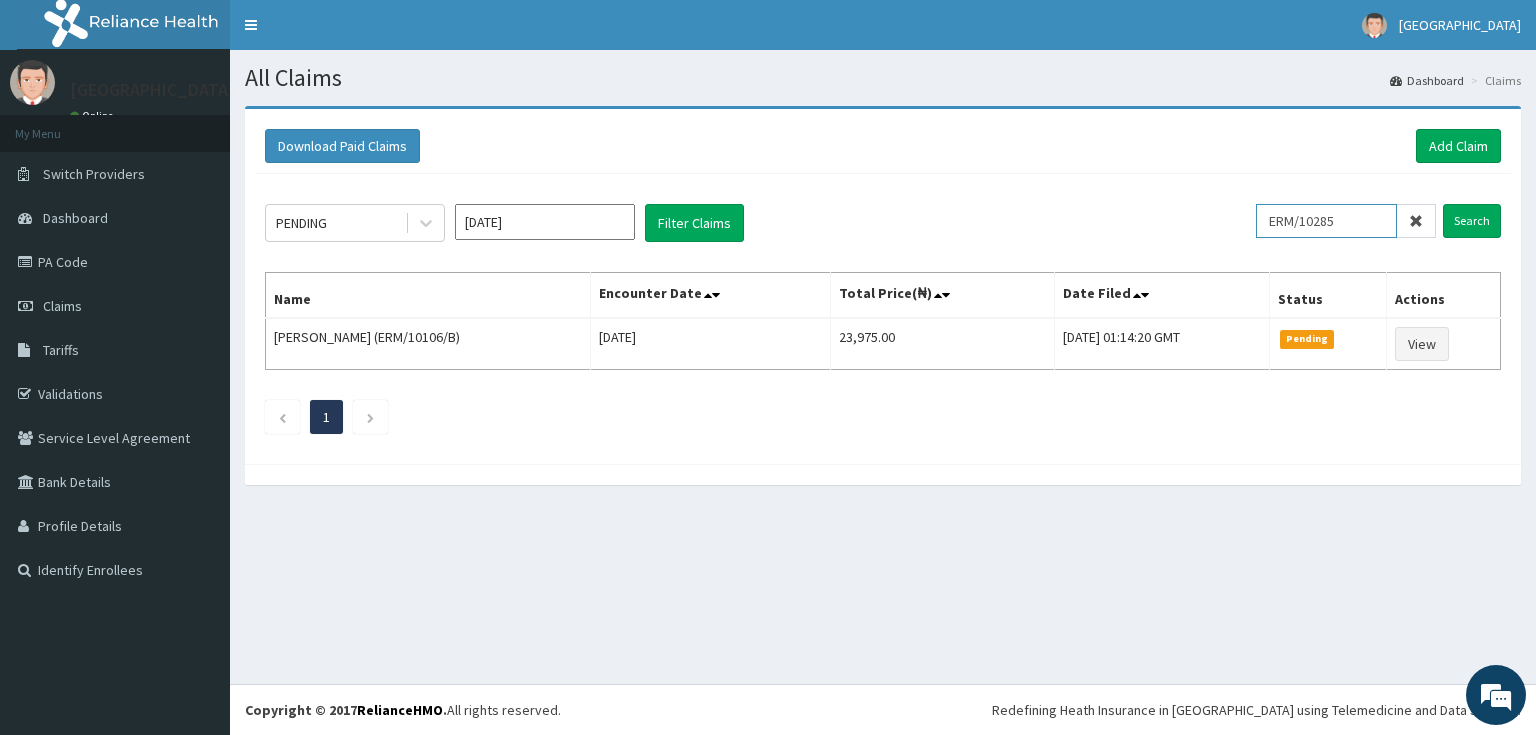 scroll, scrollTop: 0, scrollLeft: 0, axis: both 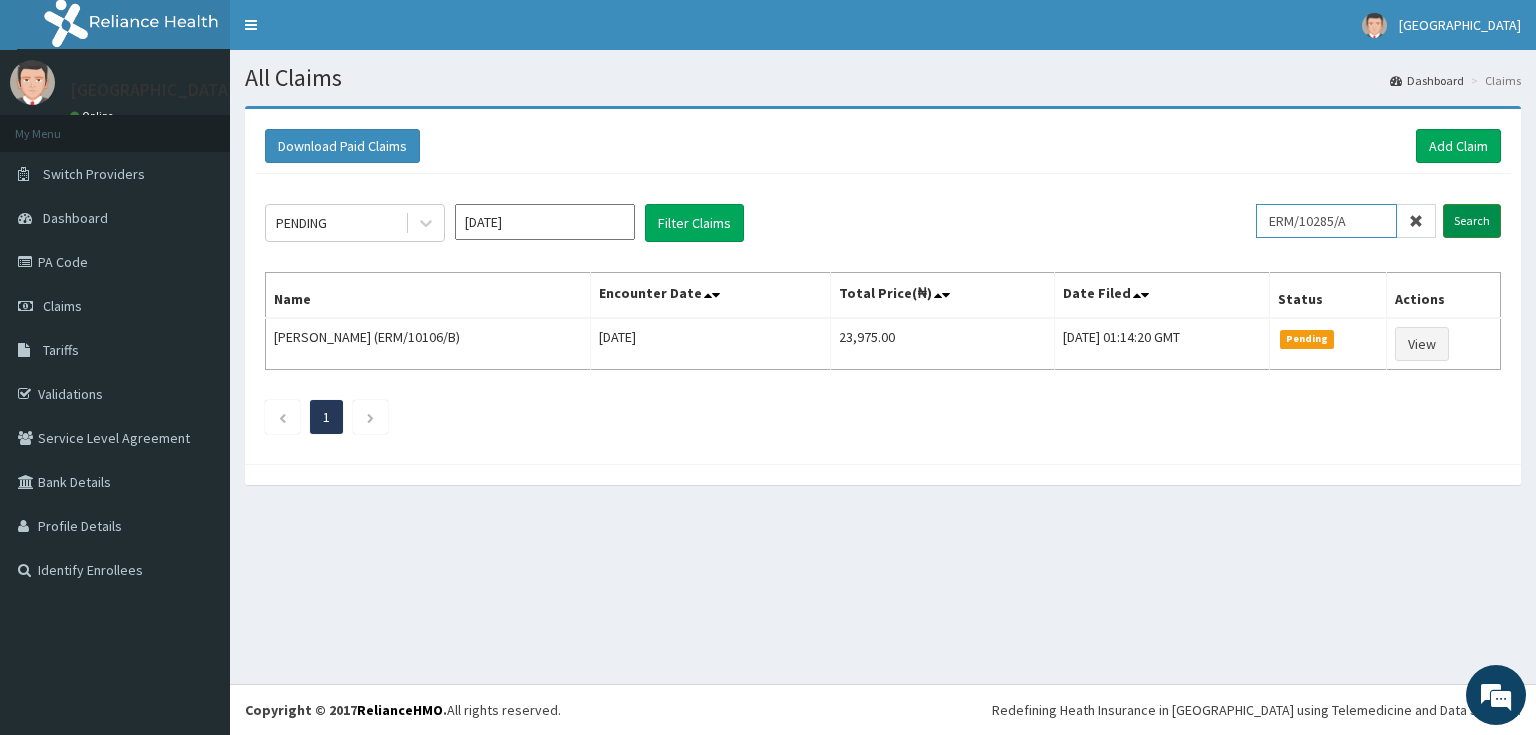 type on "ERM/10285/A" 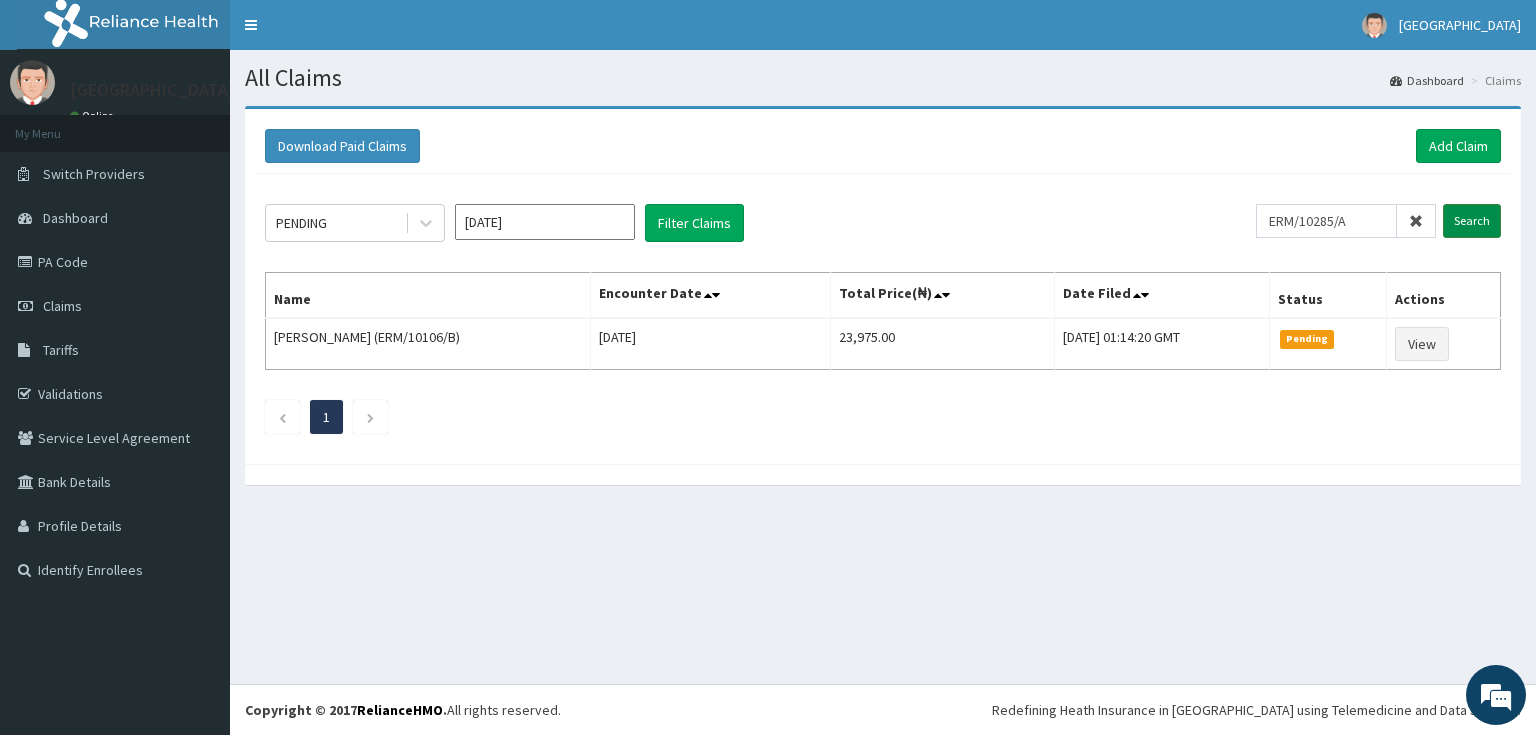 click on "Search" at bounding box center [1472, 221] 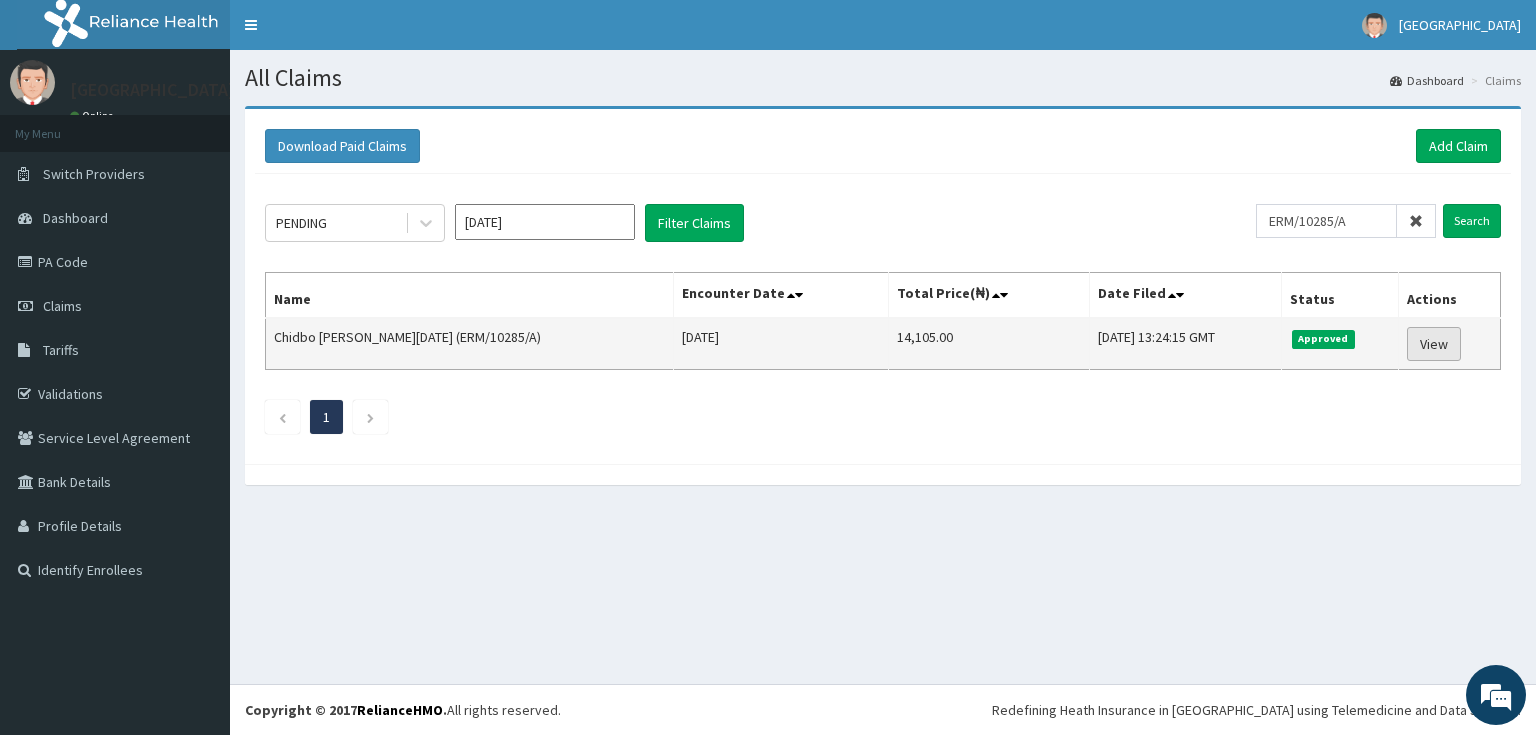 click on "View" at bounding box center (1434, 344) 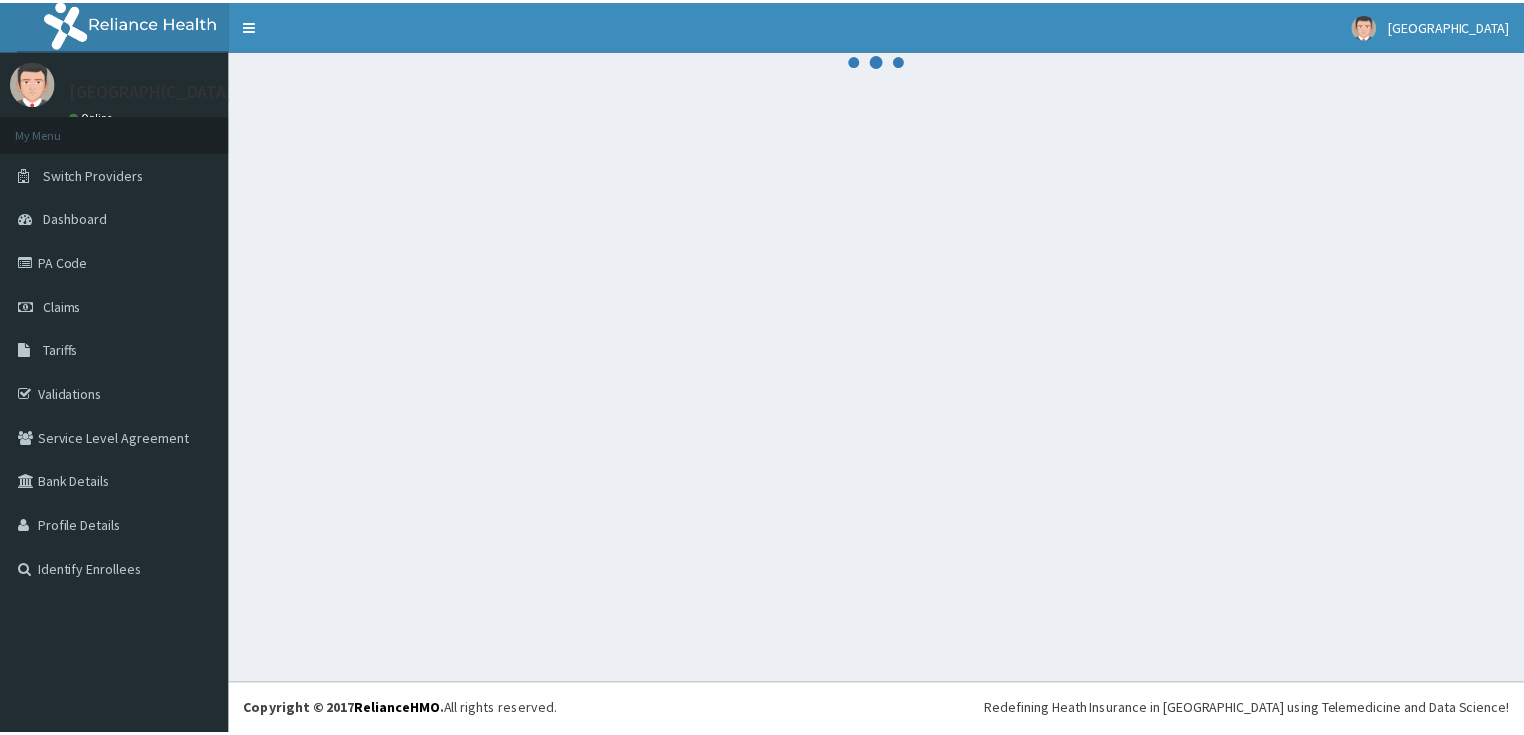 scroll, scrollTop: 0, scrollLeft: 0, axis: both 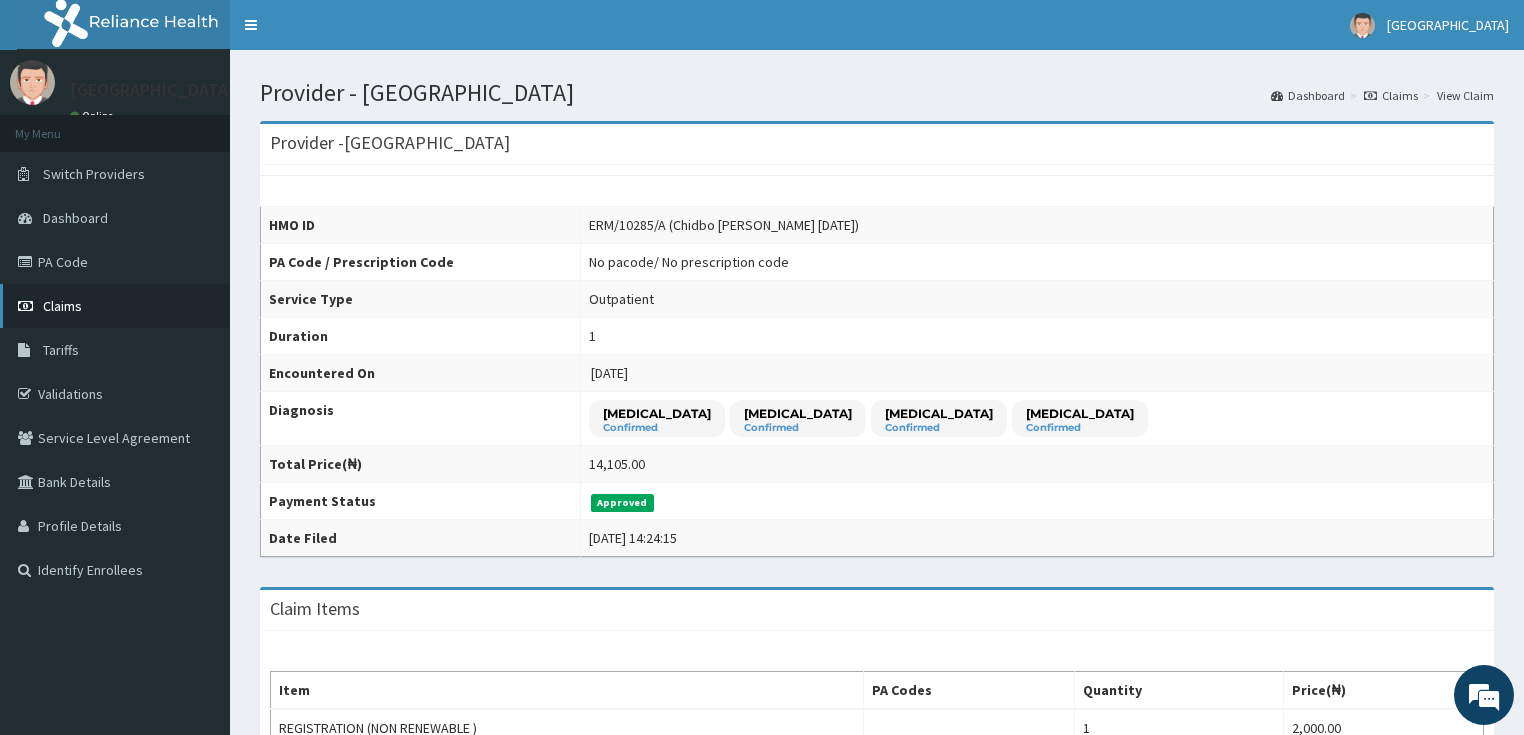click on "Claims" at bounding box center [62, 306] 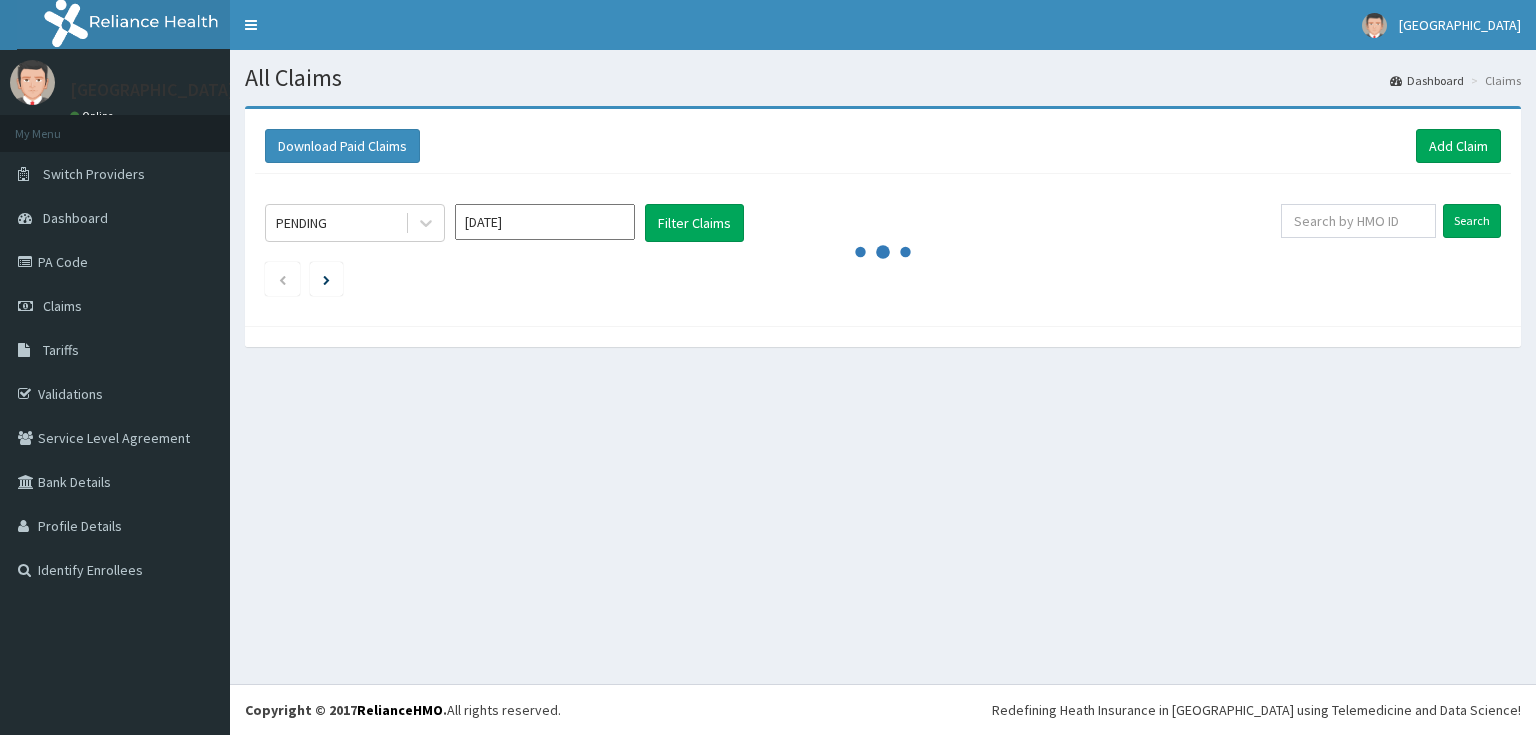 scroll, scrollTop: 0, scrollLeft: 0, axis: both 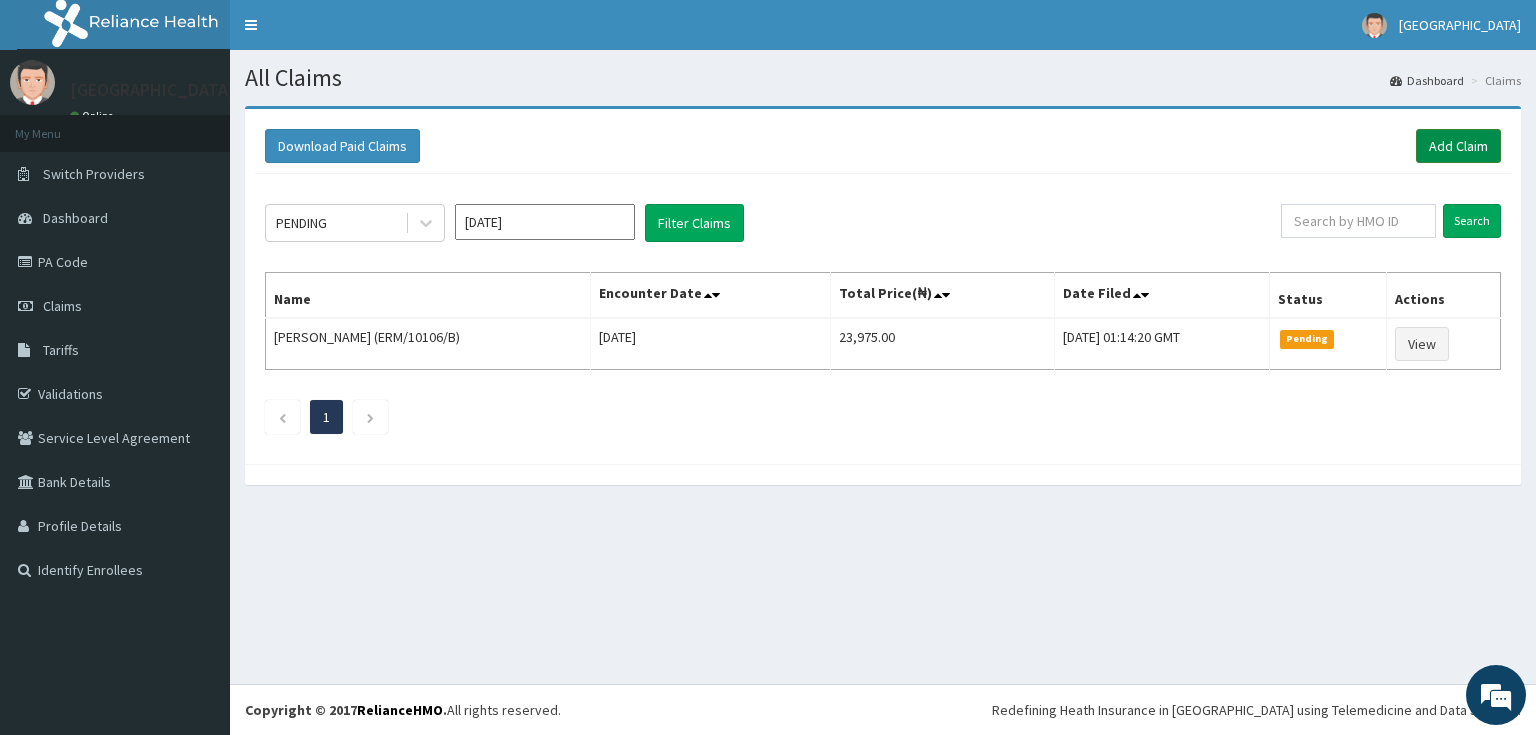 click on "Add Claim" at bounding box center (1458, 146) 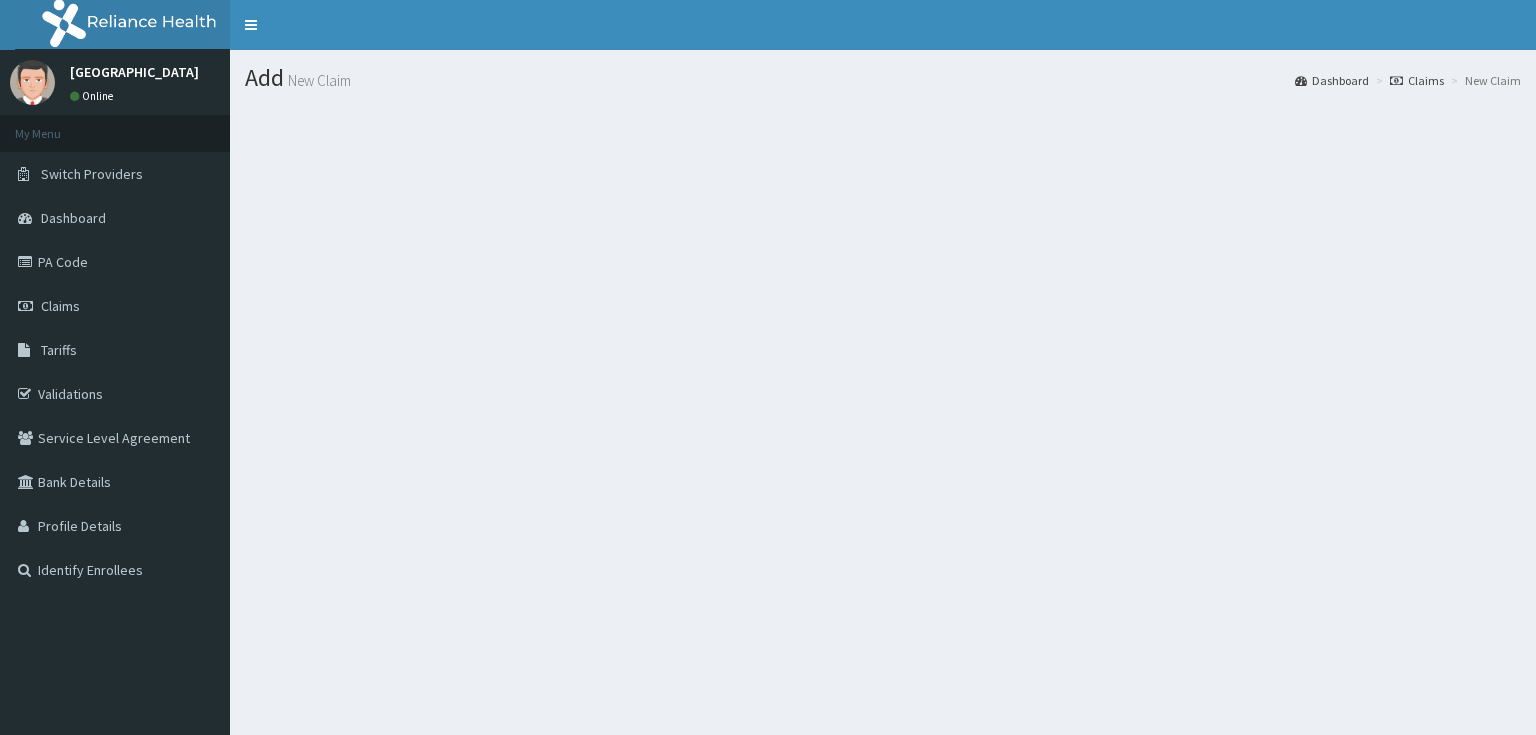 scroll, scrollTop: 0, scrollLeft: 0, axis: both 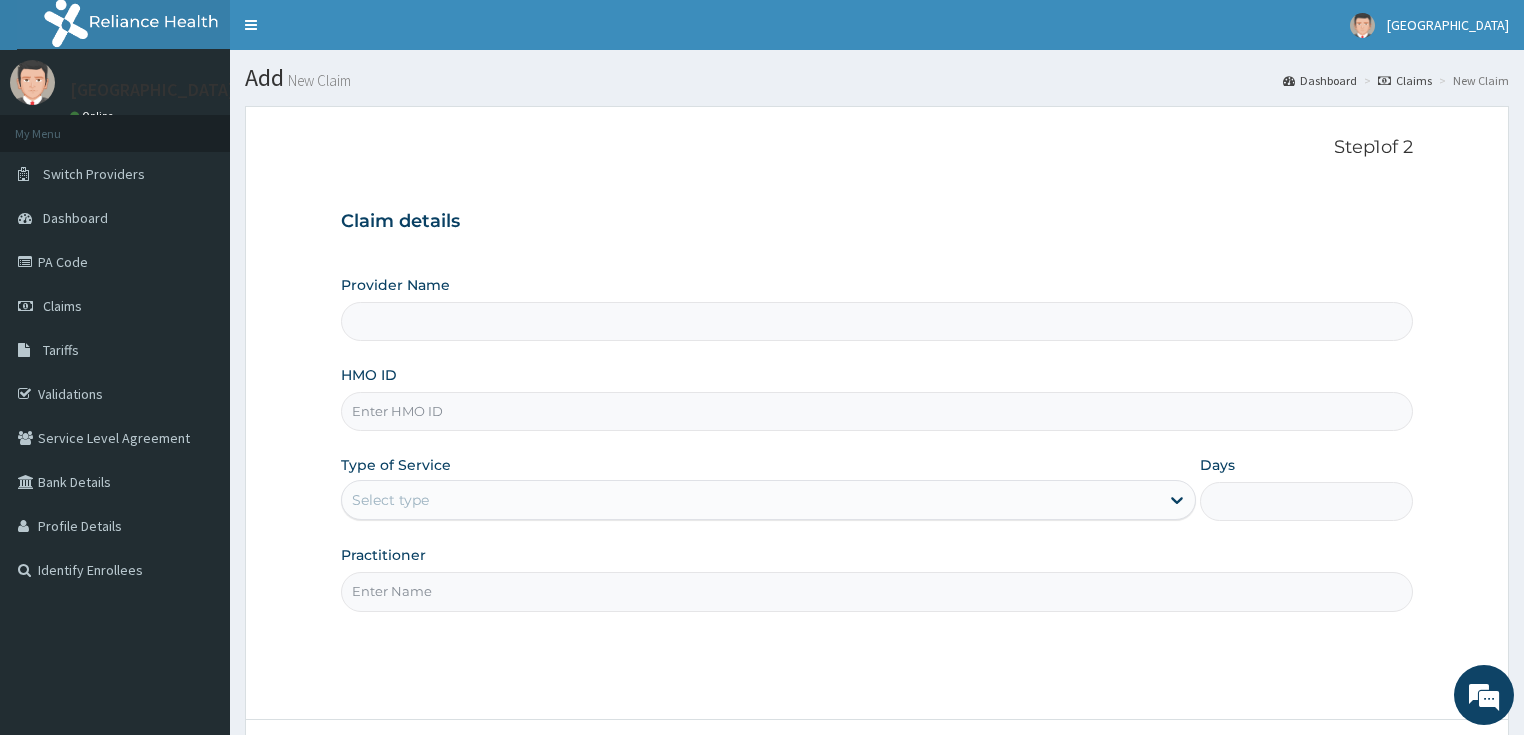 type on "[GEOGRAPHIC_DATA]" 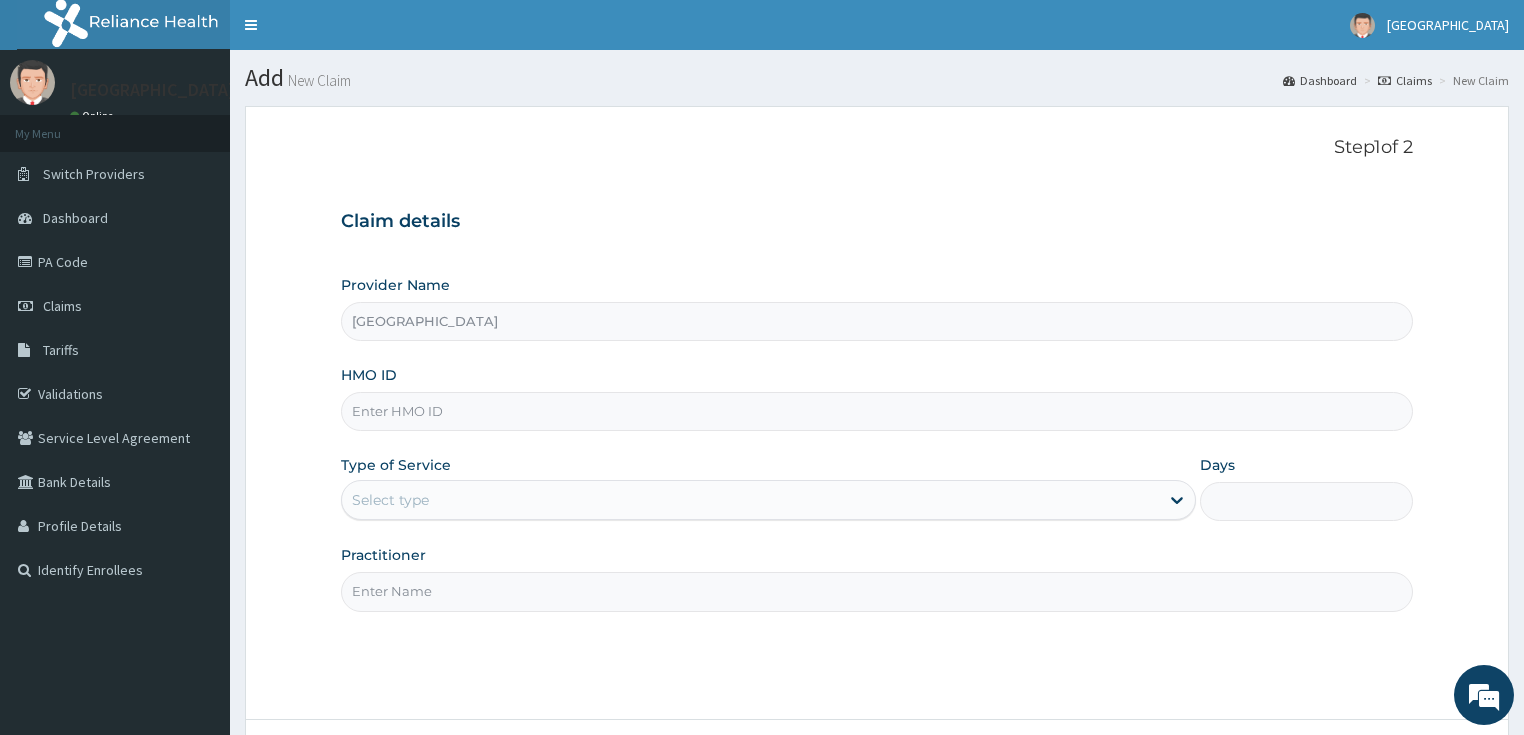 scroll, scrollTop: 0, scrollLeft: 0, axis: both 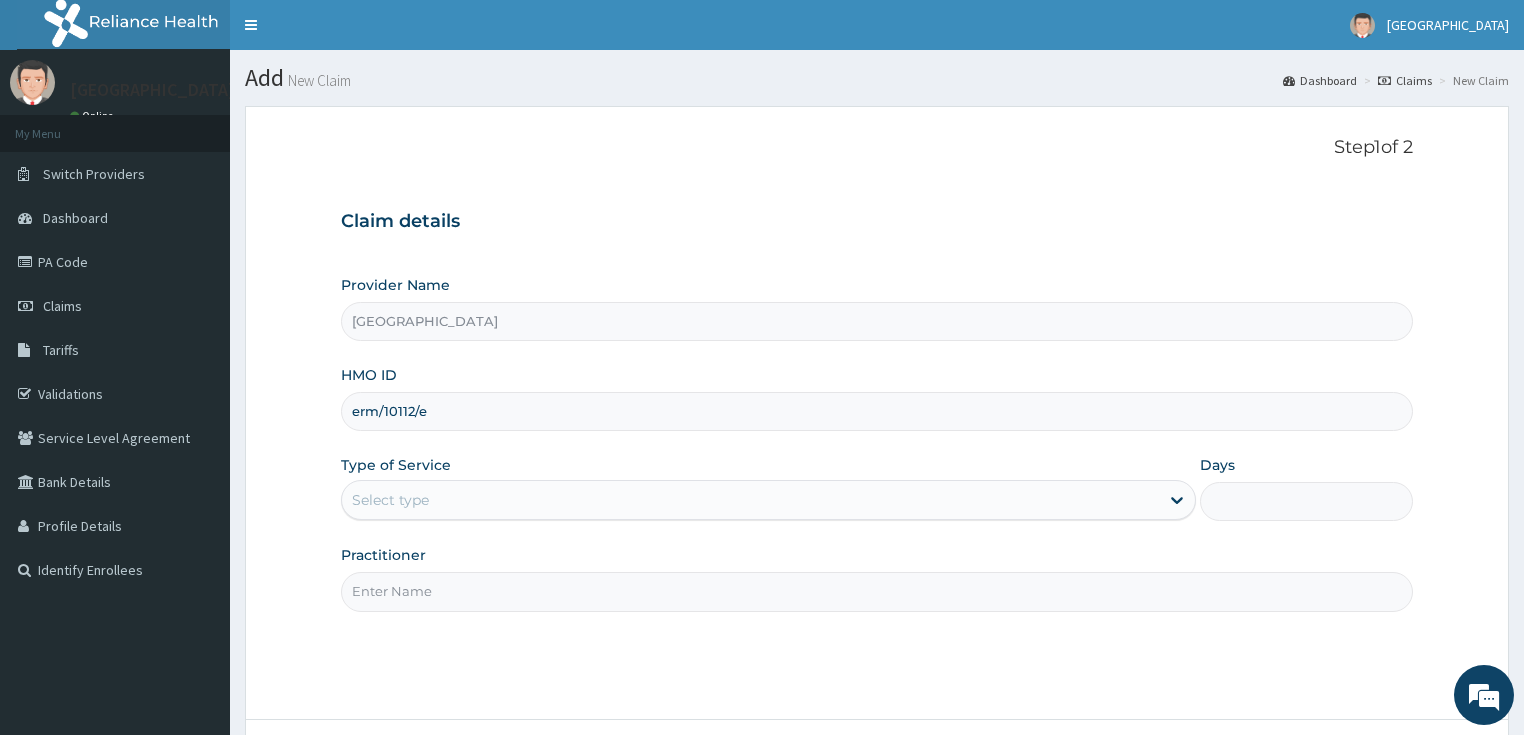 type on "erm/10112/e" 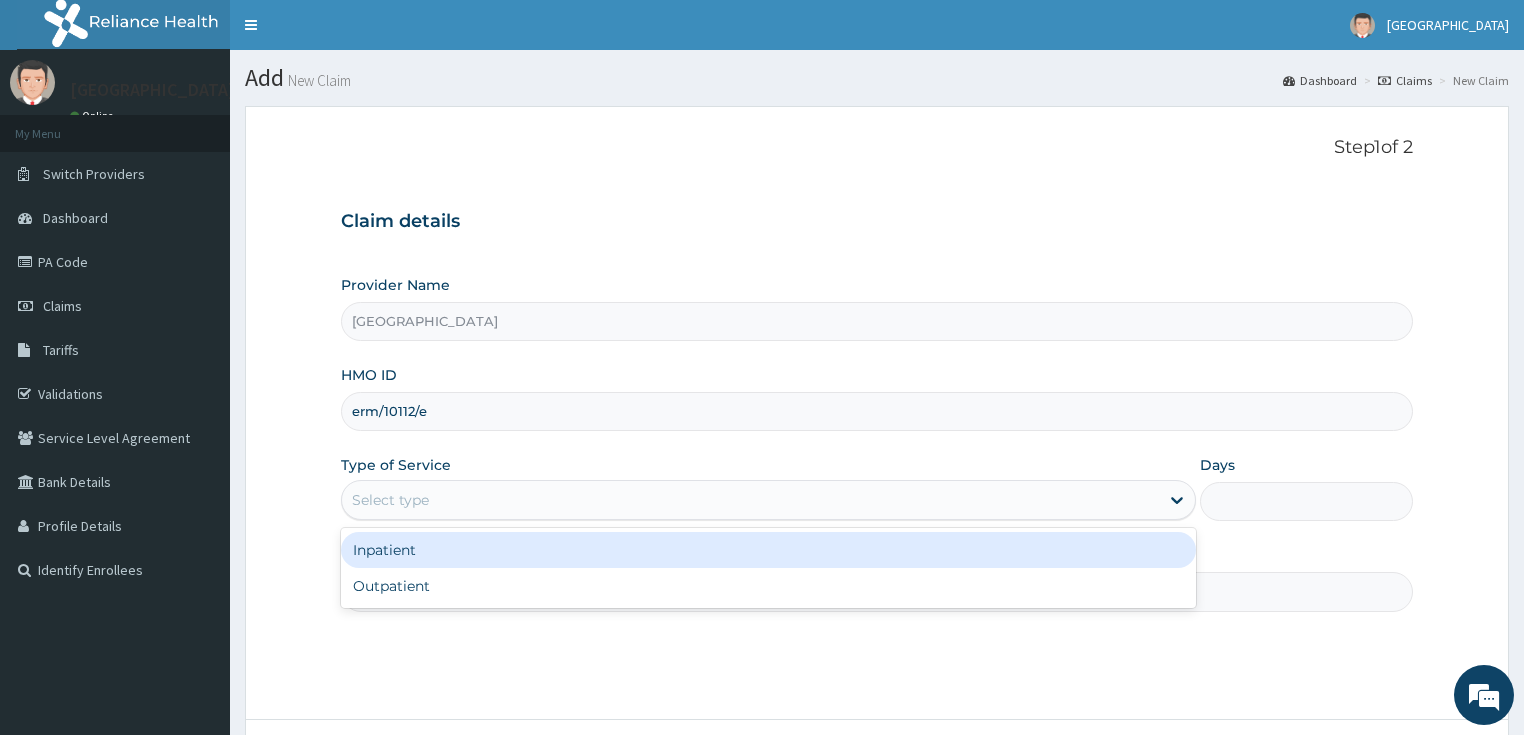 click on "Select type" at bounding box center (750, 500) 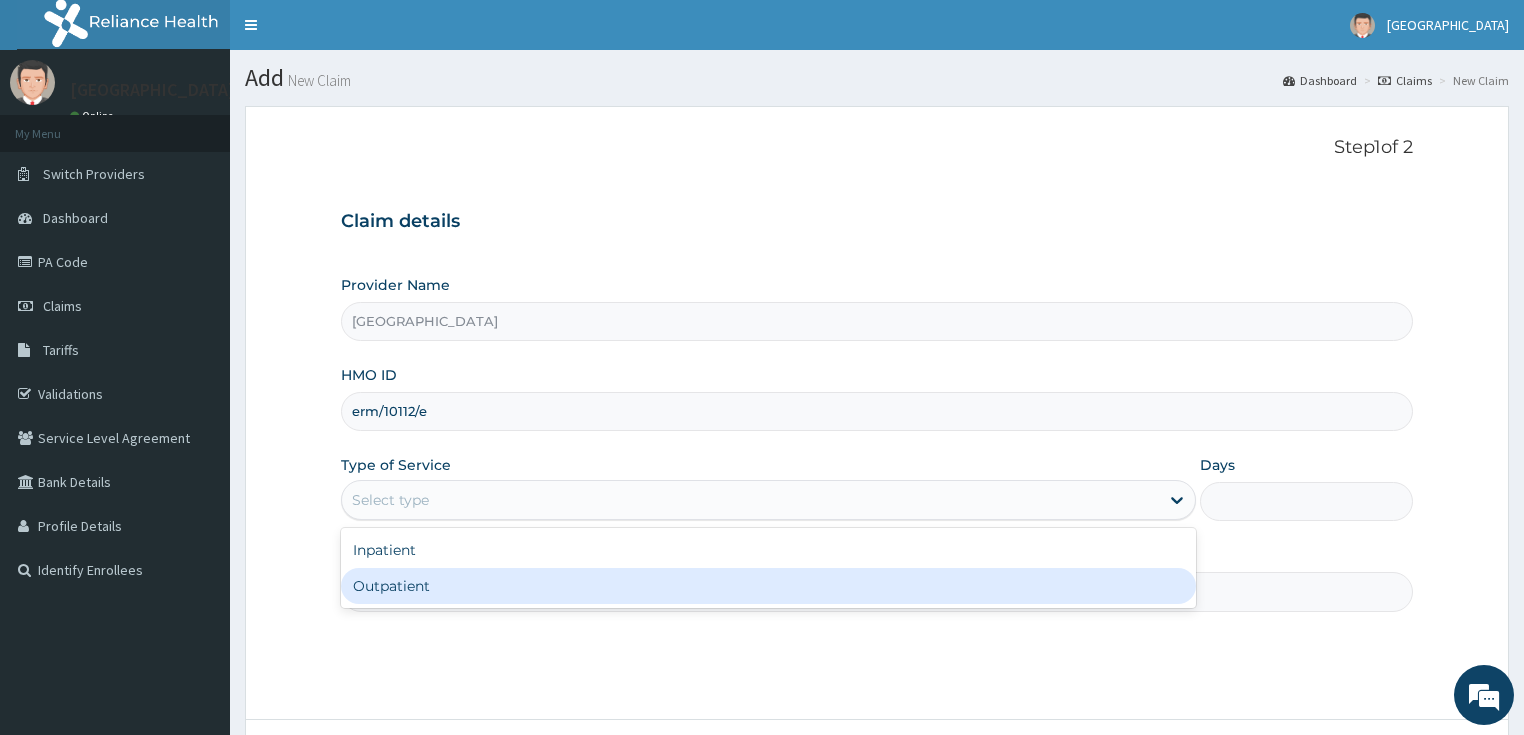 click on "Outpatient" at bounding box center [768, 586] 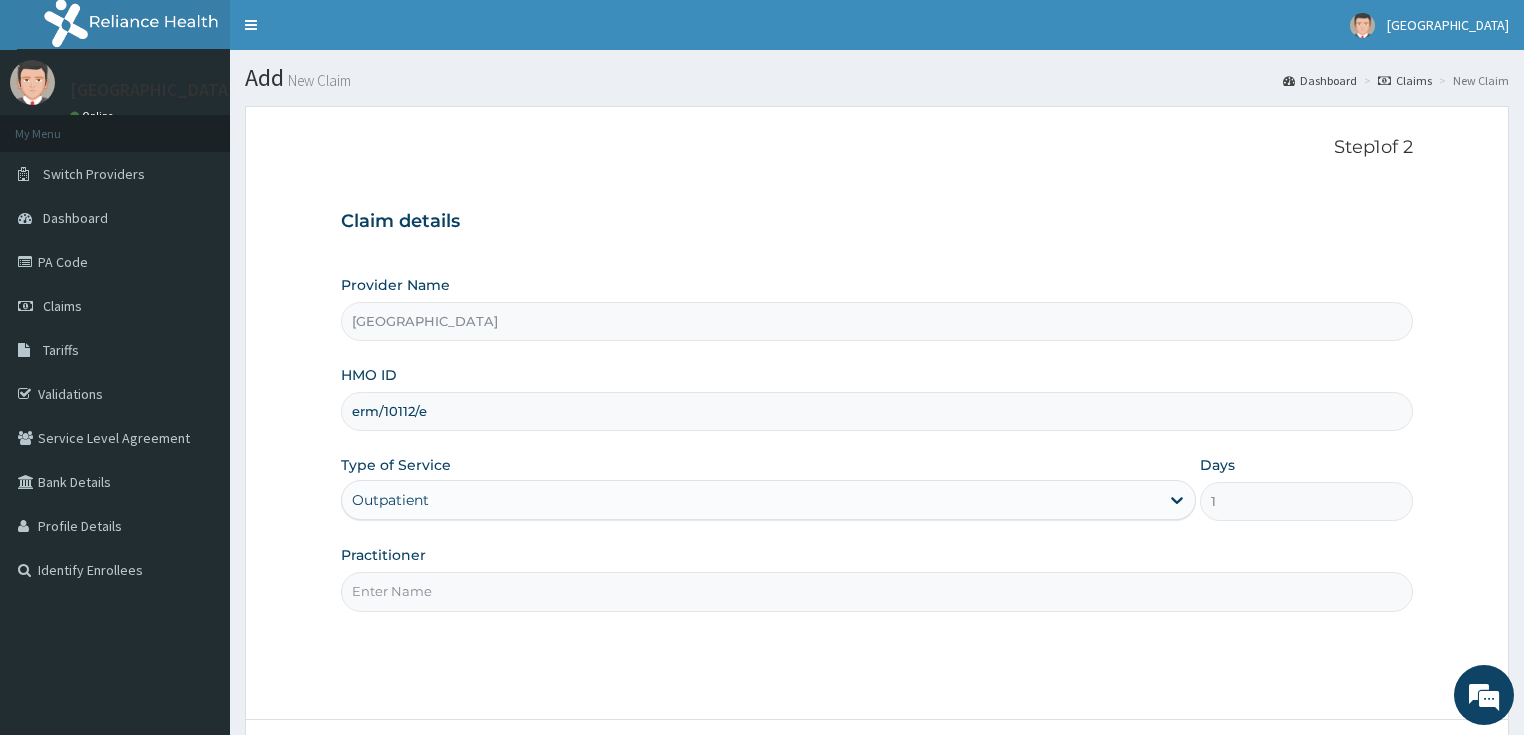 click on "Practitioner" at bounding box center [877, 591] 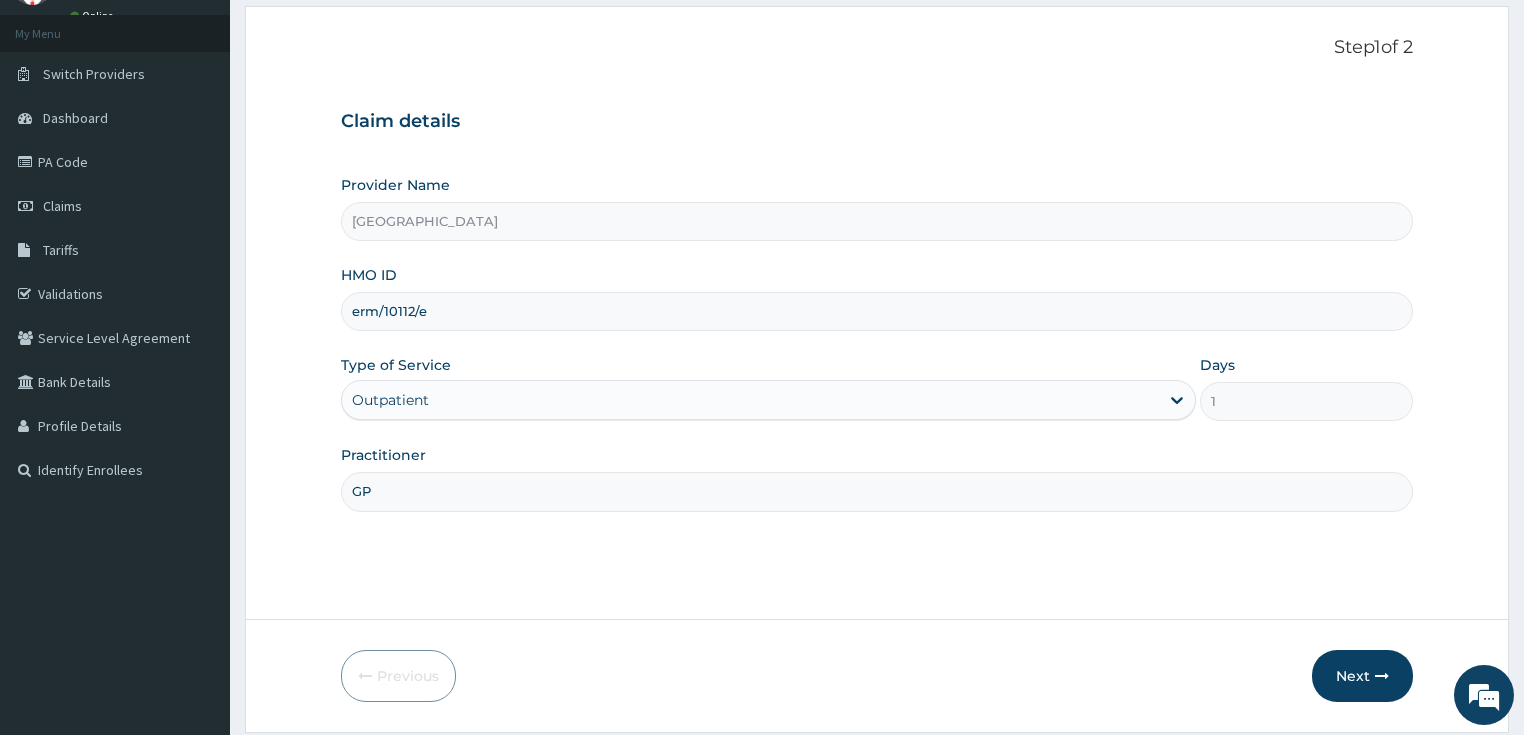 scroll, scrollTop: 163, scrollLeft: 0, axis: vertical 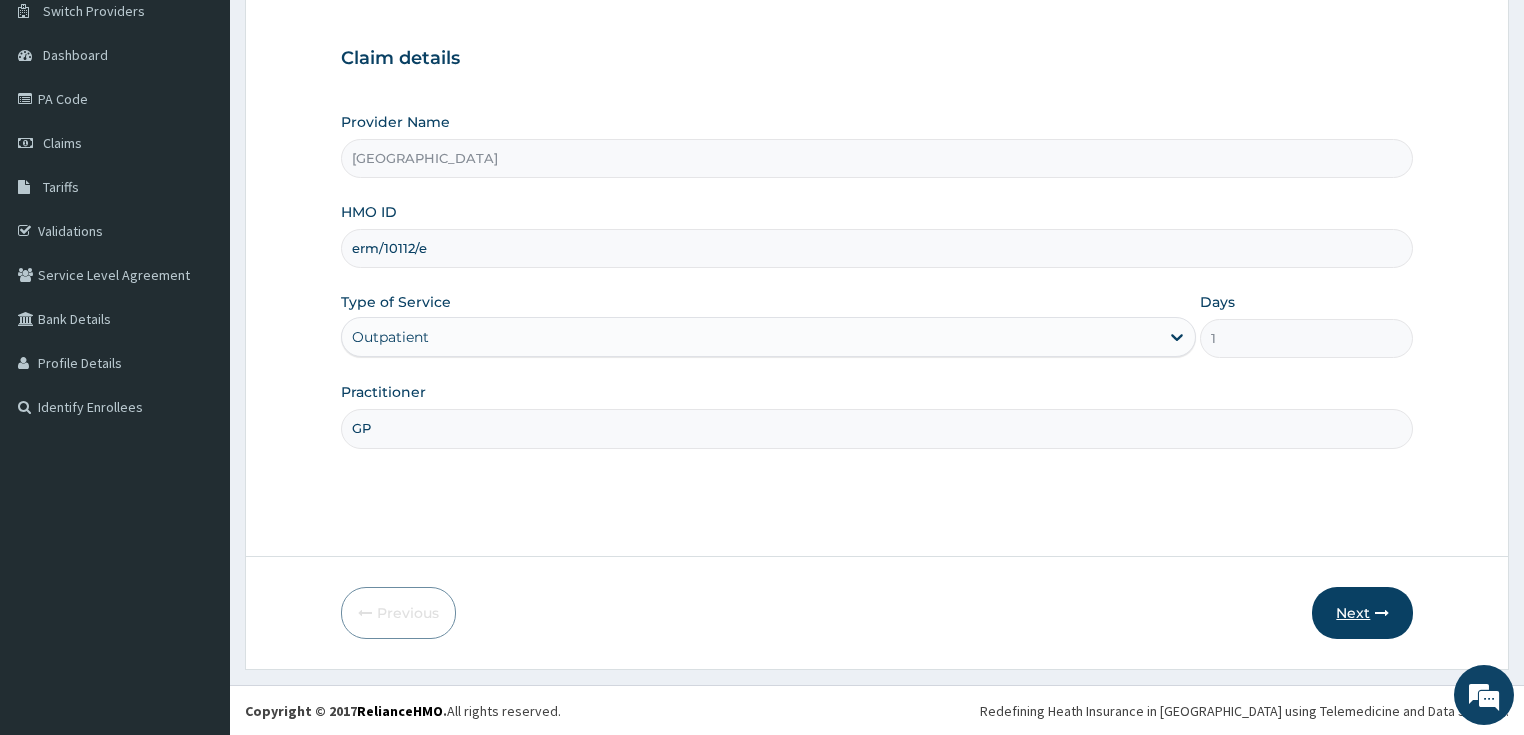 type on "GP" 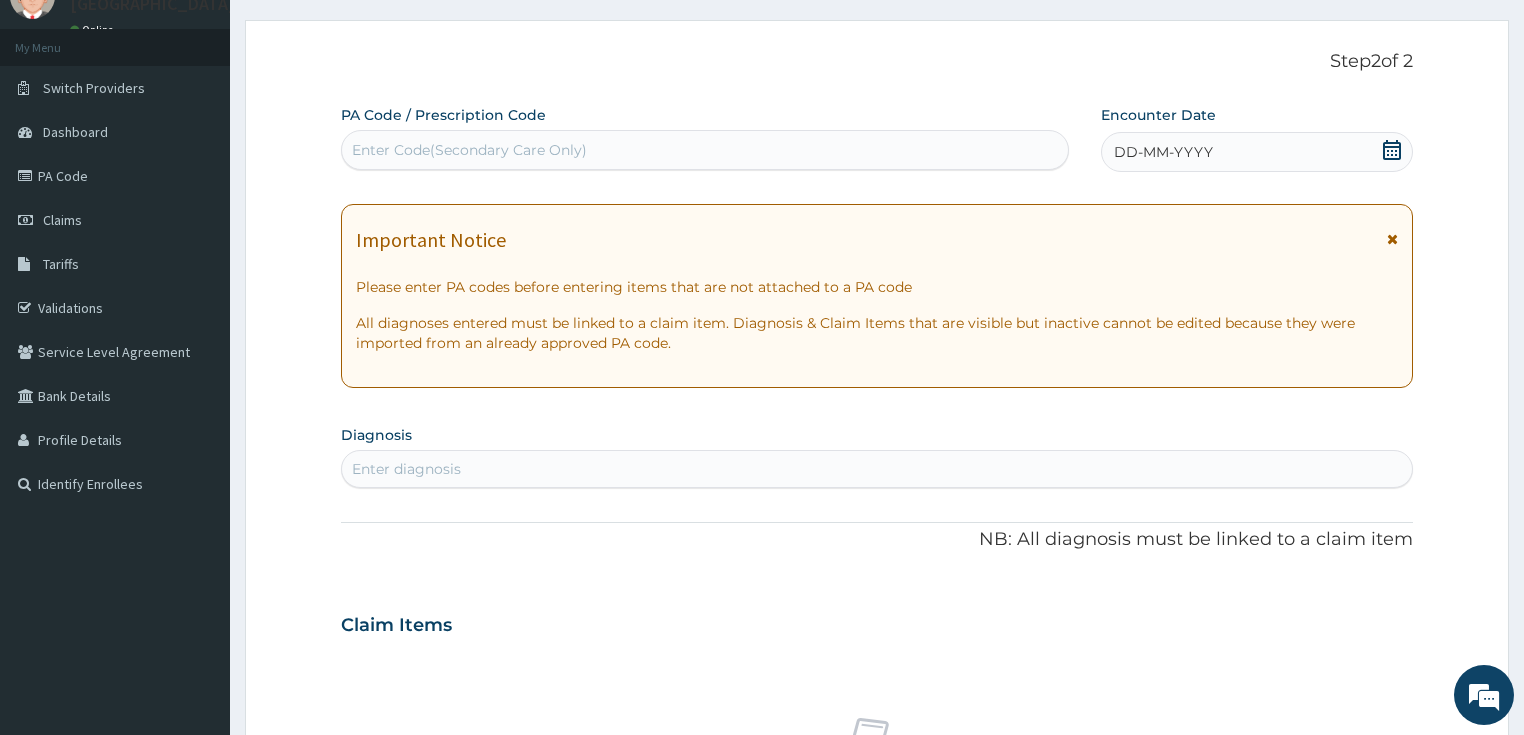scroll, scrollTop: 0, scrollLeft: 0, axis: both 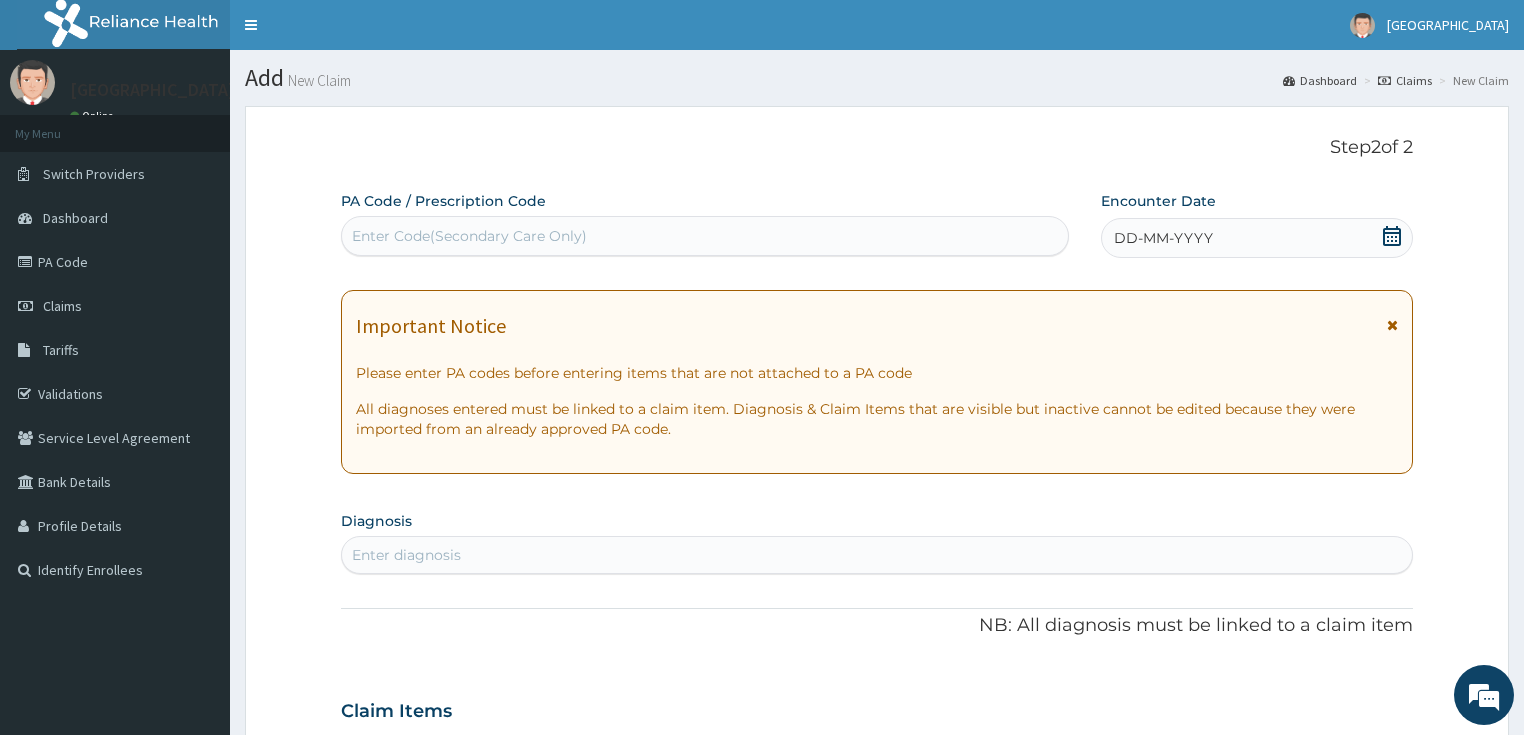 click 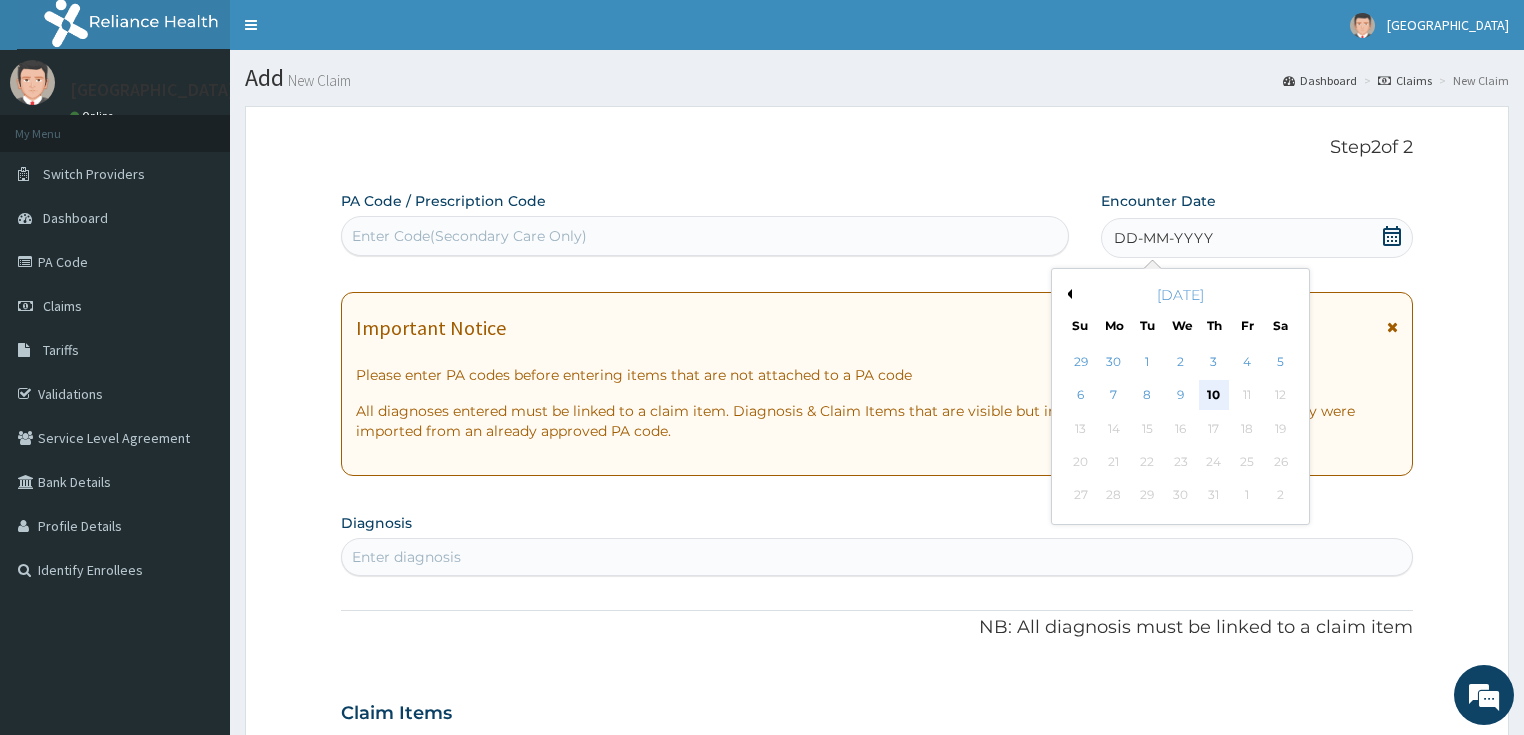 click on "10" at bounding box center [1214, 396] 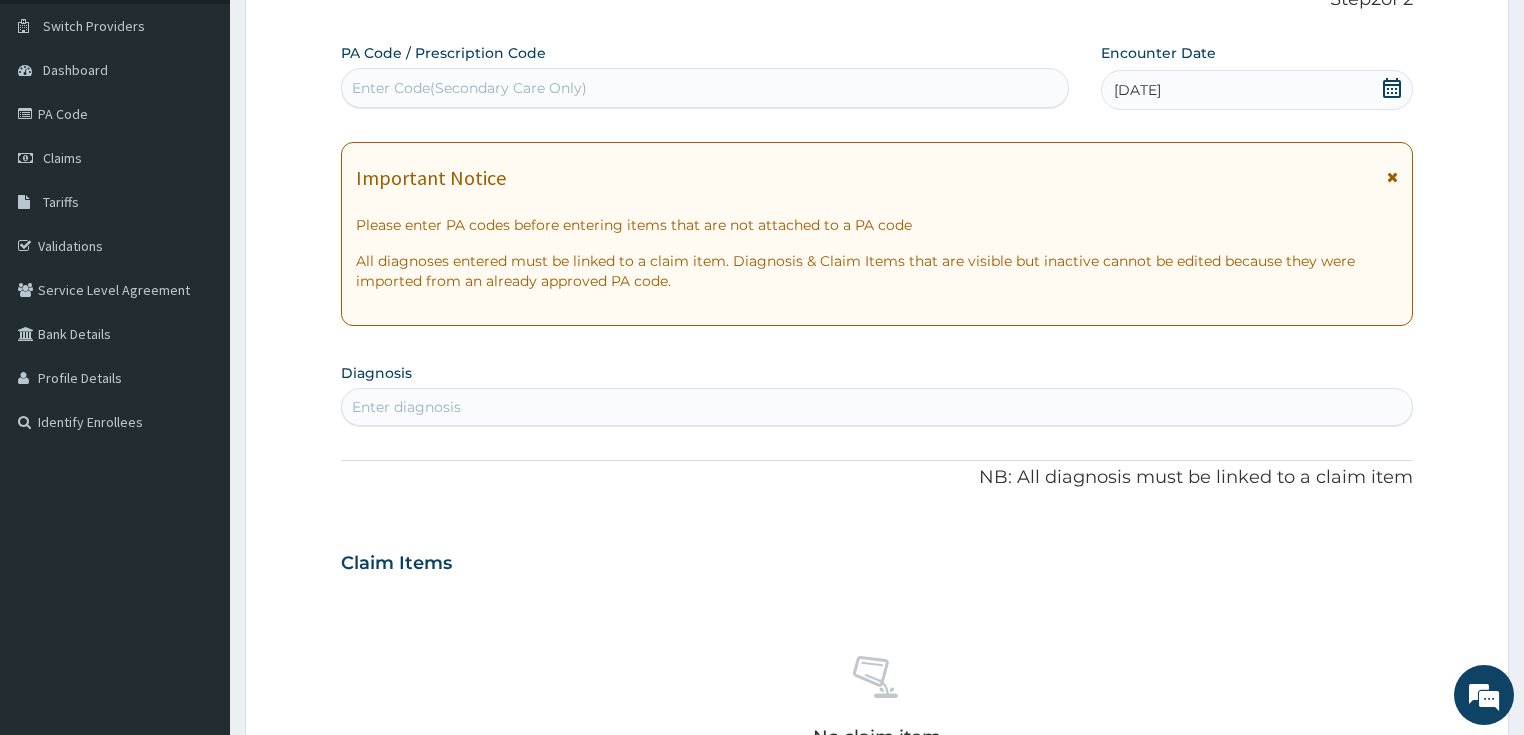 scroll, scrollTop: 320, scrollLeft: 0, axis: vertical 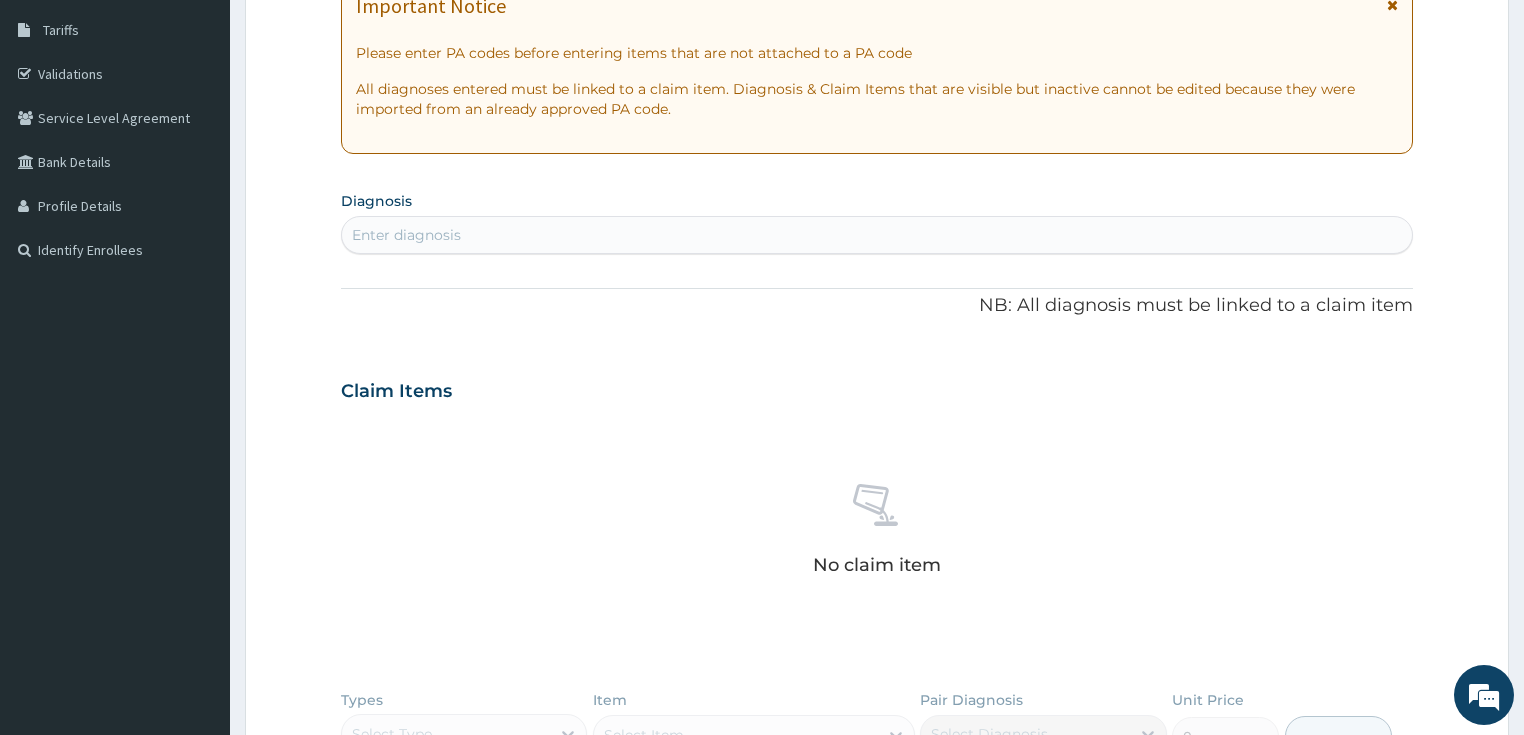 click on "Enter diagnosis" at bounding box center [877, 235] 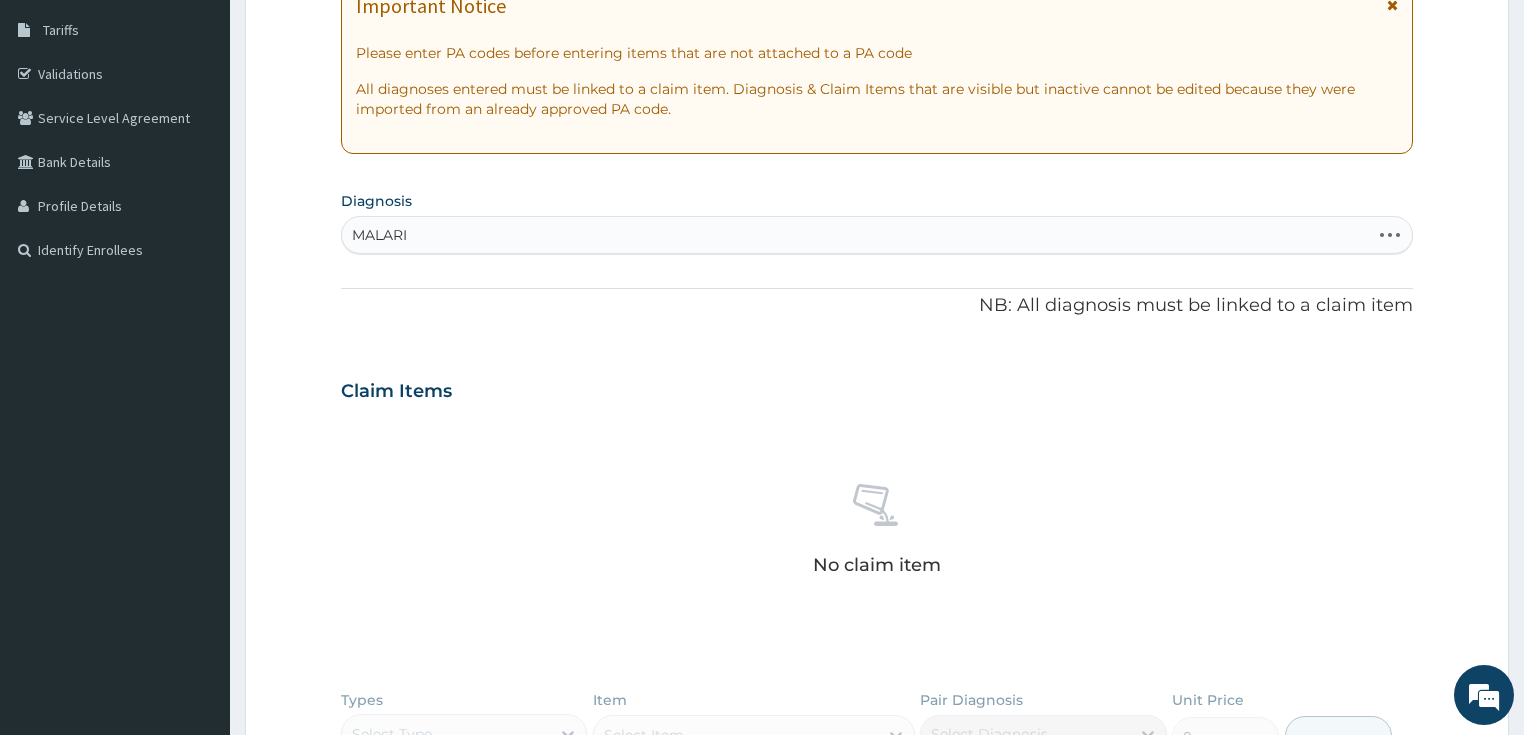 type on "MALARIA" 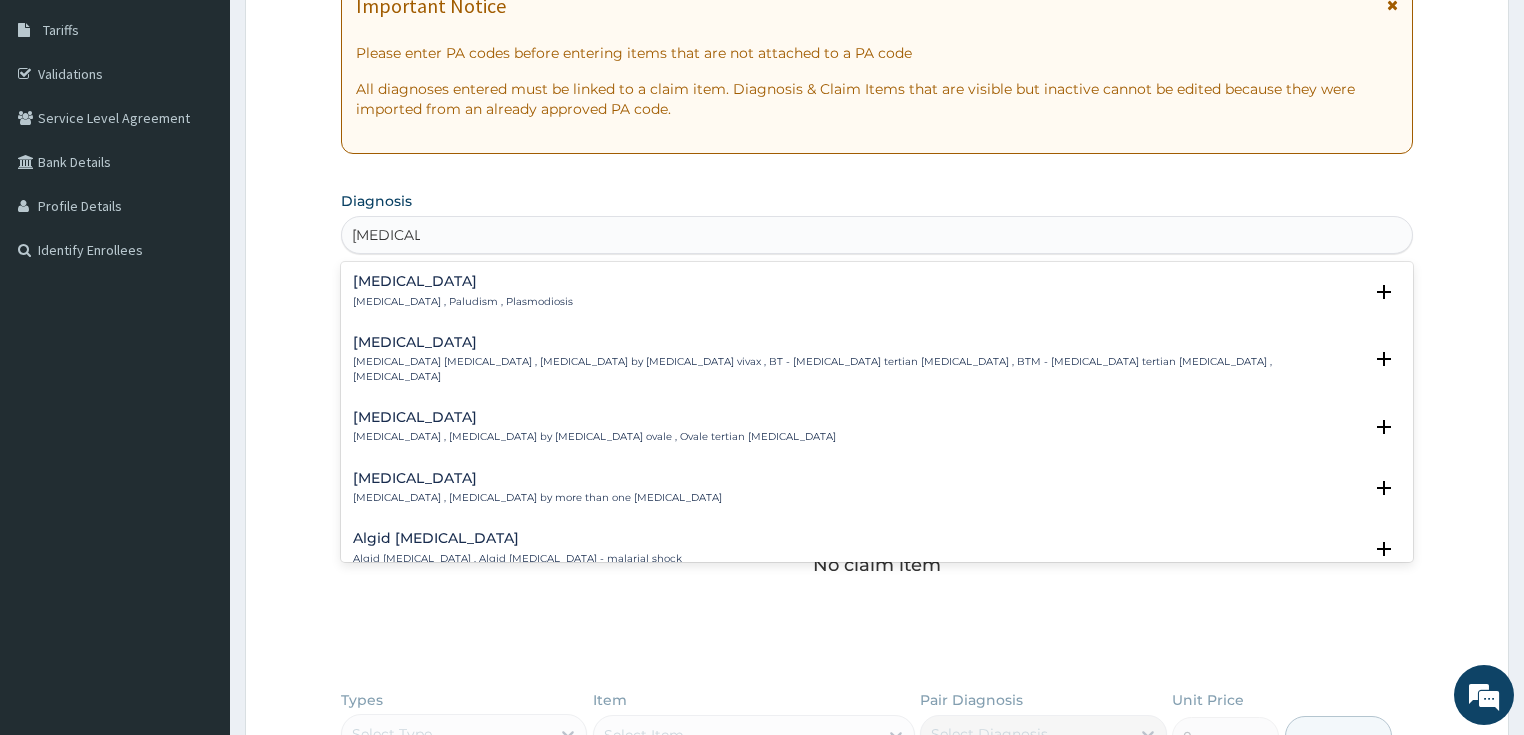 click on "Malaria Malaria , Paludism , Plasmodiosis" at bounding box center (877, 291) 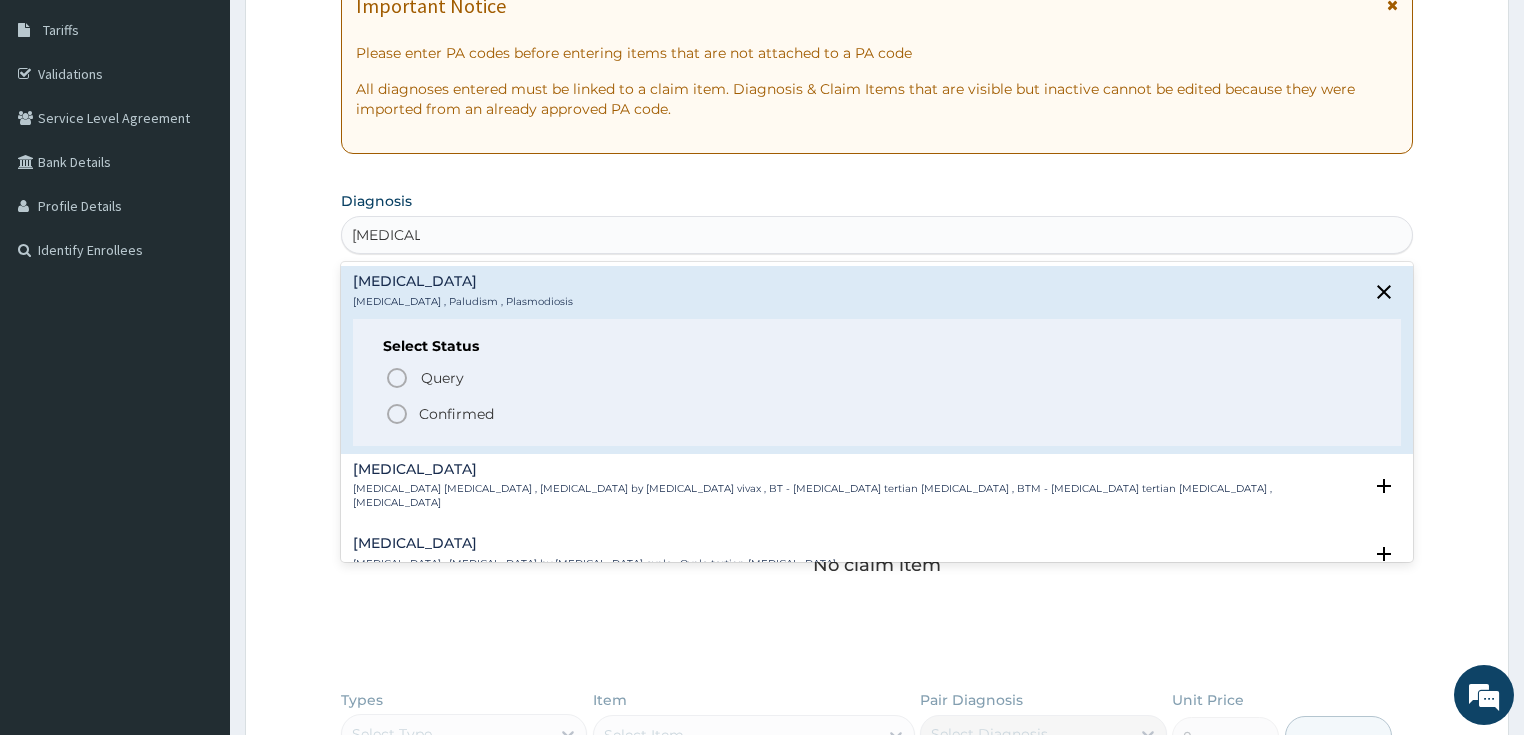 click on "Confirmed" at bounding box center [456, 414] 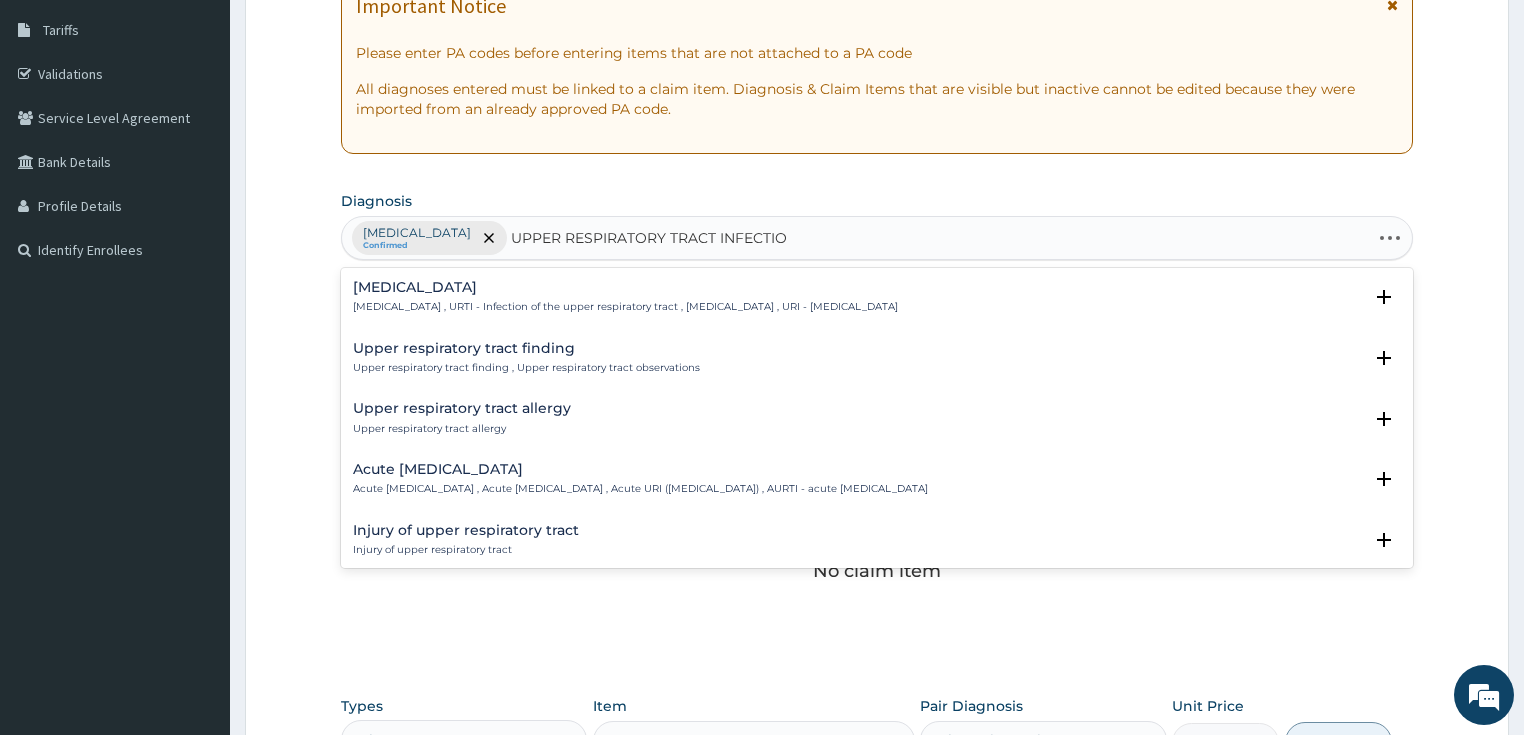 type on "UPPER RESPIRATORY TRACT INFECTION" 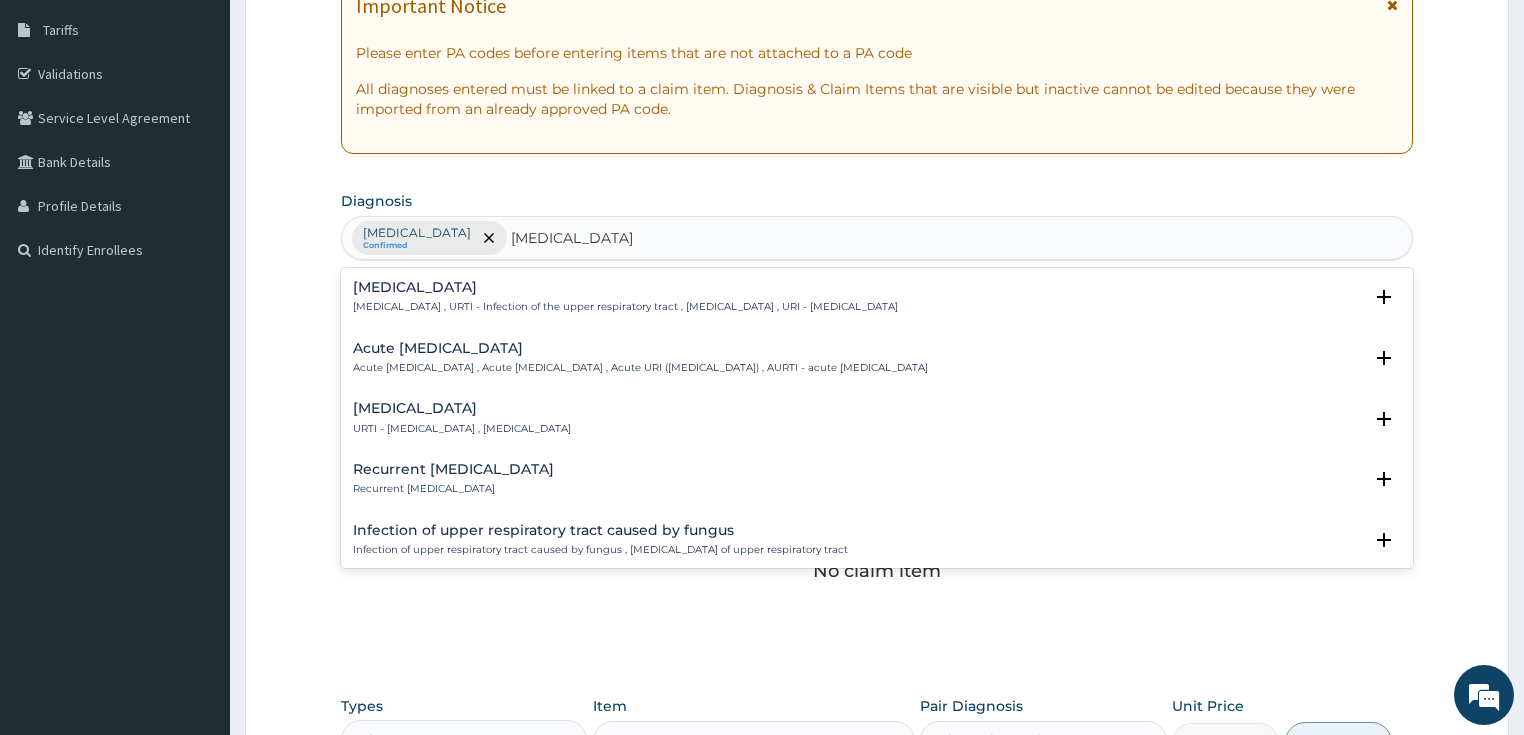 click on "Upper respiratory infection" at bounding box center [625, 287] 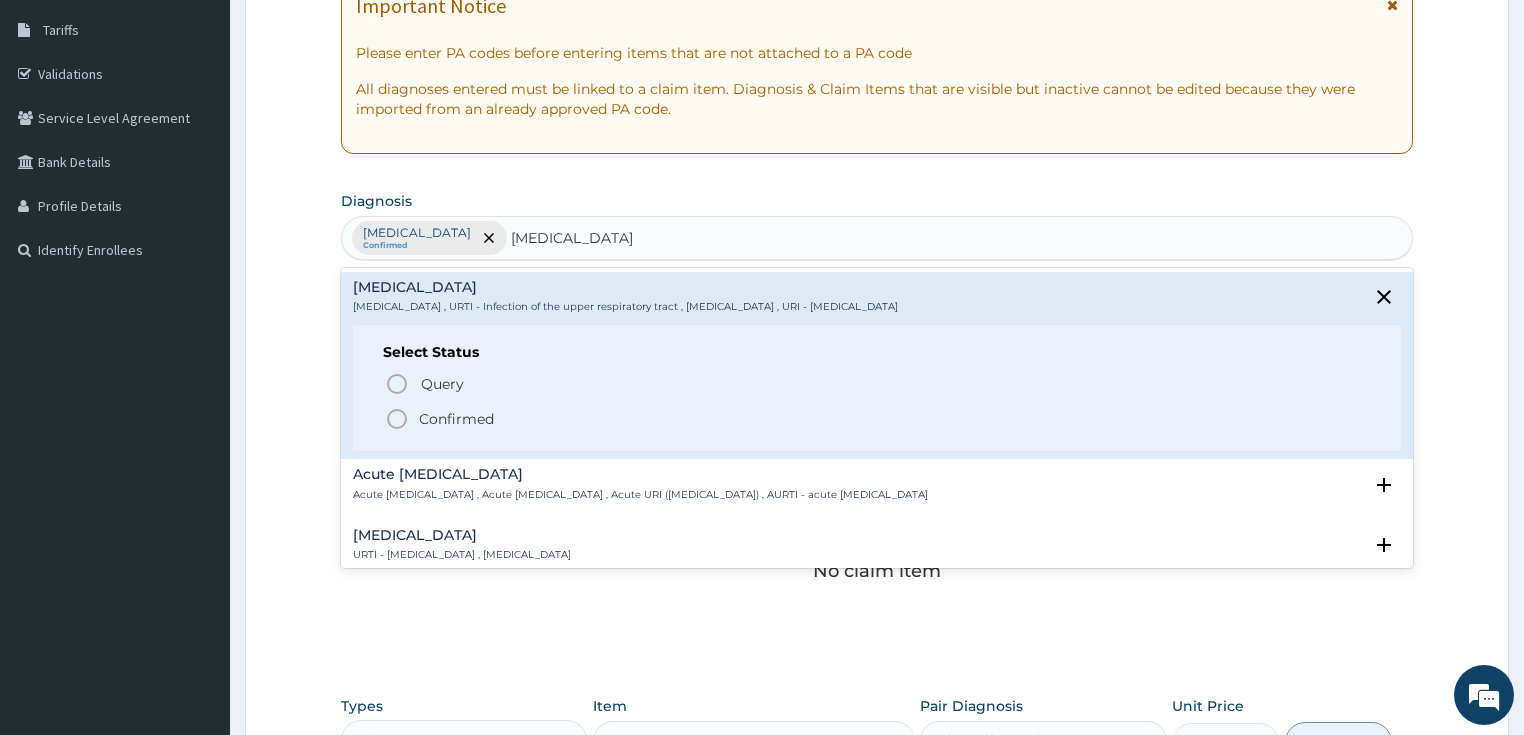 click on "Confirmed" at bounding box center [878, 419] 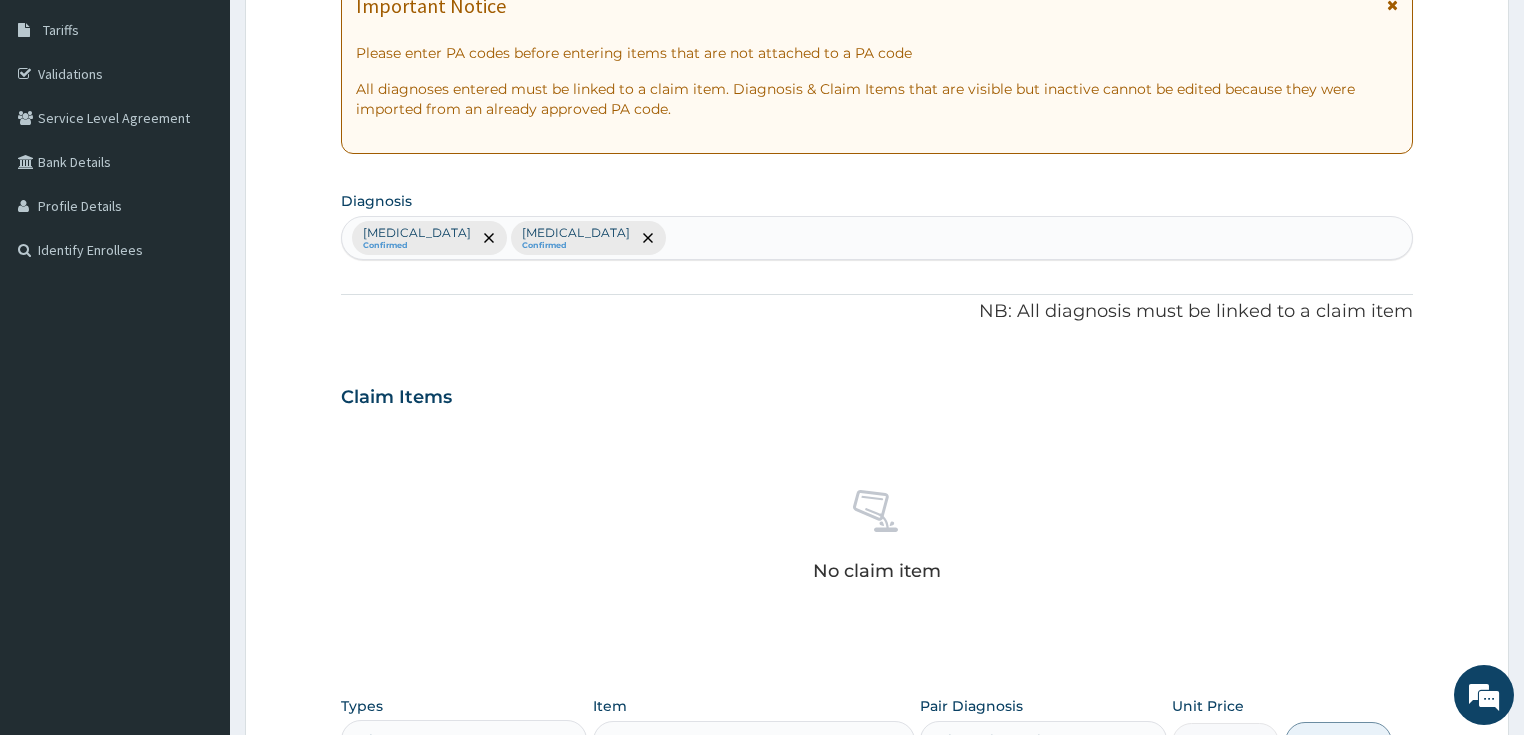 click on "Malaria Confirmed Upper respiratory infection Confirmed" at bounding box center (877, 238) 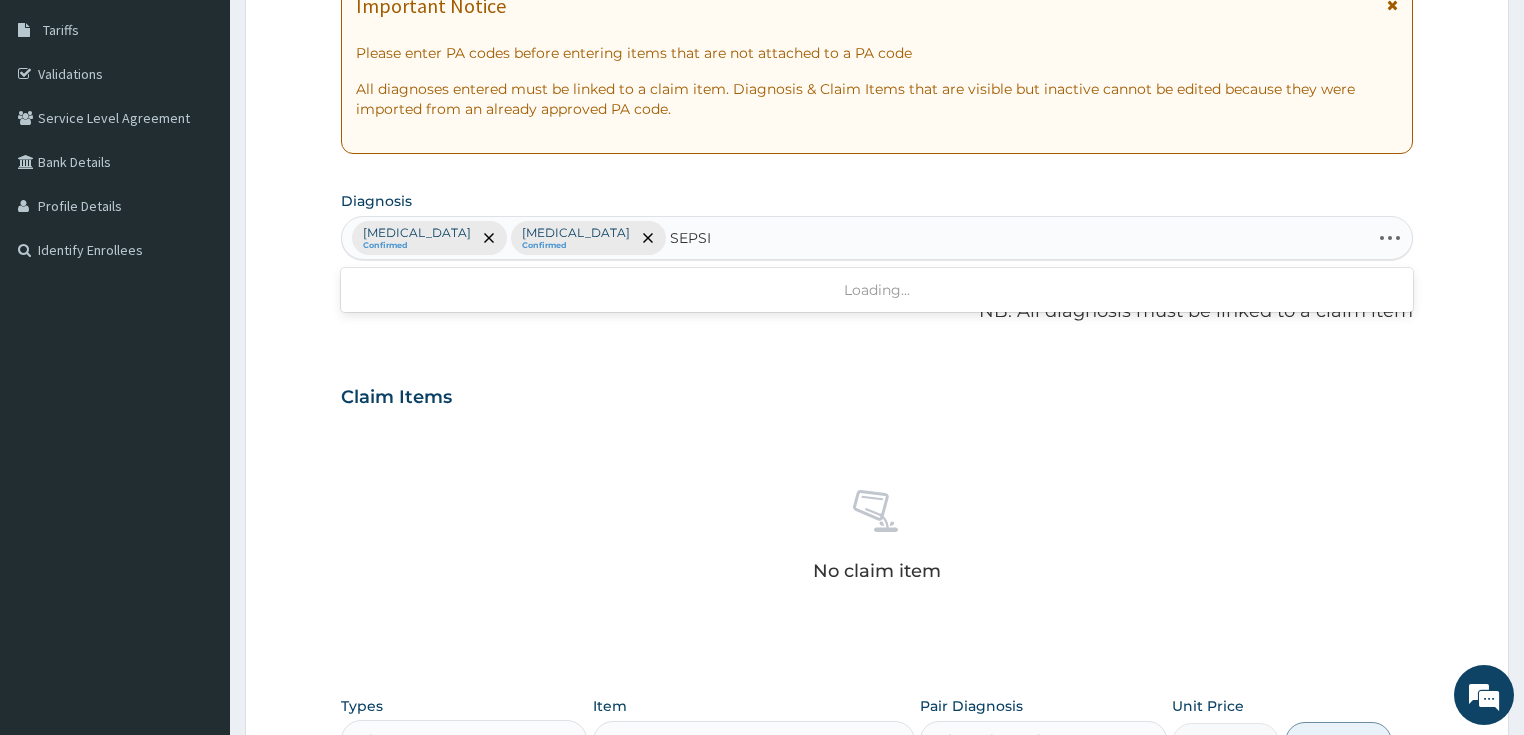 type on "SEPSIS" 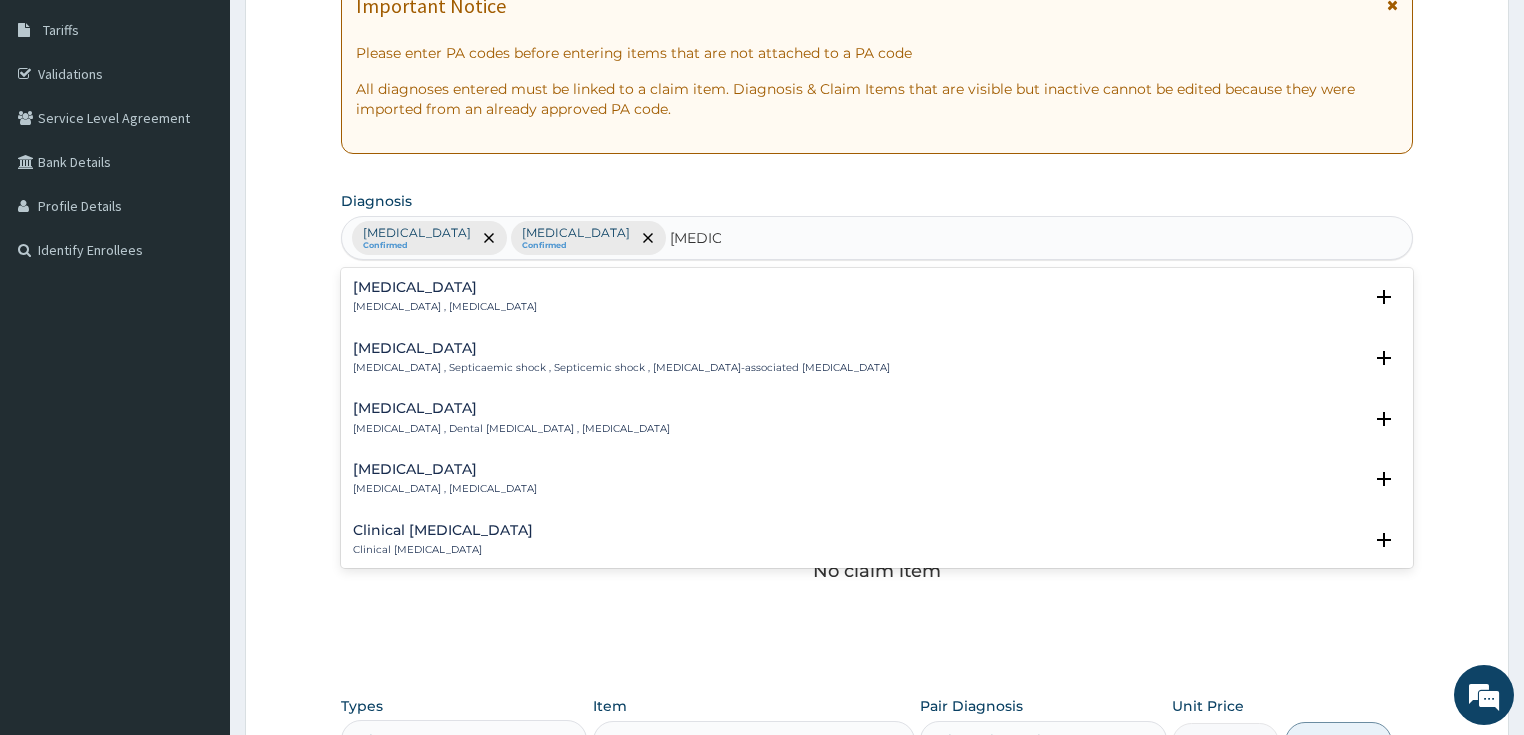 click on "Sepsis Systemic infection , Sepsis" at bounding box center [877, 297] 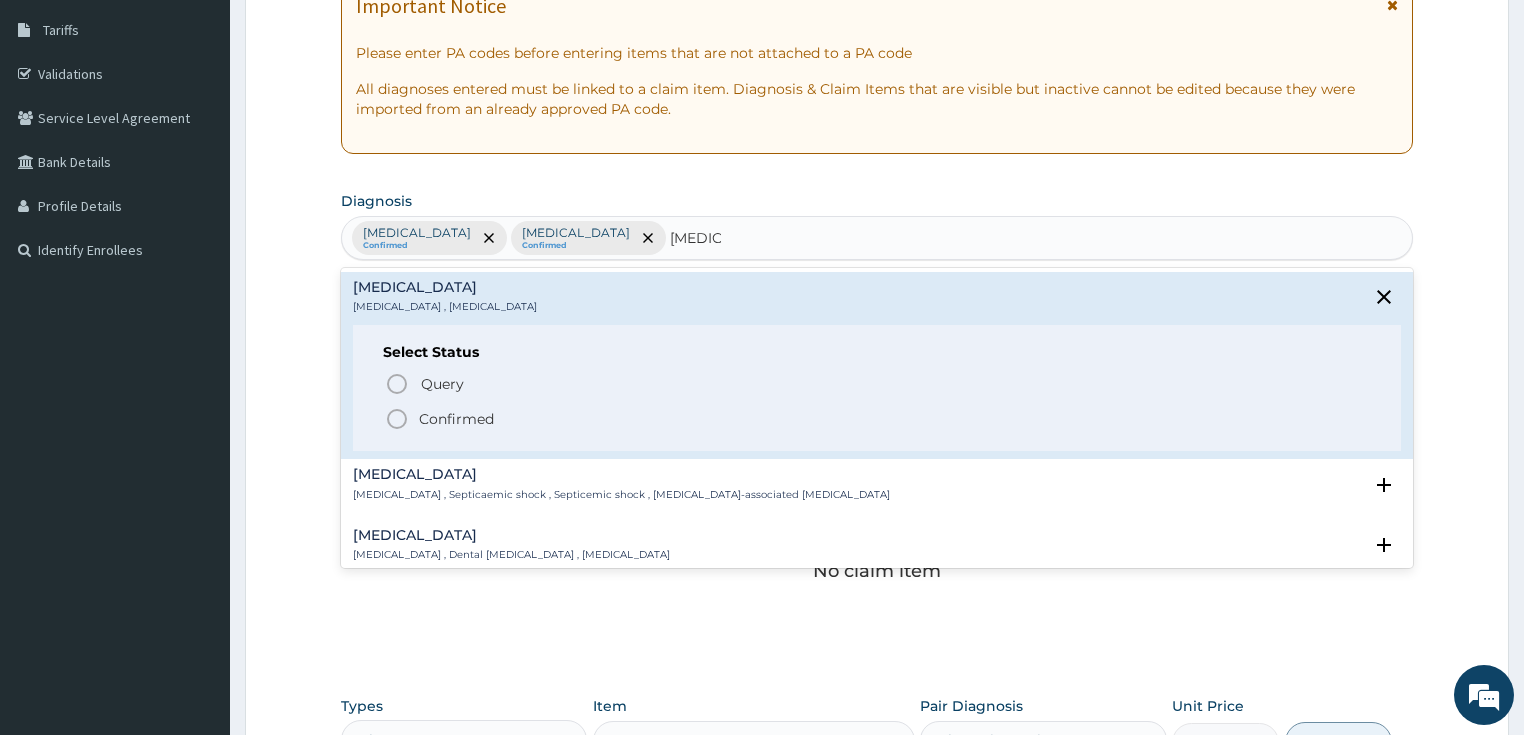click on "Confirmed" at bounding box center (878, 419) 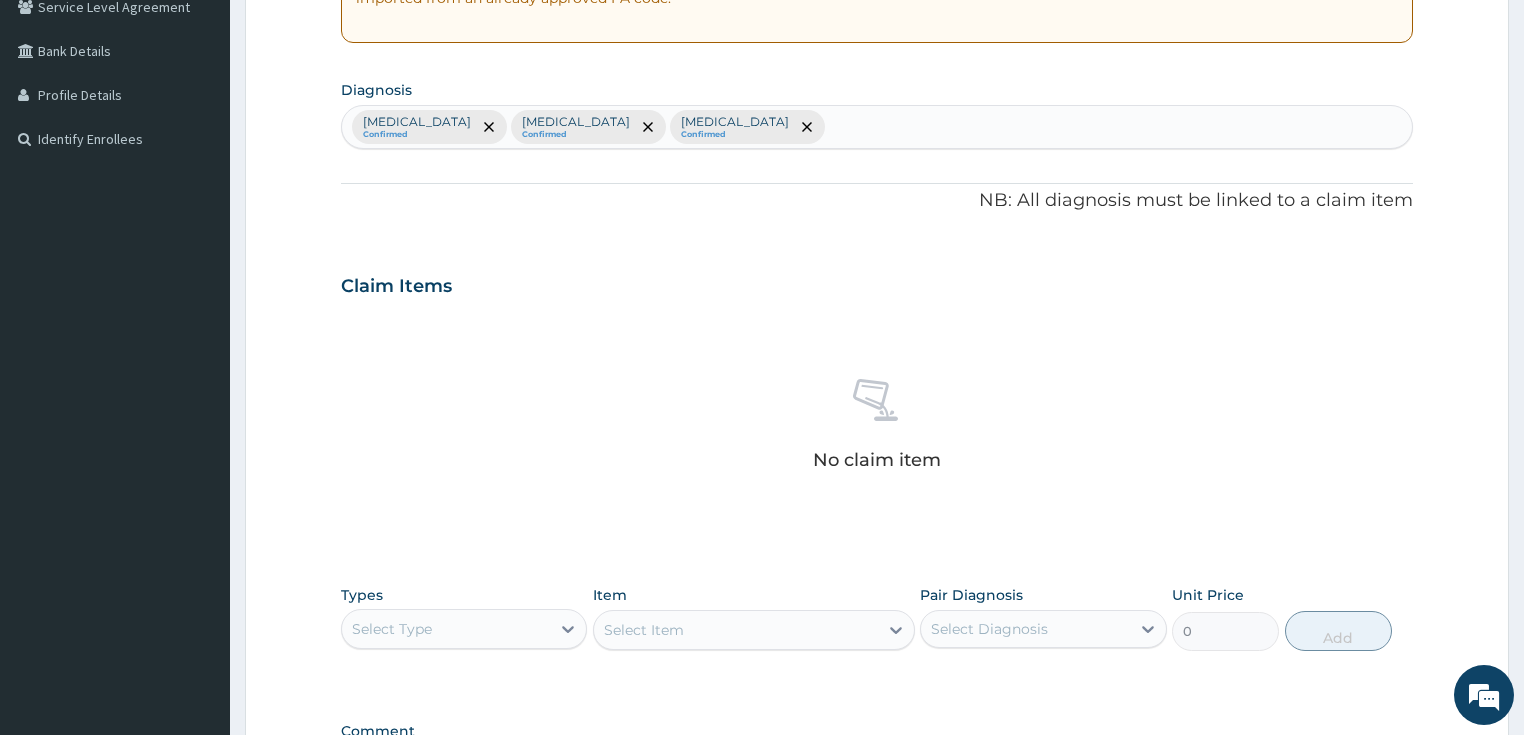 scroll, scrollTop: 704, scrollLeft: 0, axis: vertical 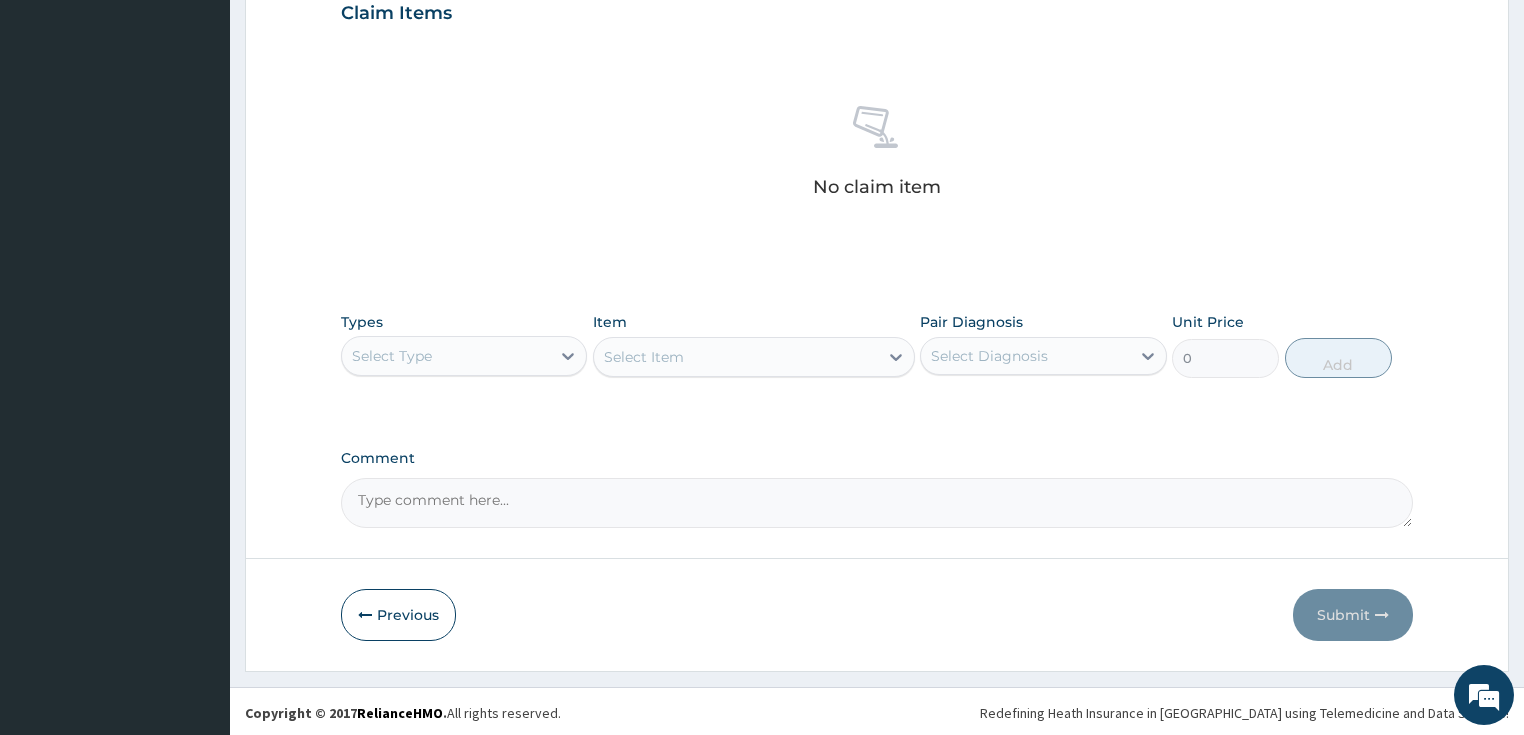 click on "Select Type" at bounding box center [392, 356] 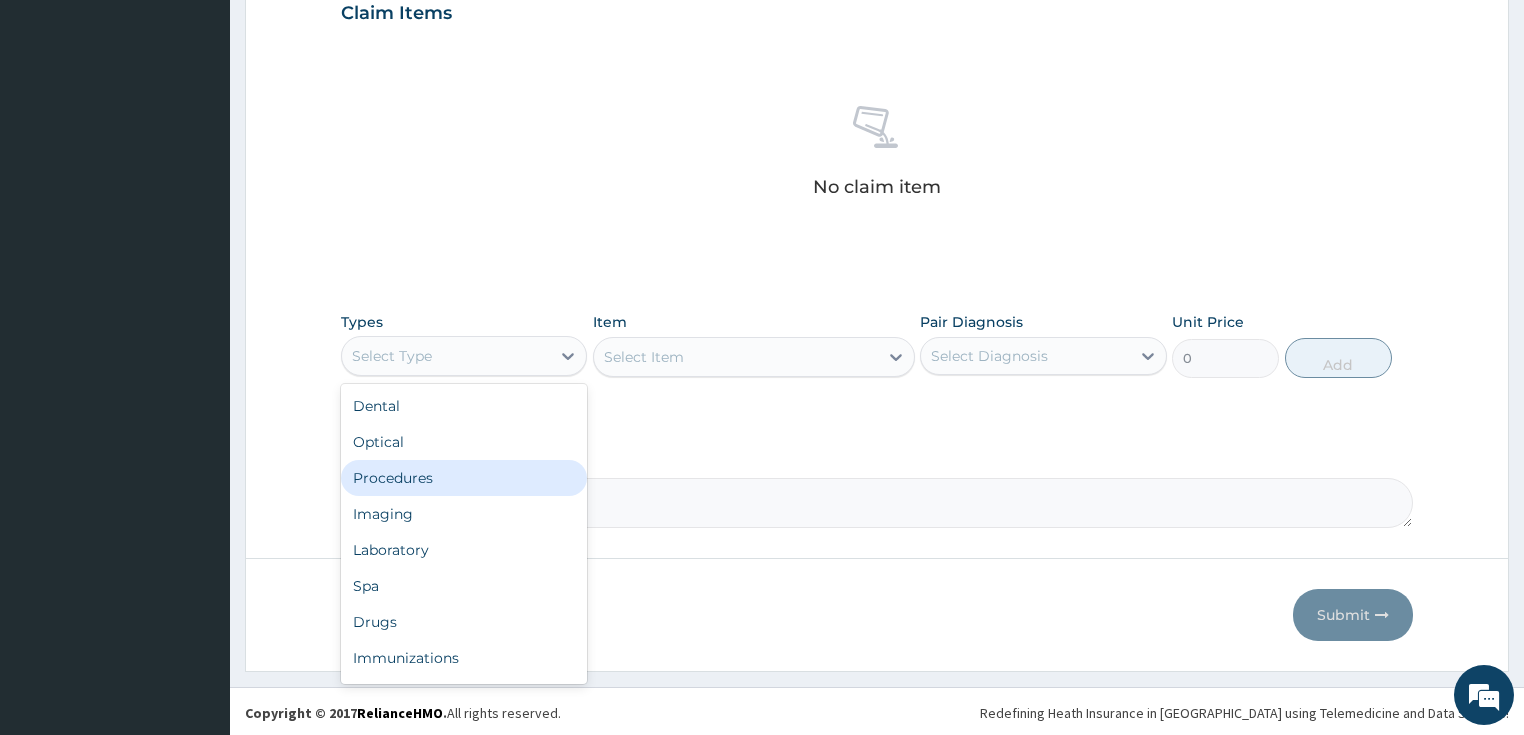 click on "Procedures" at bounding box center [464, 478] 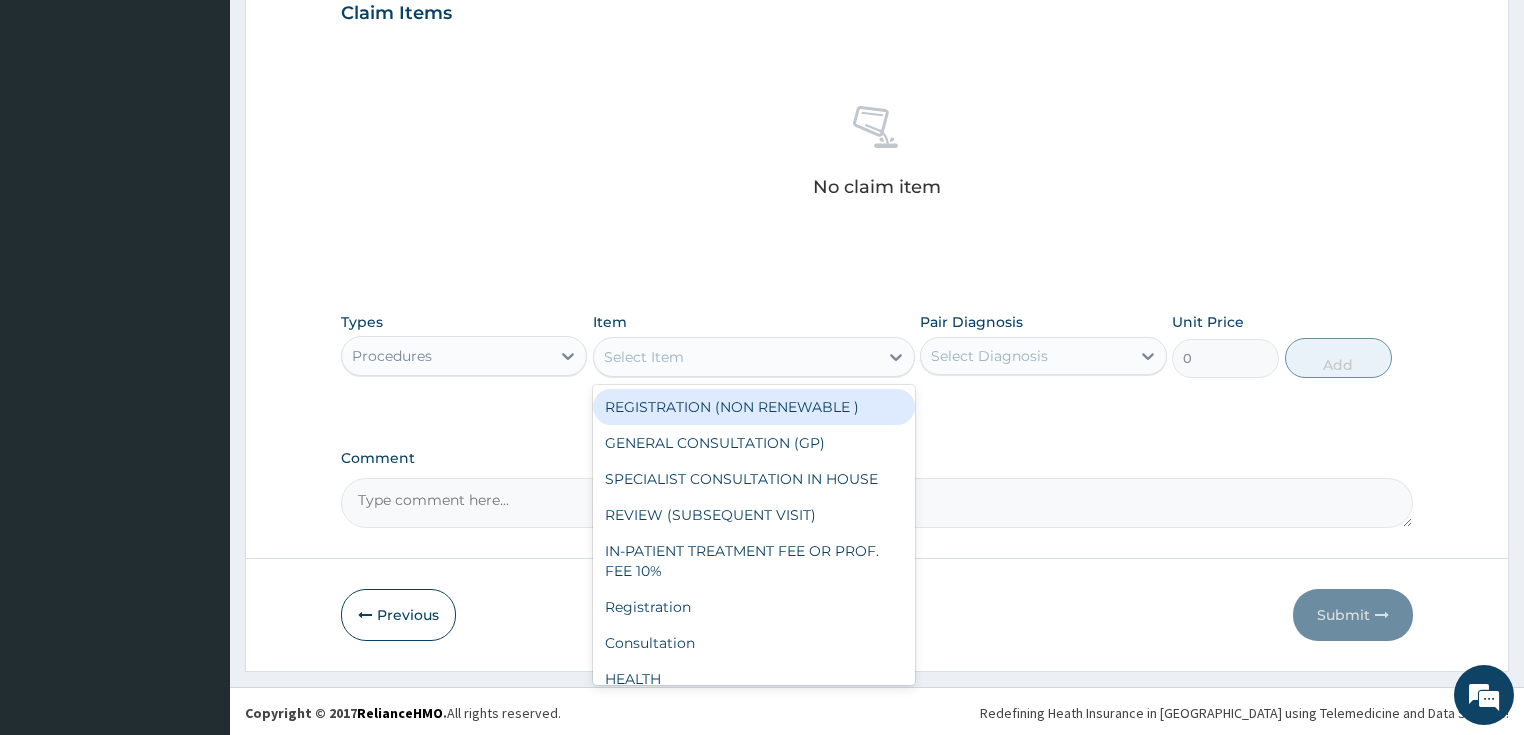 click on "Select Item" at bounding box center (644, 357) 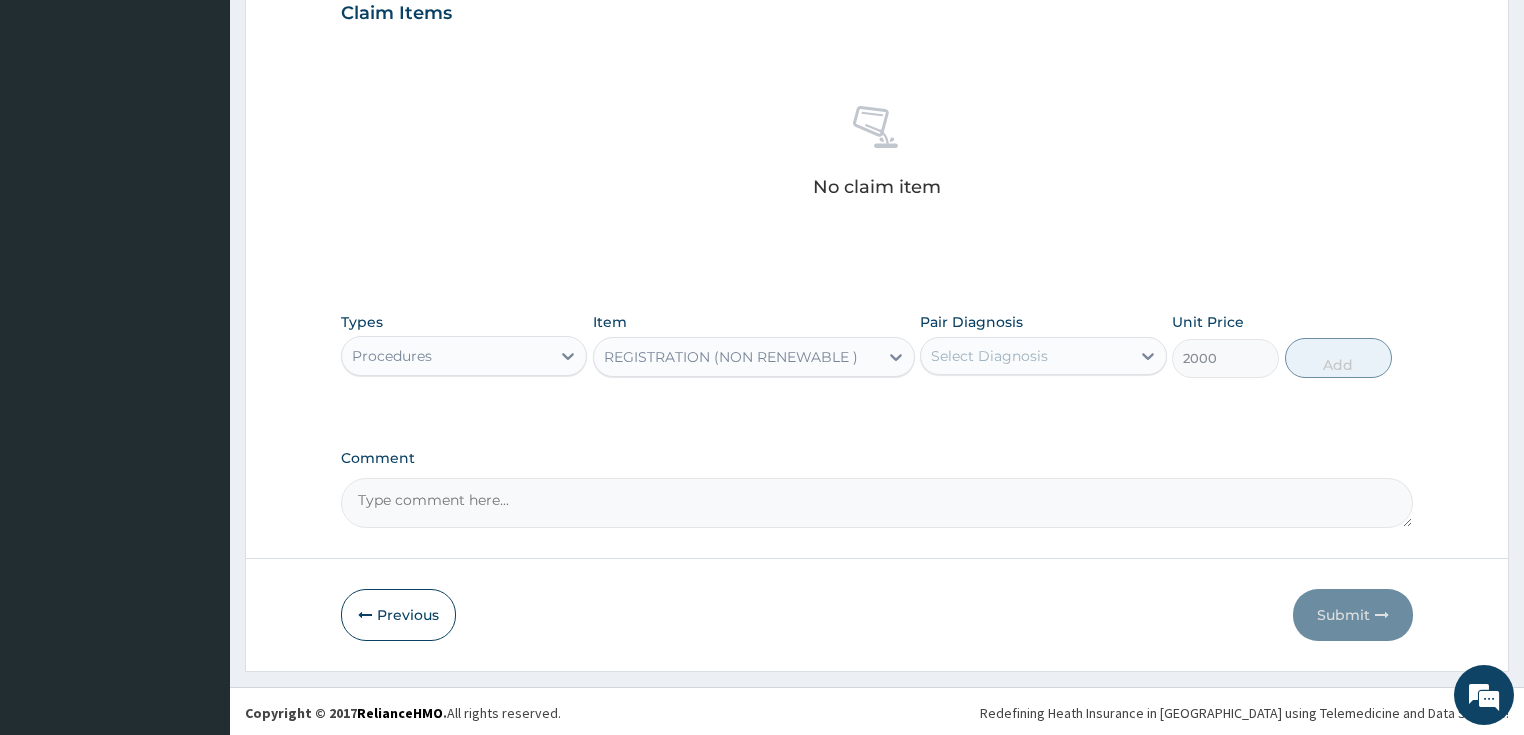 click on "Select Diagnosis" at bounding box center [1025, 356] 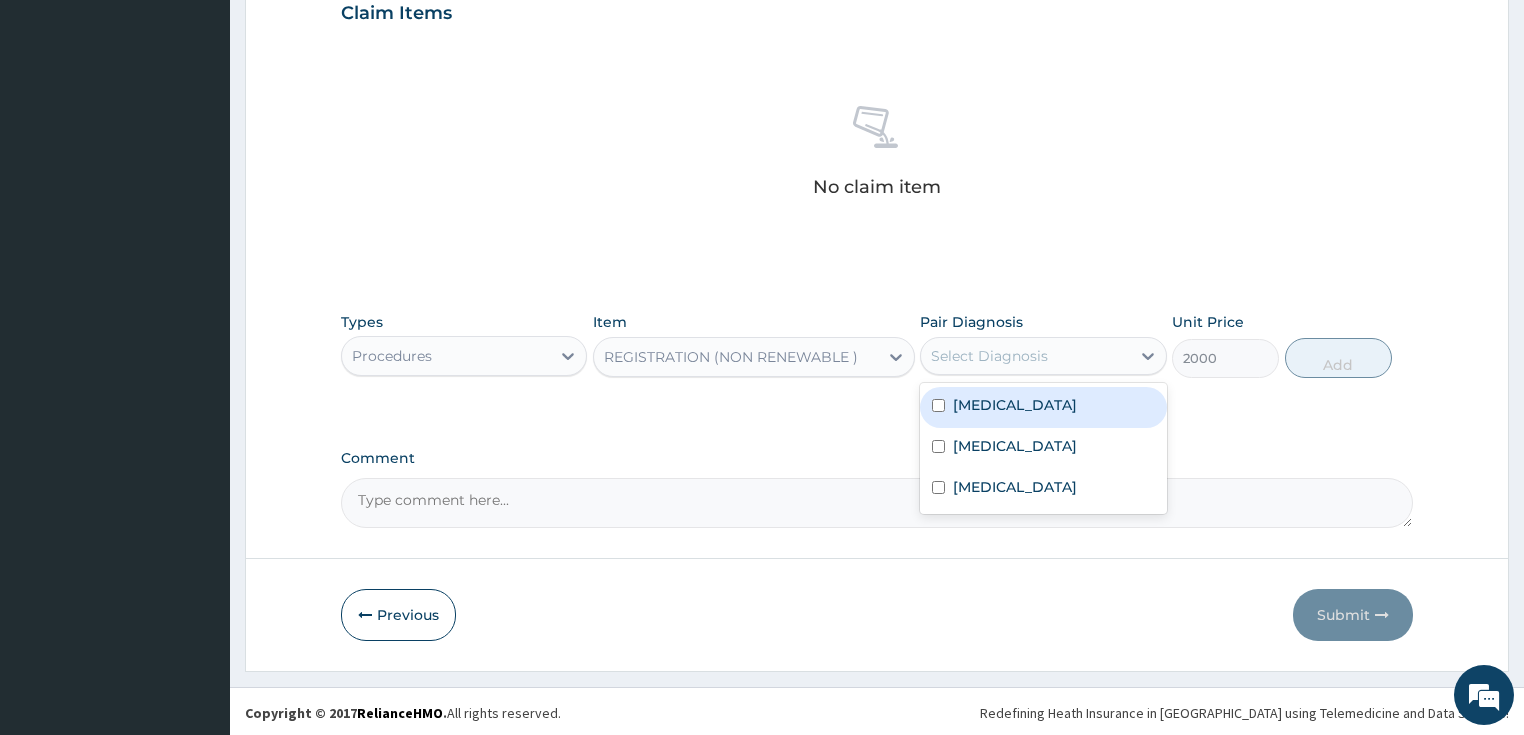 click on "Malaria" at bounding box center (1043, 407) 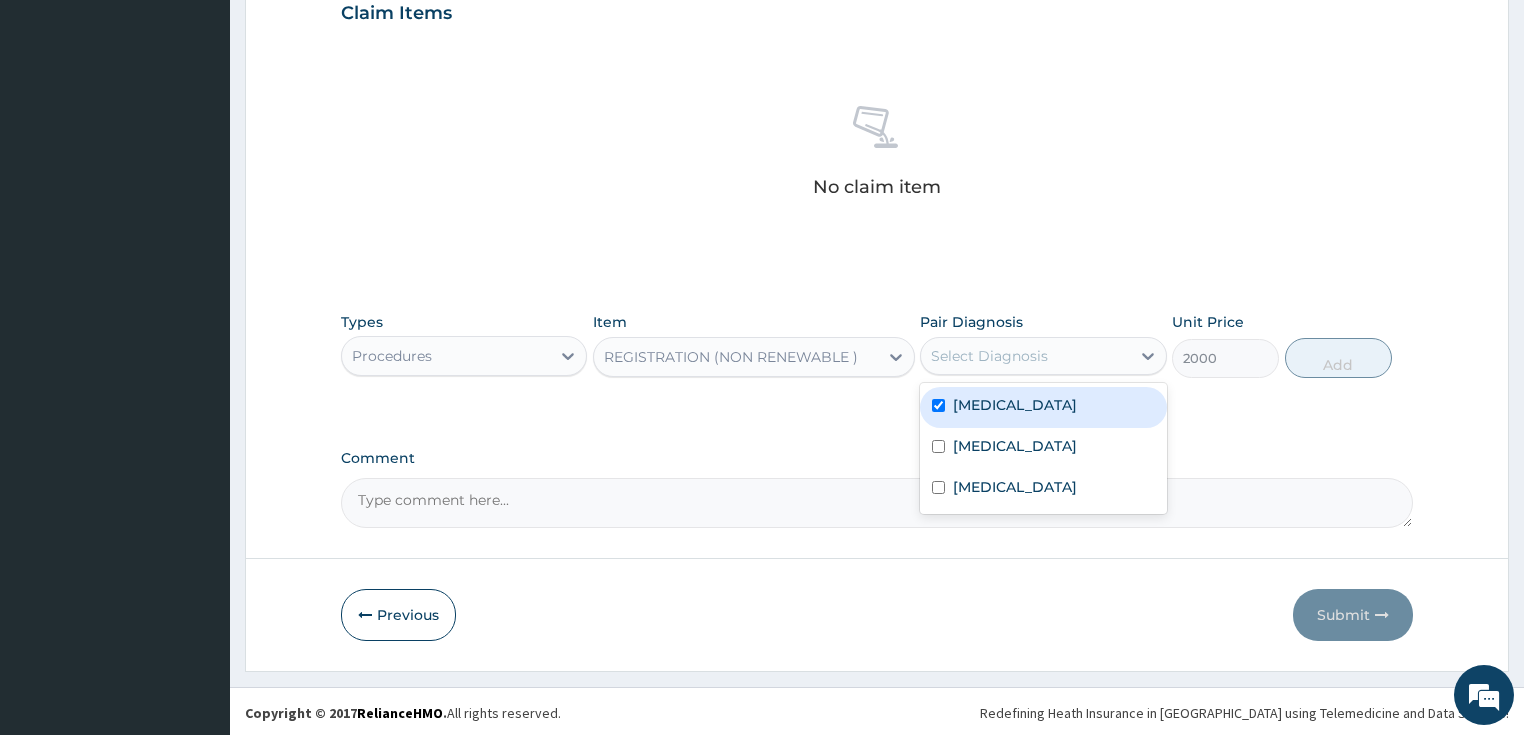 checkbox on "true" 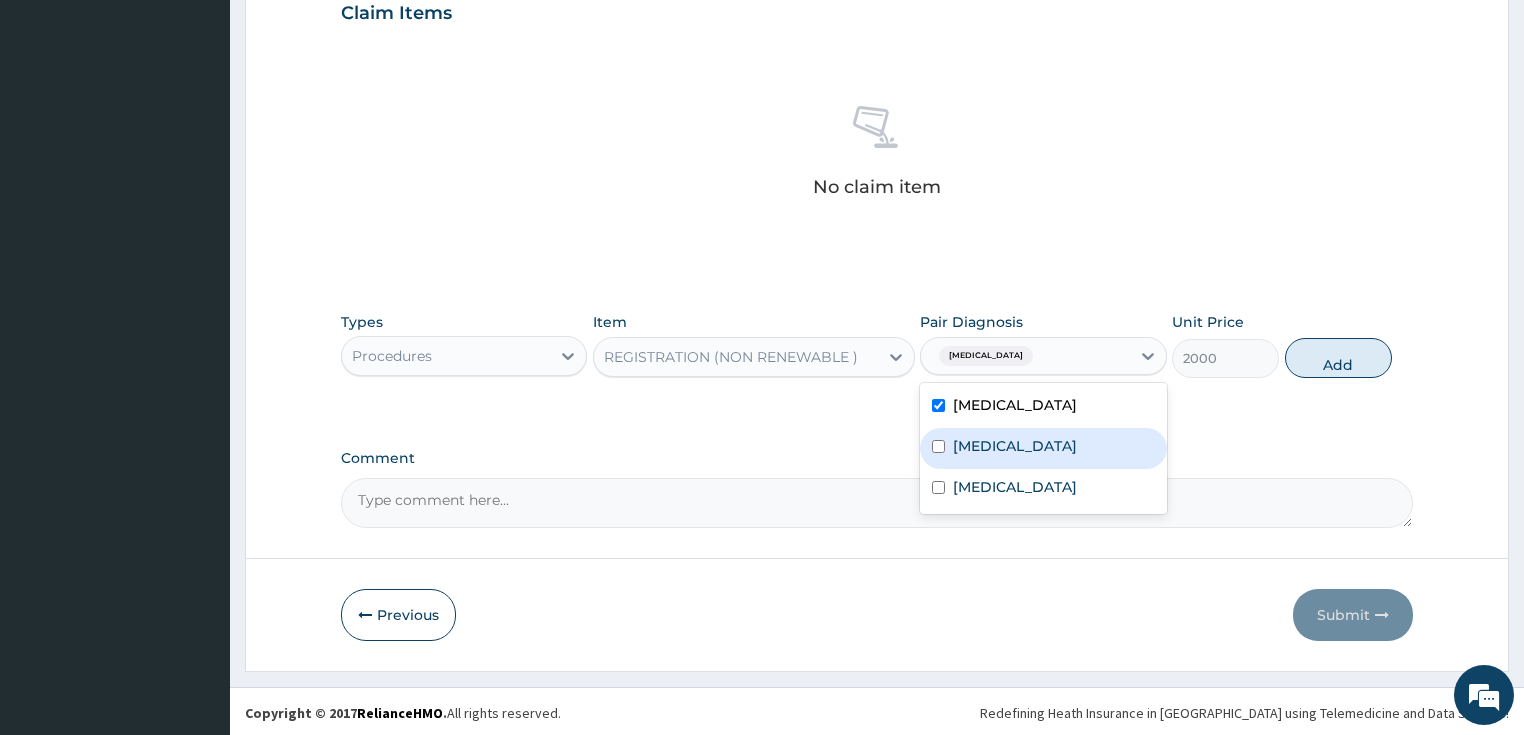 click on "Upper respiratory infection" at bounding box center (1015, 446) 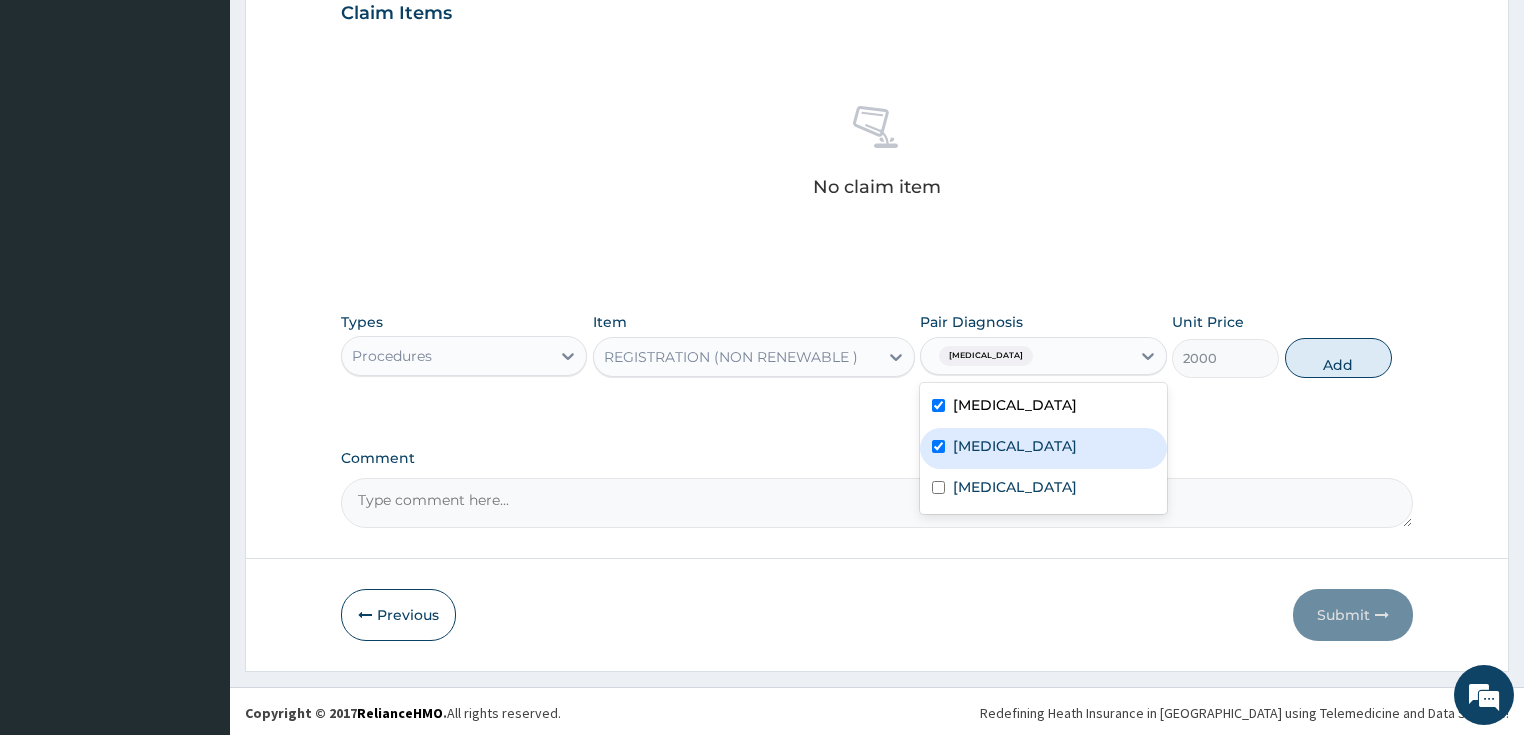 checkbox on "true" 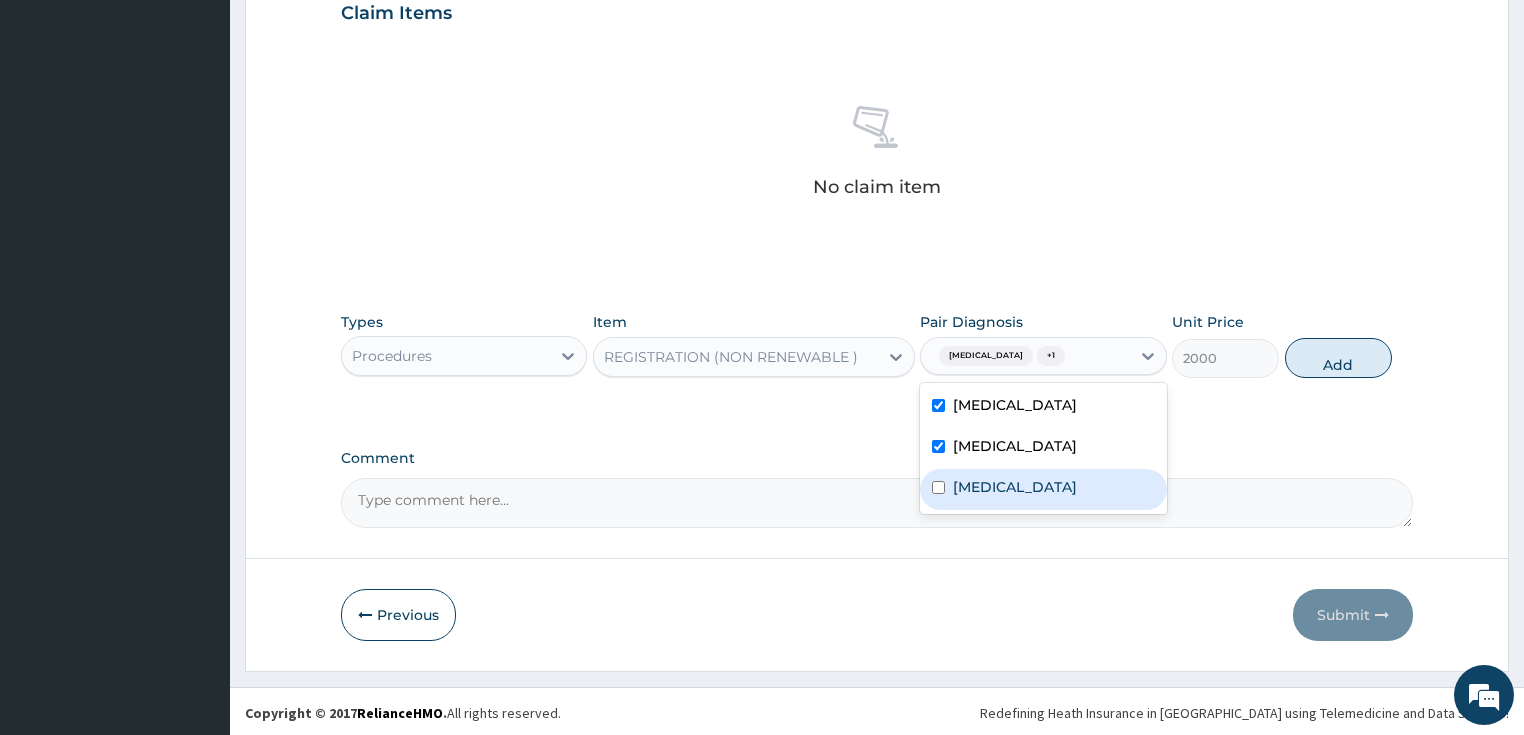 click on "Sepsis" at bounding box center [1043, 489] 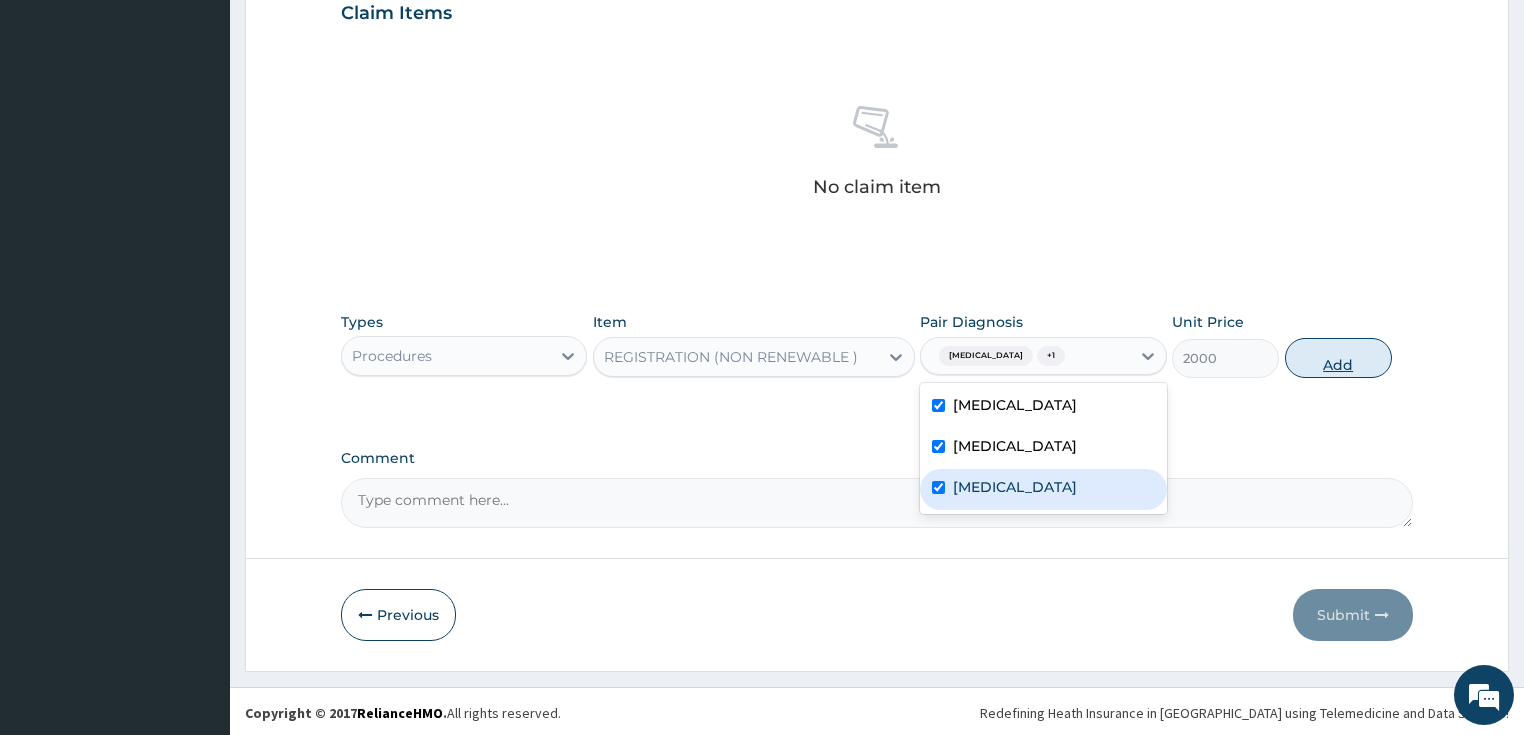 checkbox on "true" 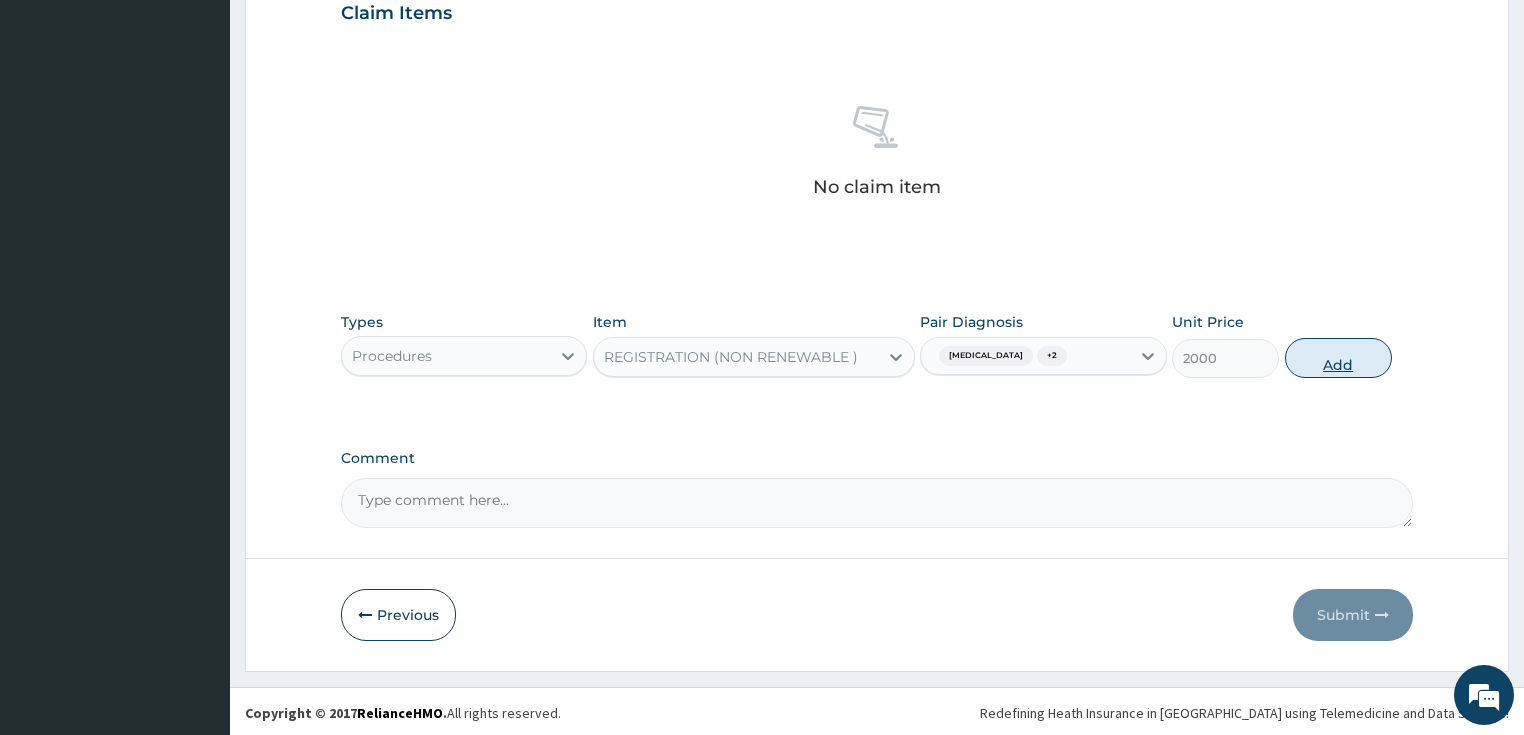 click on "Add" at bounding box center (1338, 358) 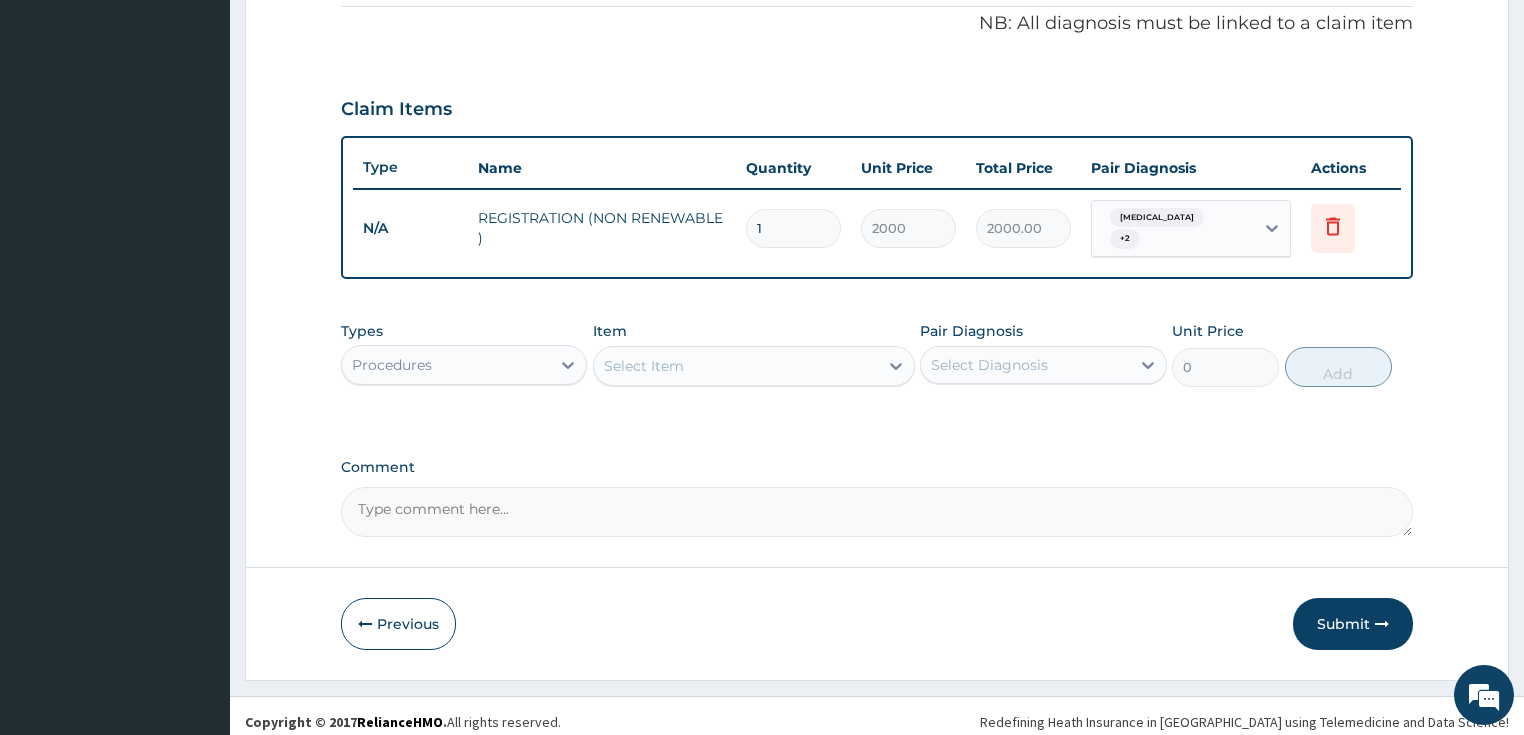 click on "Select Item" at bounding box center (736, 366) 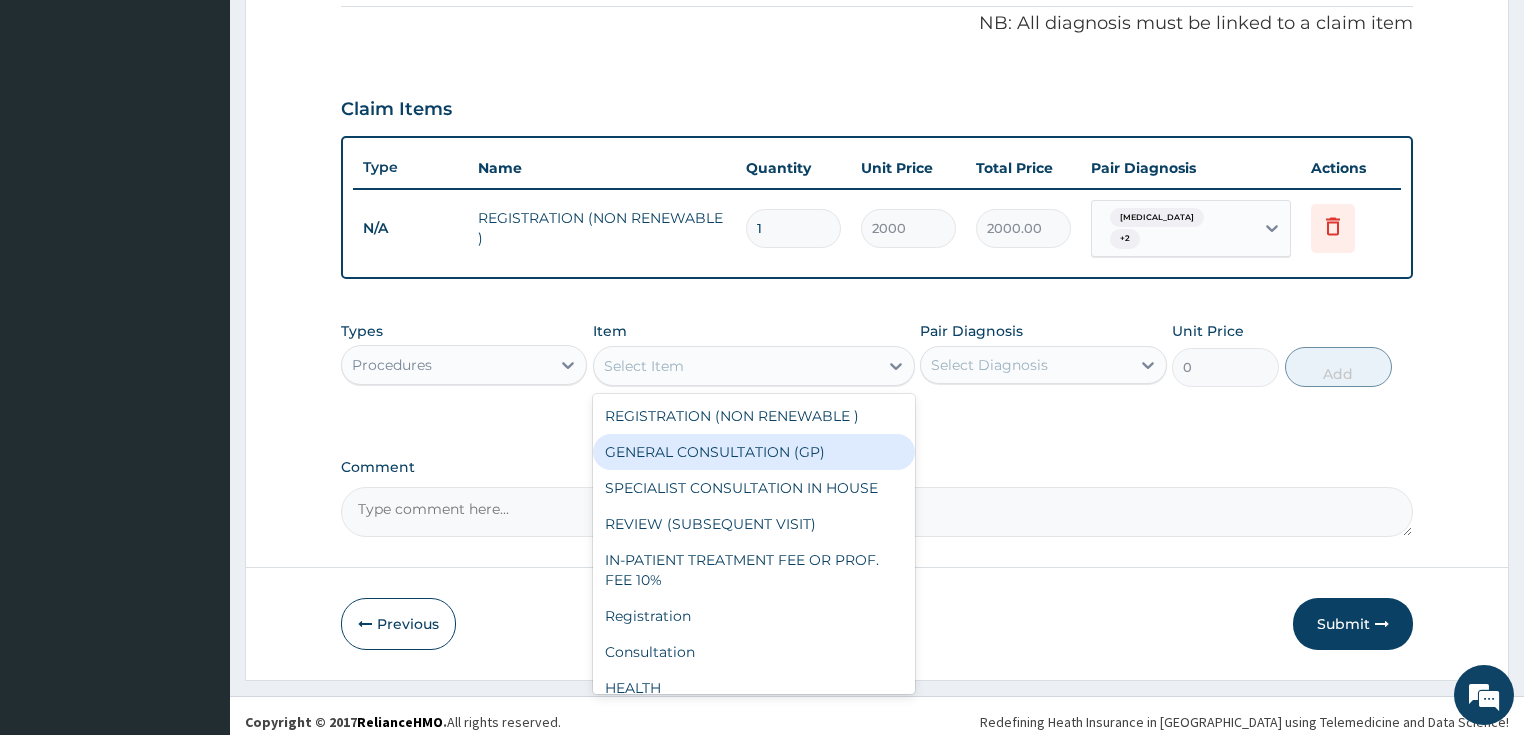 click on "GENERAL CONSULTATION (GP)" at bounding box center [754, 452] 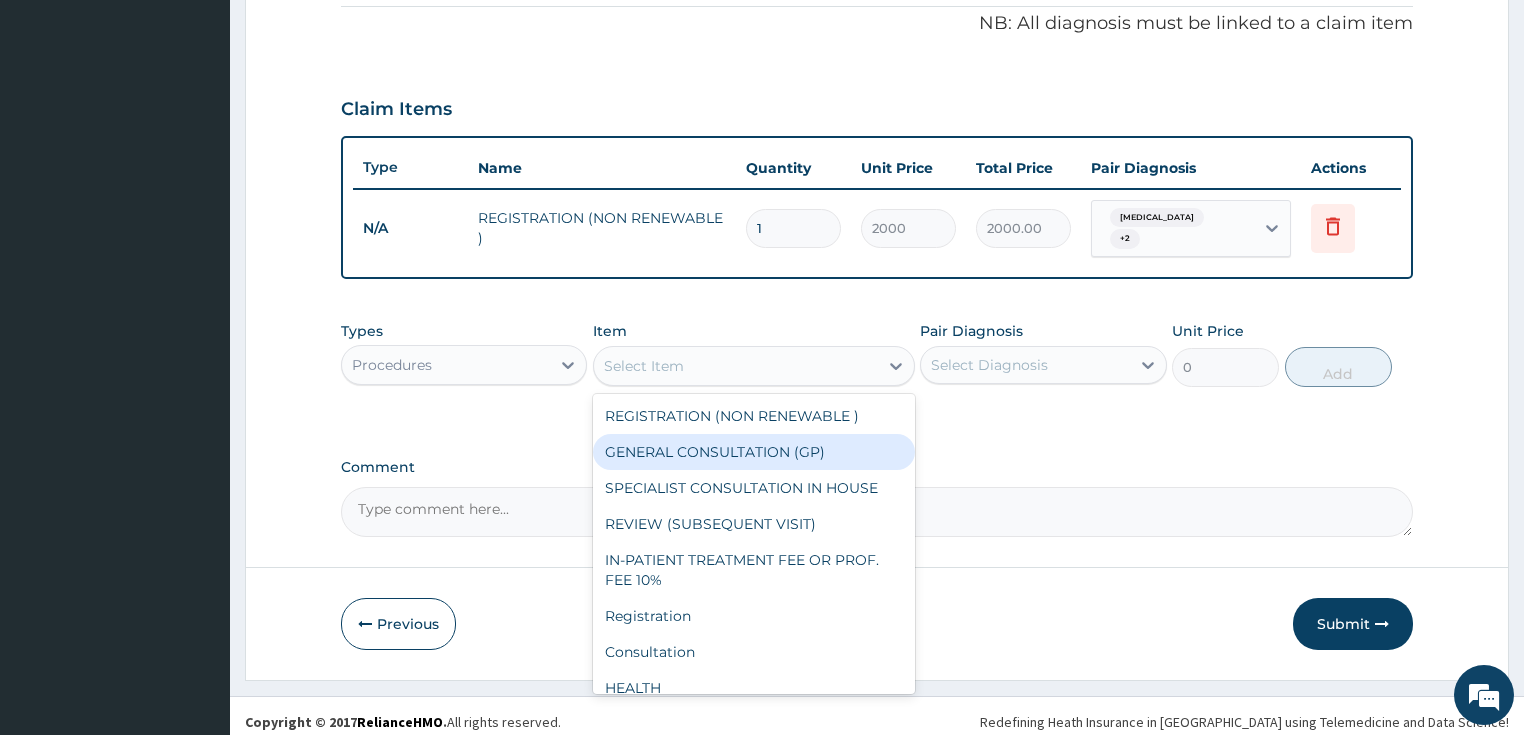 type on "1500" 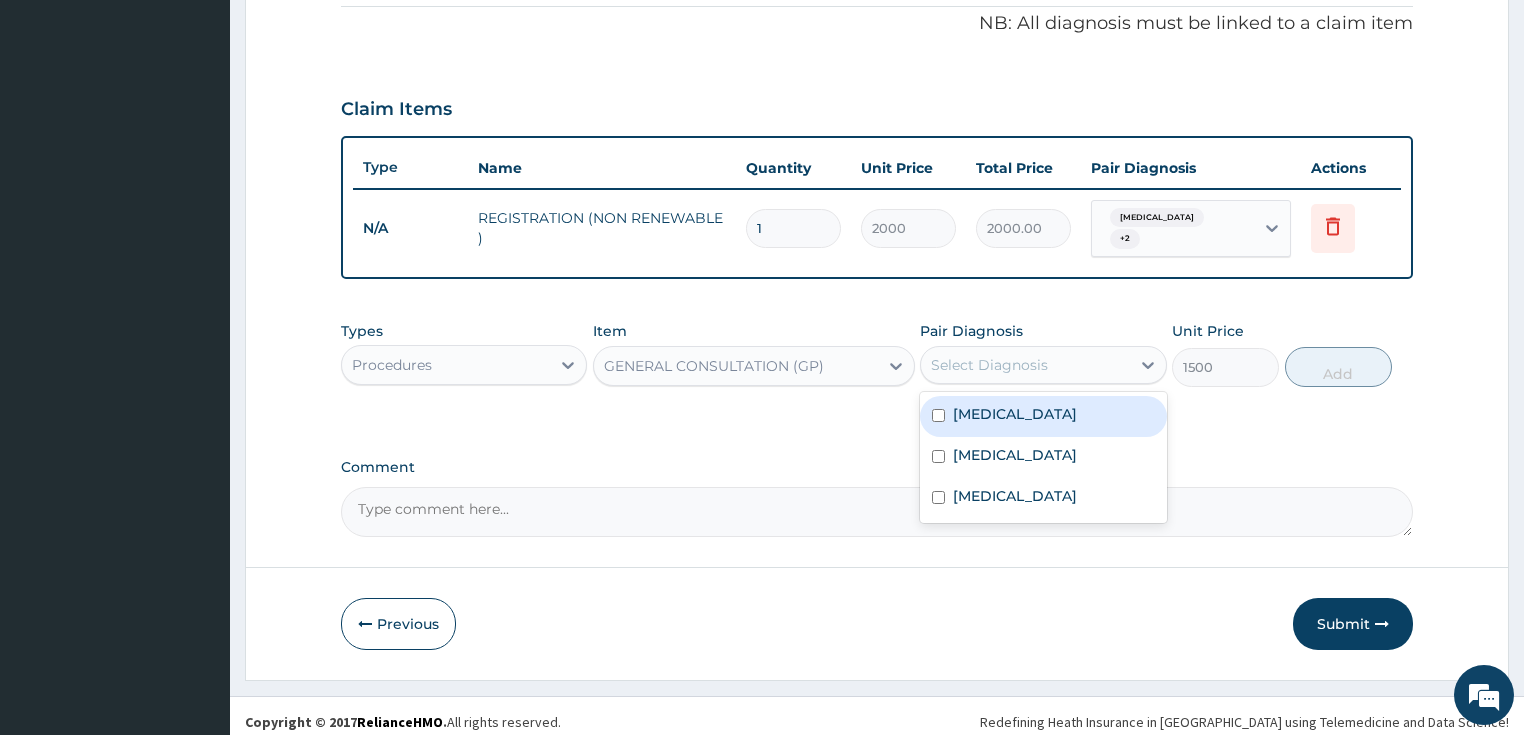 click on "Select Diagnosis" at bounding box center [1025, 365] 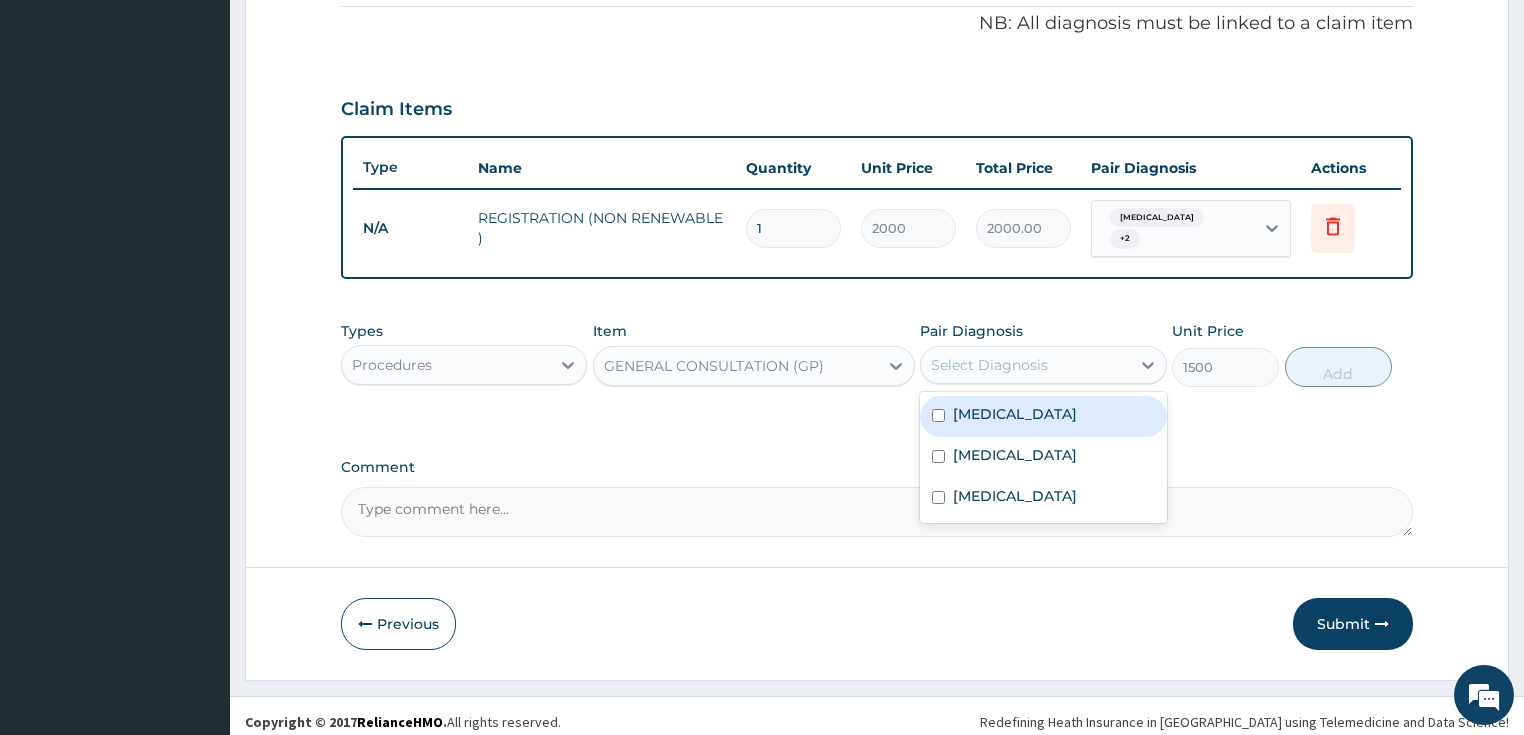 click on "Malaria" at bounding box center (1043, 416) 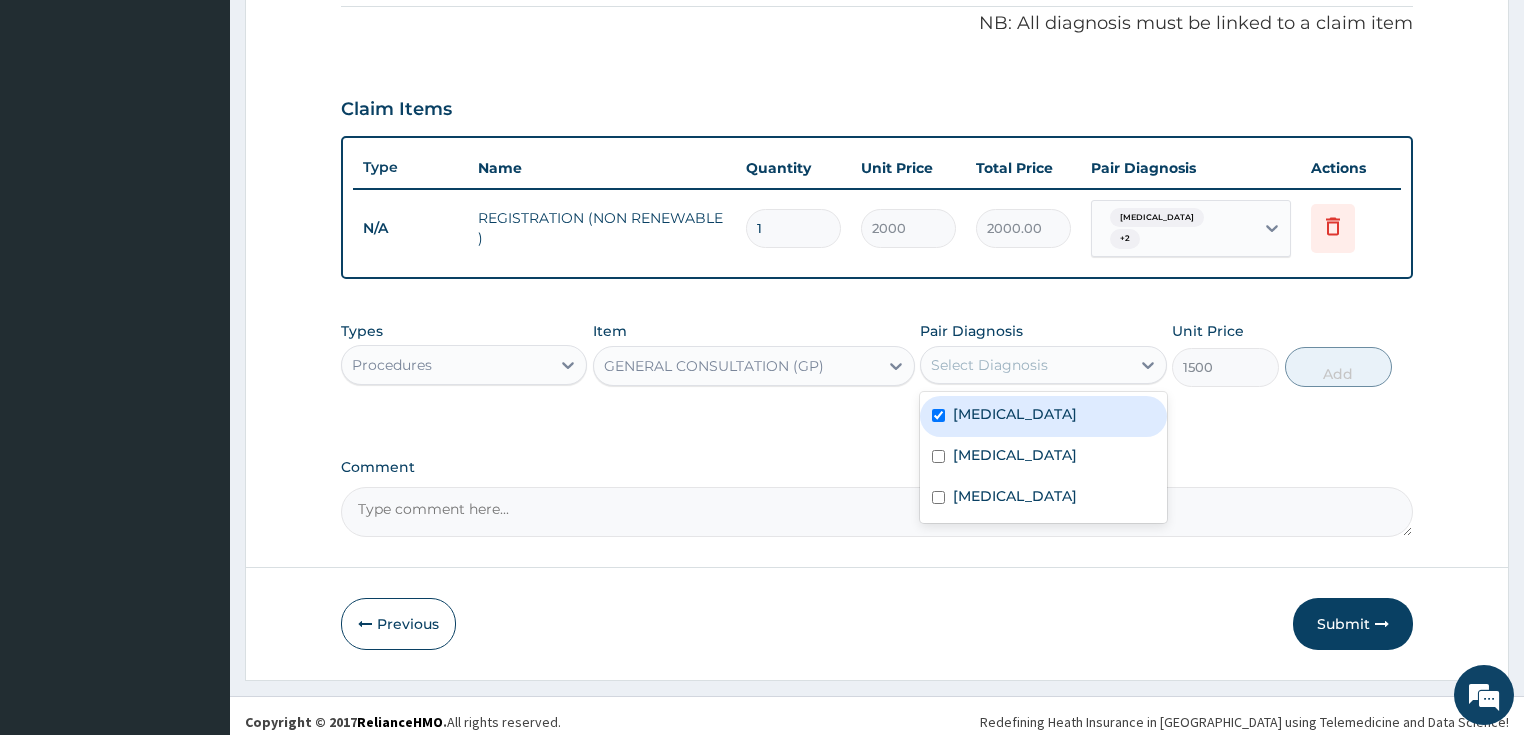 checkbox on "true" 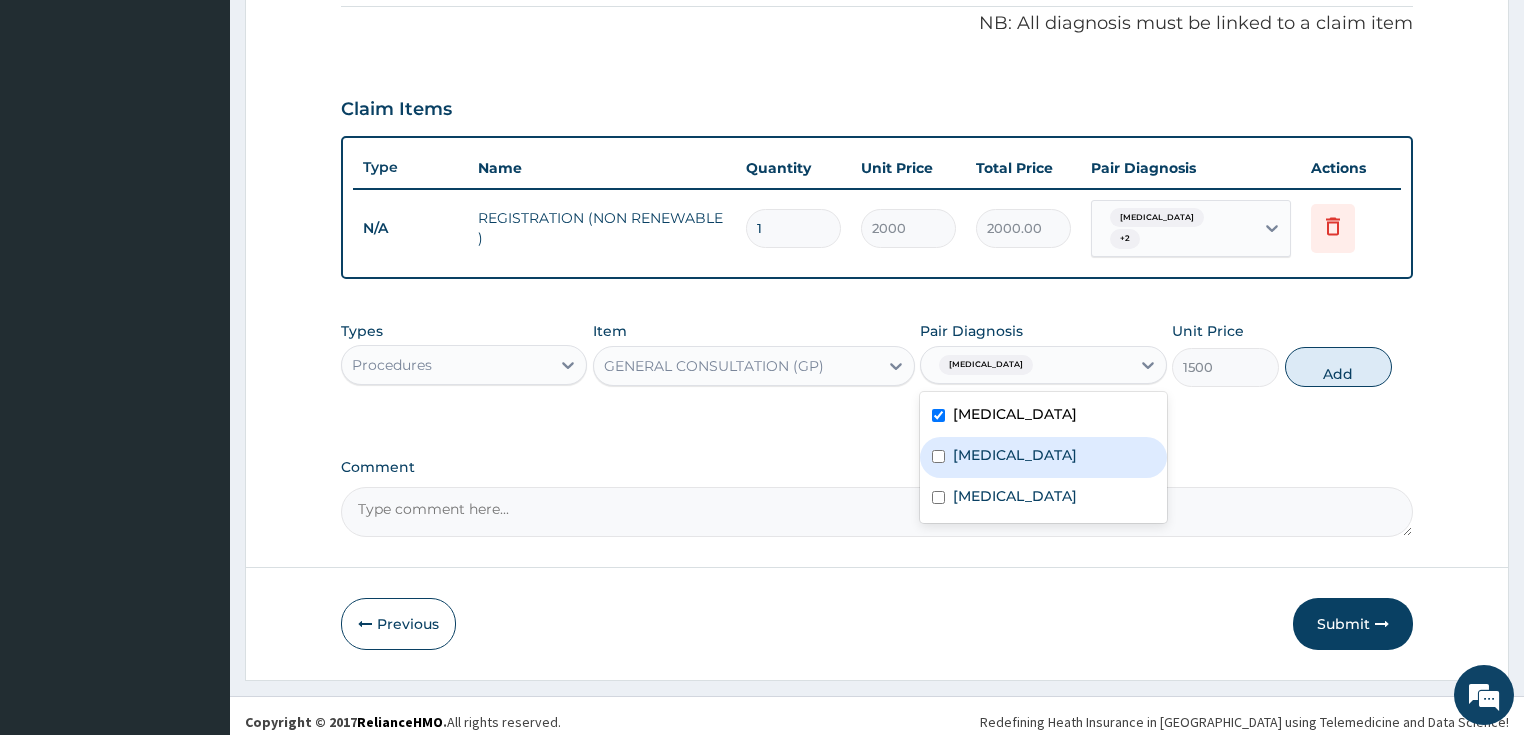 click on "Upper respiratory infection" at bounding box center (1015, 455) 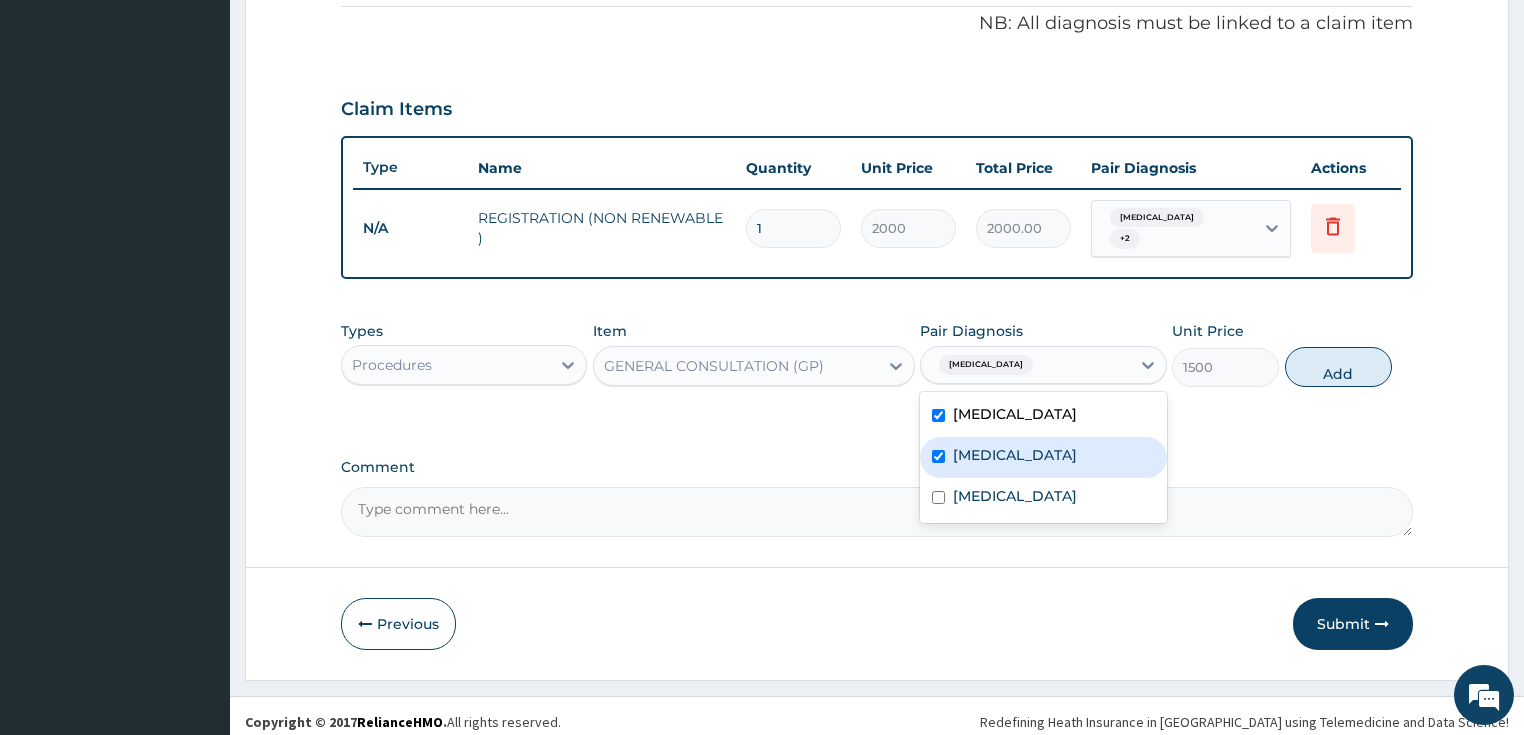 checkbox on "true" 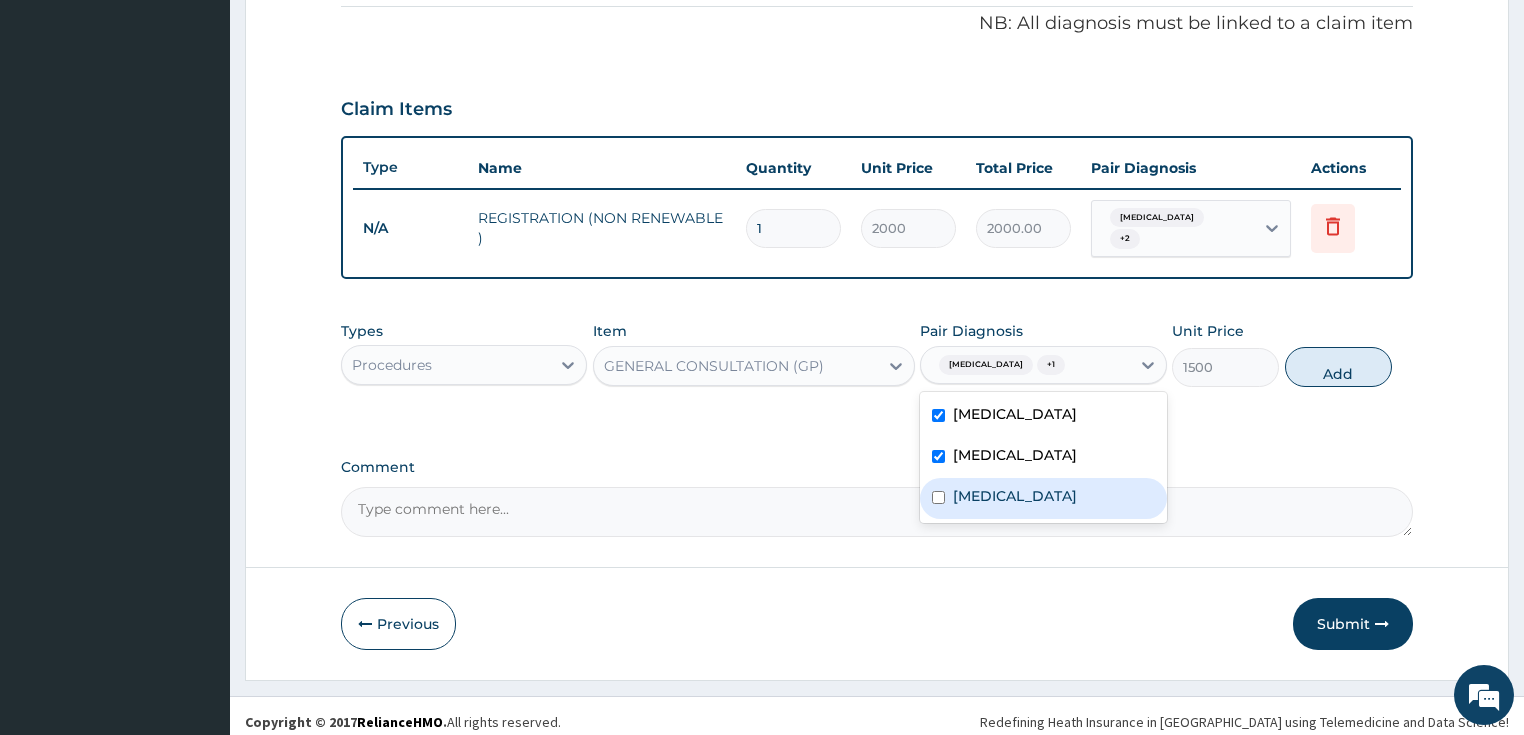 click on "Sepsis" at bounding box center (1043, 498) 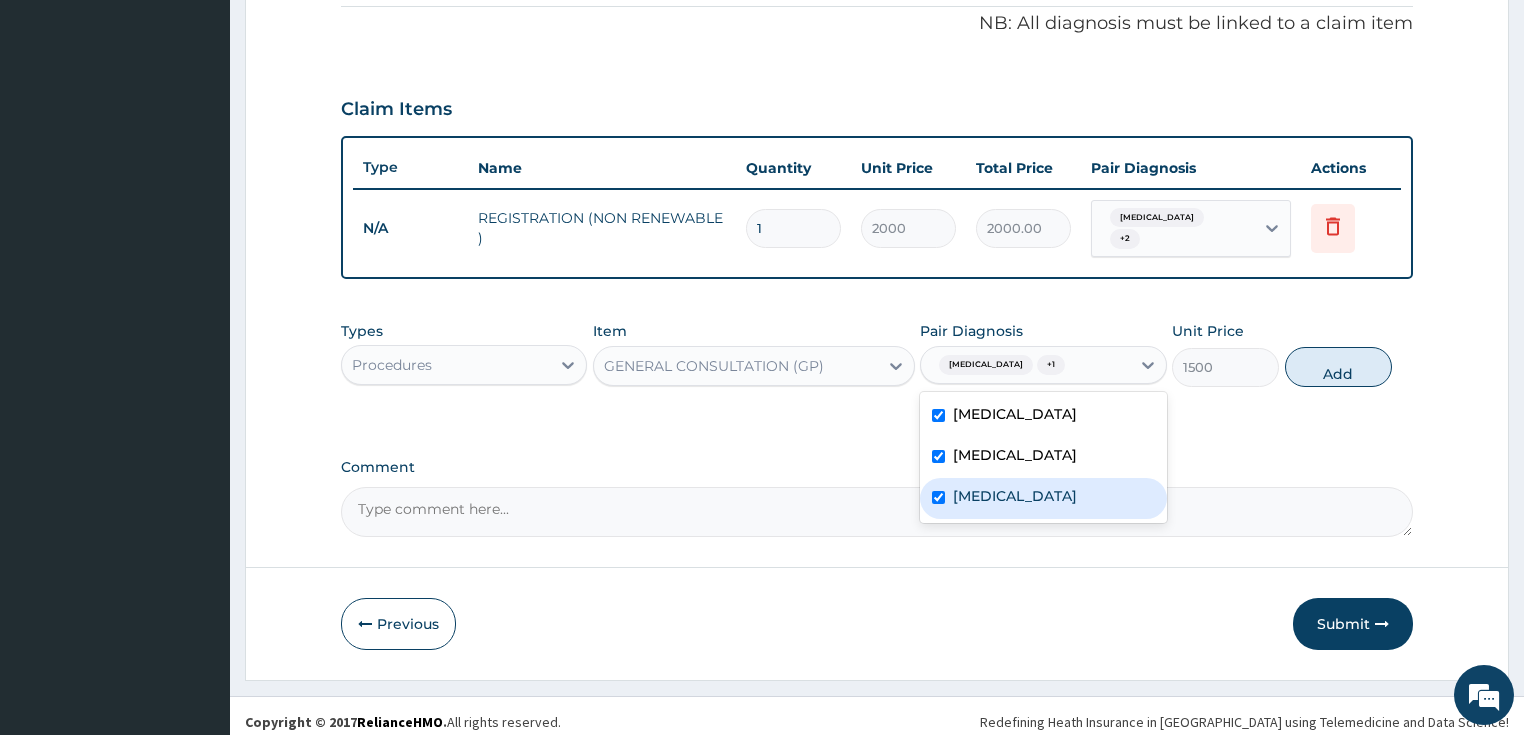 checkbox on "true" 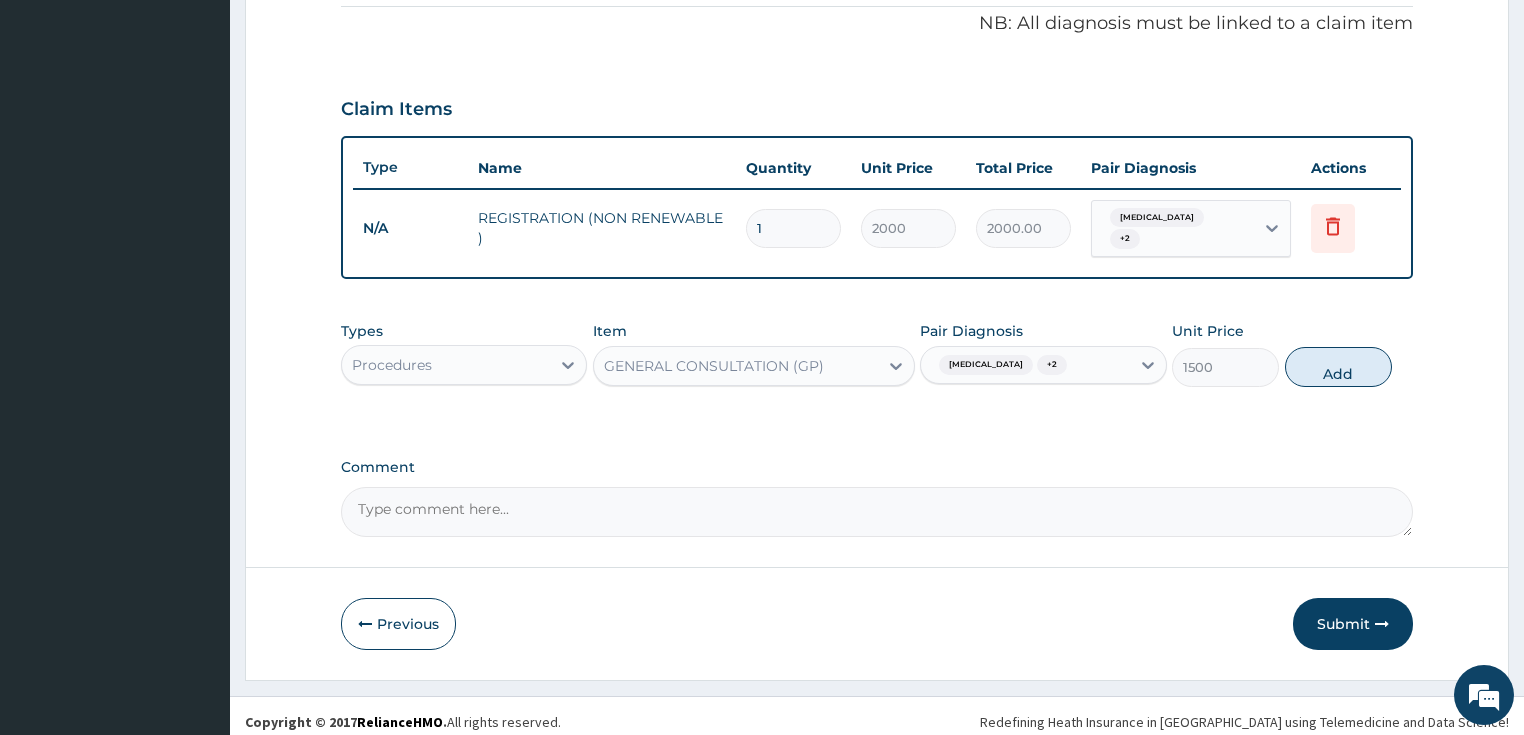 click on "Add" at bounding box center (1338, 367) 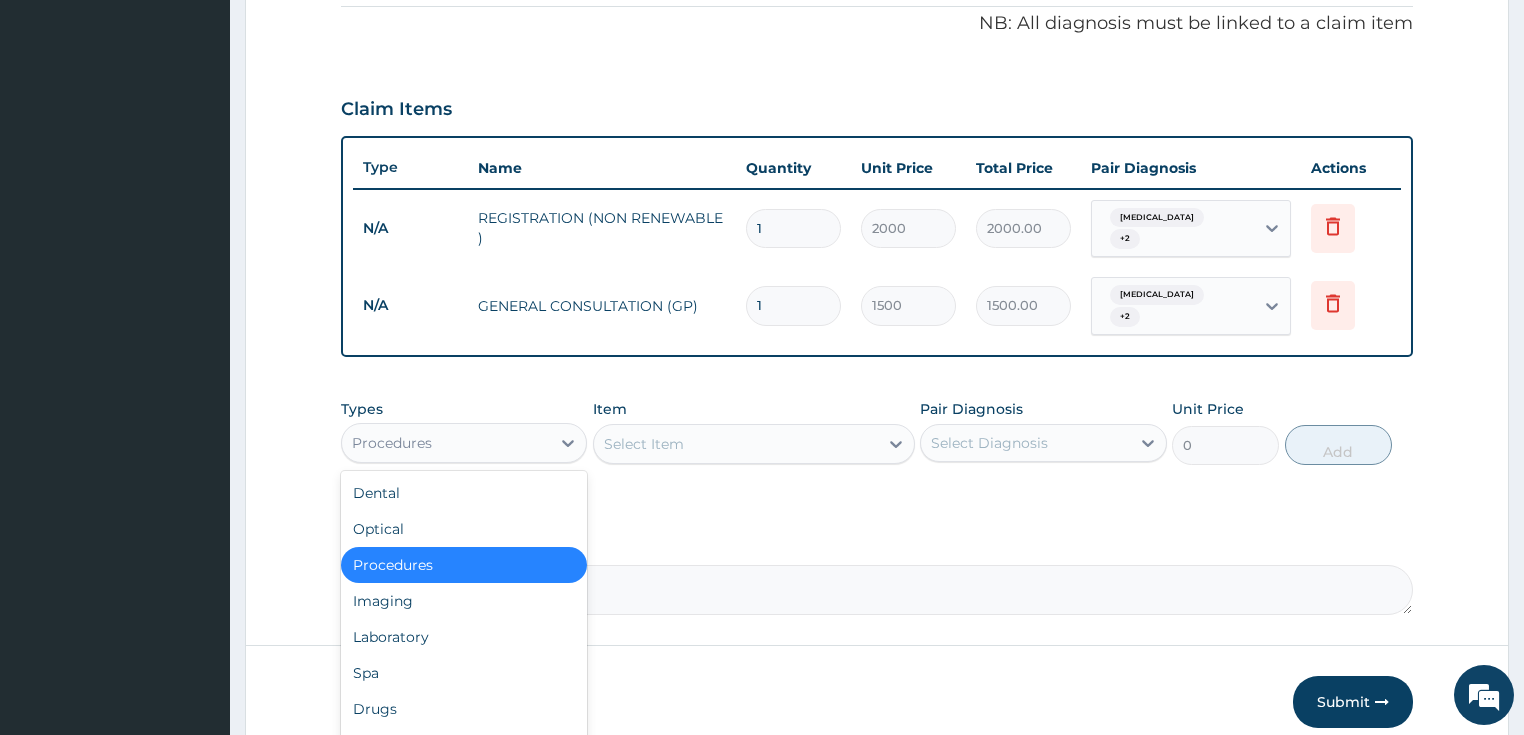 click on "Procedures" at bounding box center (446, 443) 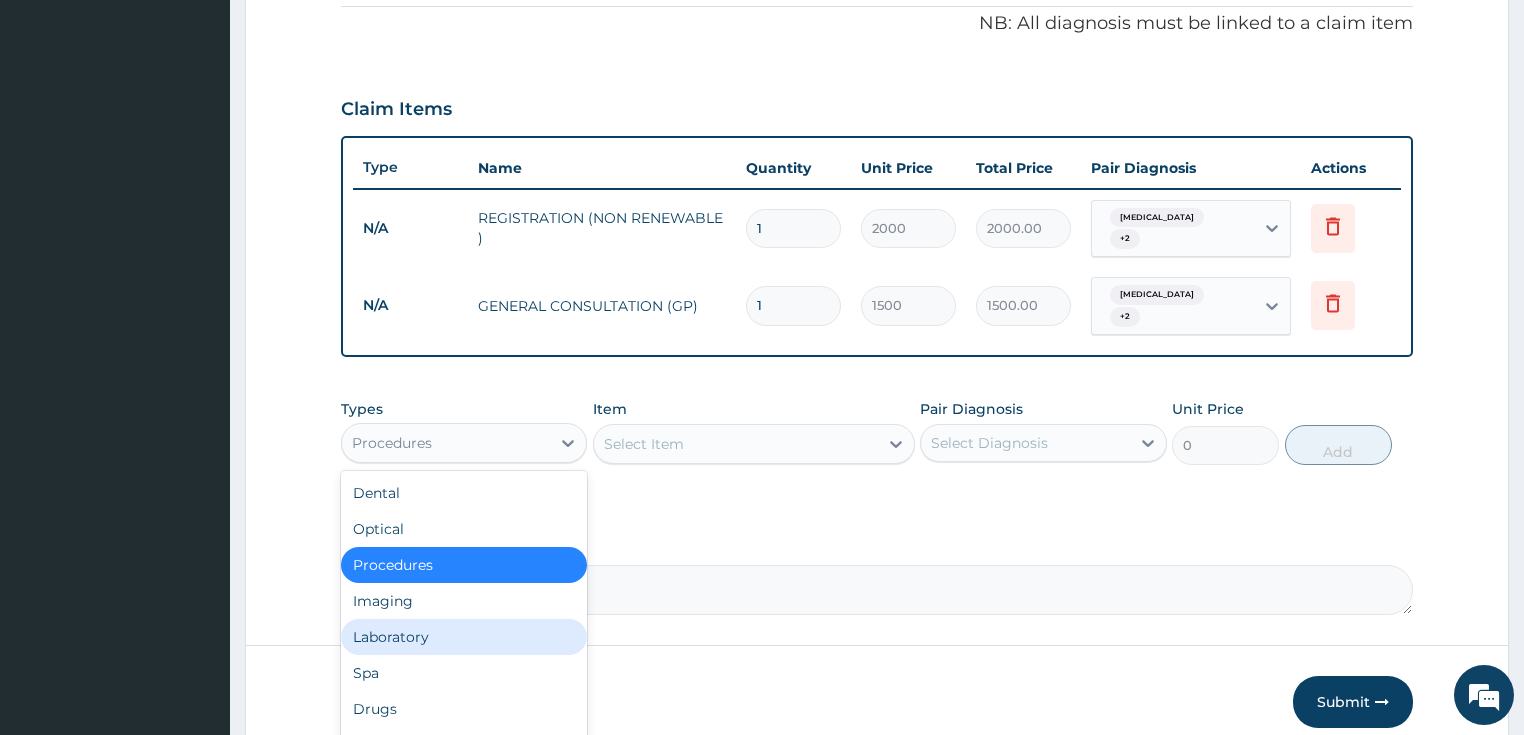 click on "Laboratory" at bounding box center (464, 637) 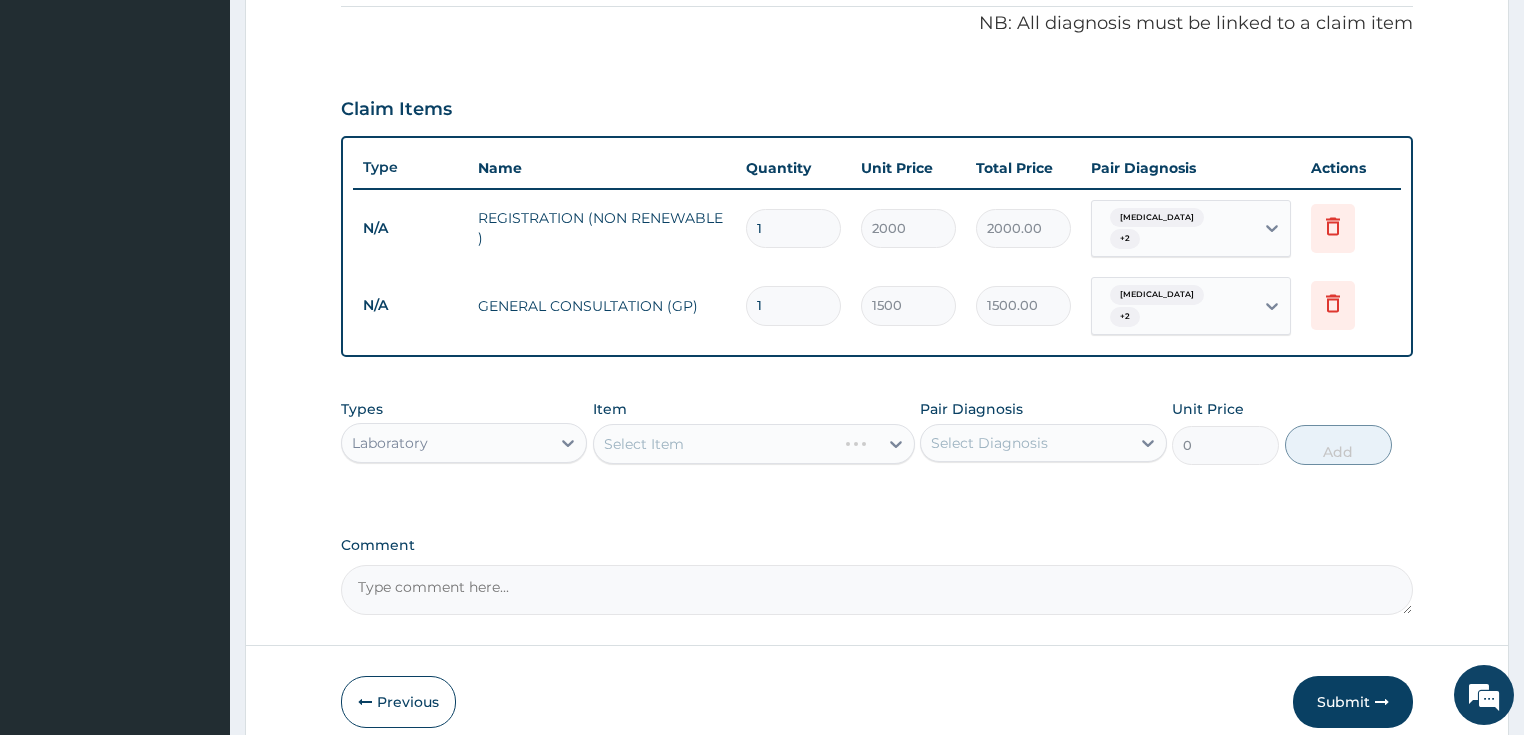 click on "Select Item" at bounding box center (754, 444) 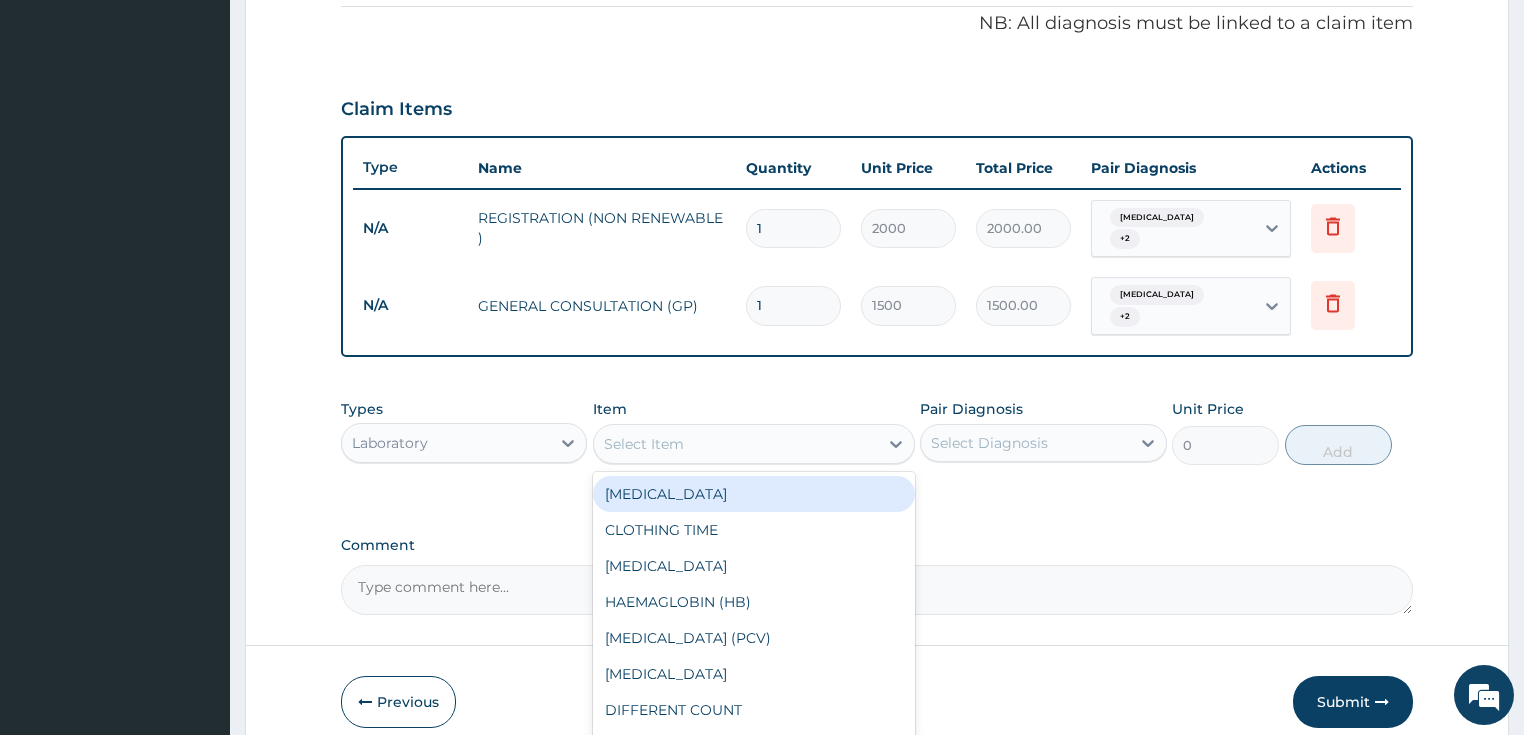 click on "Select Item" at bounding box center (736, 444) 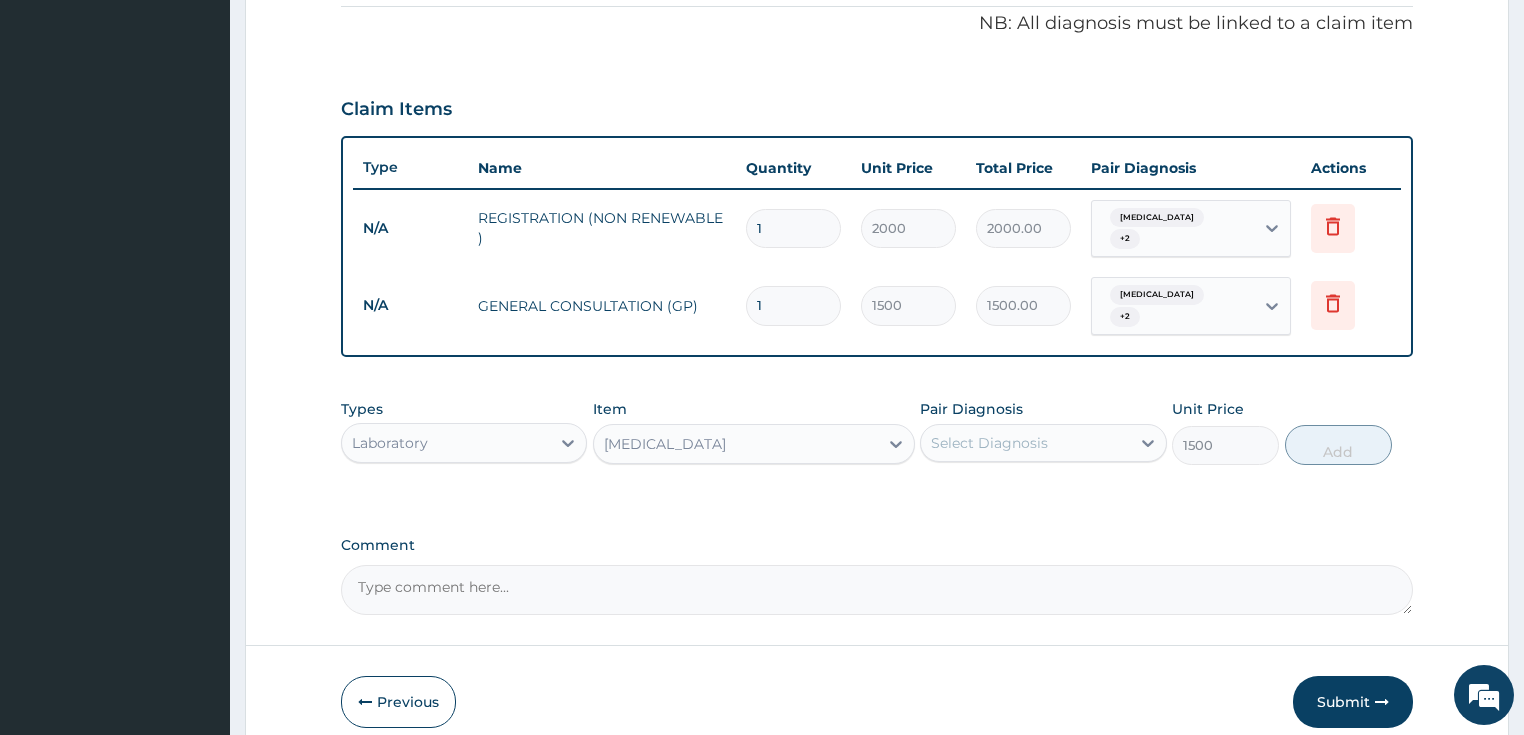 click on "Select Diagnosis" at bounding box center [989, 443] 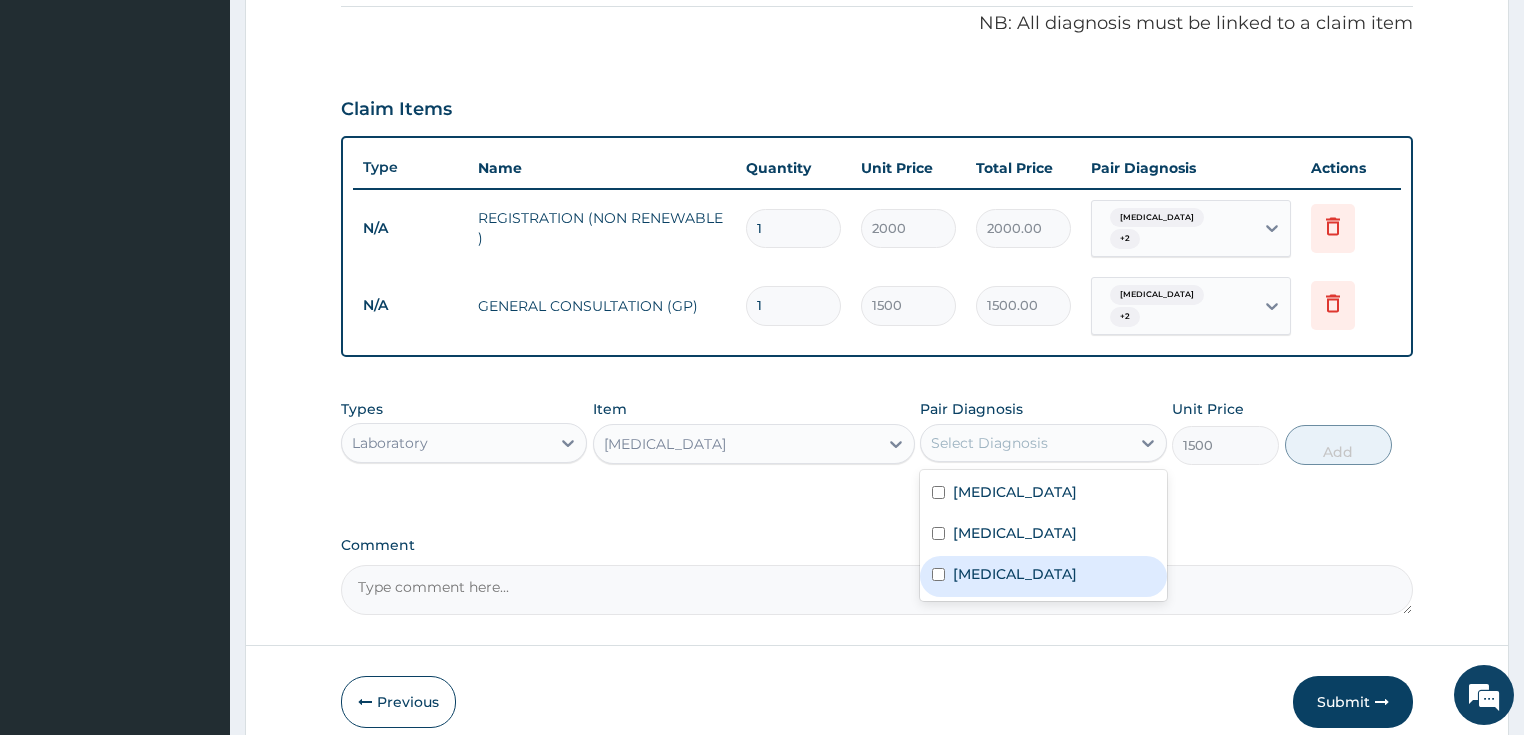 click on "Sepsis" at bounding box center (1015, 574) 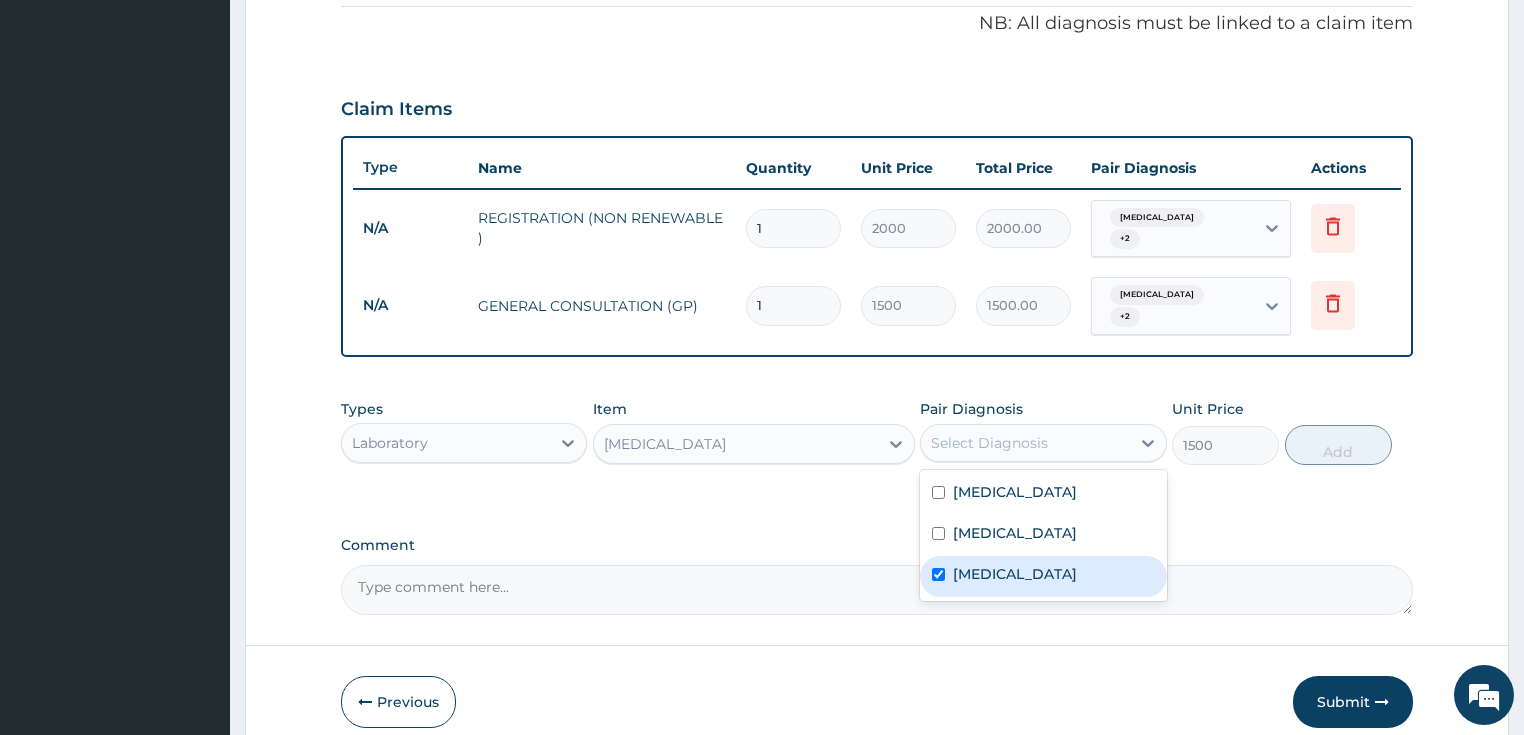 checkbox on "true" 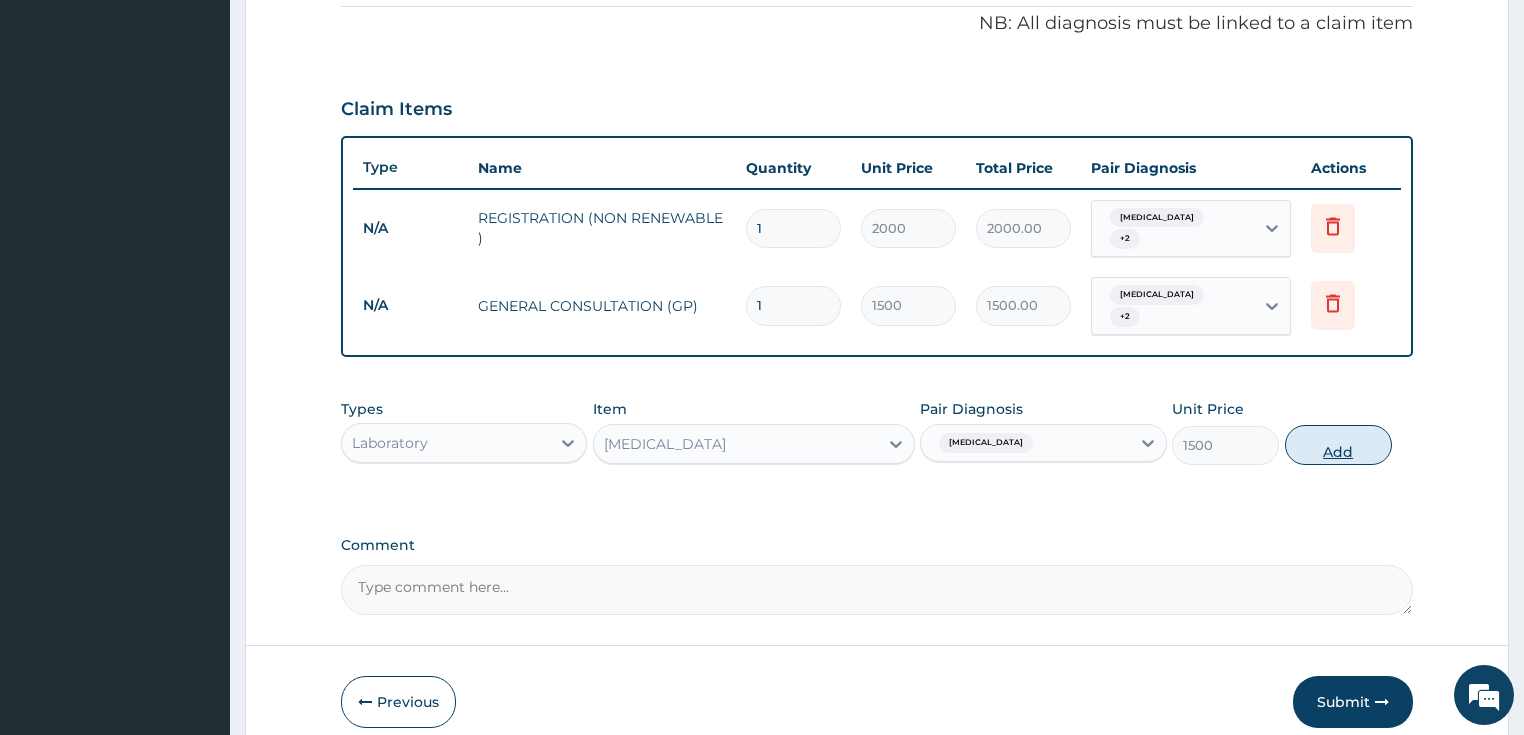 click on "Add" at bounding box center (1338, 445) 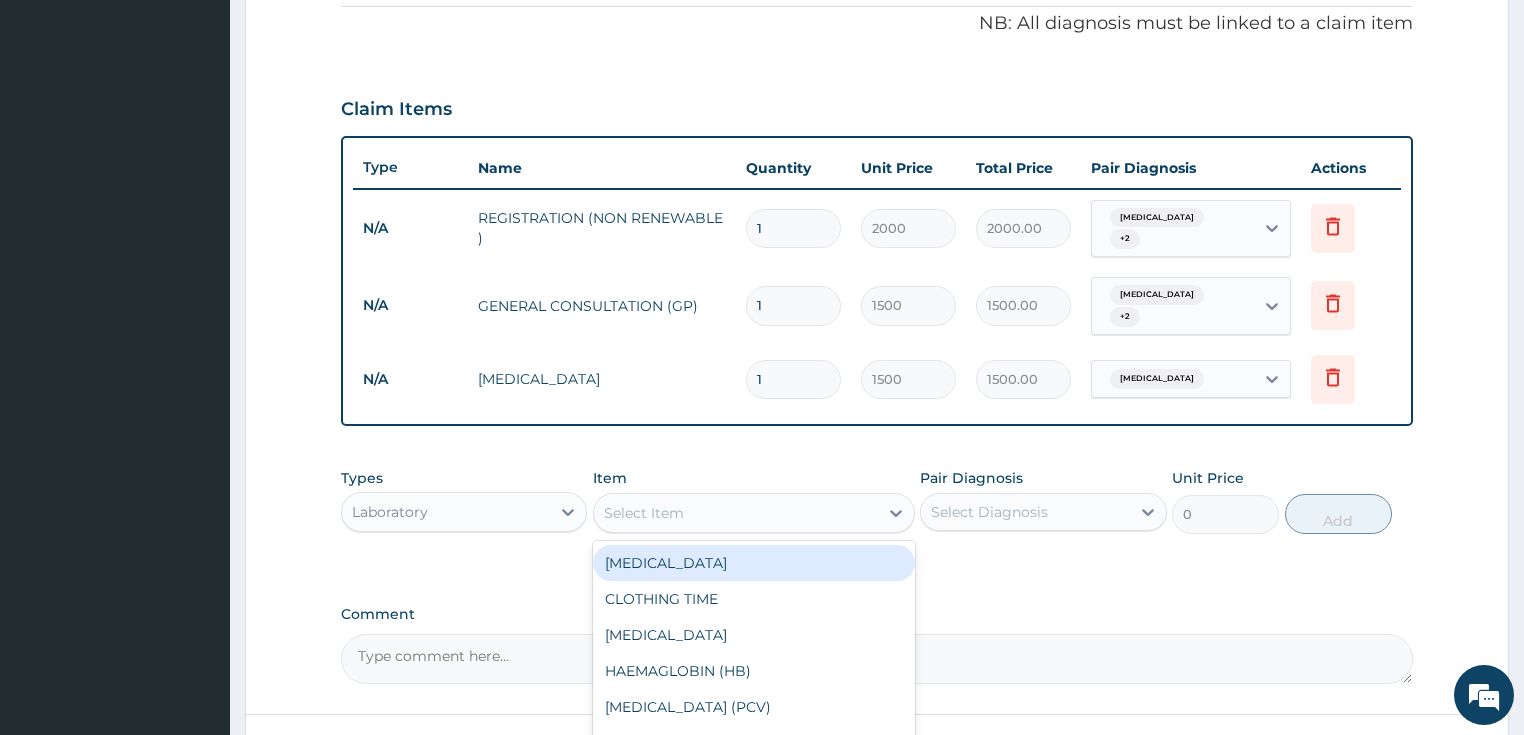 click on "Select Item" at bounding box center (754, 513) 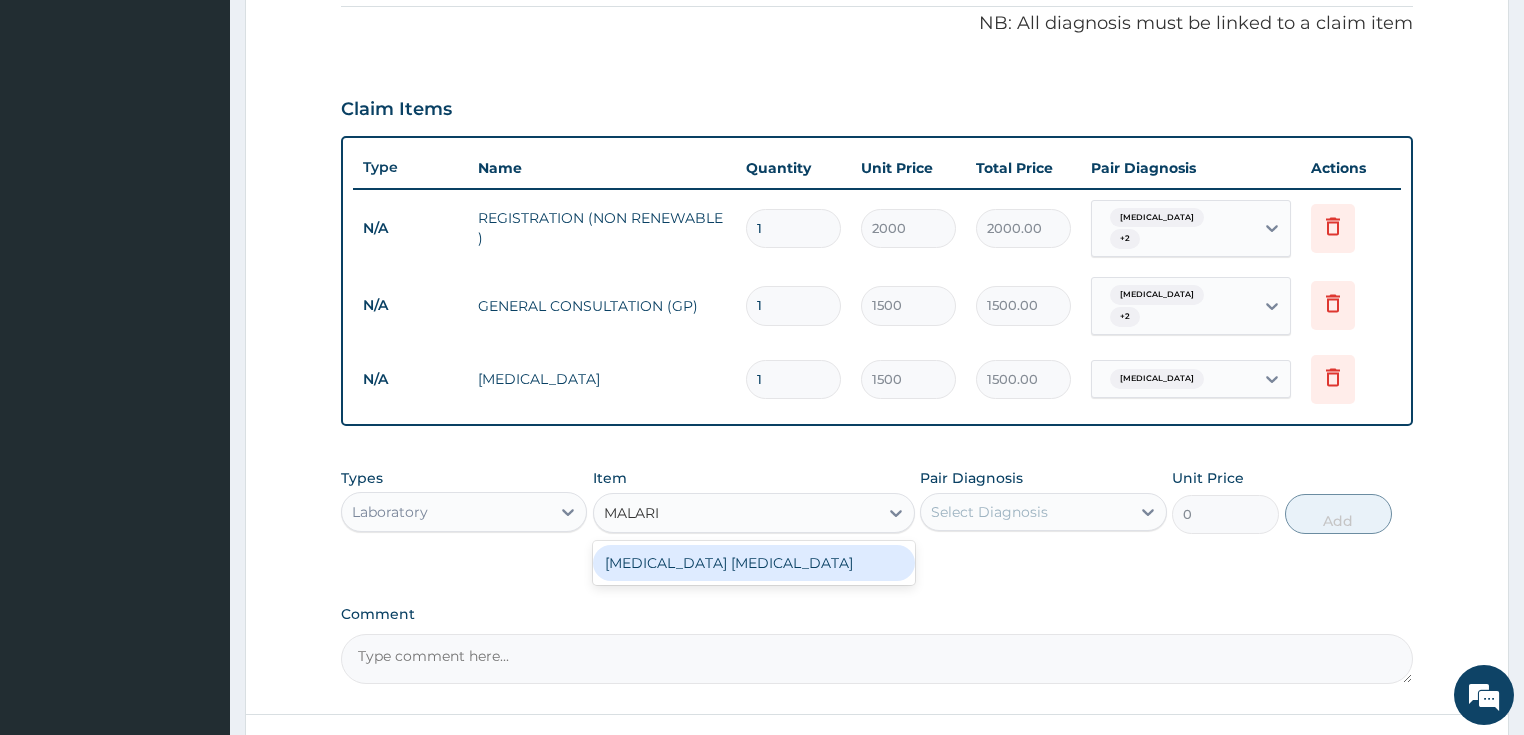 type on "MALARIA" 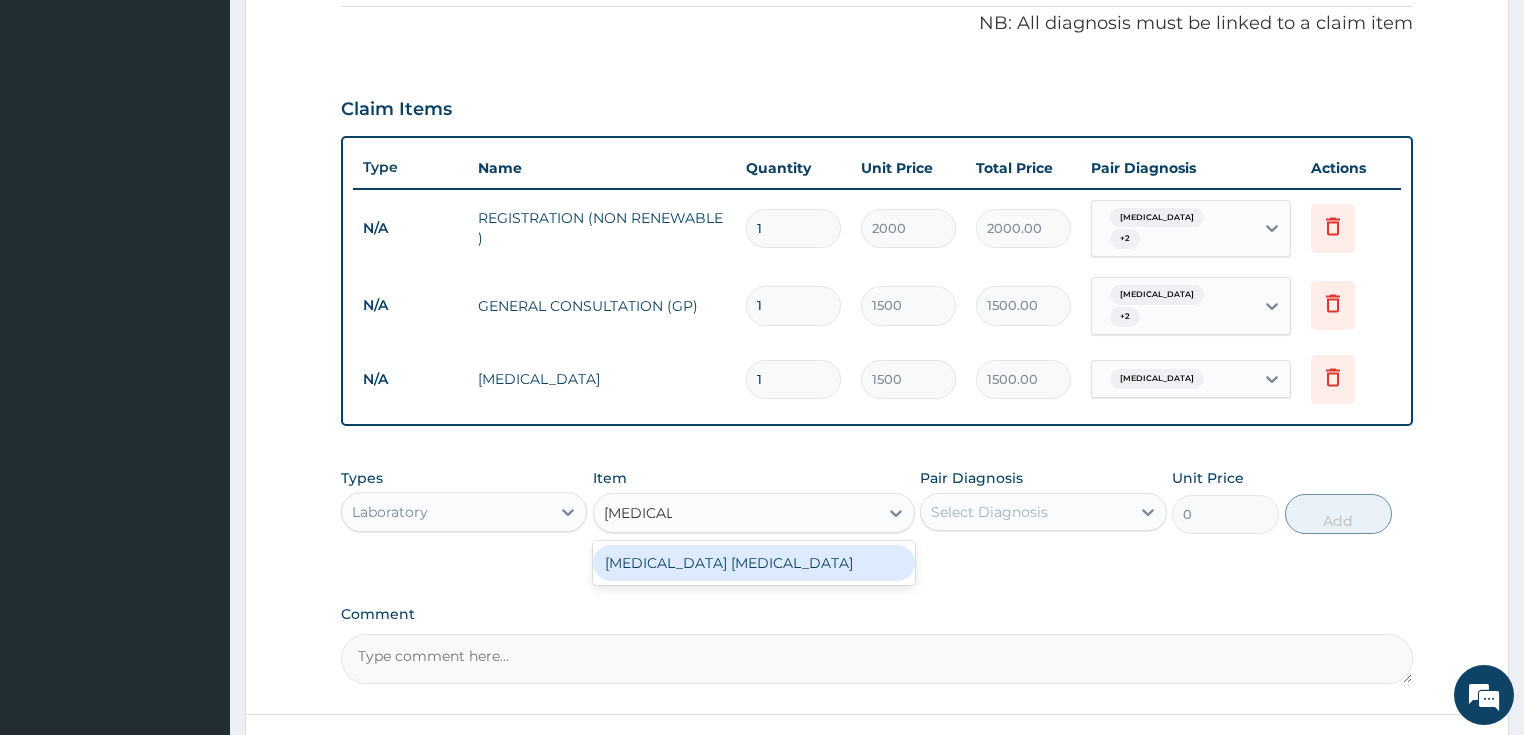 click on "MALARIA PARASITE" at bounding box center [754, 563] 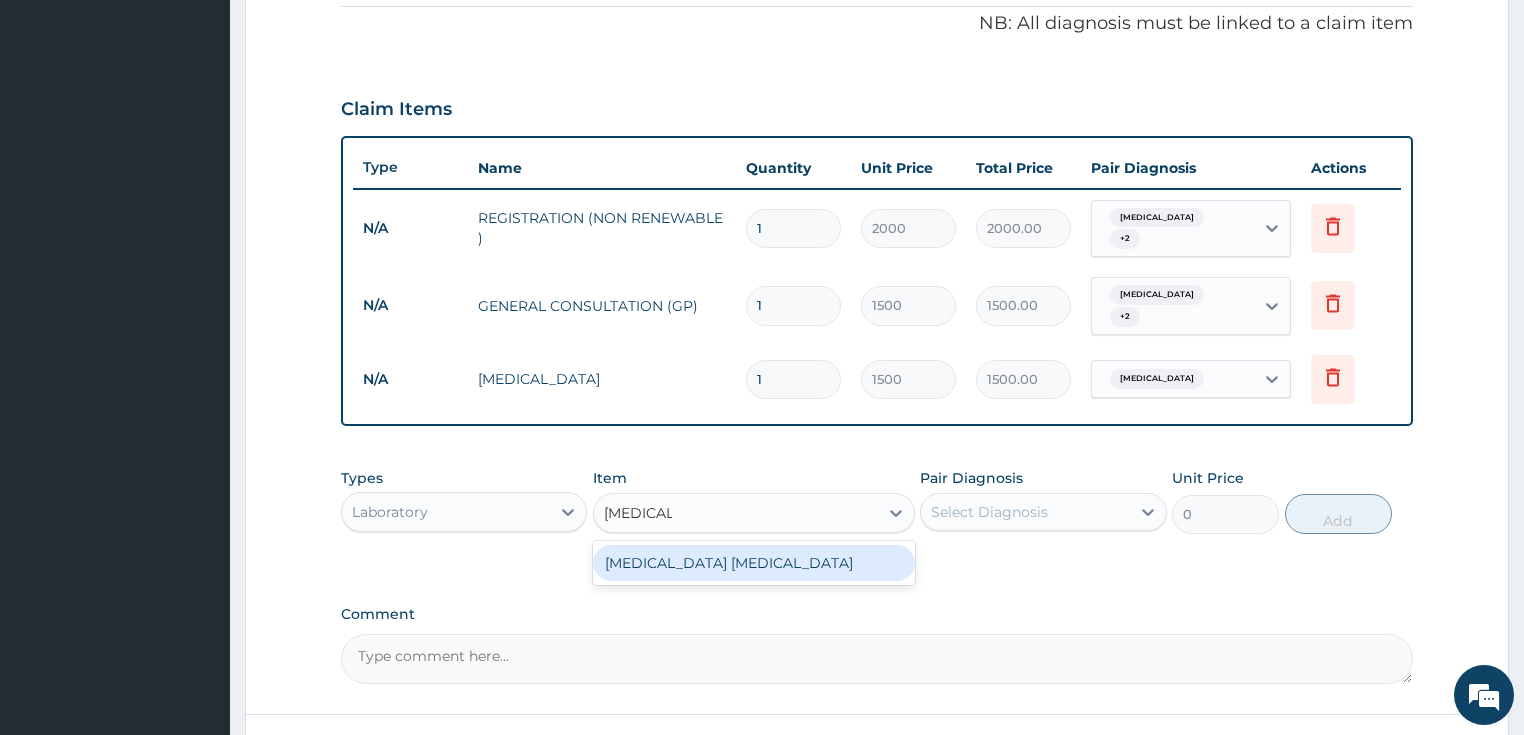 type 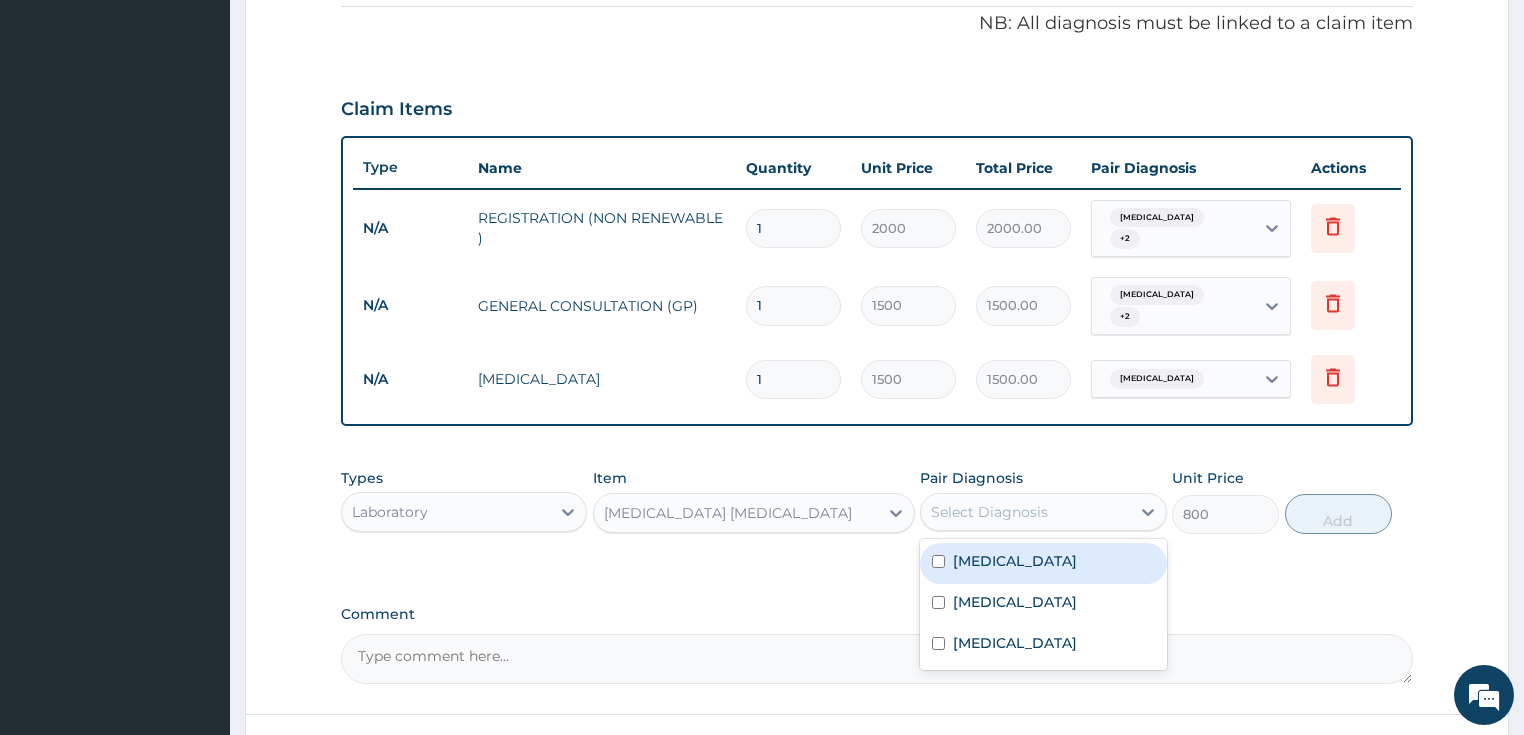 click on "Select Diagnosis" at bounding box center (989, 512) 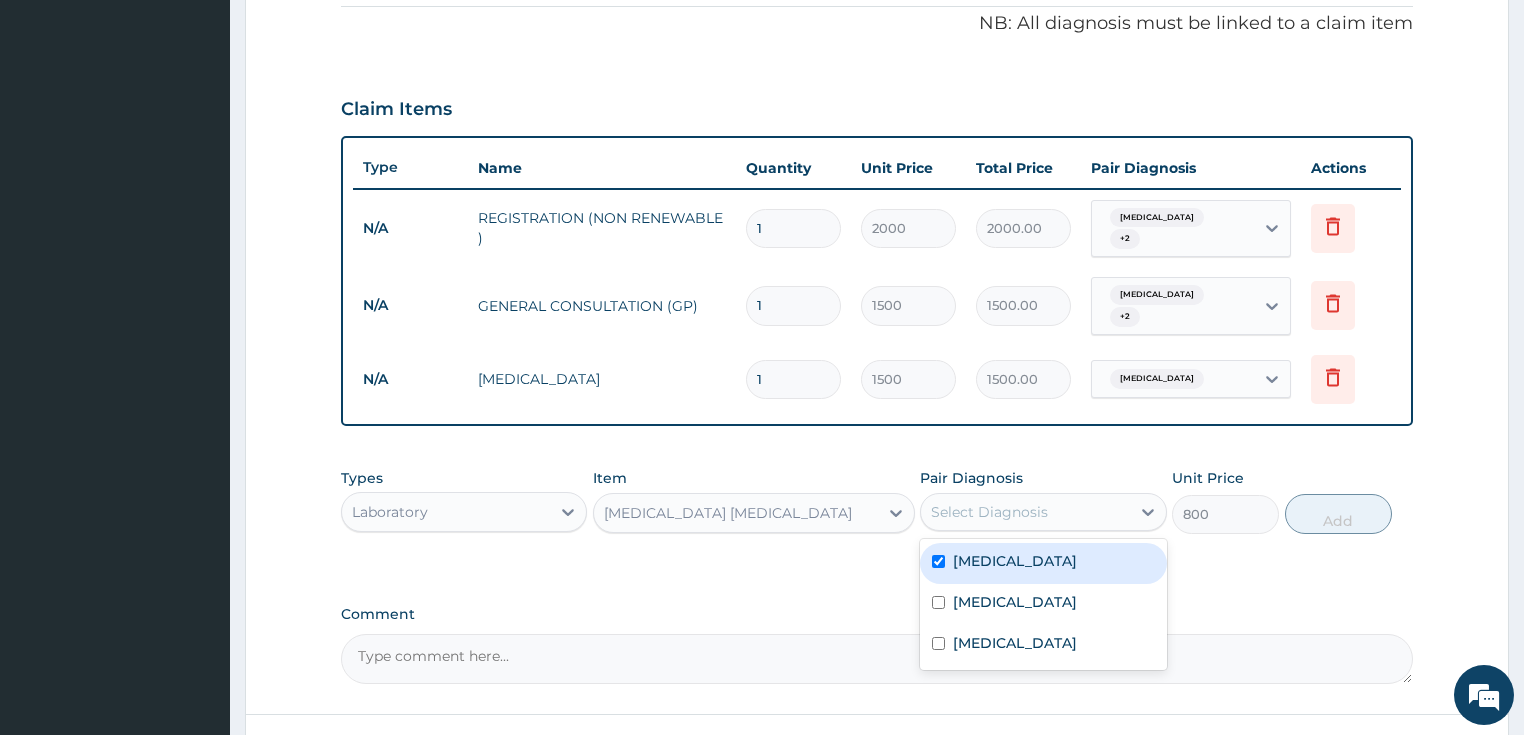 checkbox on "true" 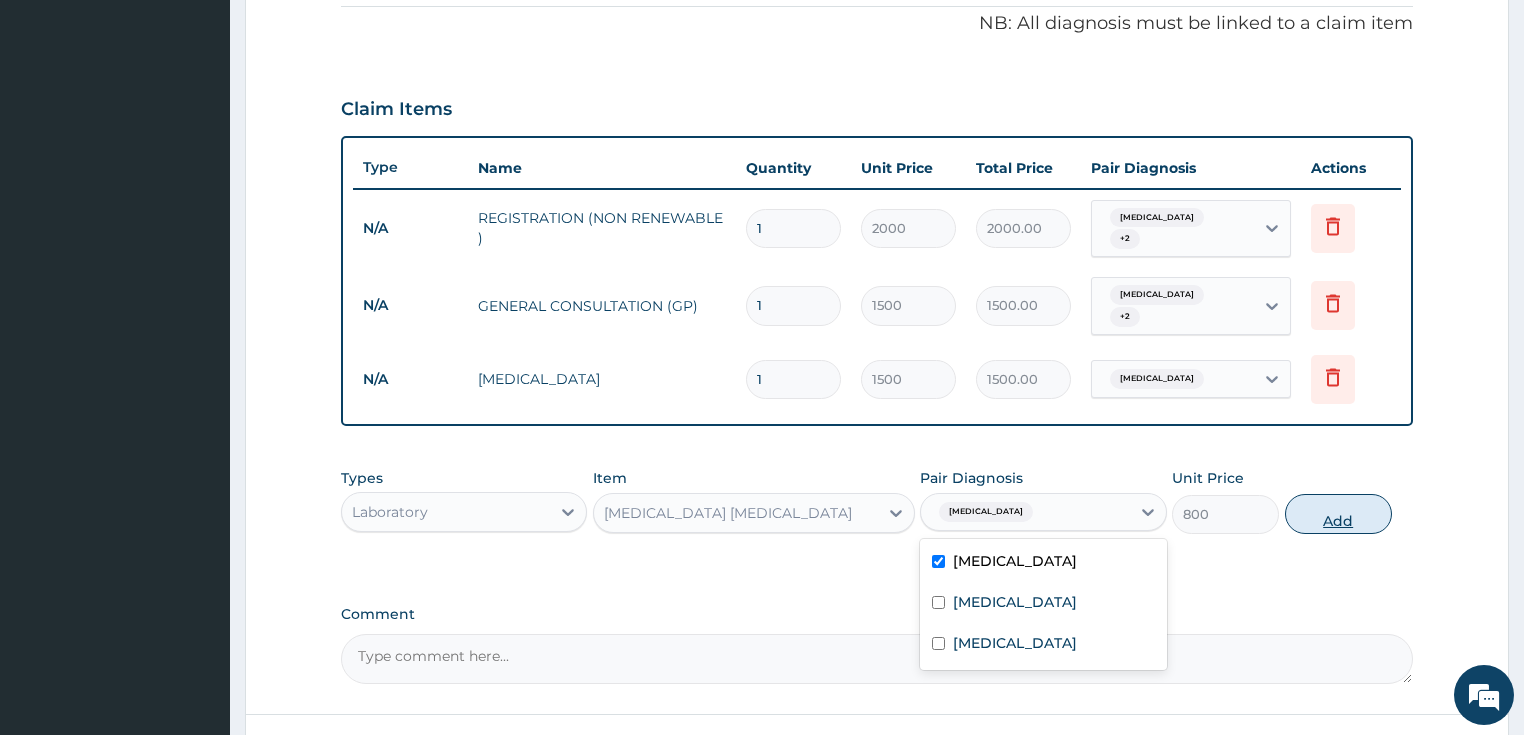 click on "Add" at bounding box center (1338, 514) 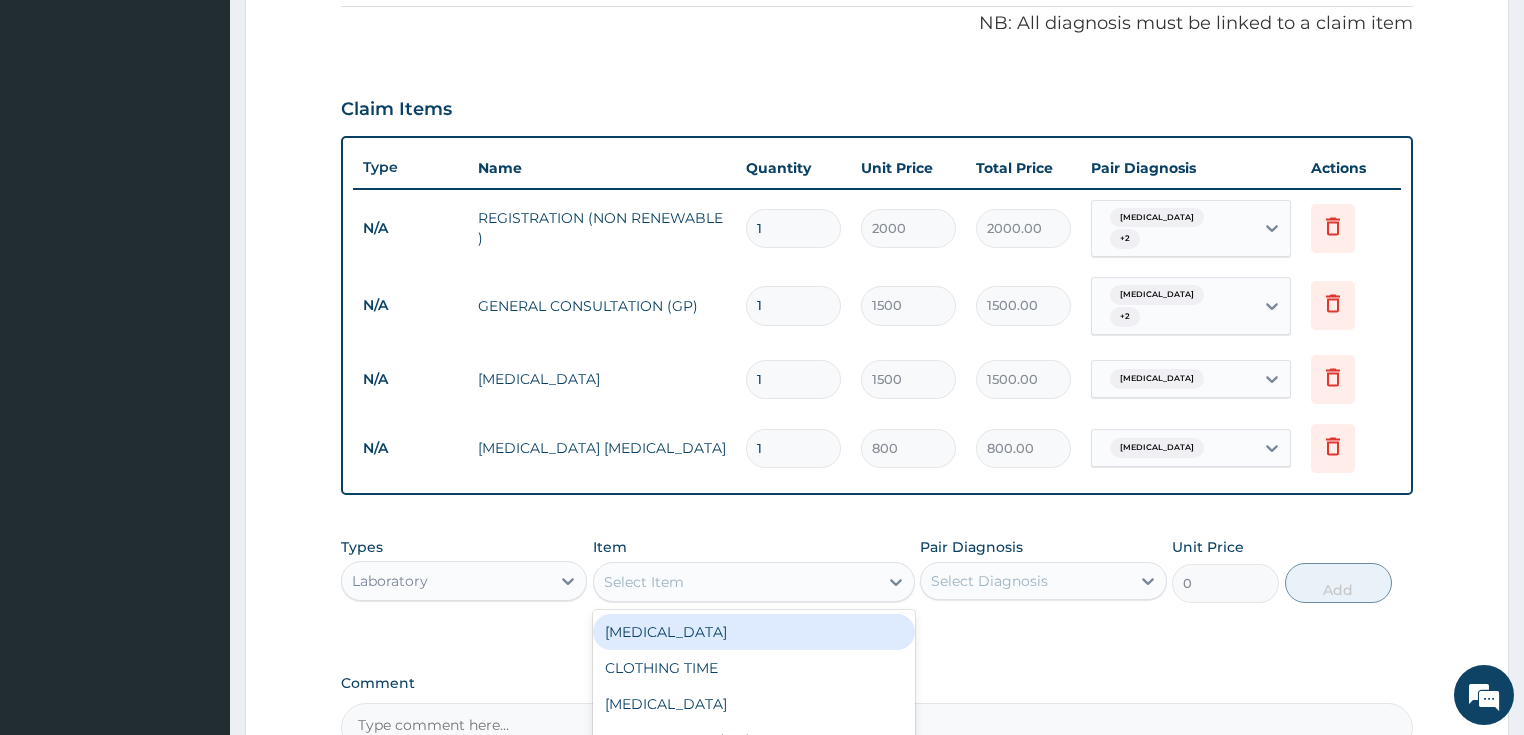 click on "Select Item" at bounding box center [736, 582] 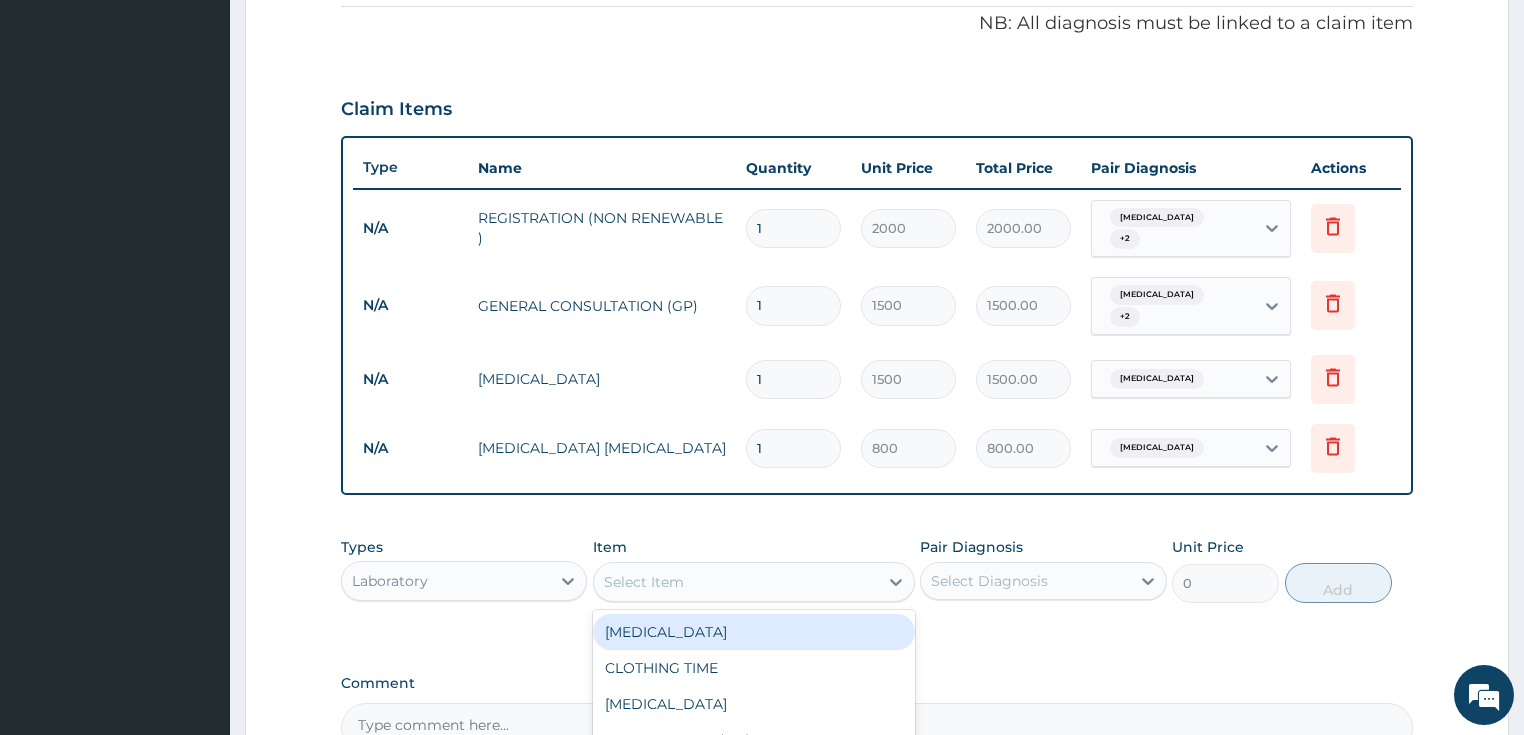 click on "Laboratory" at bounding box center (390, 581) 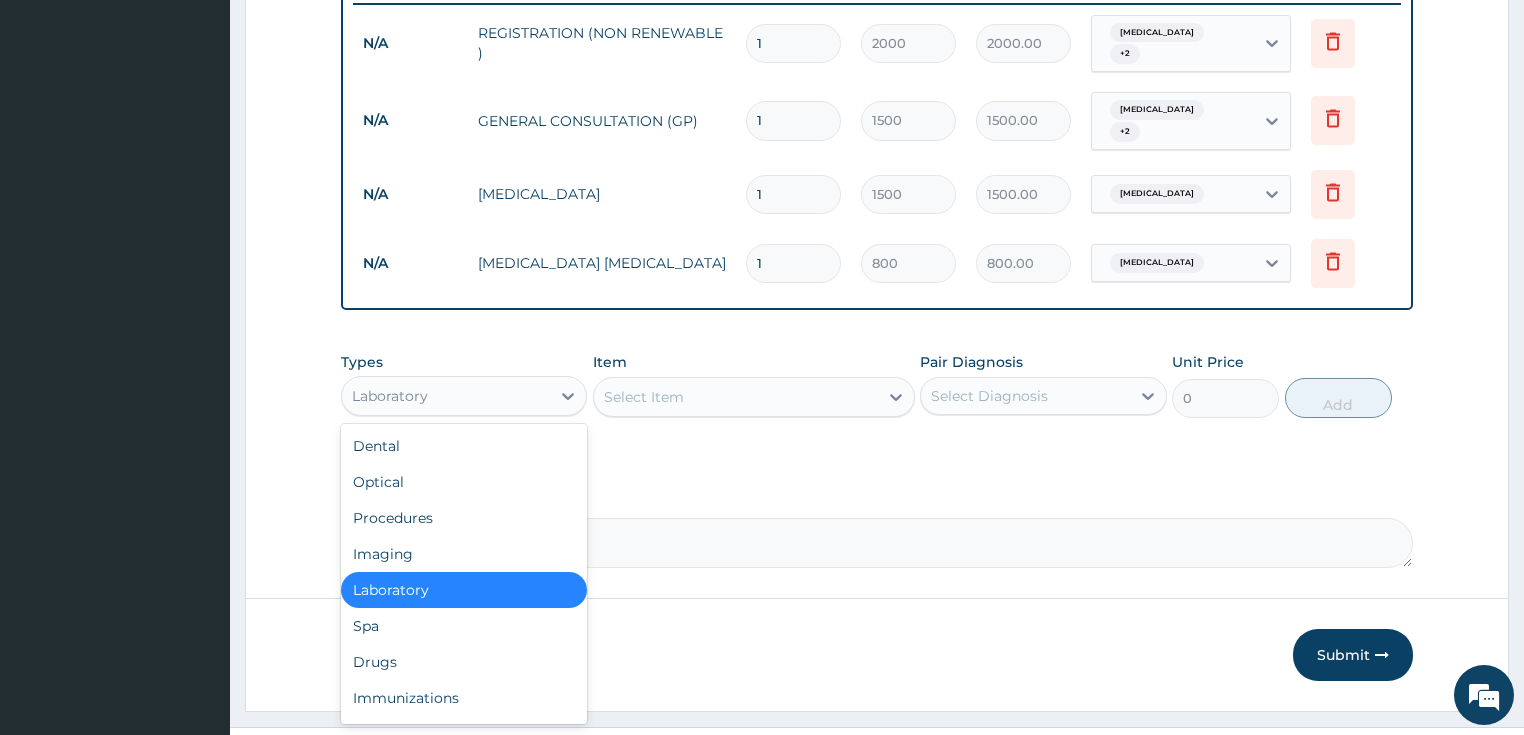 scroll, scrollTop: 815, scrollLeft: 0, axis: vertical 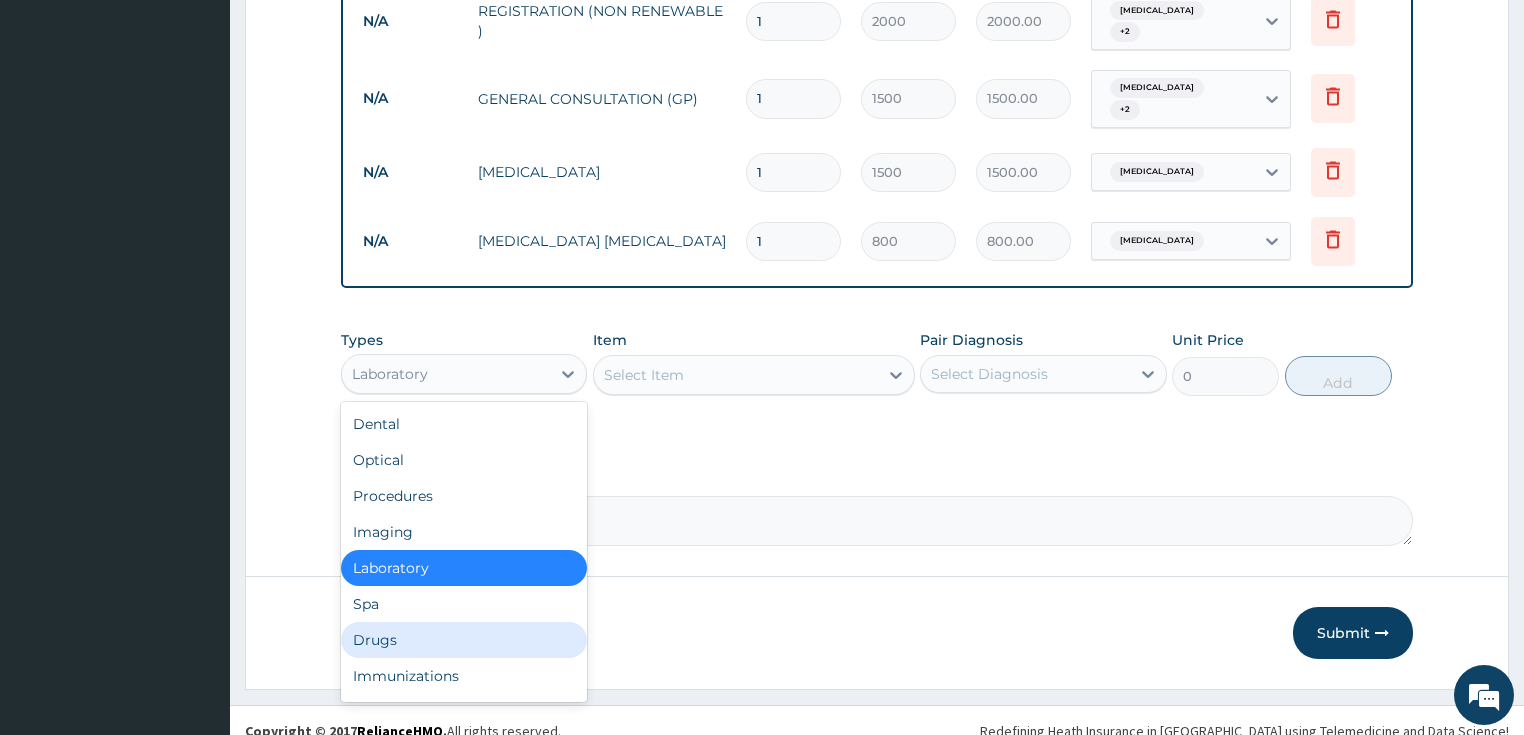 click on "Drugs" at bounding box center [464, 640] 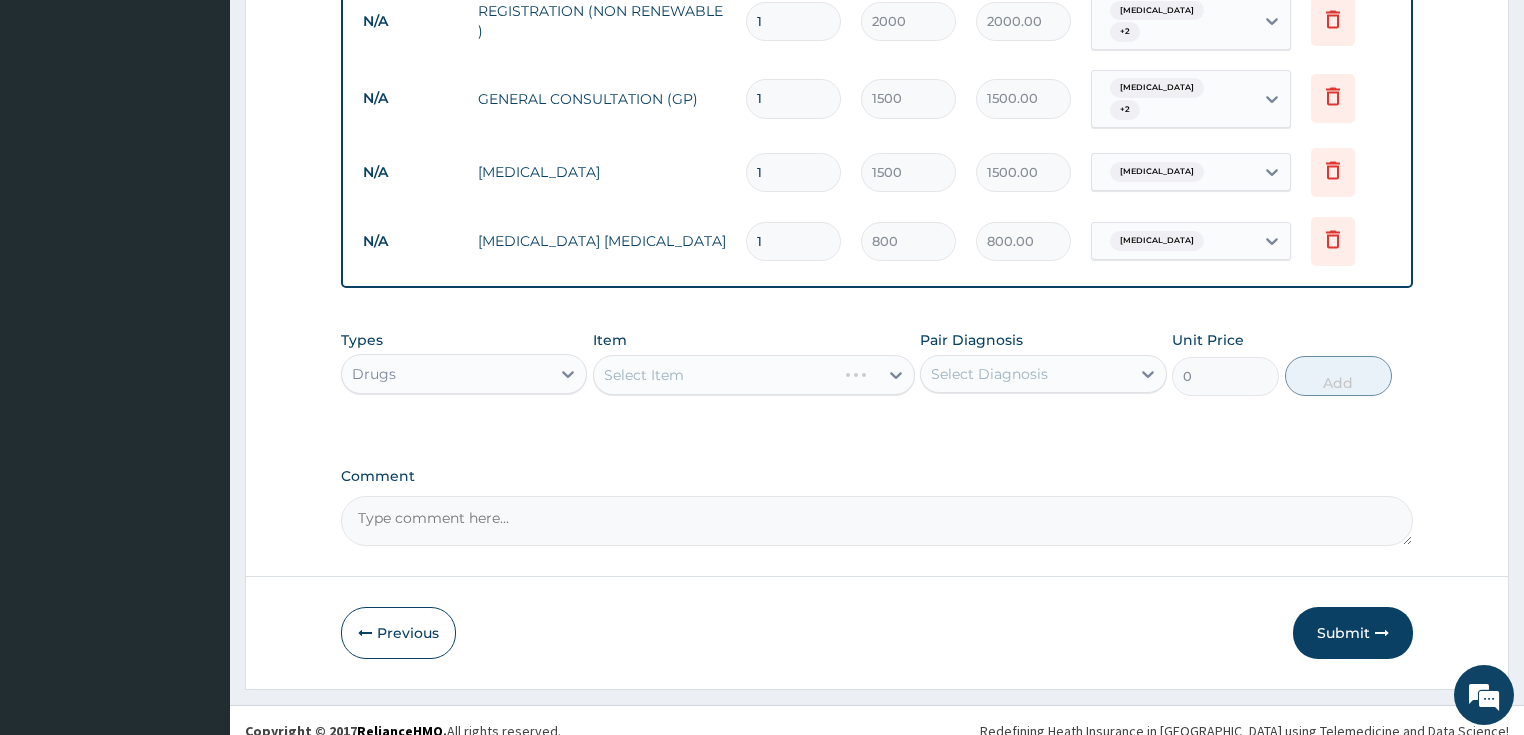 click on "Select Item" at bounding box center (754, 375) 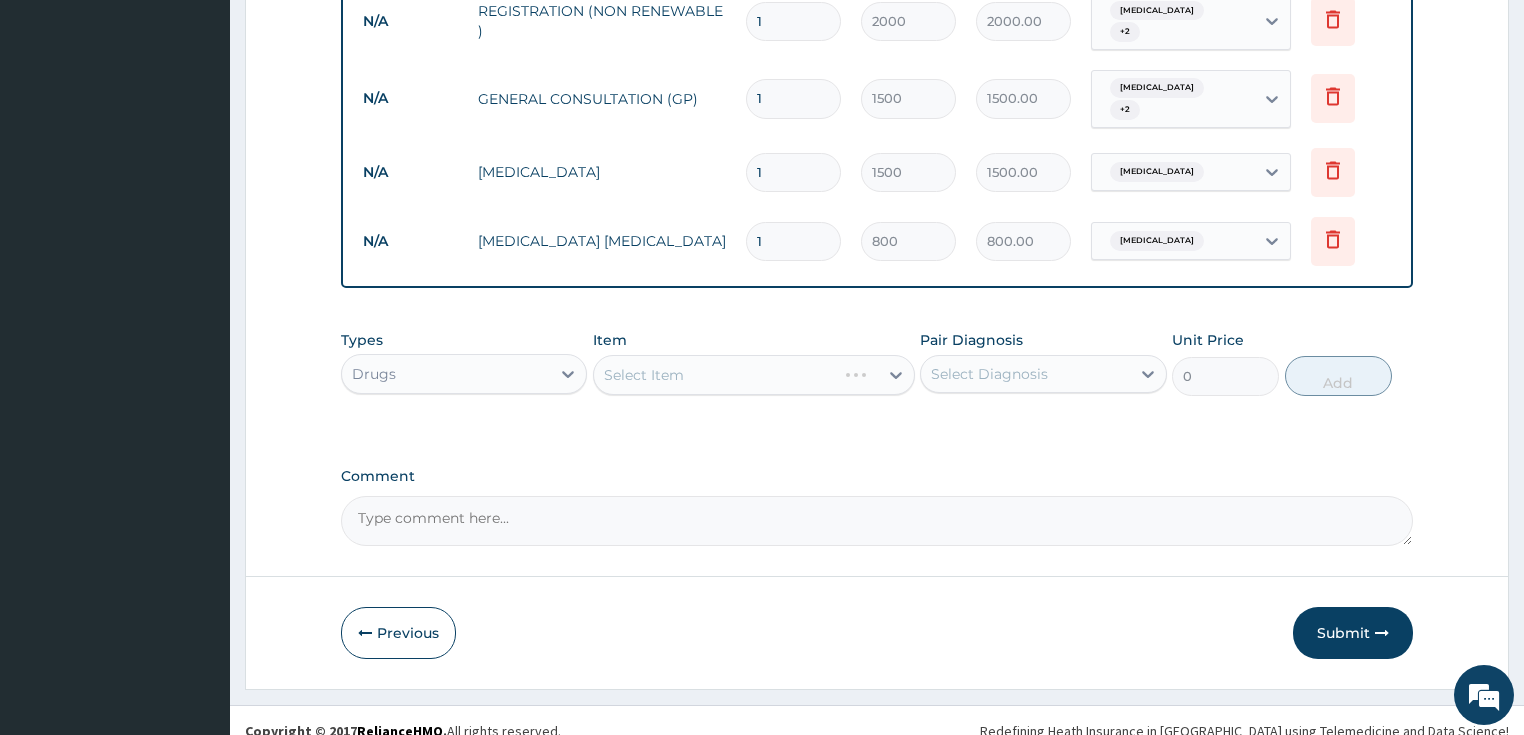click on "Select Item" at bounding box center [754, 375] 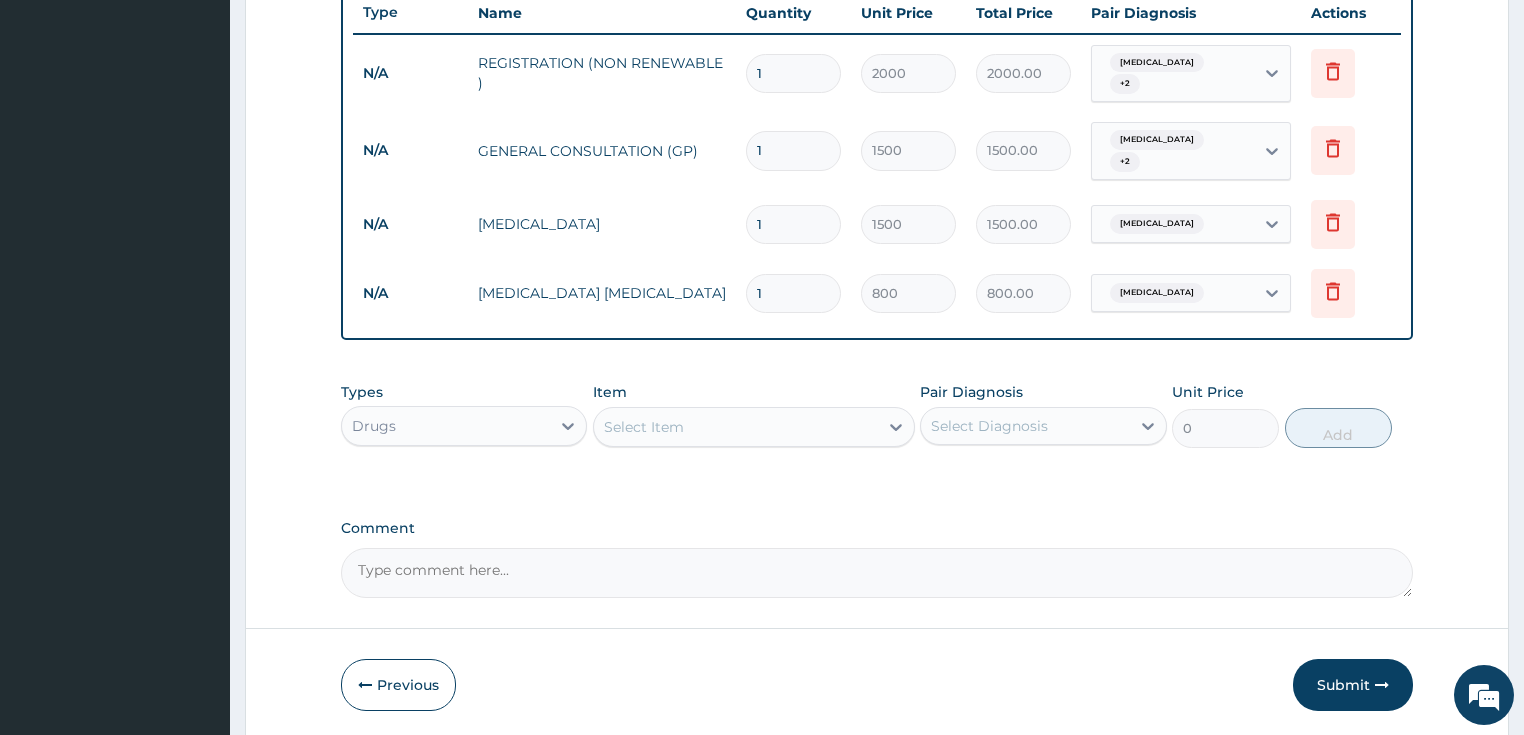 scroll, scrollTop: 735, scrollLeft: 0, axis: vertical 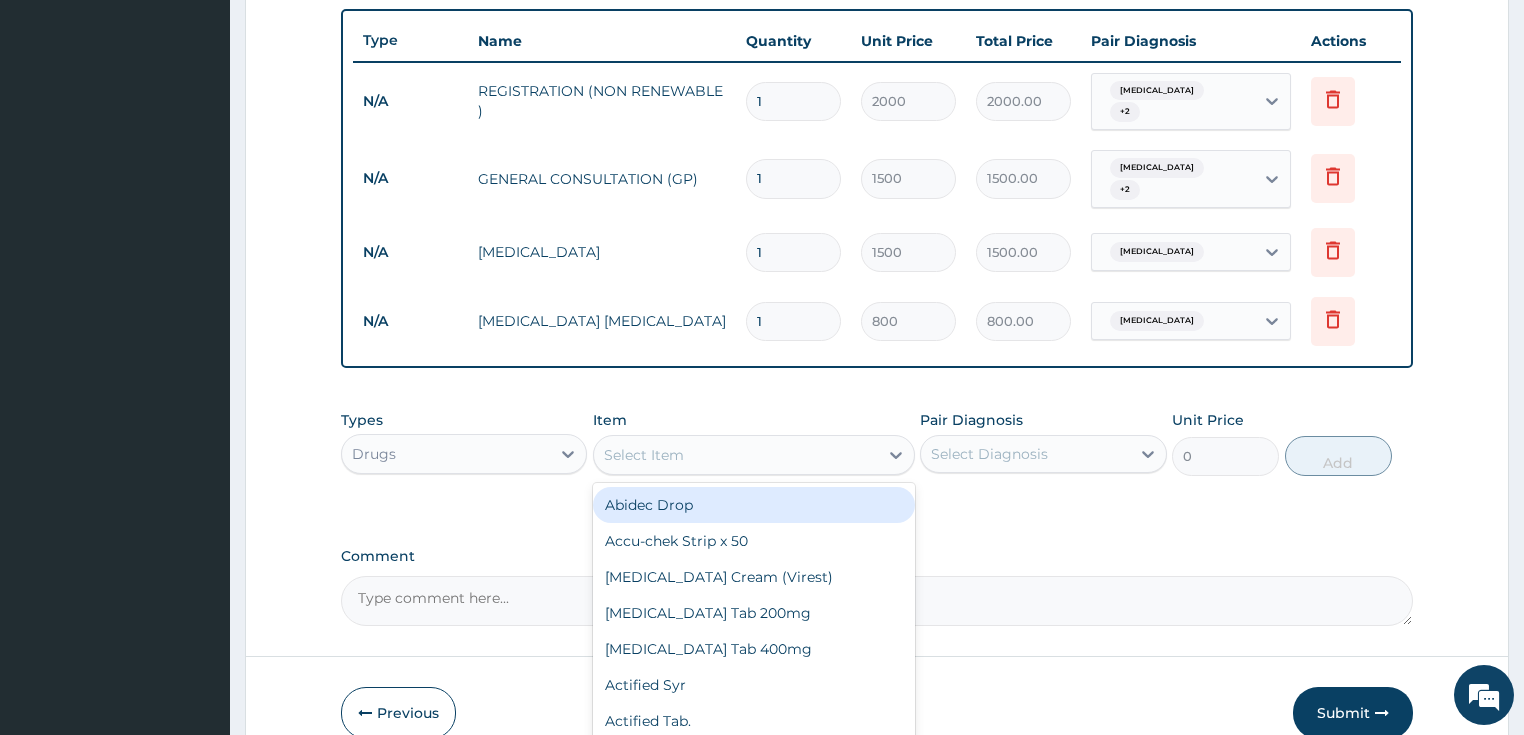 click on "Select Item" at bounding box center (736, 455) 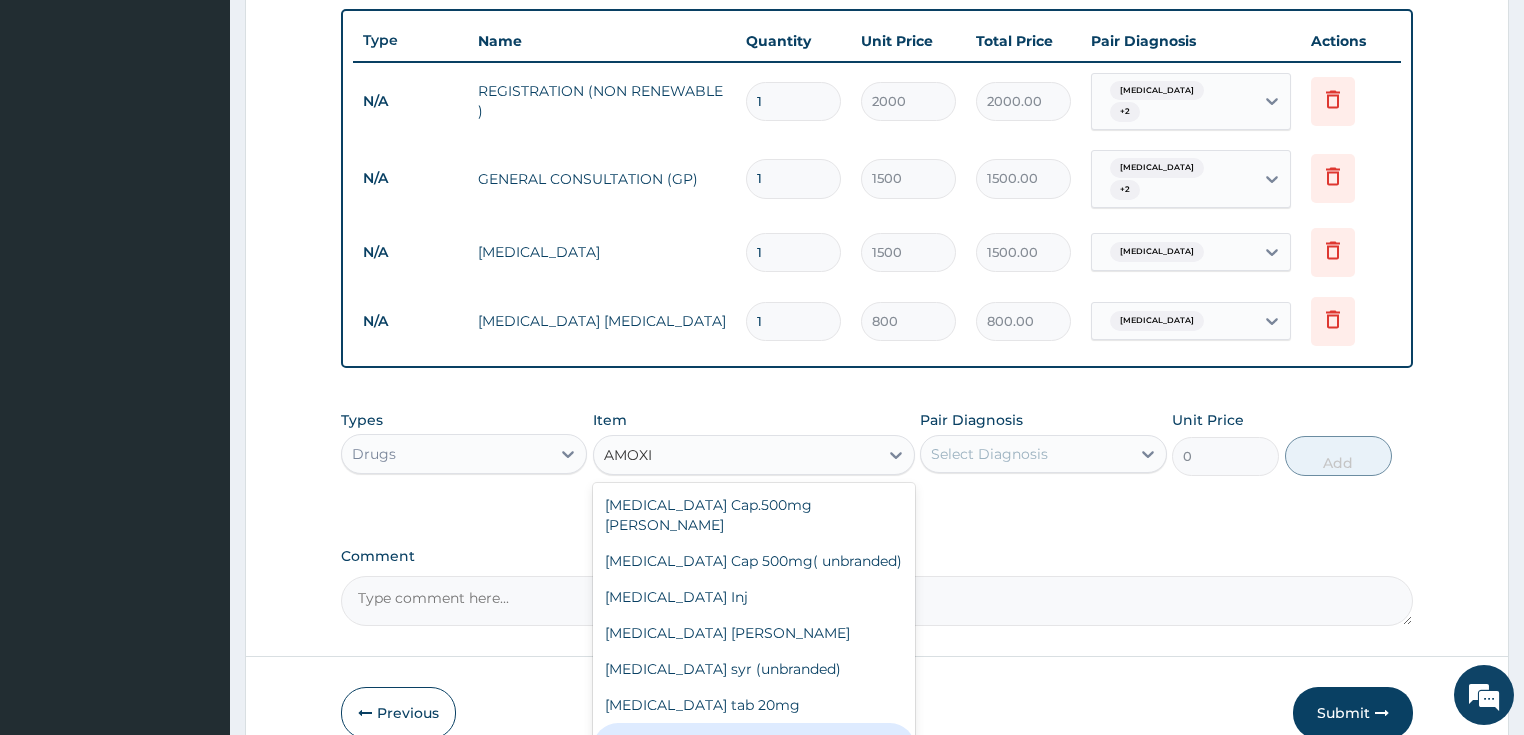 type on "AMOXIL" 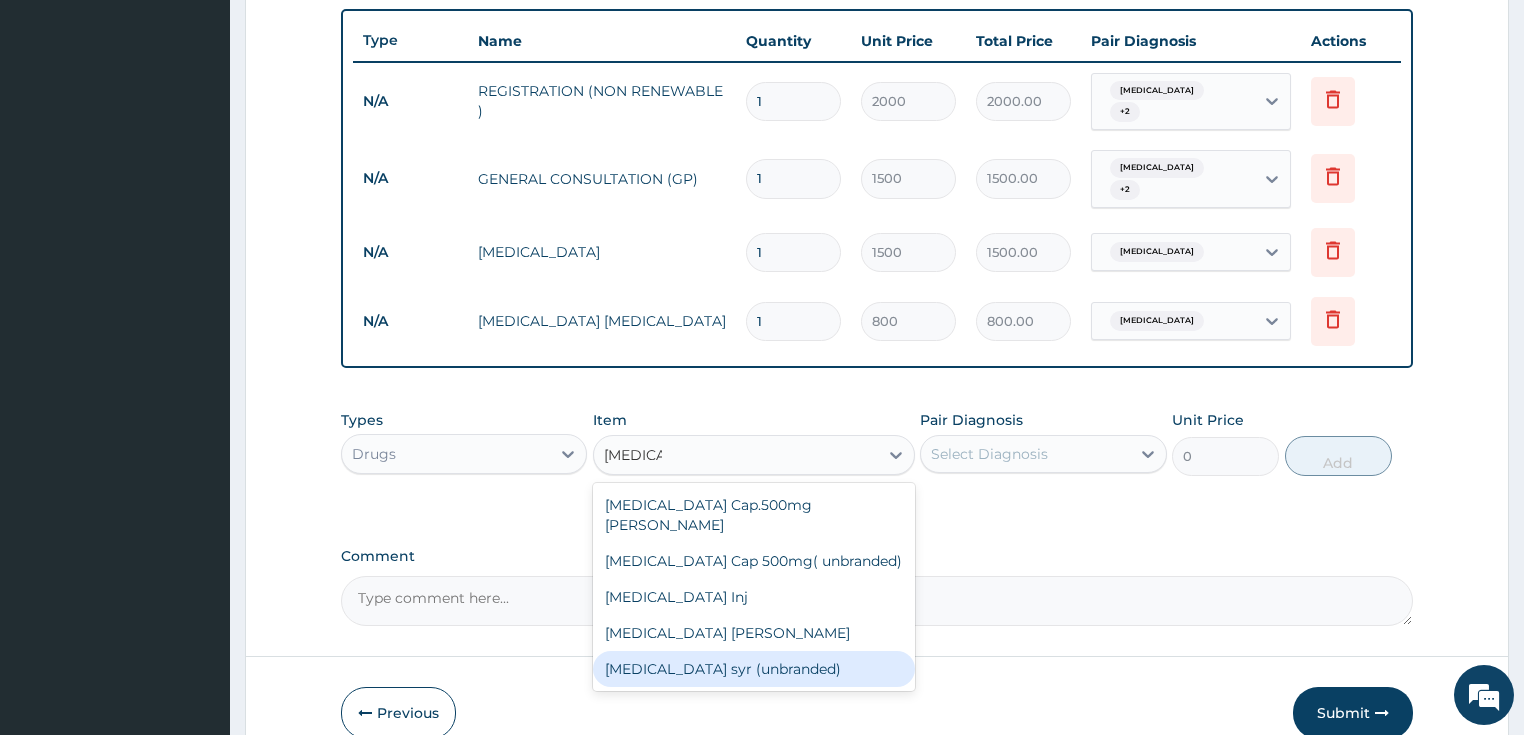 click on "Amoxil syr (unbranded)" at bounding box center (754, 669) 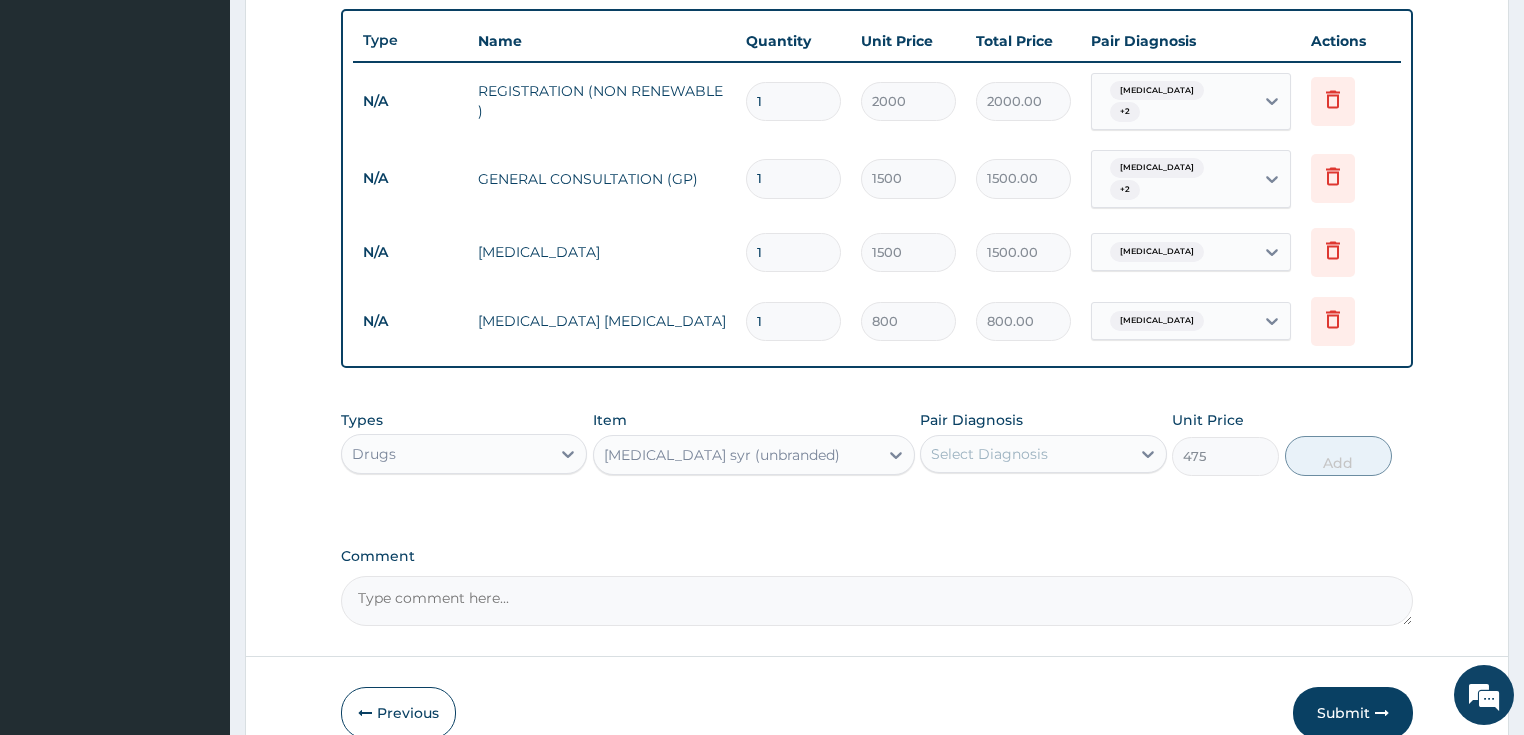 click on "Select Diagnosis" at bounding box center (1025, 454) 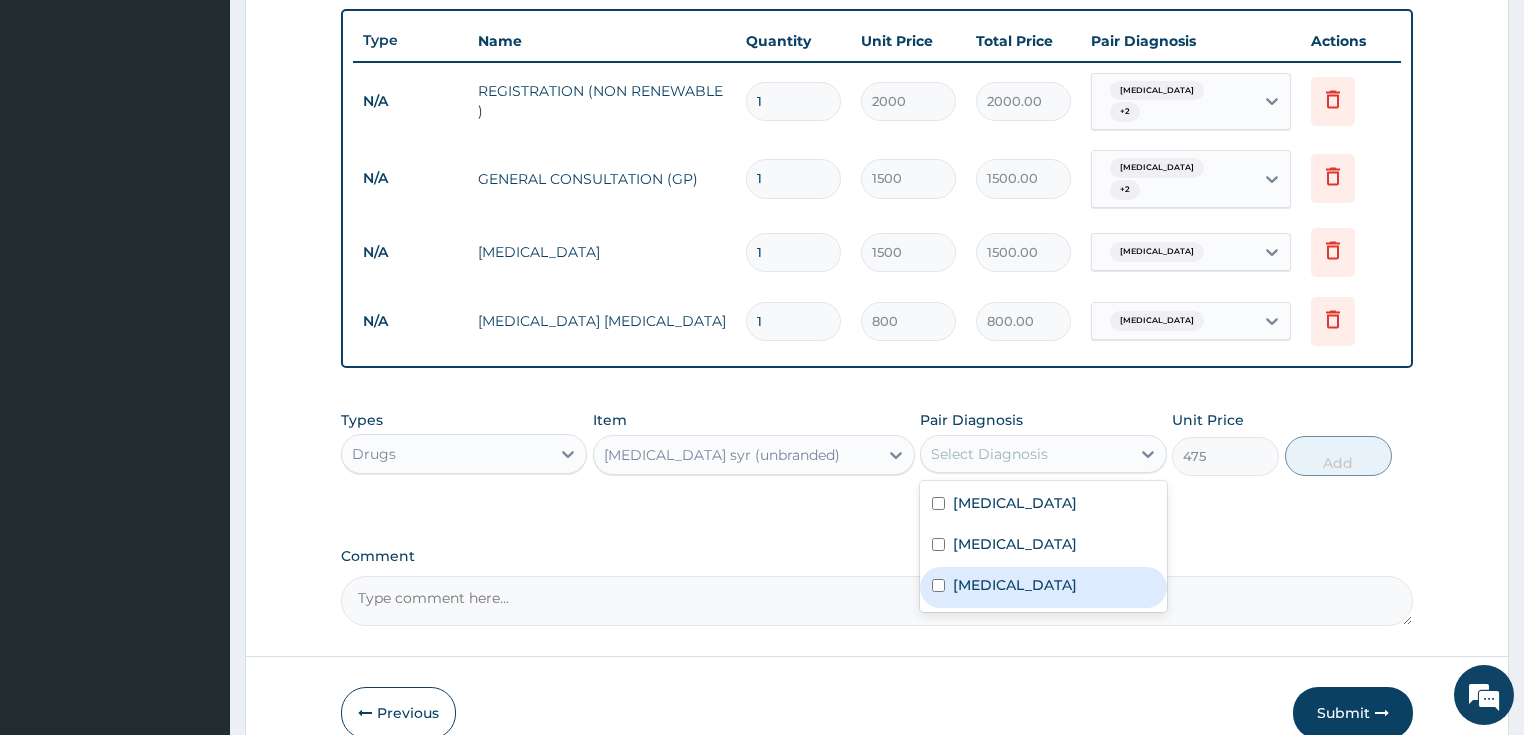click on "Sepsis" at bounding box center [1043, 587] 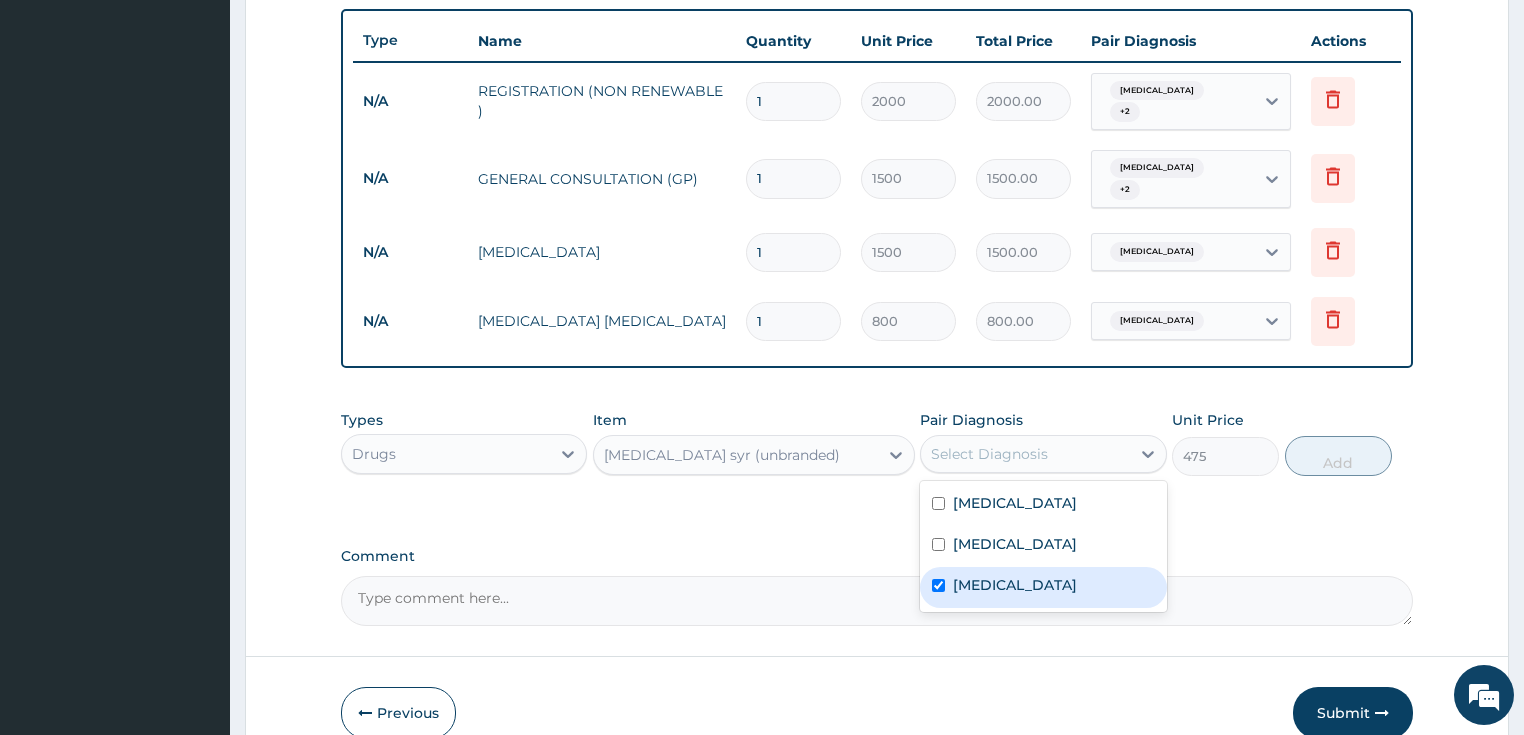 checkbox on "true" 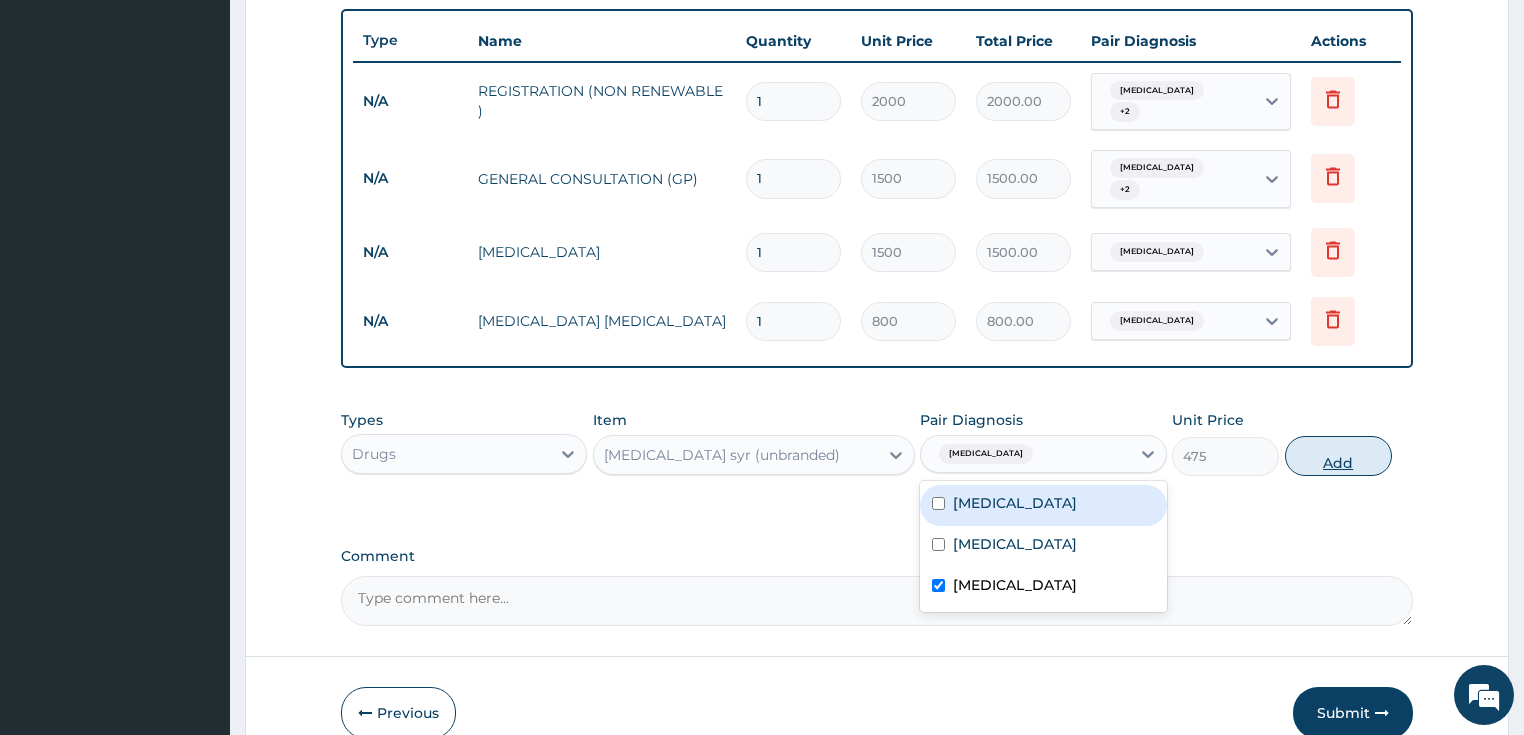 click on "Add" at bounding box center (1338, 456) 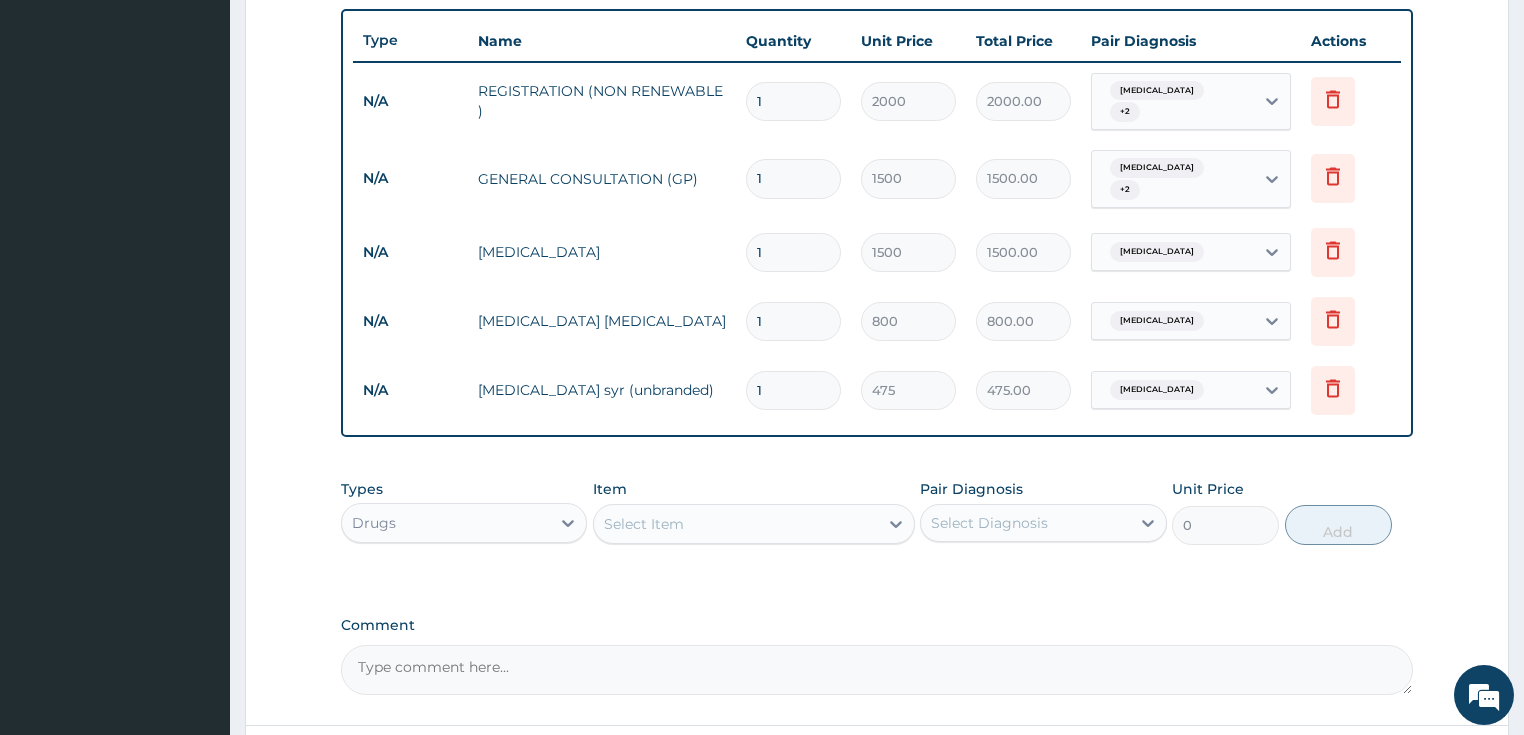 click on "Select Item" at bounding box center (736, 524) 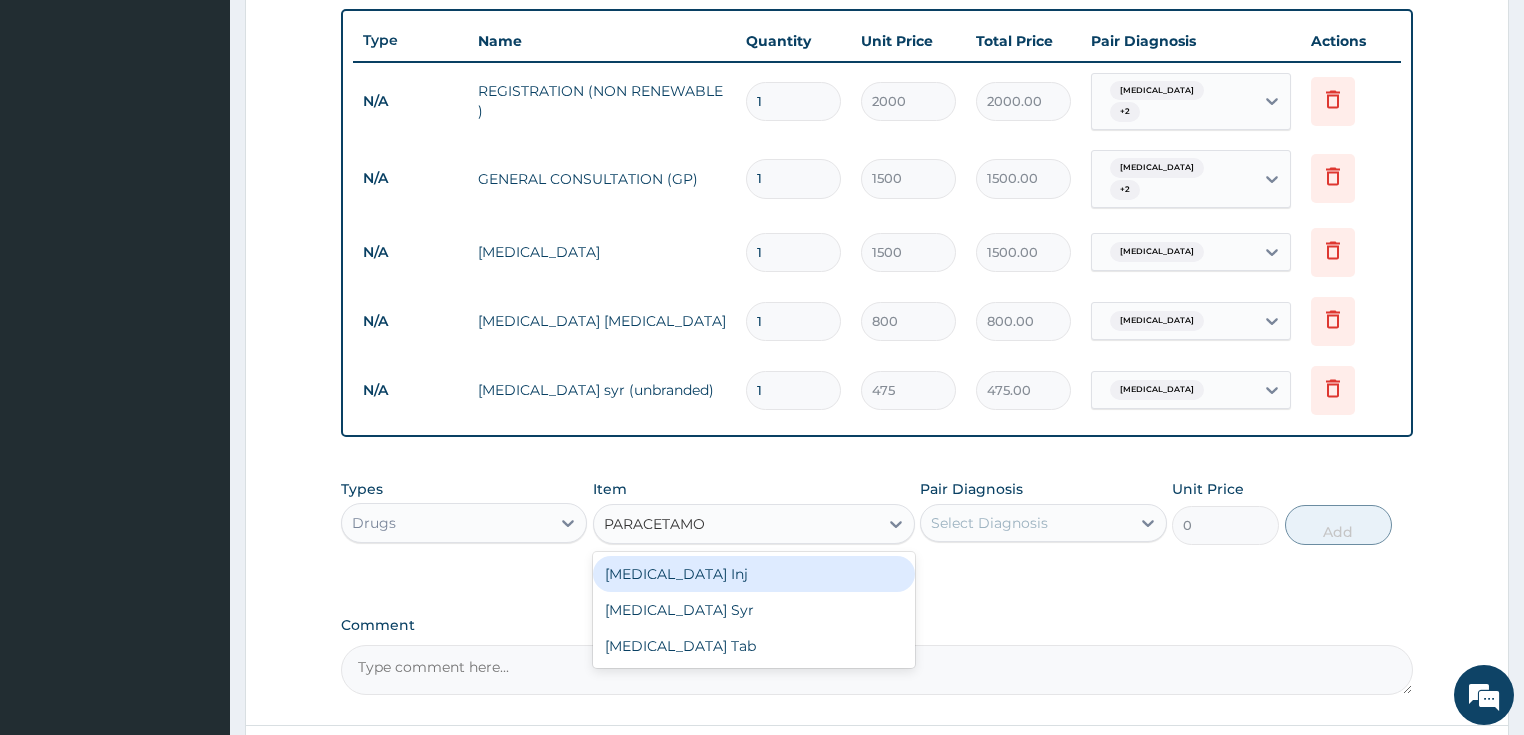 type on "PARACETAMOL" 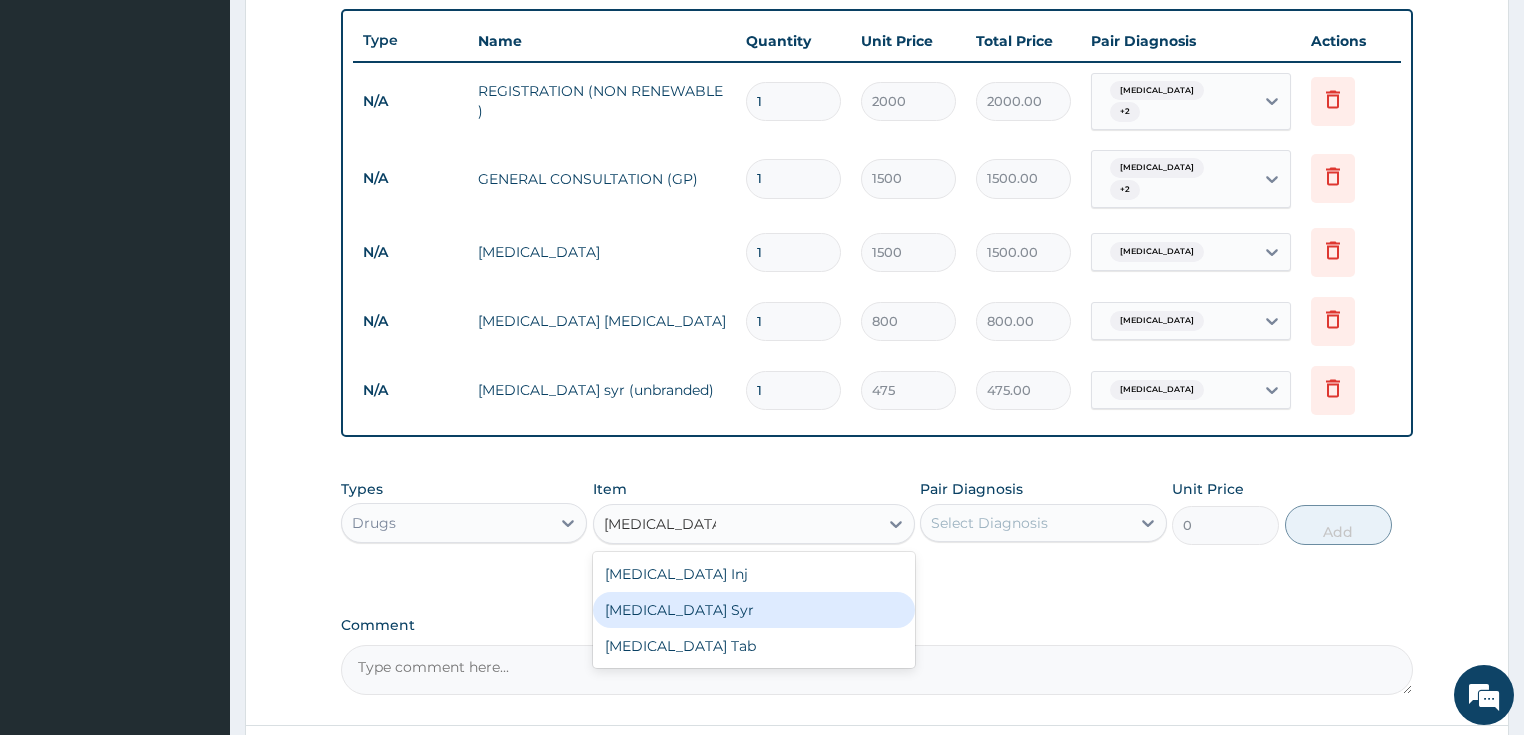 click on "Paracetamol Syr" at bounding box center (754, 610) 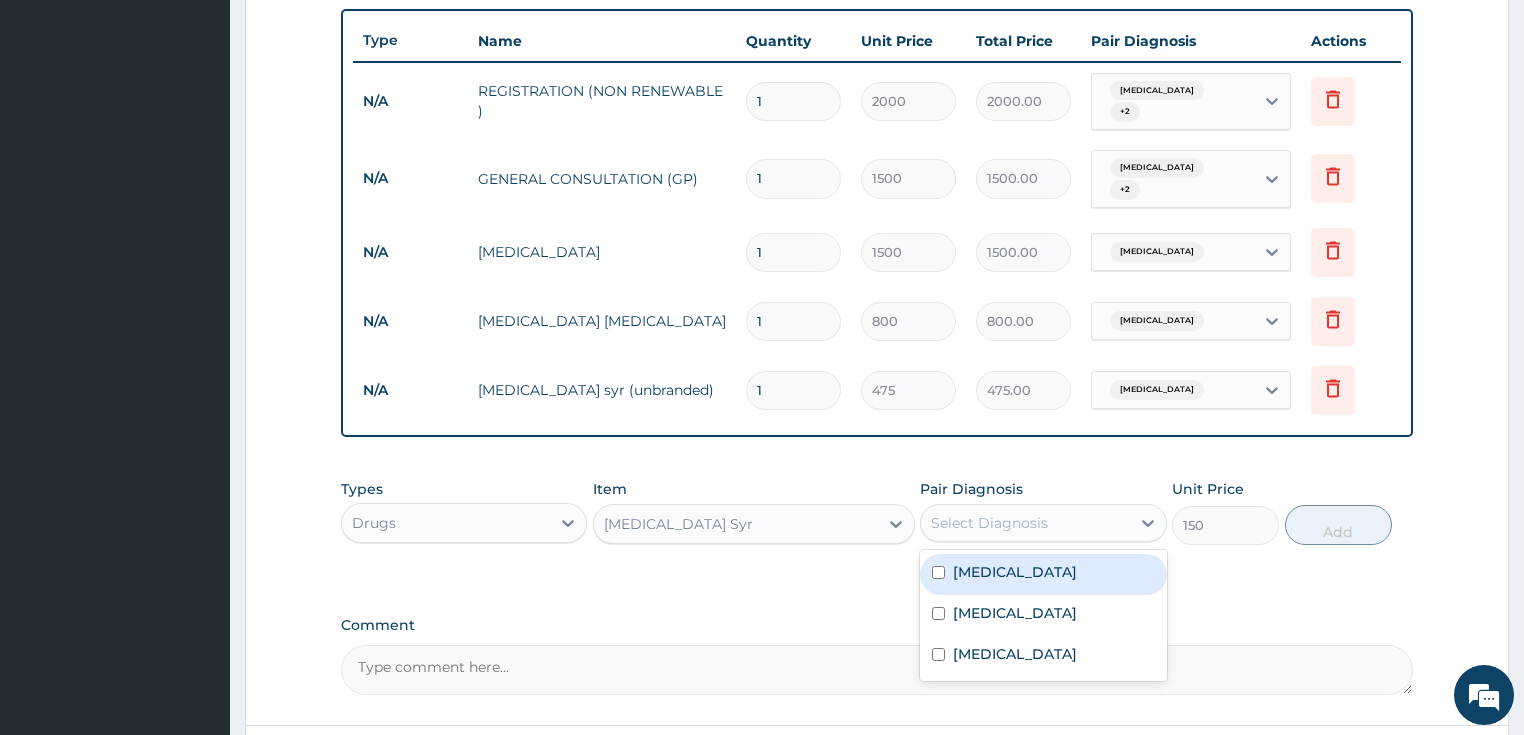 click on "Select Diagnosis" at bounding box center (1025, 523) 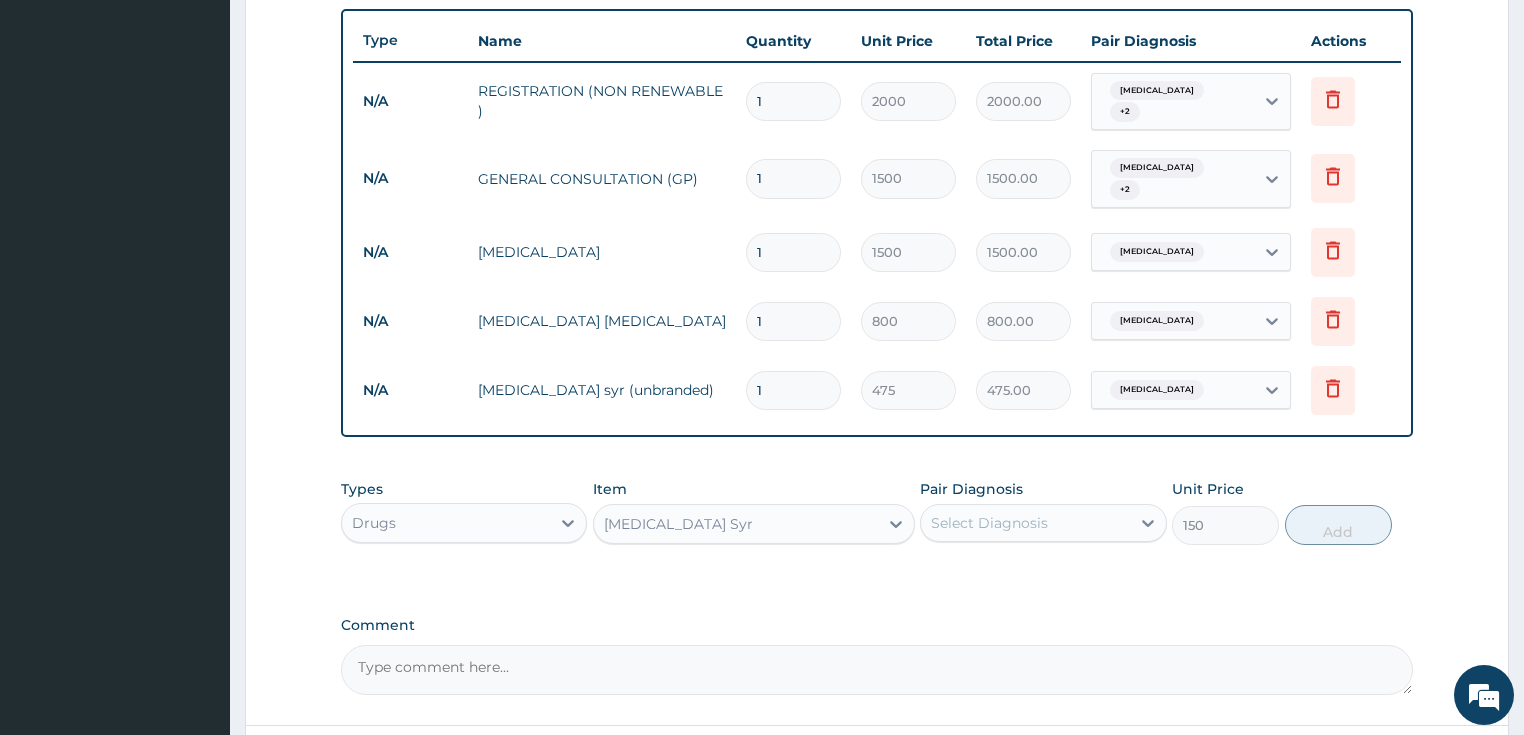 click on "Select Diagnosis" at bounding box center (1025, 523) 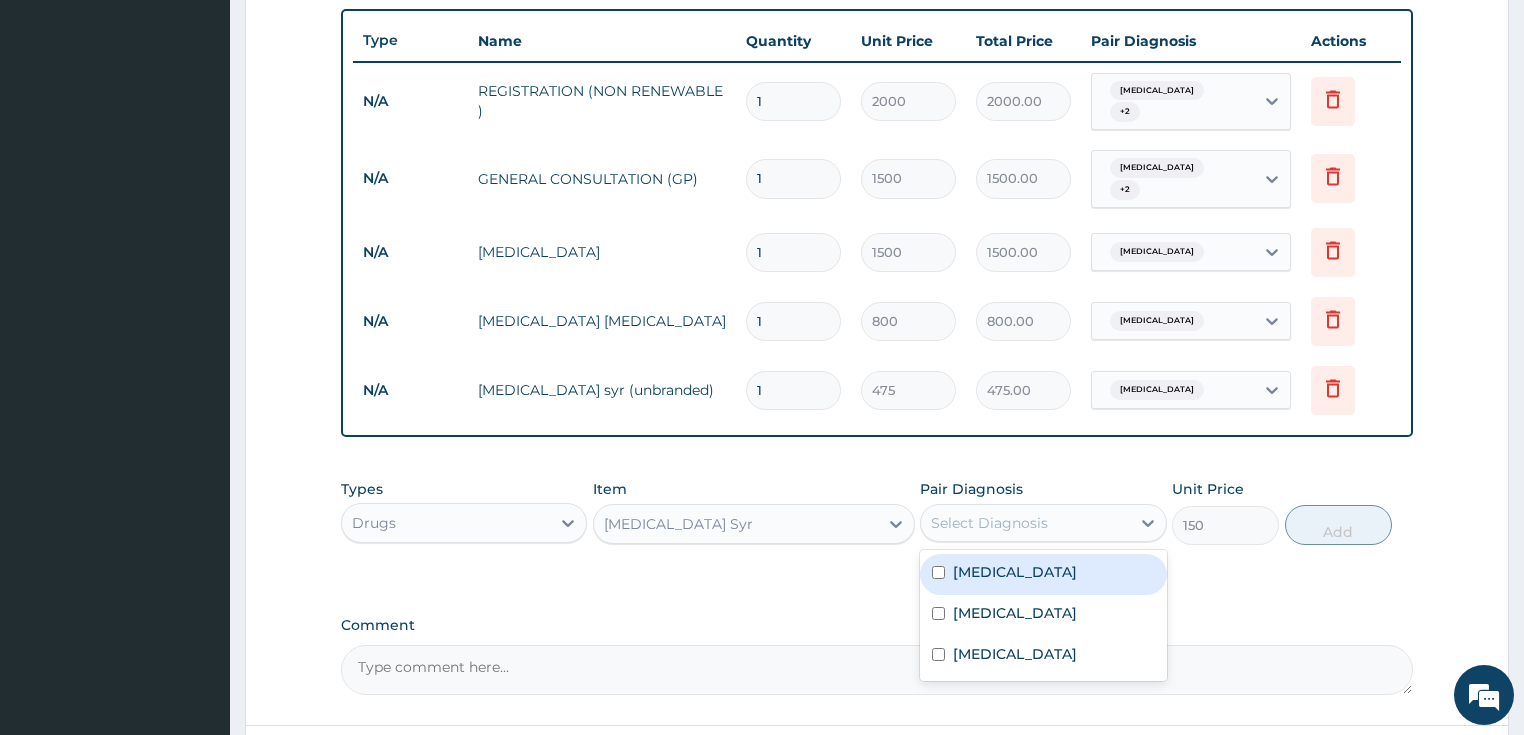 click on "Malaria" at bounding box center [1043, 574] 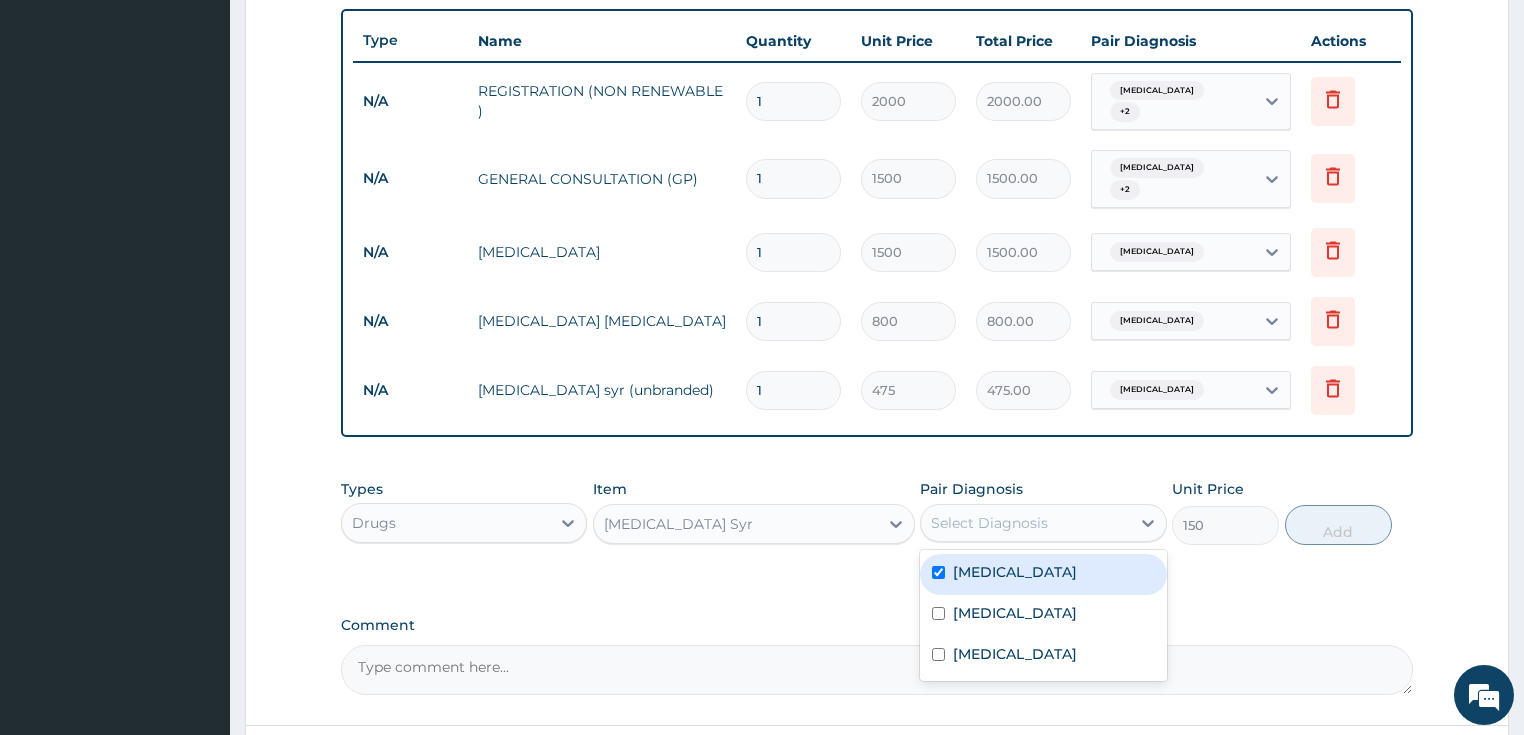 checkbox on "true" 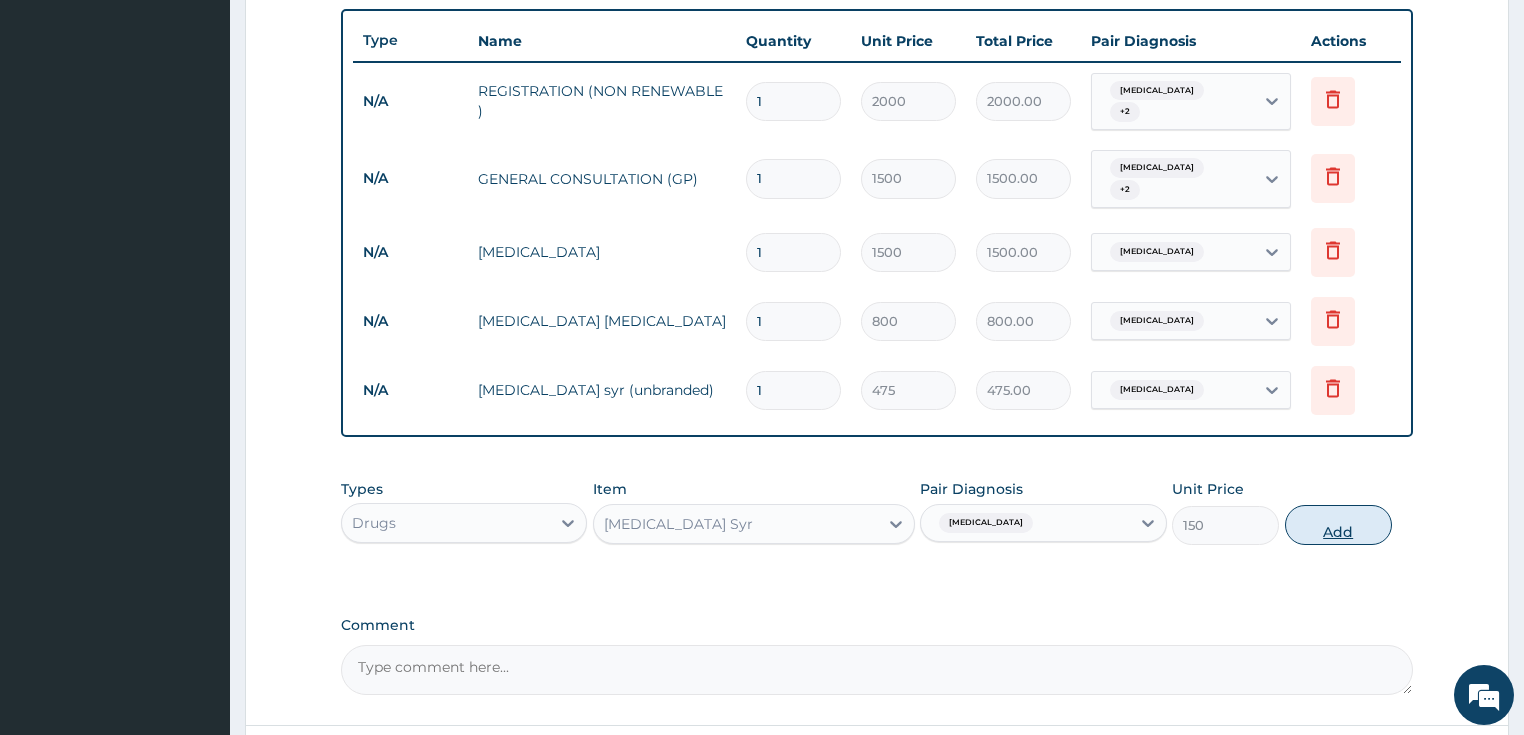 click on "Add" at bounding box center [1338, 525] 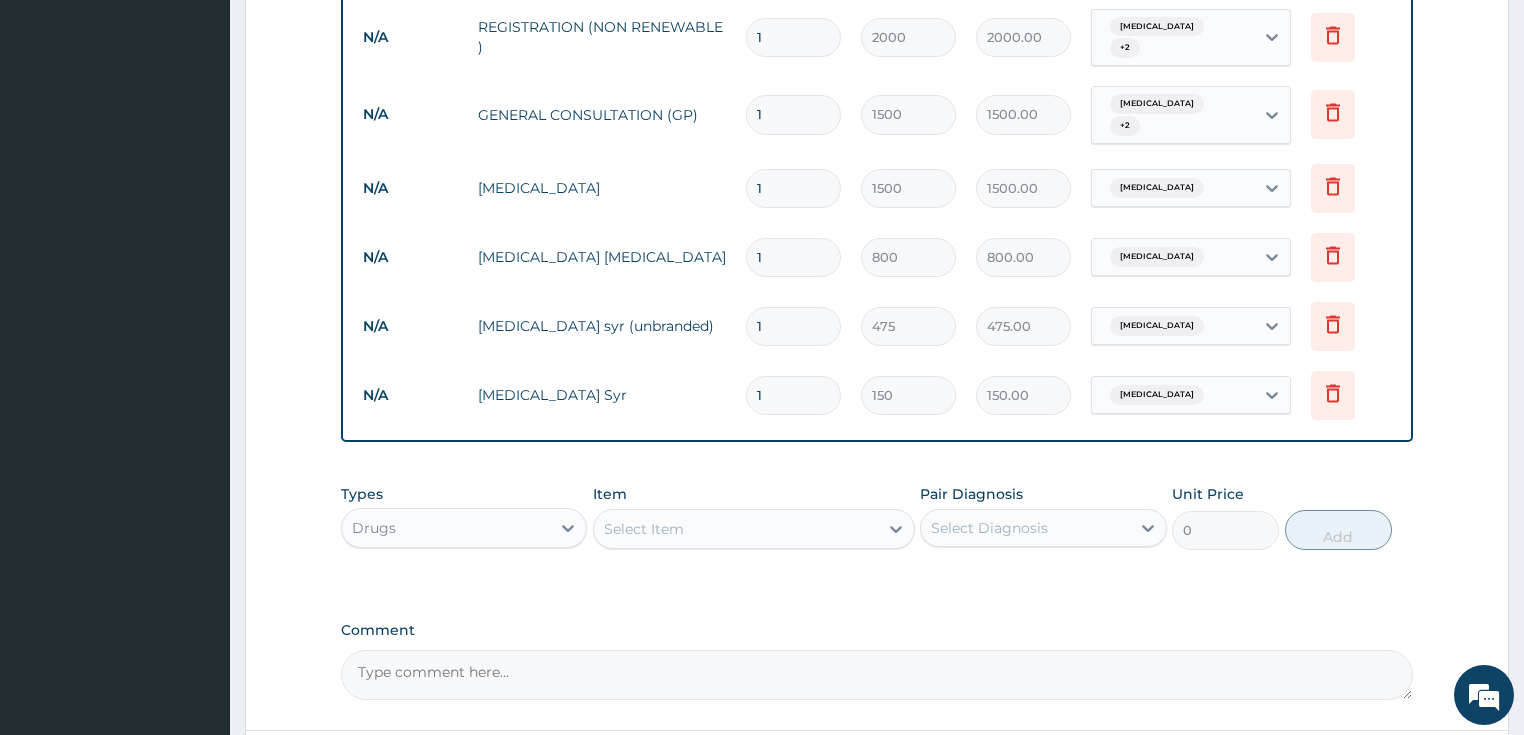 scroll, scrollTop: 800, scrollLeft: 0, axis: vertical 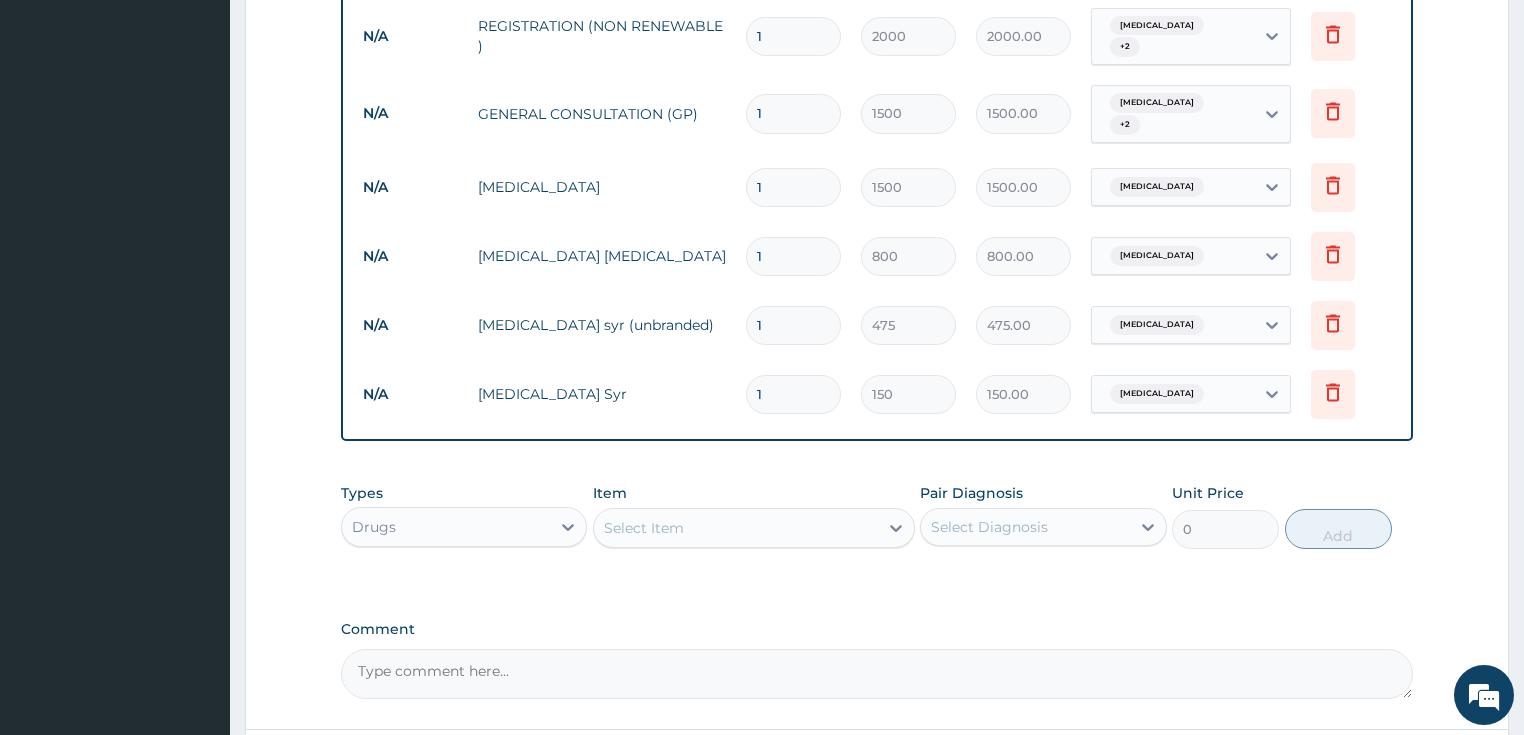 click on "Select Item" at bounding box center (736, 528) 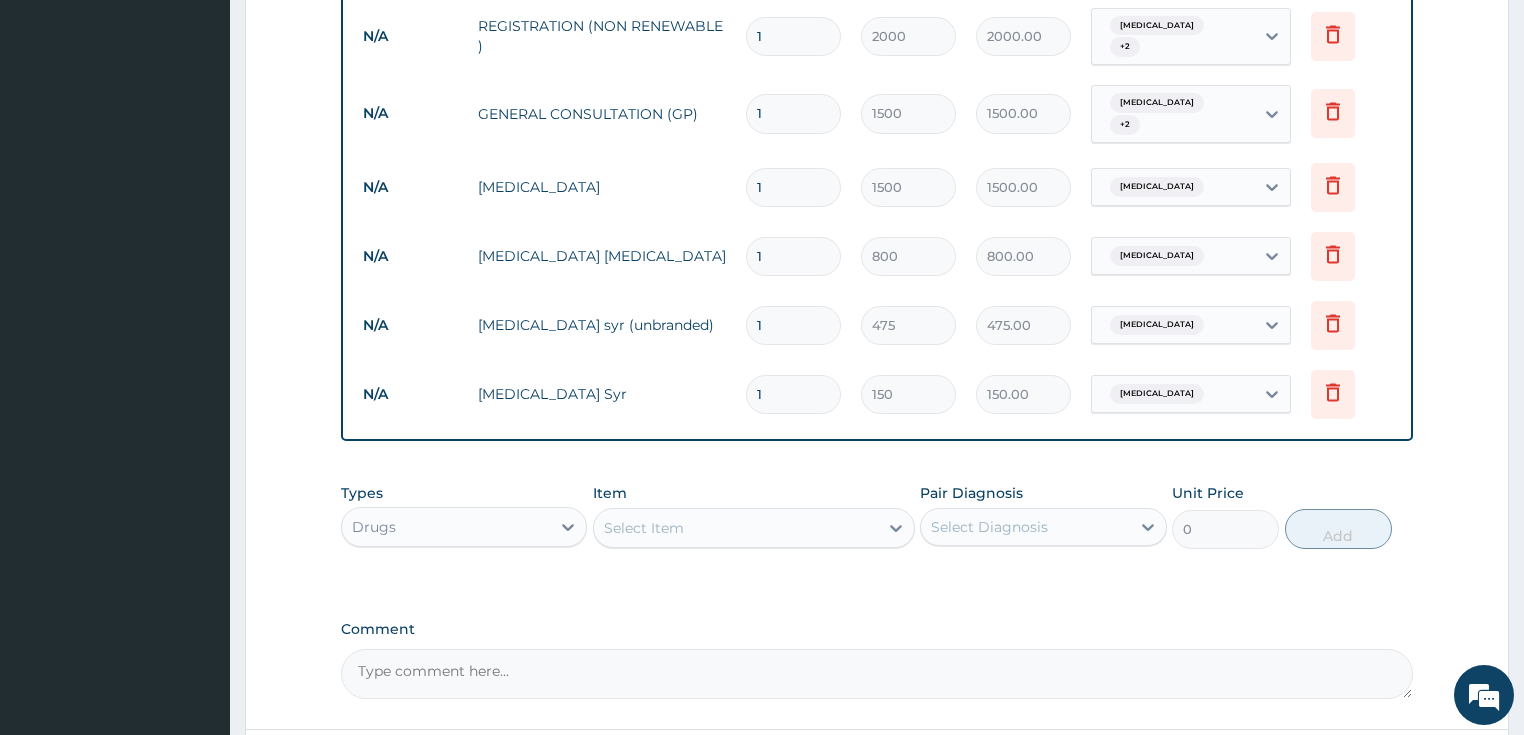 click on "Select Item" at bounding box center (736, 528) 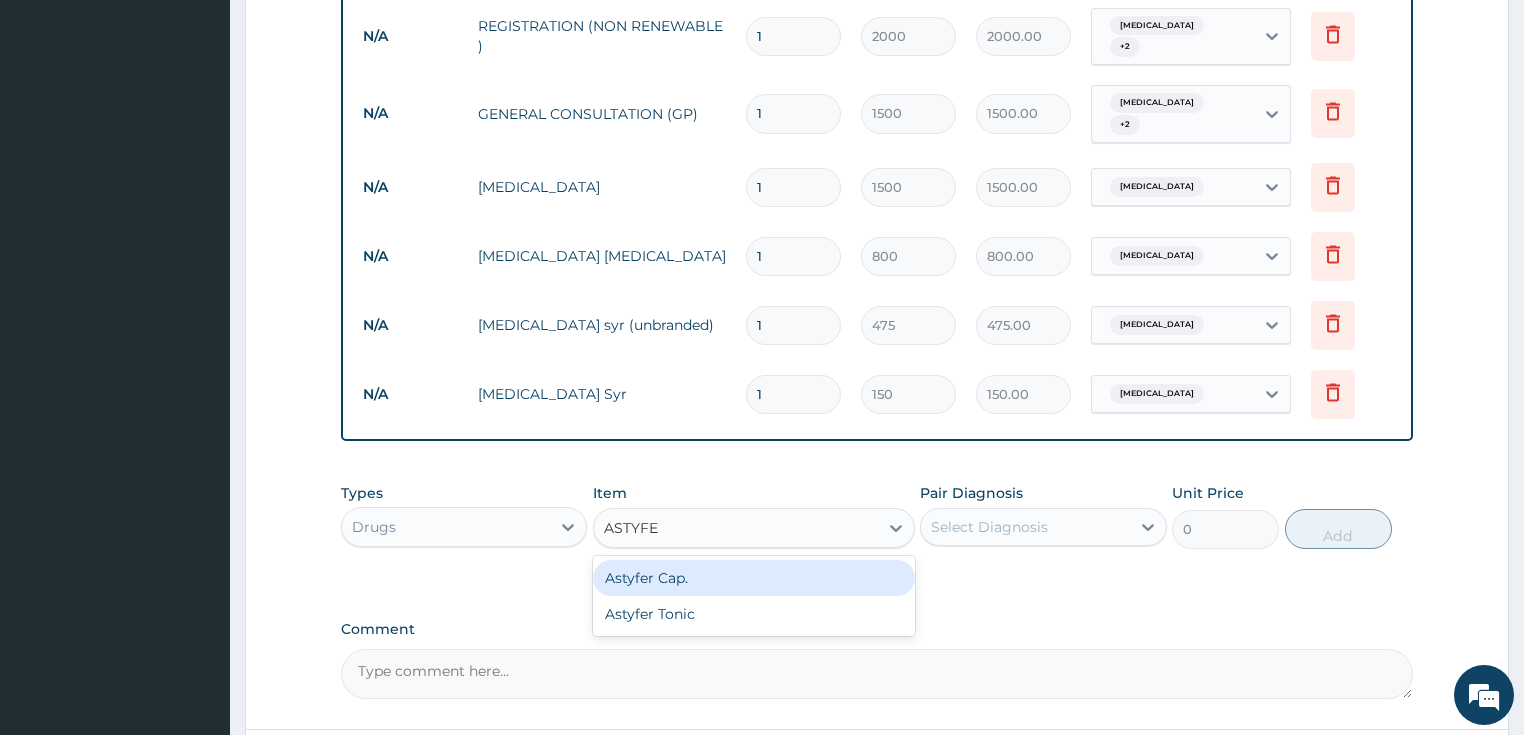 type on "ASTYFER" 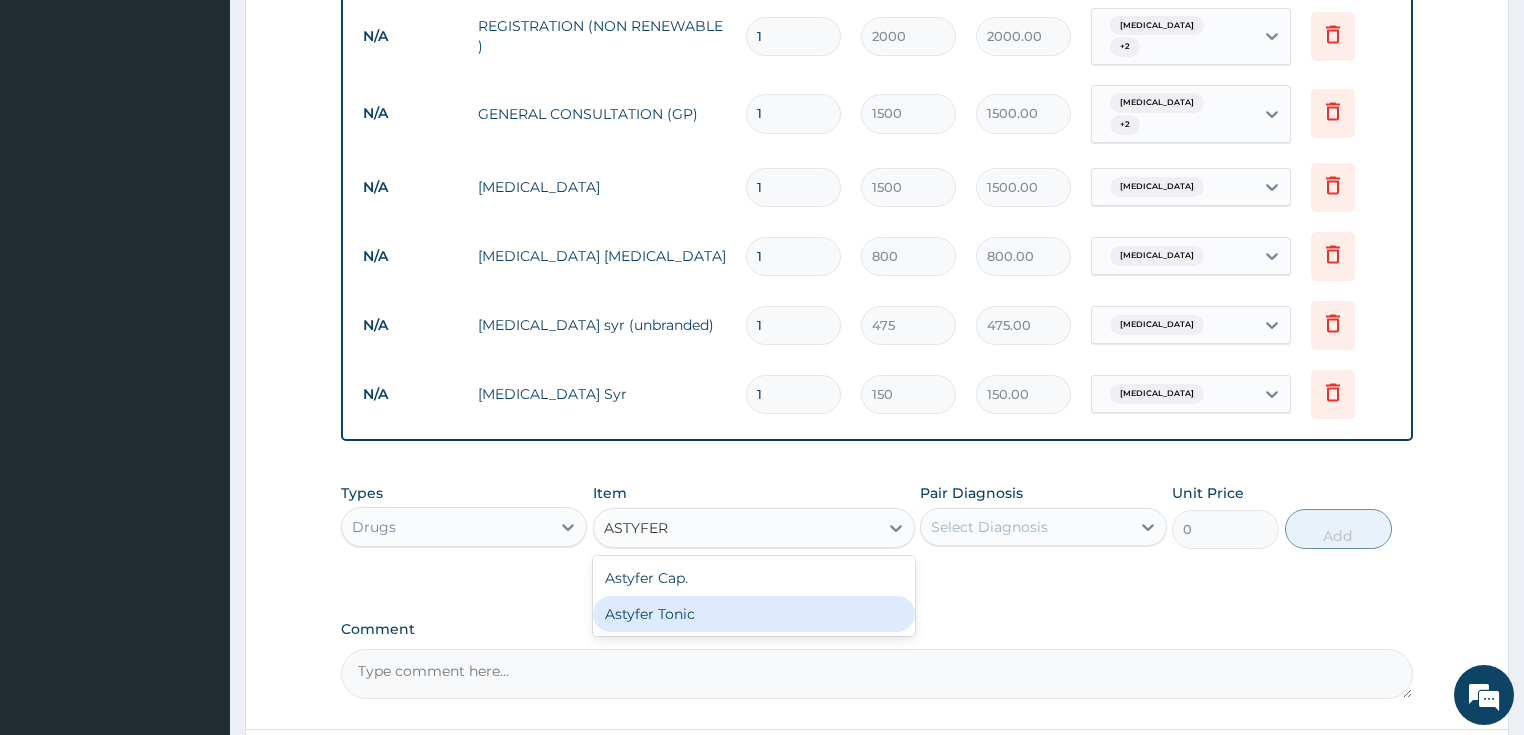 click on "Astyfer Tonic" at bounding box center (754, 614) 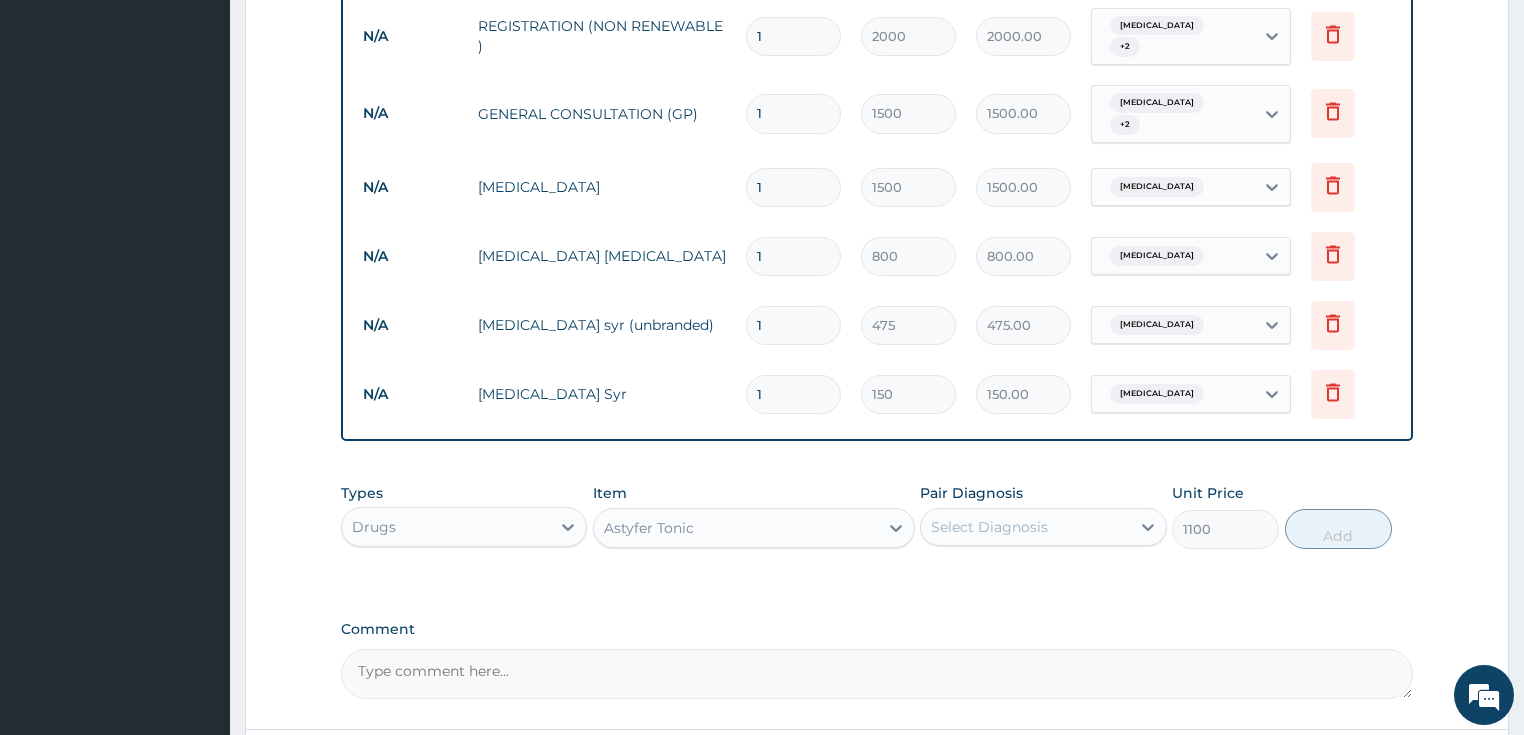 click on "Select Diagnosis" at bounding box center [989, 527] 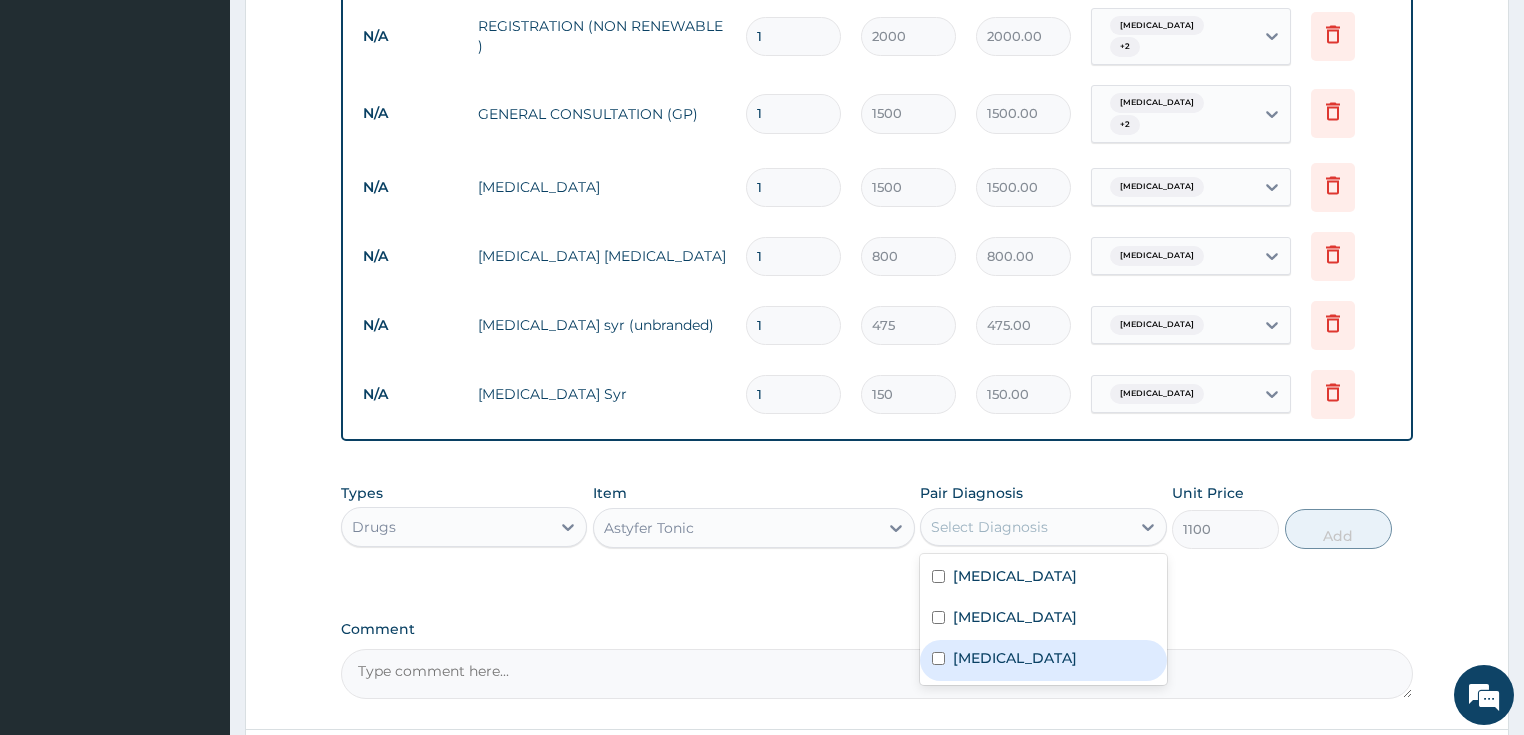 click on "Sepsis" at bounding box center (1043, 660) 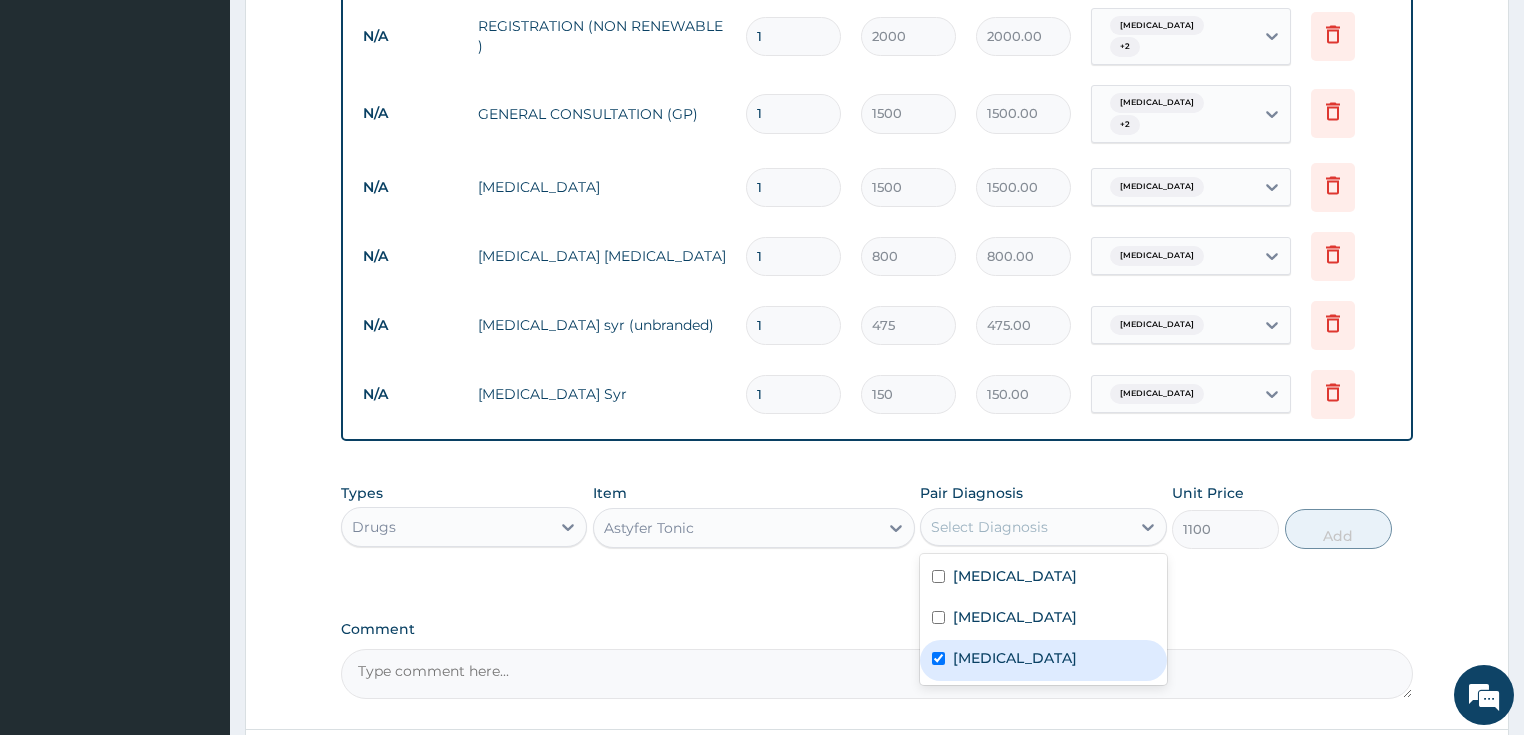 checkbox on "true" 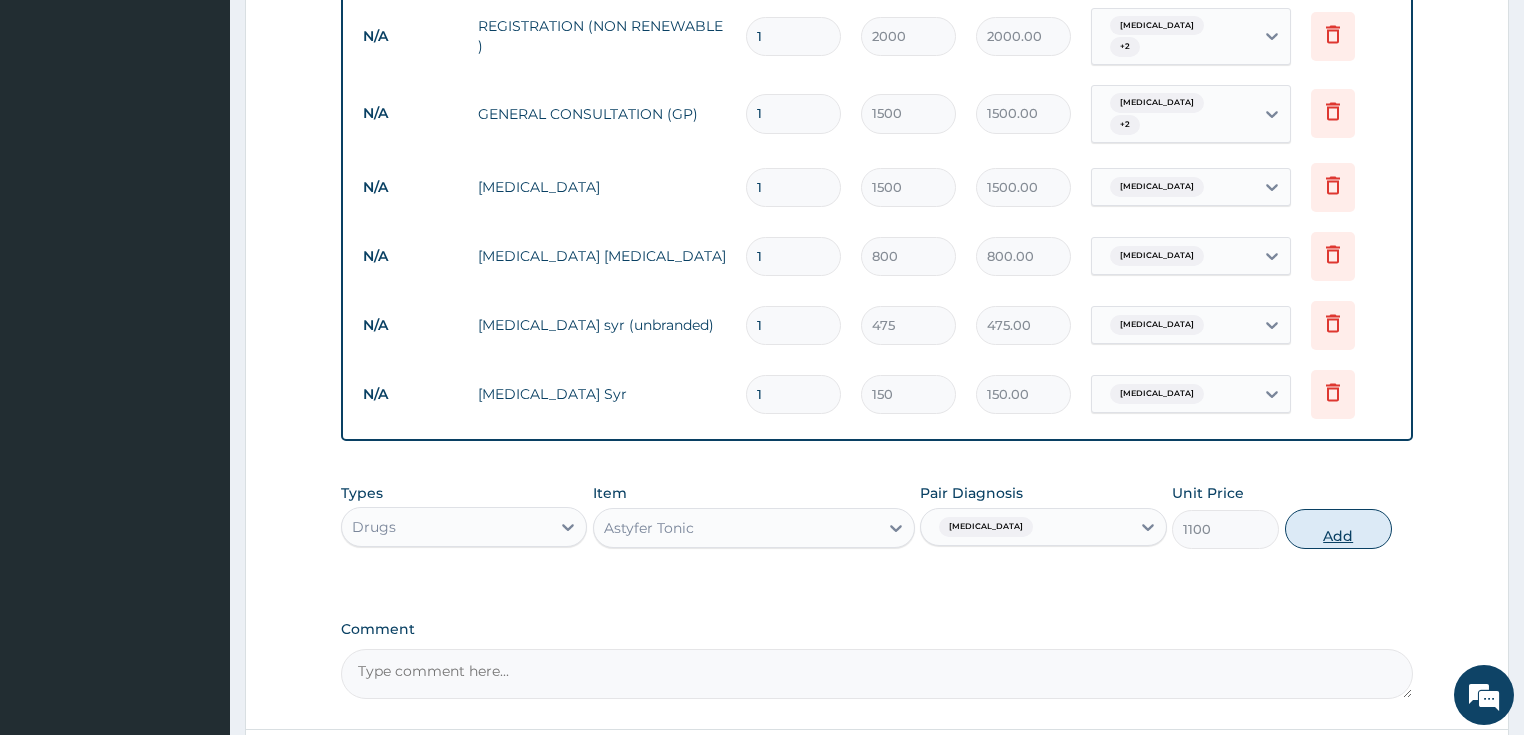 click on "Add" at bounding box center (1338, 529) 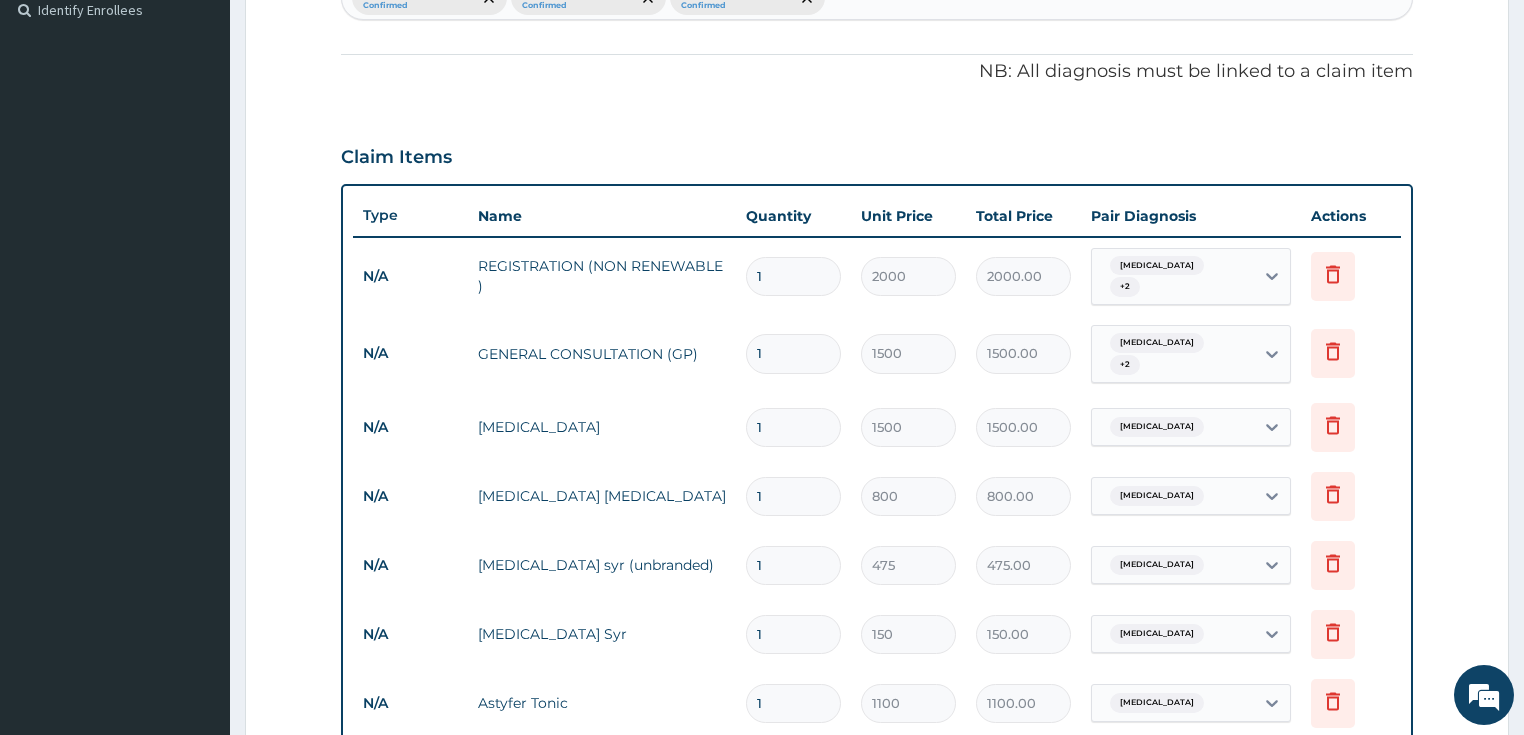 scroll, scrollTop: 240, scrollLeft: 0, axis: vertical 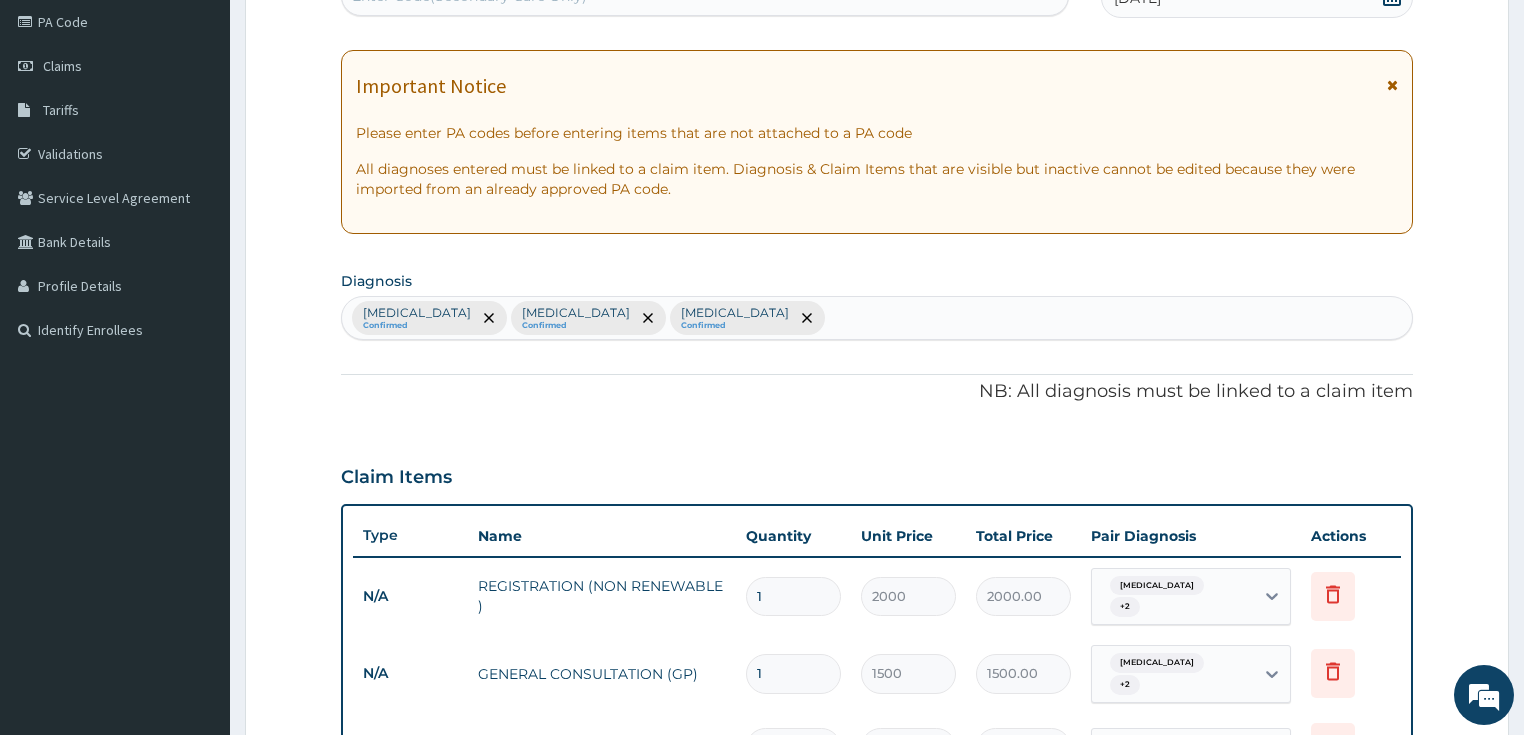click on "Malaria Confirmed Upper respiratory infection Confirmed Sepsis Confirmed" at bounding box center (877, 318) 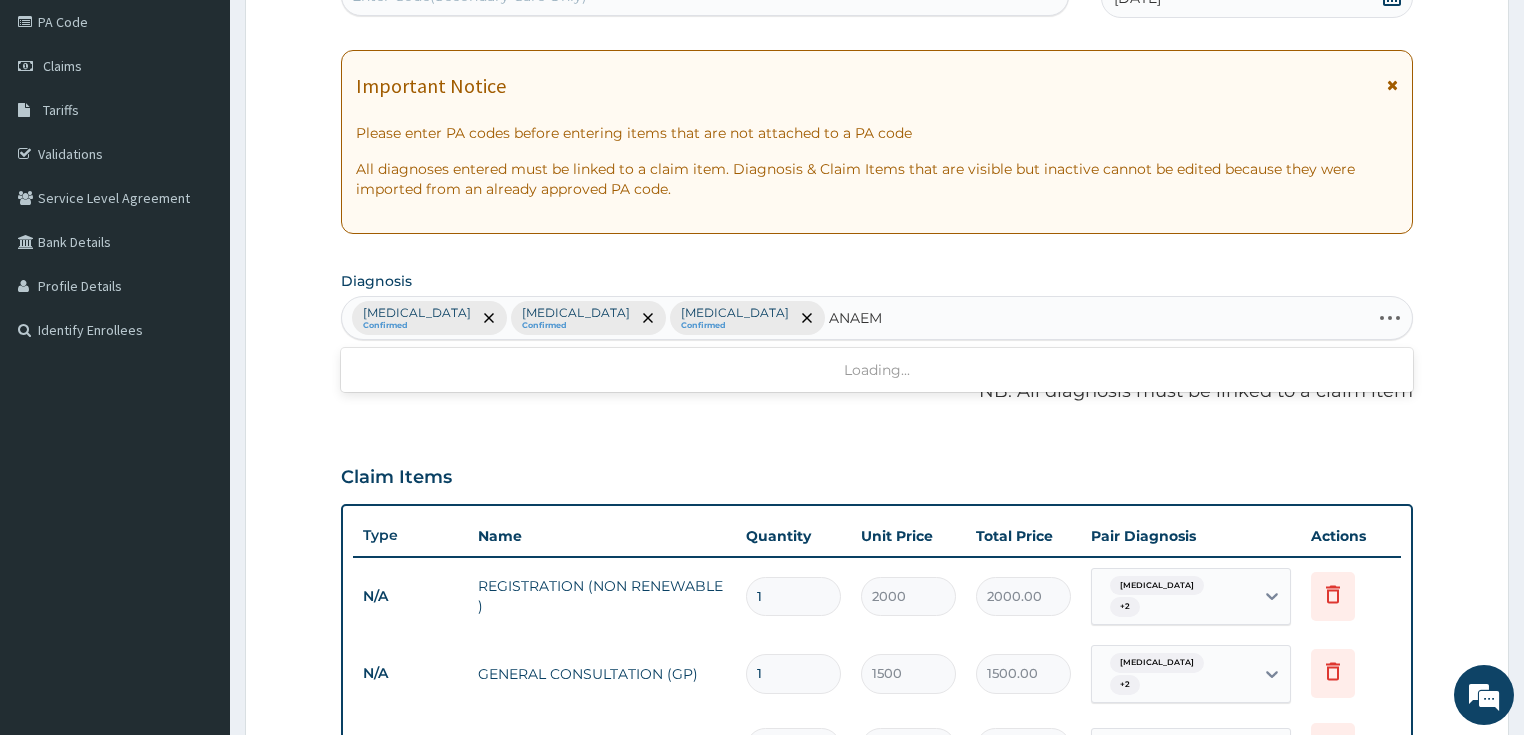type on "ANAEMI" 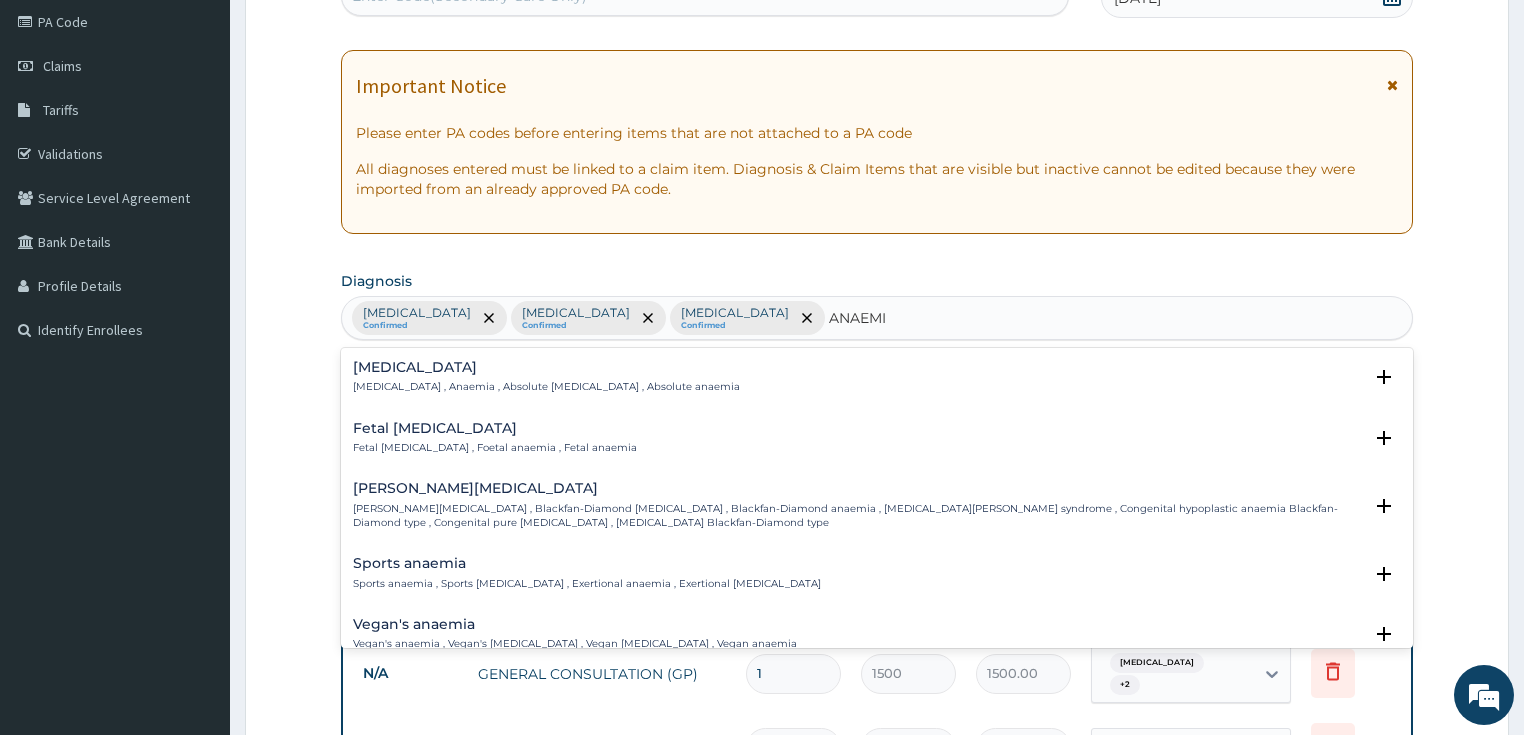 click on "Anemia Anemia , Anaemia , Absolute anemia , Absolute anaemia" at bounding box center (546, 377) 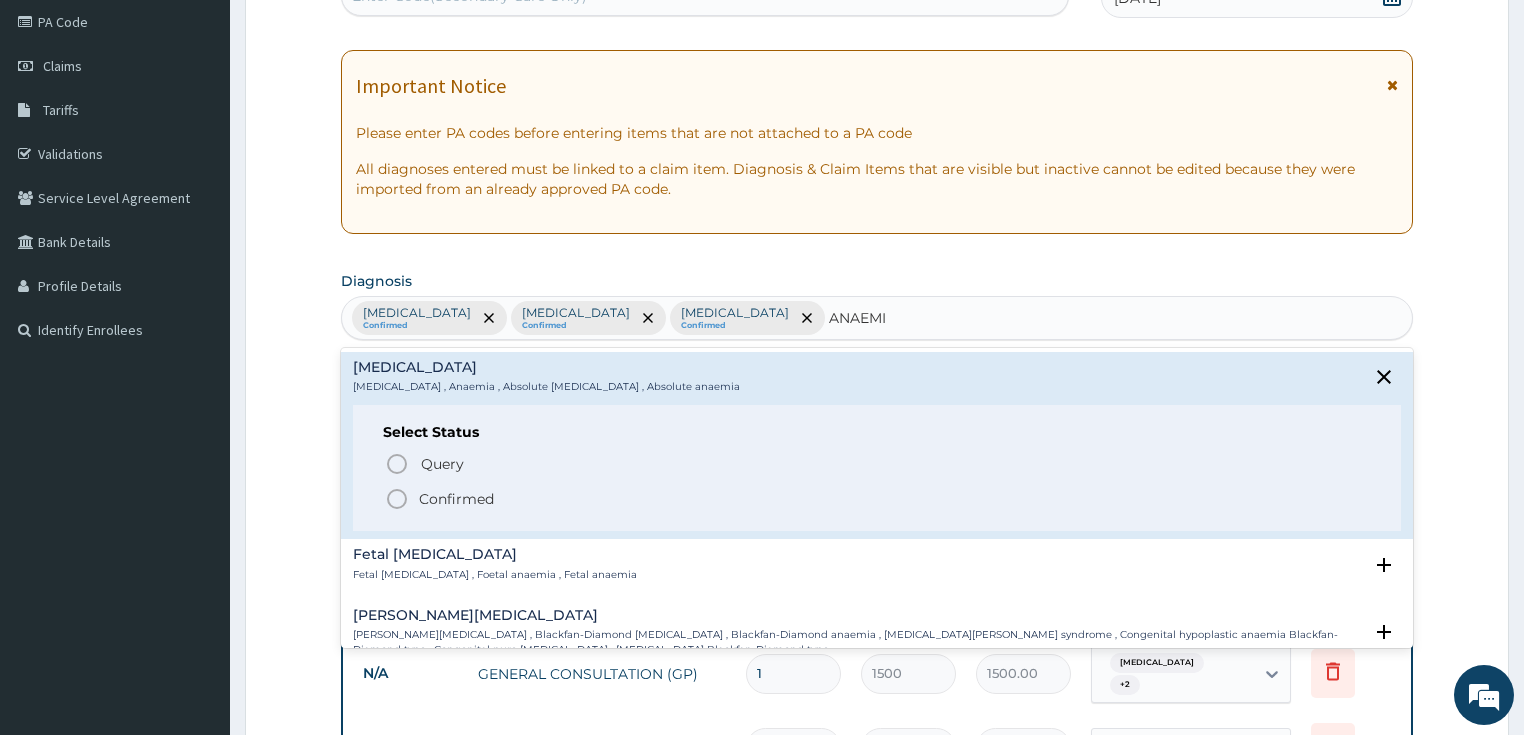 click on "Confirmed" at bounding box center [456, 499] 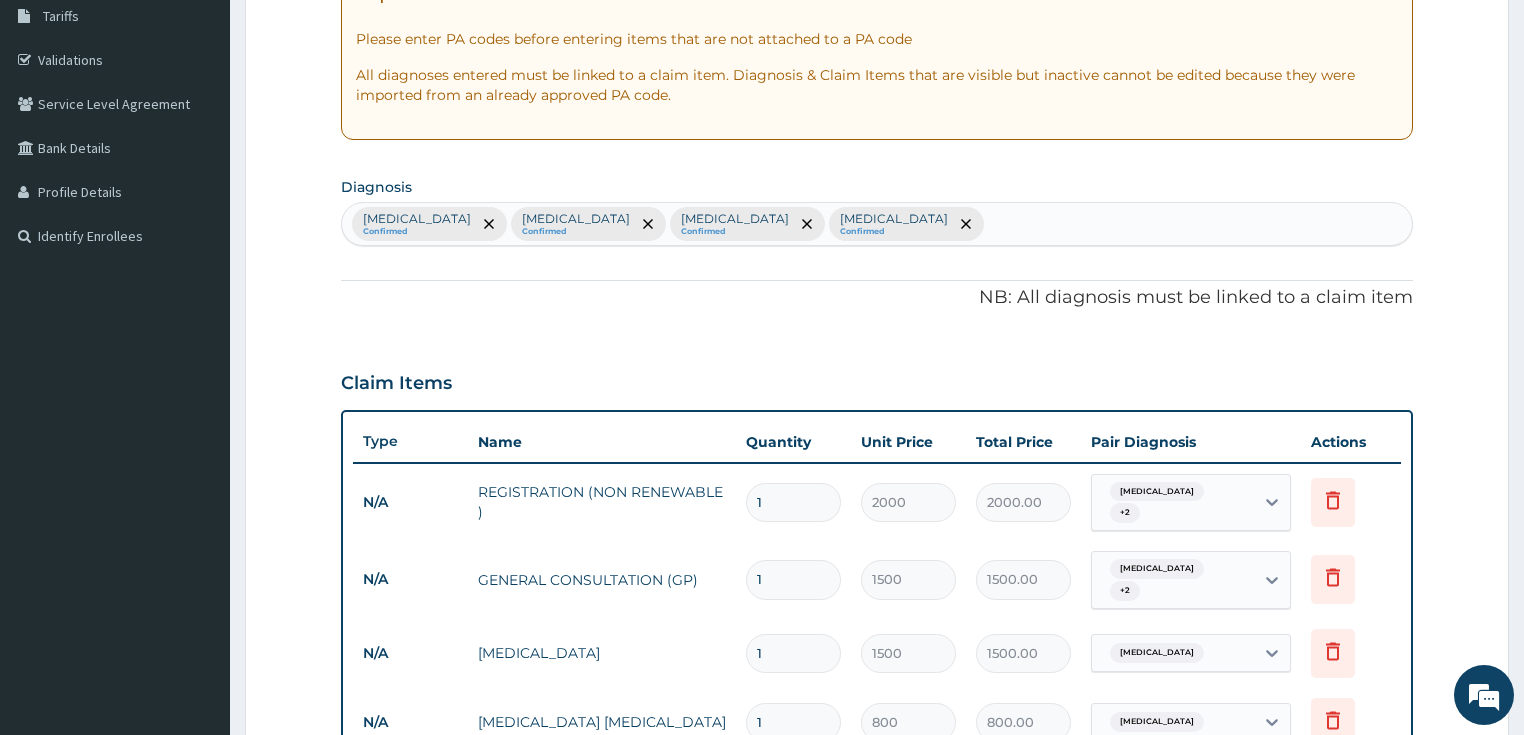 scroll, scrollTop: 640, scrollLeft: 0, axis: vertical 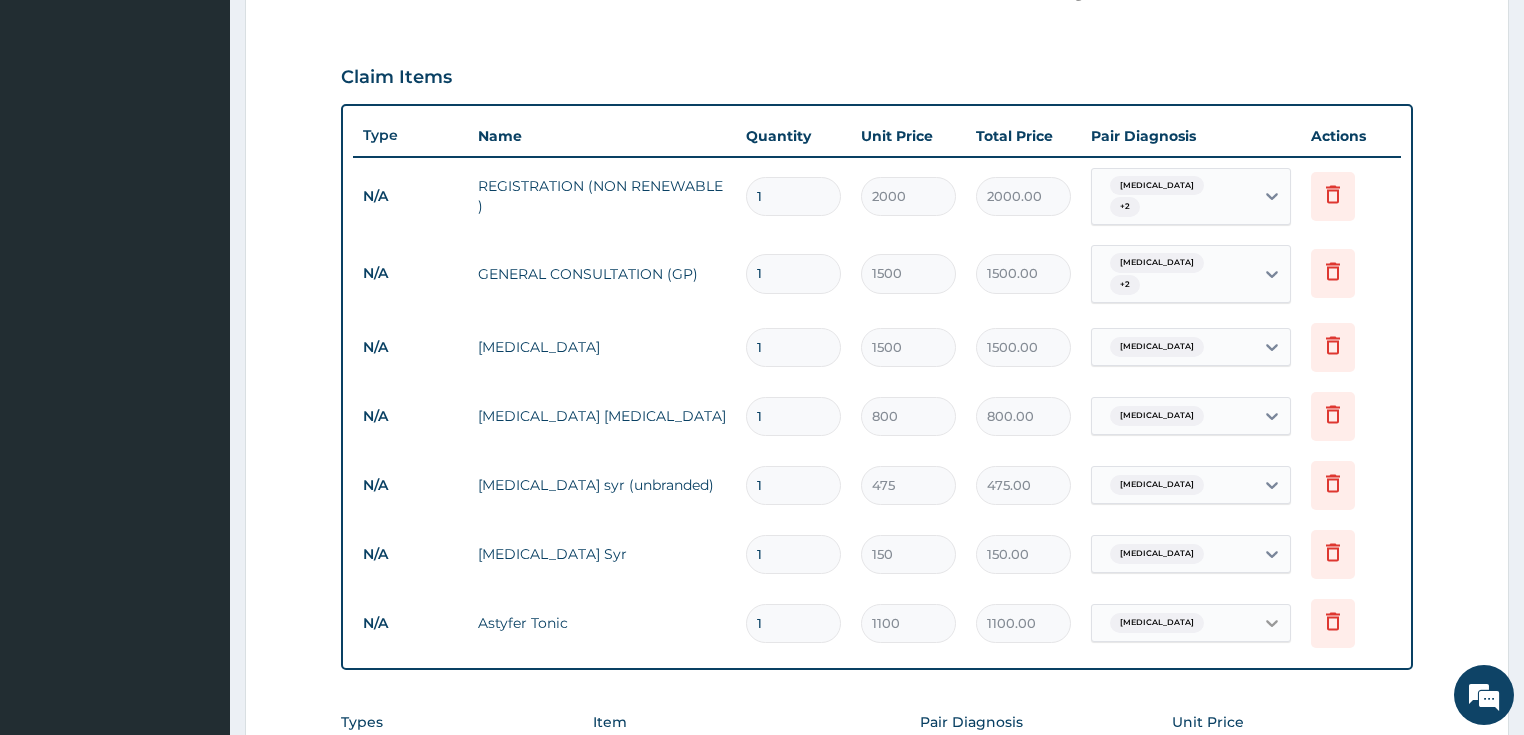 click 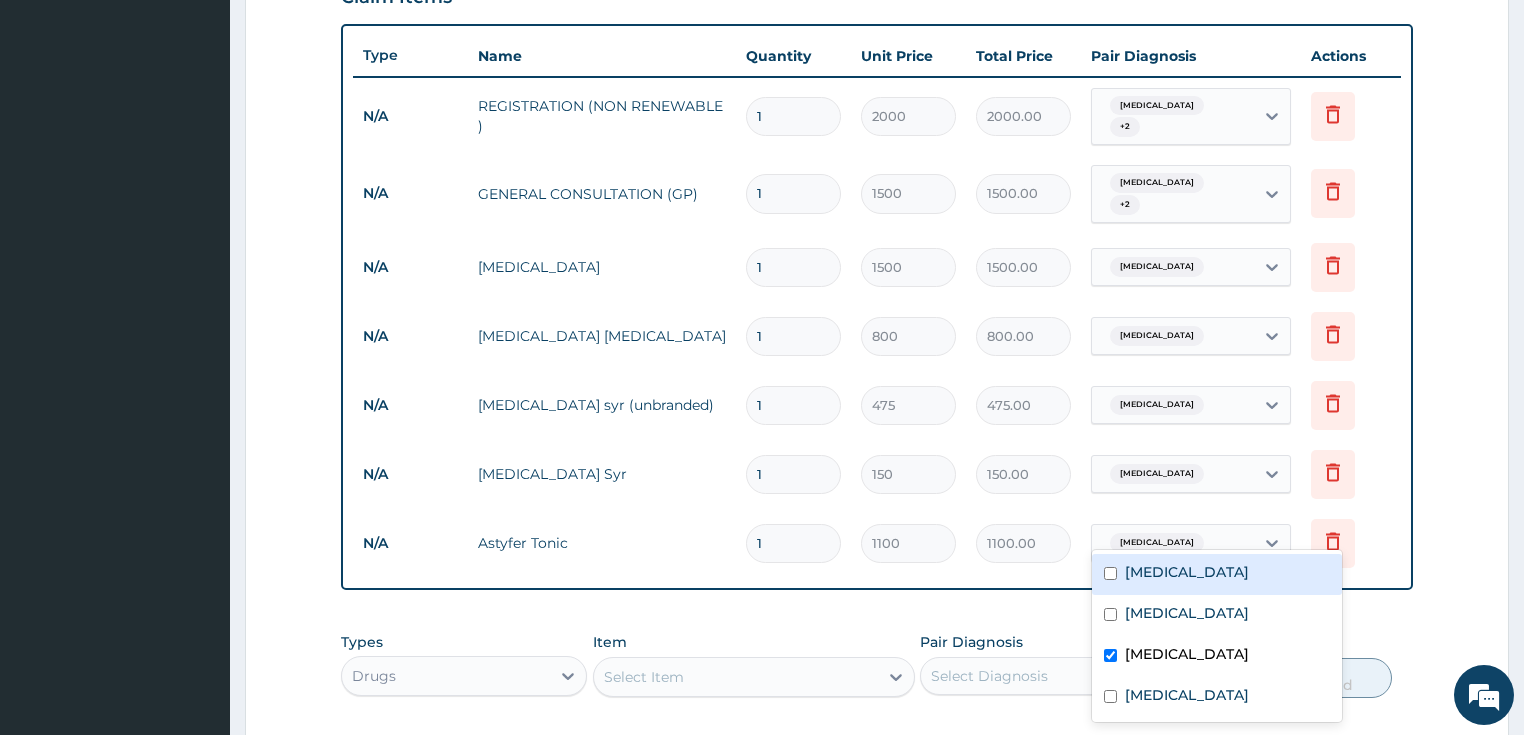 scroll, scrollTop: 880, scrollLeft: 0, axis: vertical 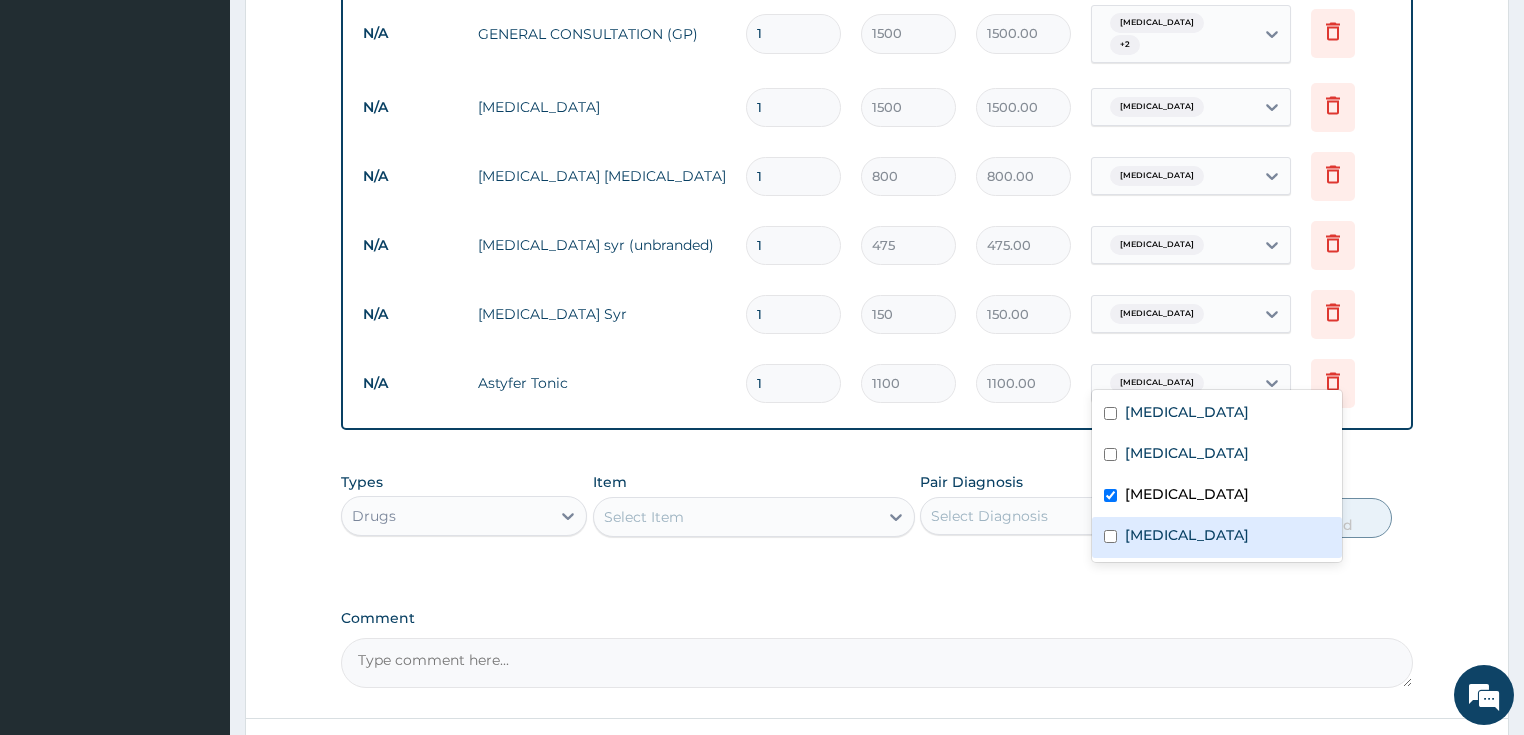 click on "Anemia" at bounding box center (1187, 535) 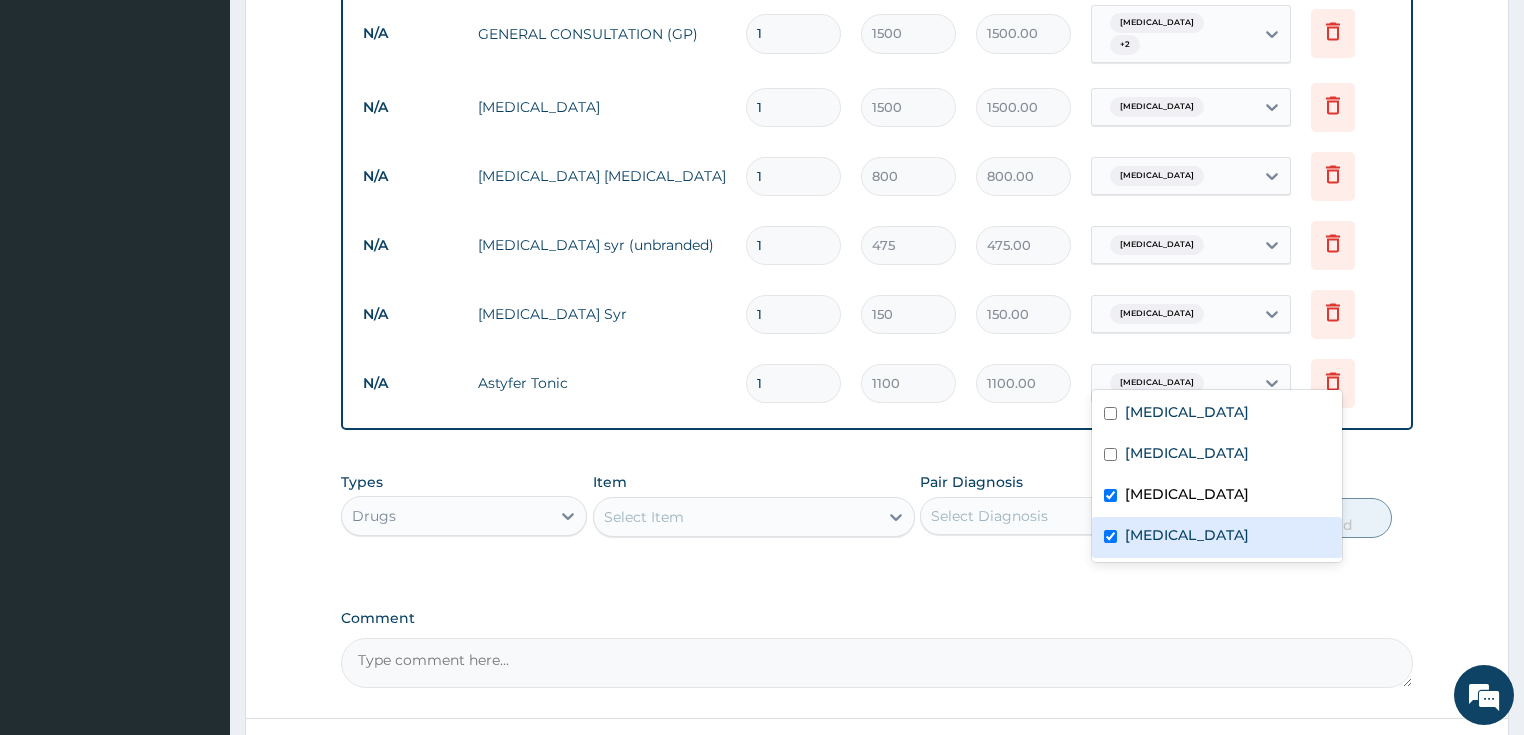 checkbox on "true" 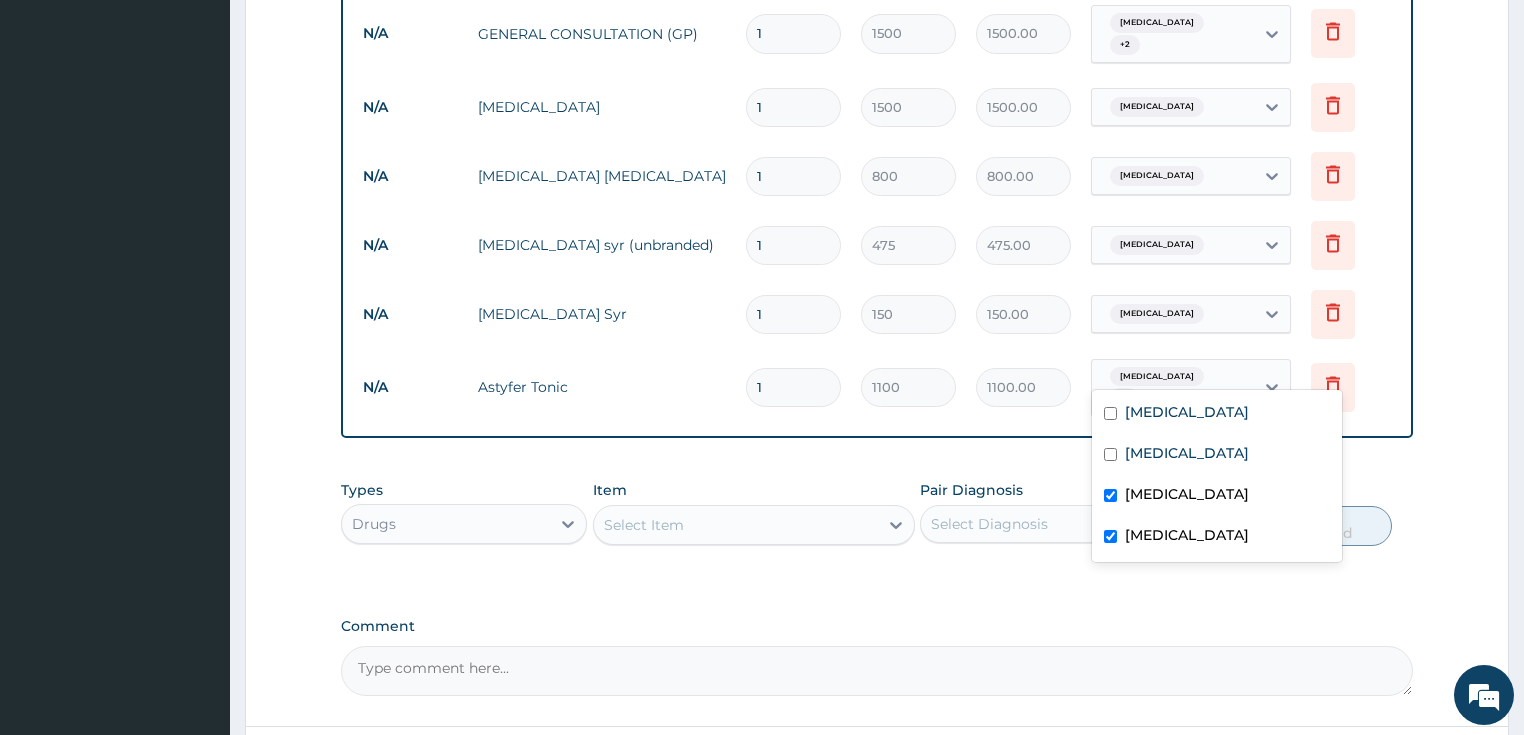 click on "Sepsis" at bounding box center (1187, 494) 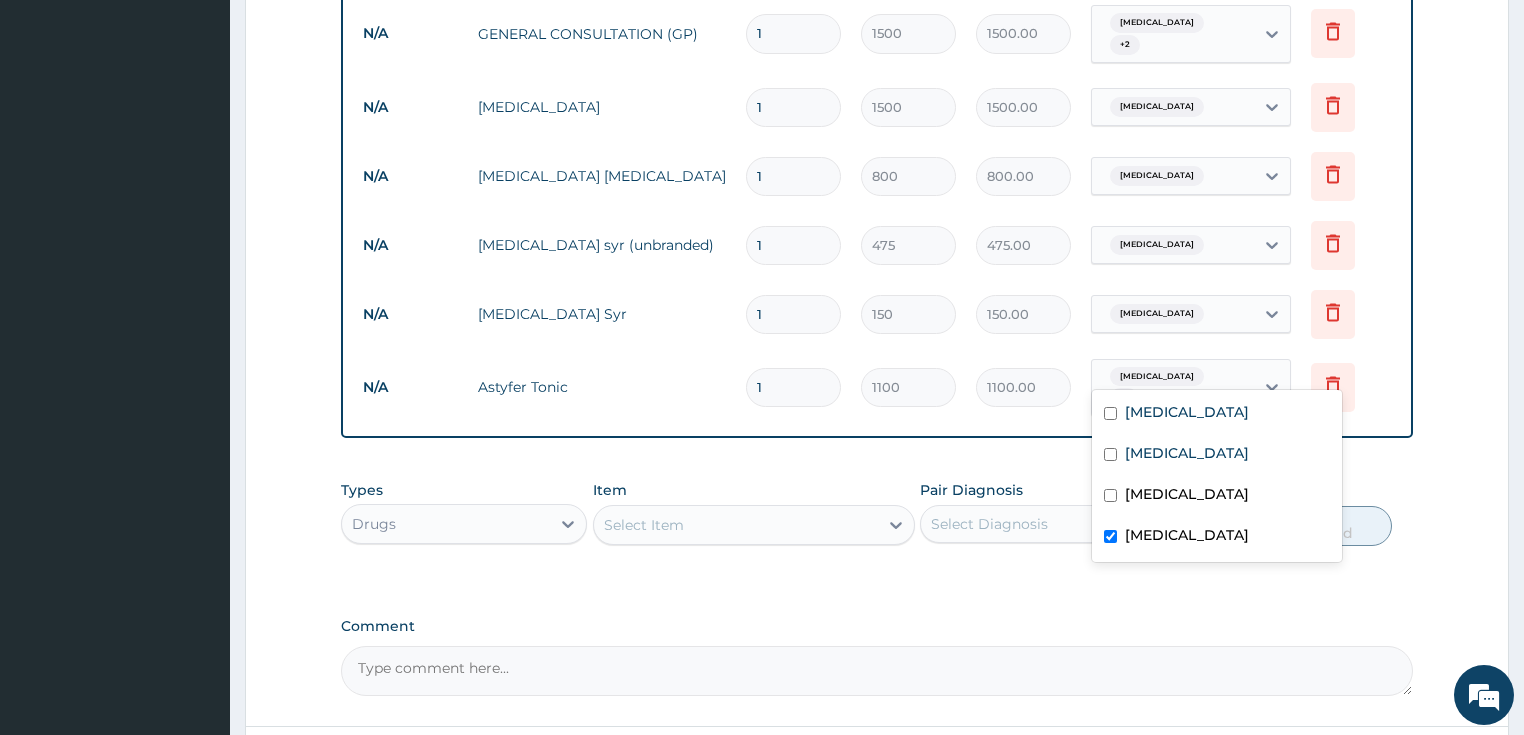 checkbox on "false" 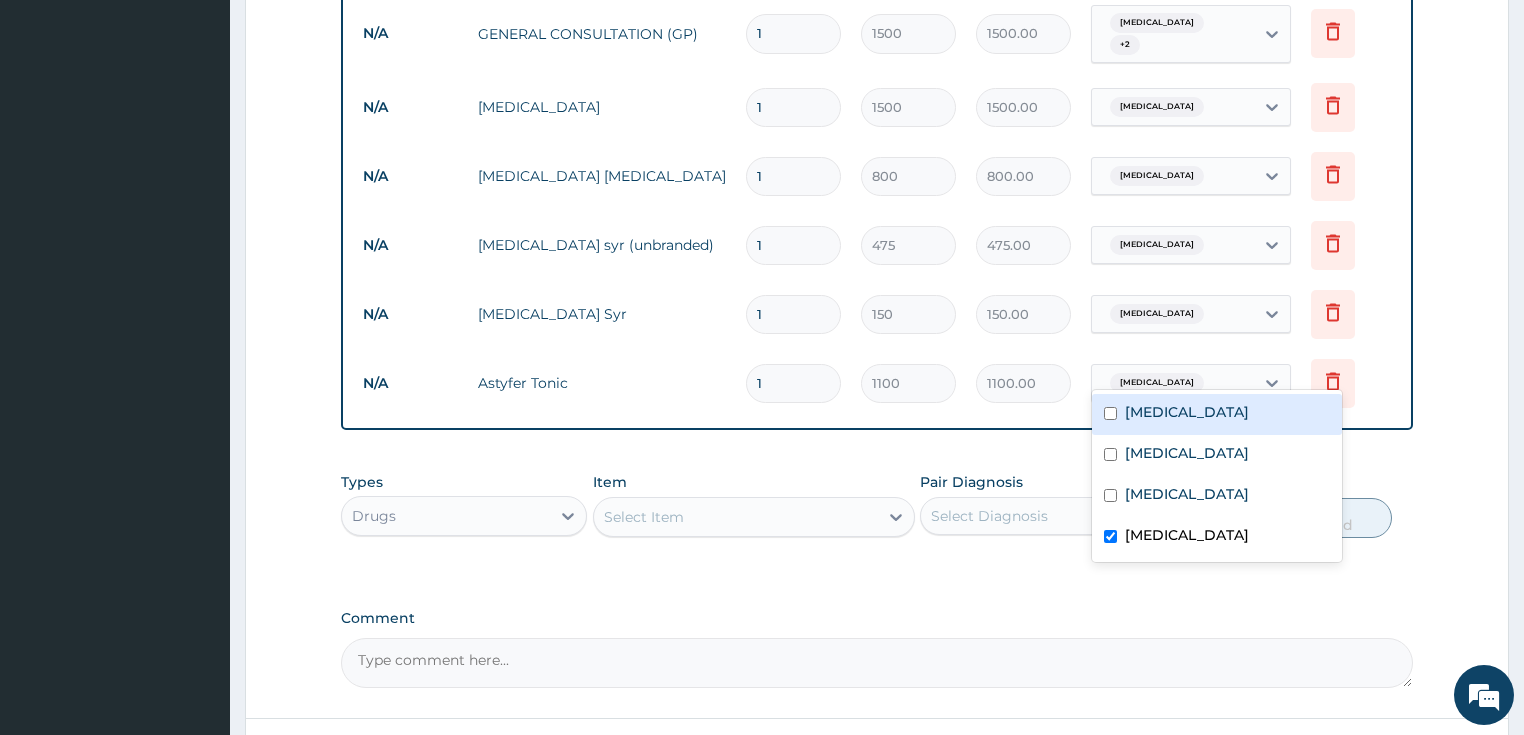 click on "Step  2  of 2 PA Code / Prescription Code Enter Code(Secondary Care Only) Encounter Date 10-07-2025 Important Notice Please enter PA codes before entering items that are not attached to a PA code   All diagnoses entered must be linked to a claim item. Diagnosis & Claim Items that are visible but inactive cannot be edited because they were imported from an already approved PA code. Diagnosis Malaria Confirmed Upper respiratory infection Confirmed Sepsis Confirmed Anemia Confirmed NB: All diagnosis must be linked to a claim item Claim Items Type Name Quantity Unit Price Total Price Pair Diagnosis Actions N/A REGISTRATION (NON RENEWABLE ) 1 2000 2000.00 Malaria  + 2 Delete N/A GENERAL CONSULTATION (GP) 1 1500 1500.00 Malaria  + 2 Delete N/A FULL BLOOD COUNT 1 1500 1500.00 Sepsis Delete N/A MALARIA PARASITE 1 800 800.00 Malaria Delete N/A Amoxil syr (unbranded) 1 475 475.00 Sepsis Delete N/A Paracetamol Syr 1 150 150.00 Malaria Delete N/A Astyfer Tonic 1 1100 1100.00 option Sepsis, deselected. Anemia Delete Types" at bounding box center [877, 28] 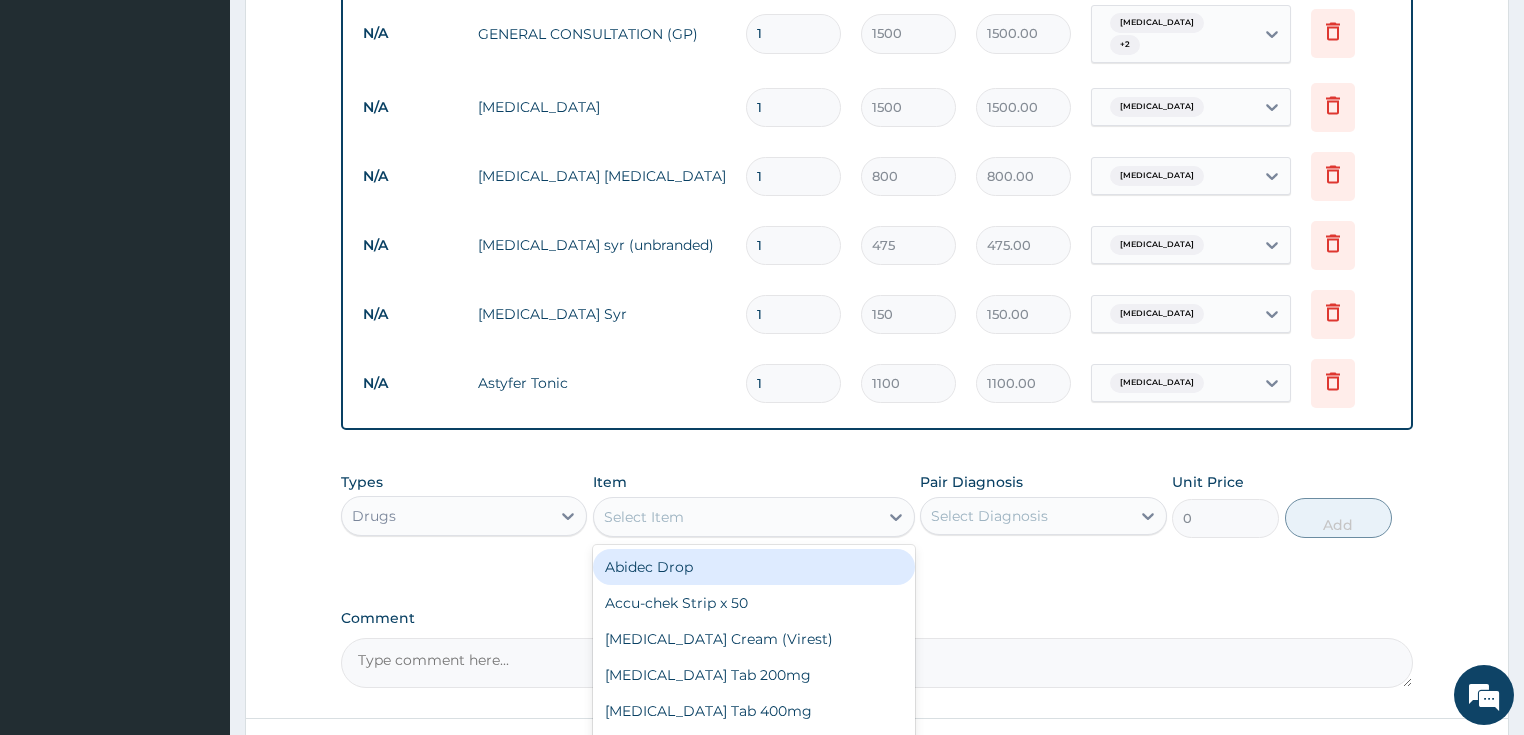 click on "Select Item" at bounding box center (736, 517) 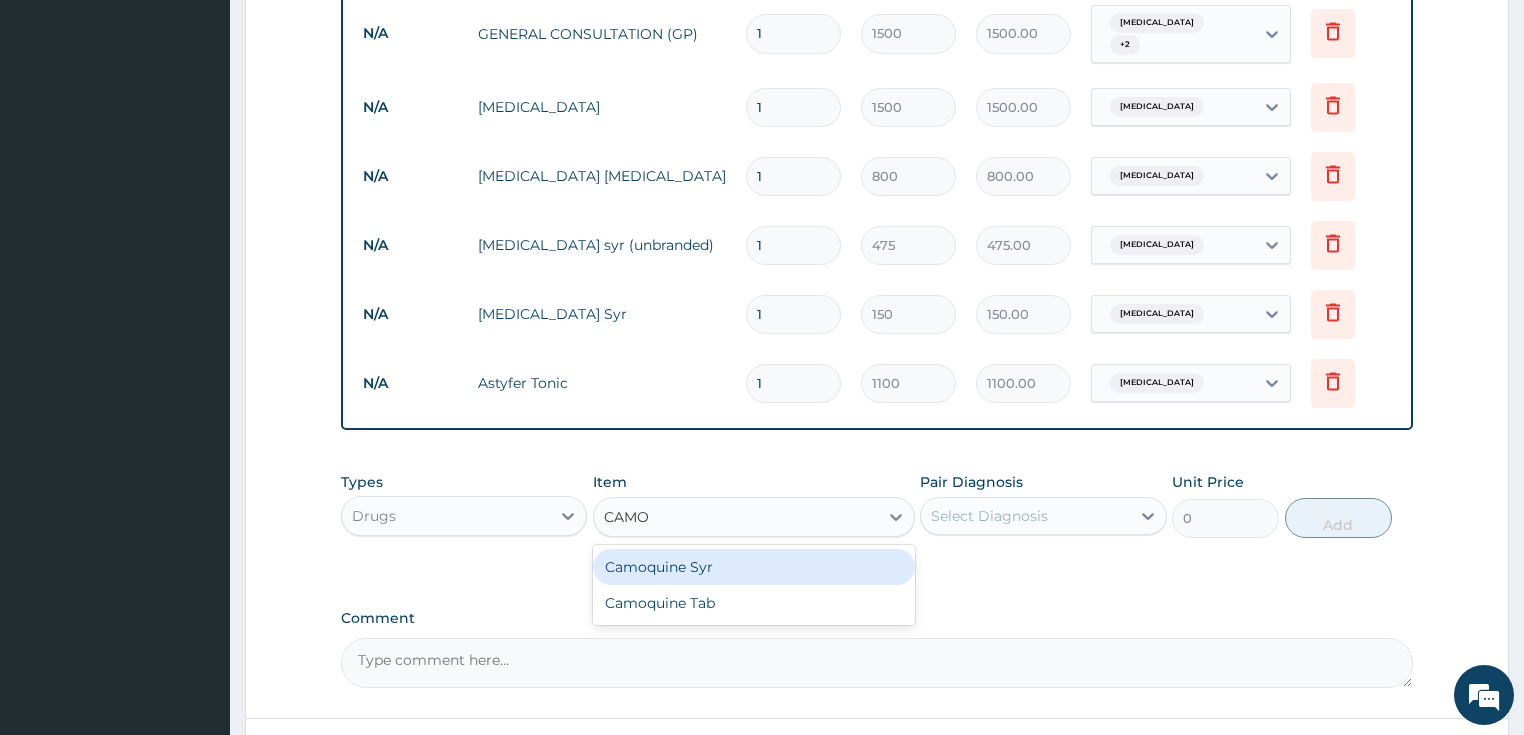 type on "CAMO" 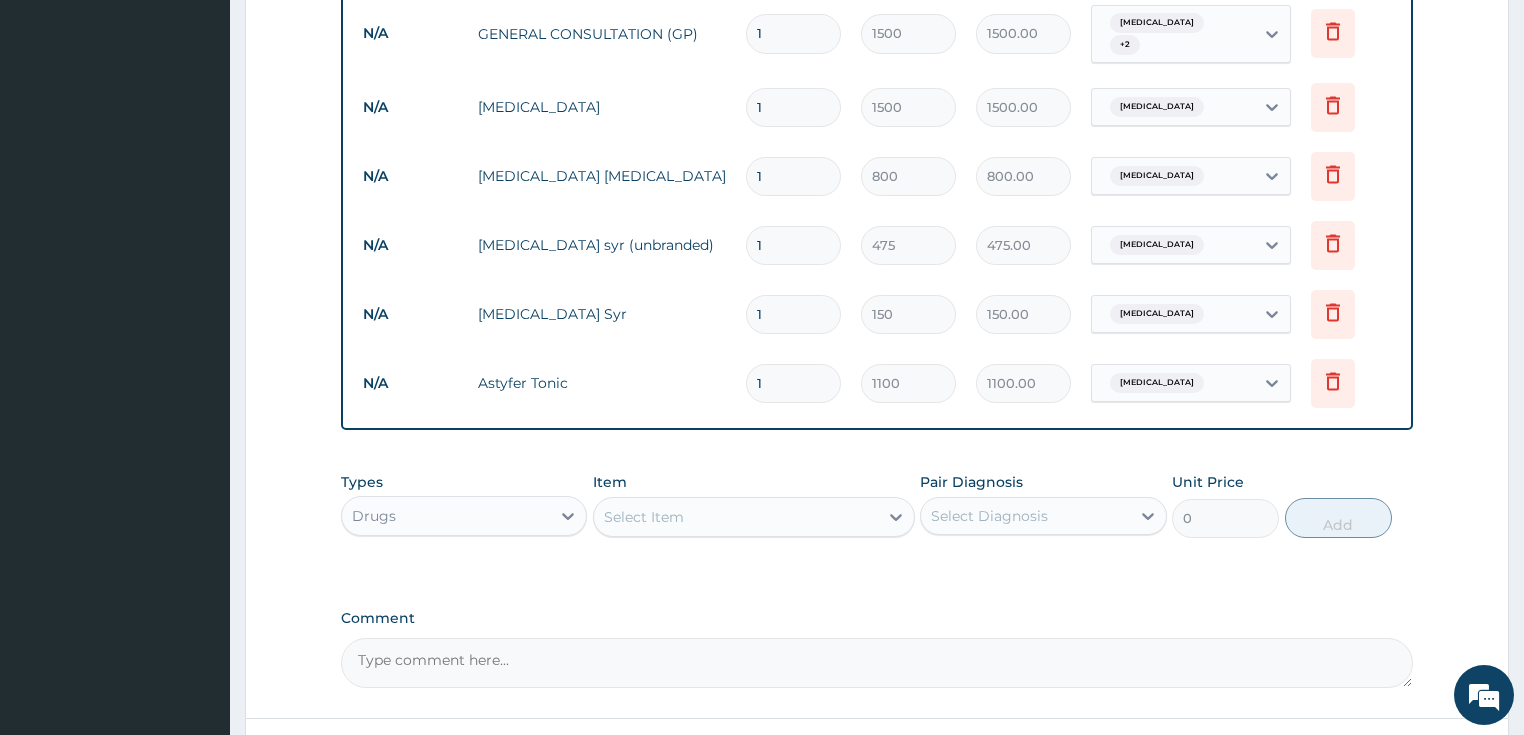 click on "Select Item" at bounding box center (736, 517) 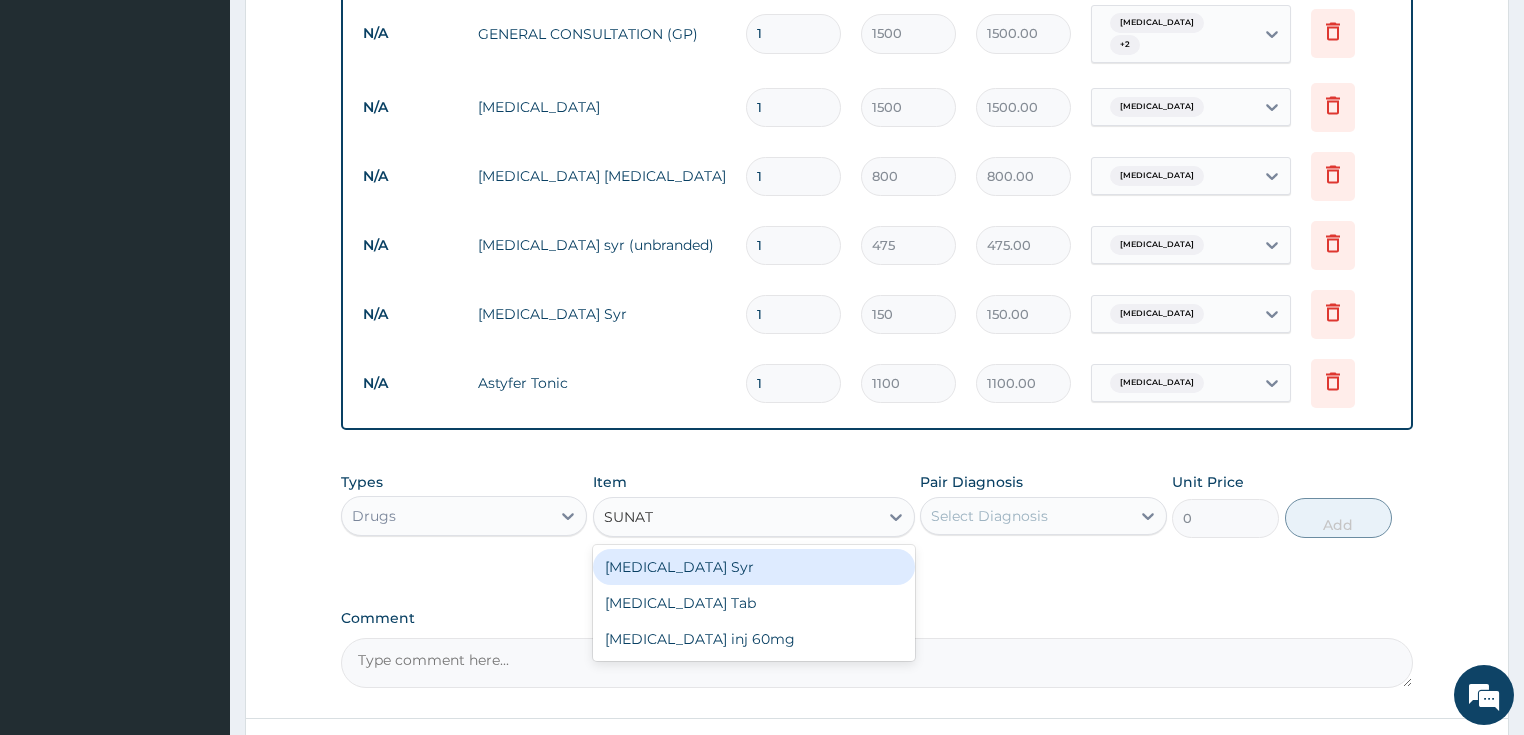 type on "SUNATE" 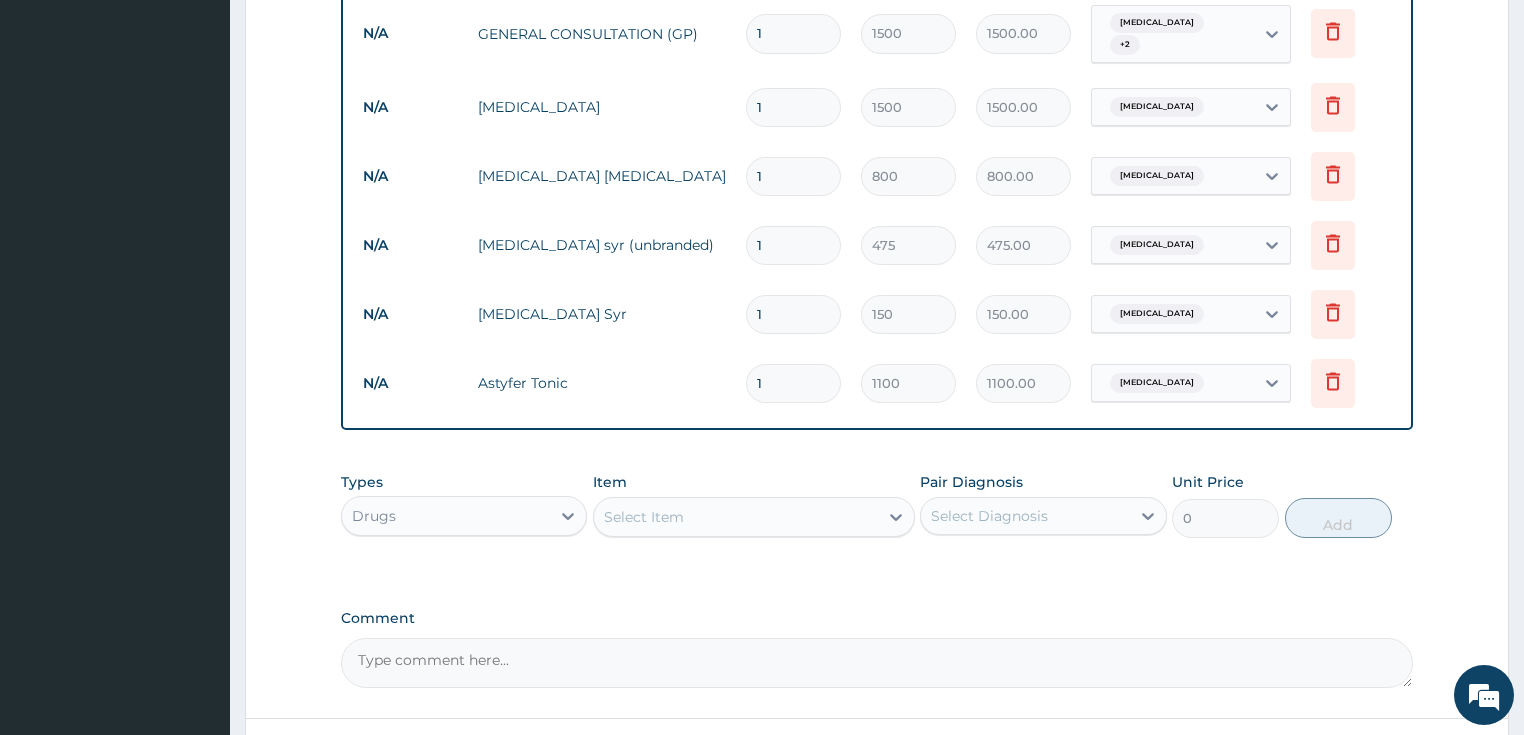 click on "Select Item" at bounding box center [736, 517] 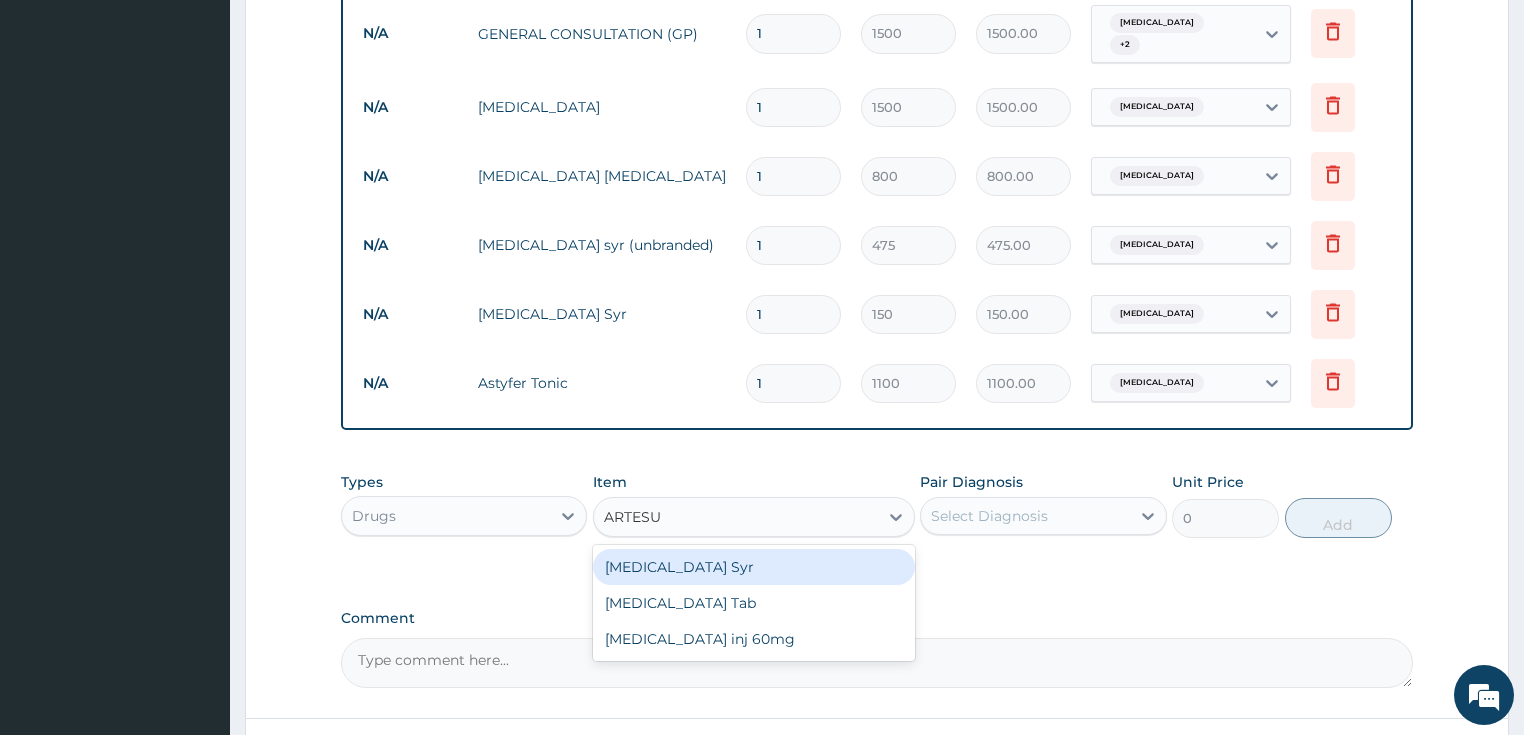 type on "ARTESUN" 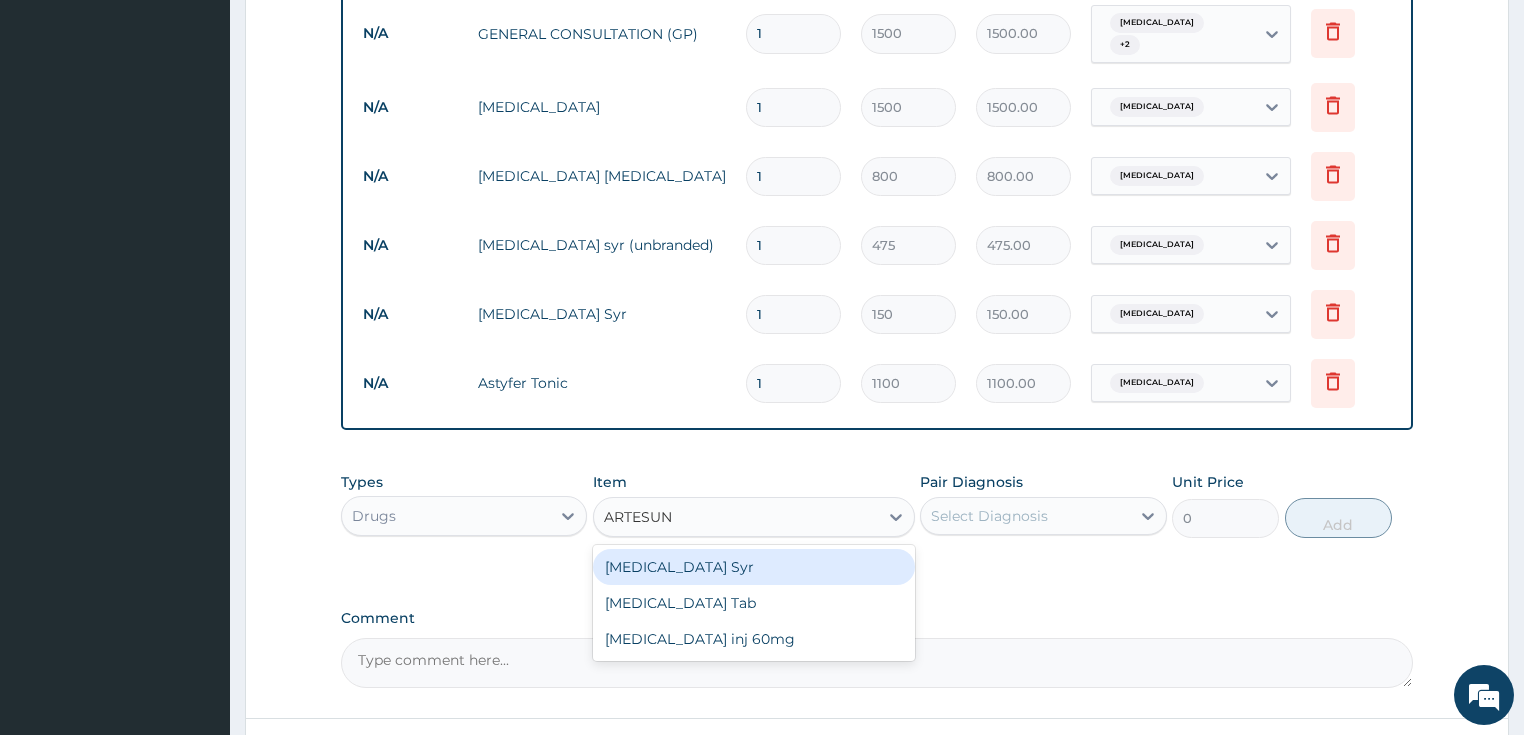 click on "Artesunate Syr" at bounding box center [754, 567] 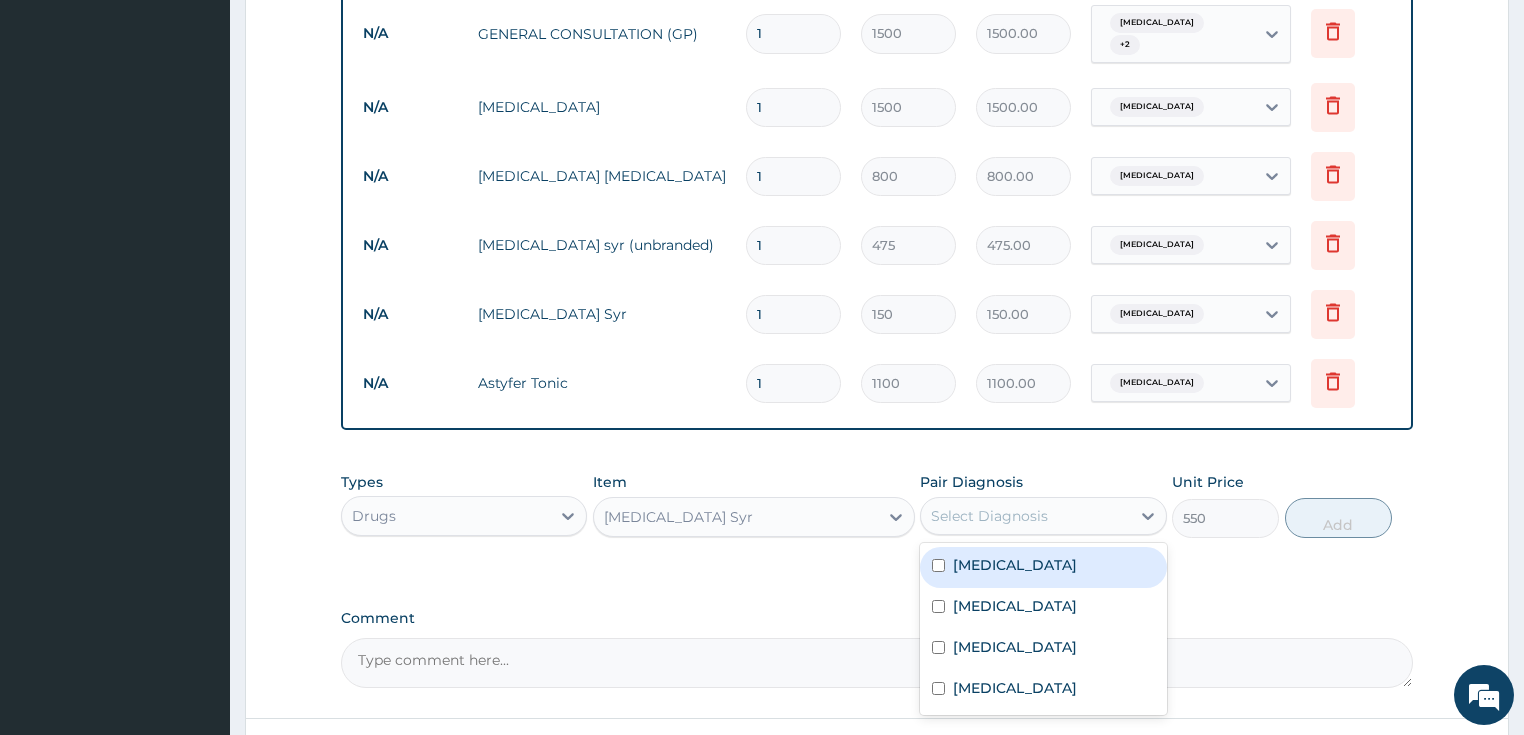 click on "Select Diagnosis" at bounding box center [1025, 516] 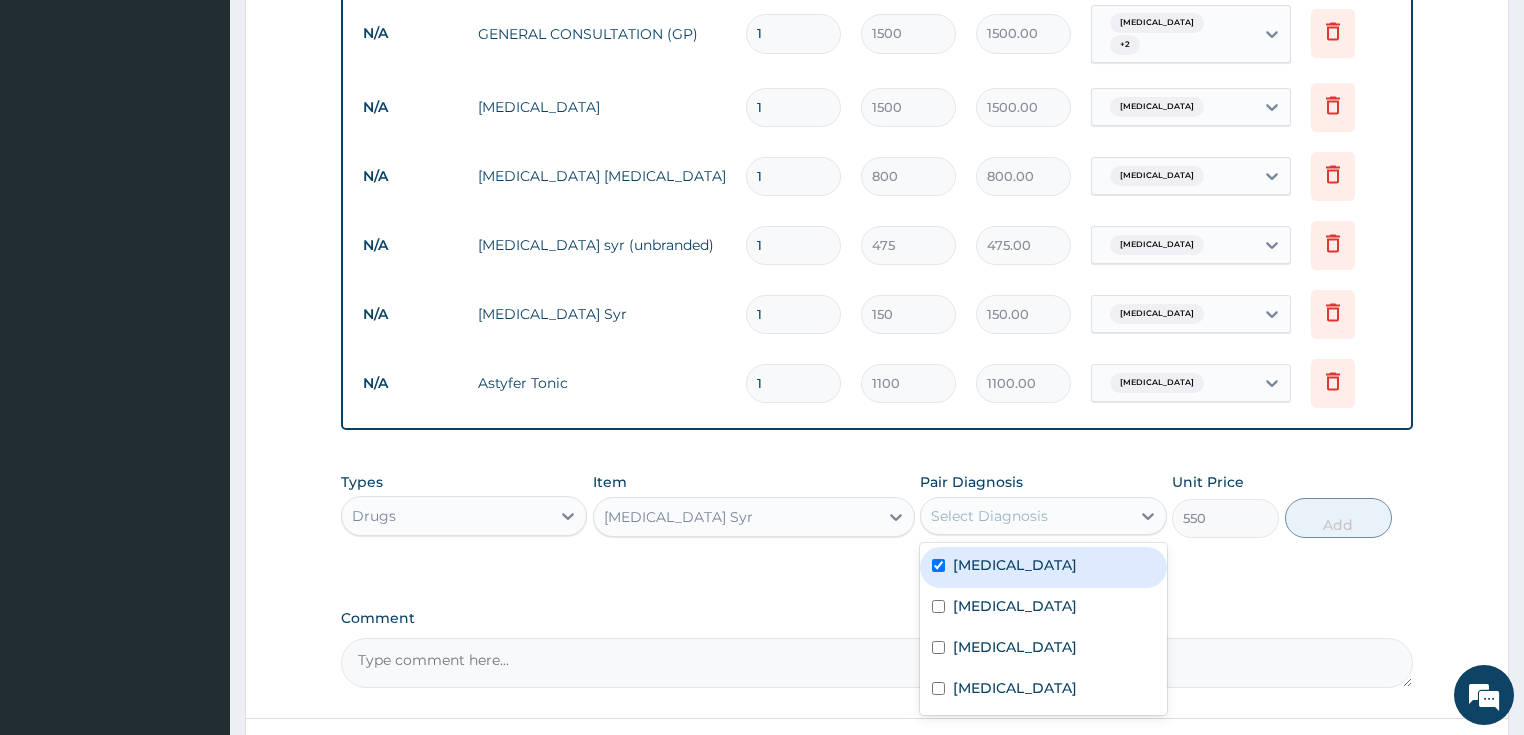 checkbox on "true" 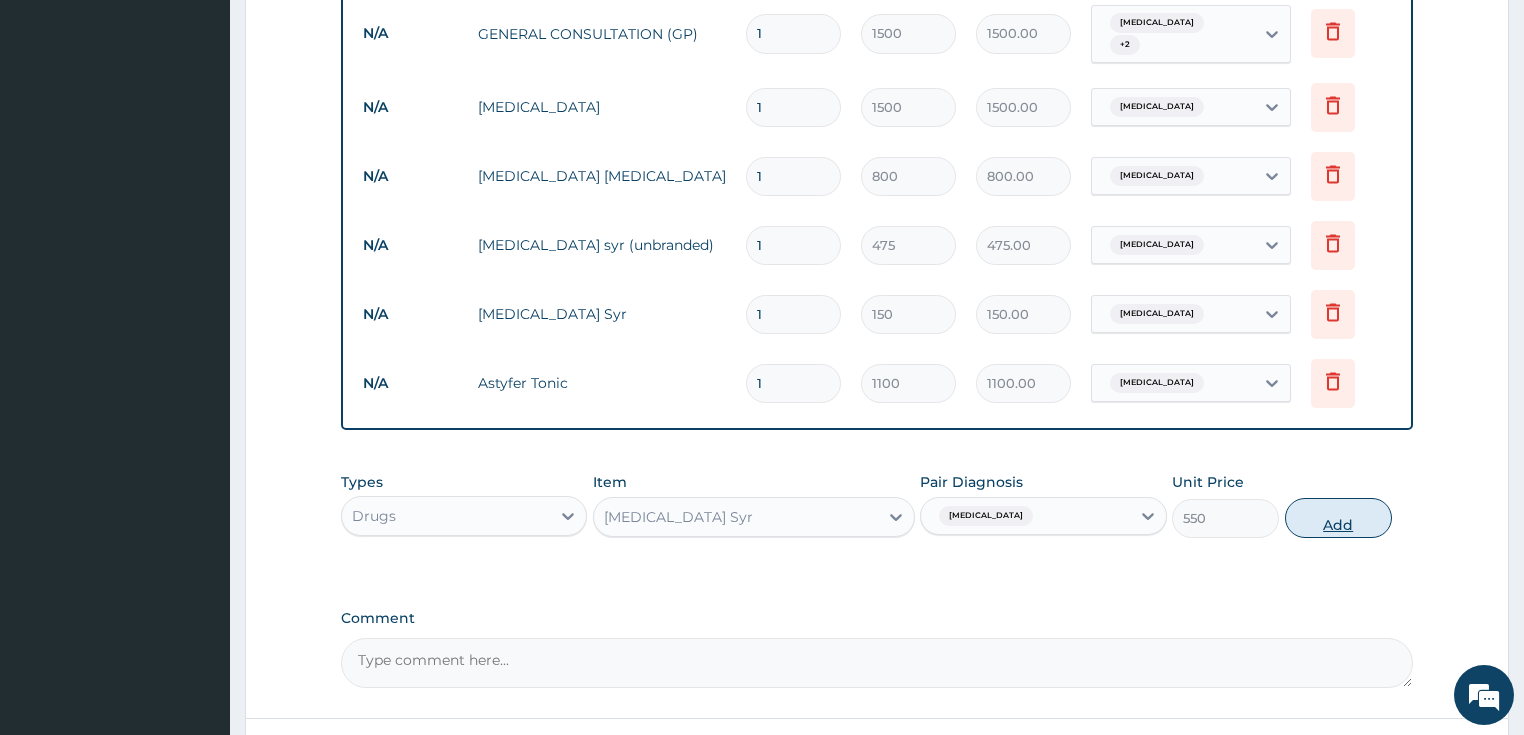 click on "Add" at bounding box center (1338, 518) 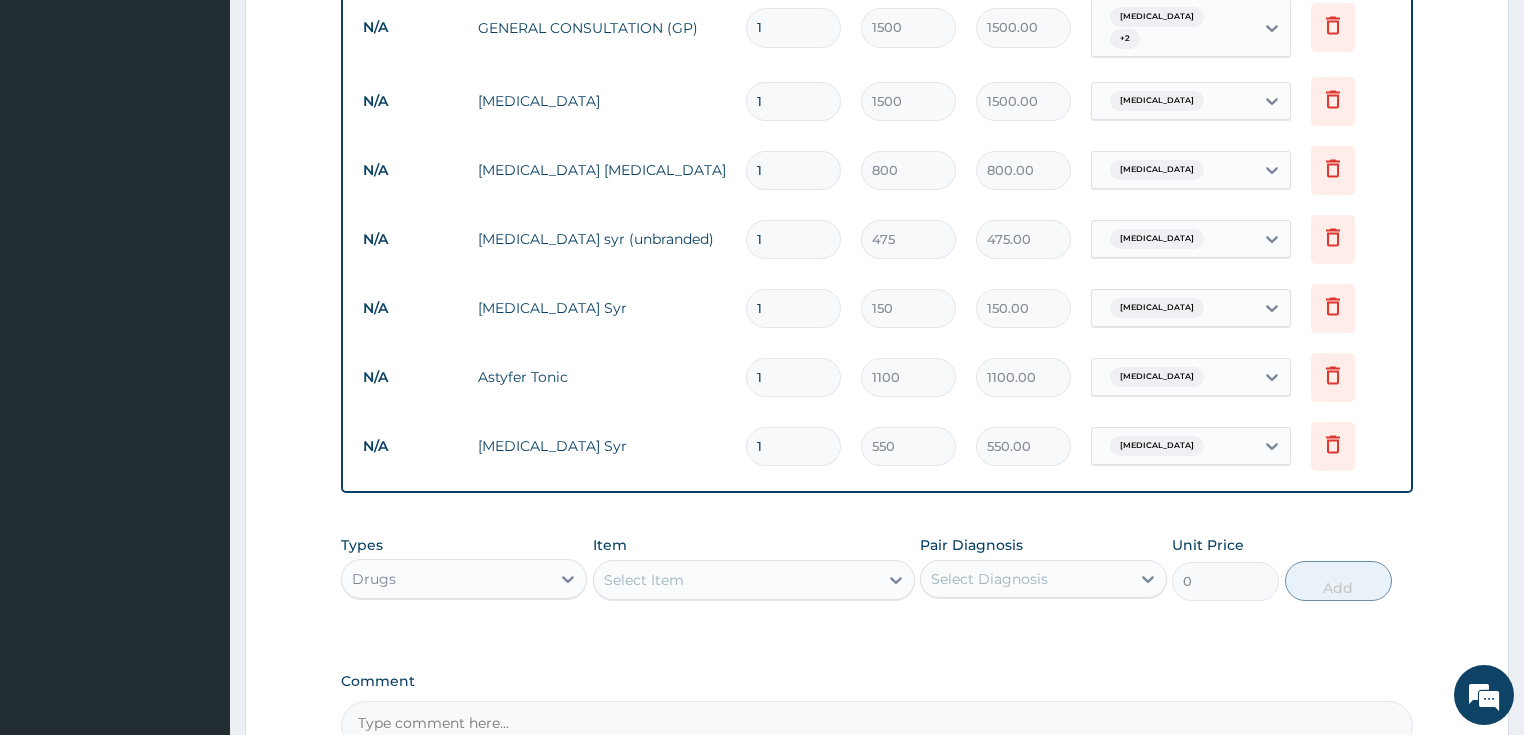 scroll, scrollTop: 1090, scrollLeft: 0, axis: vertical 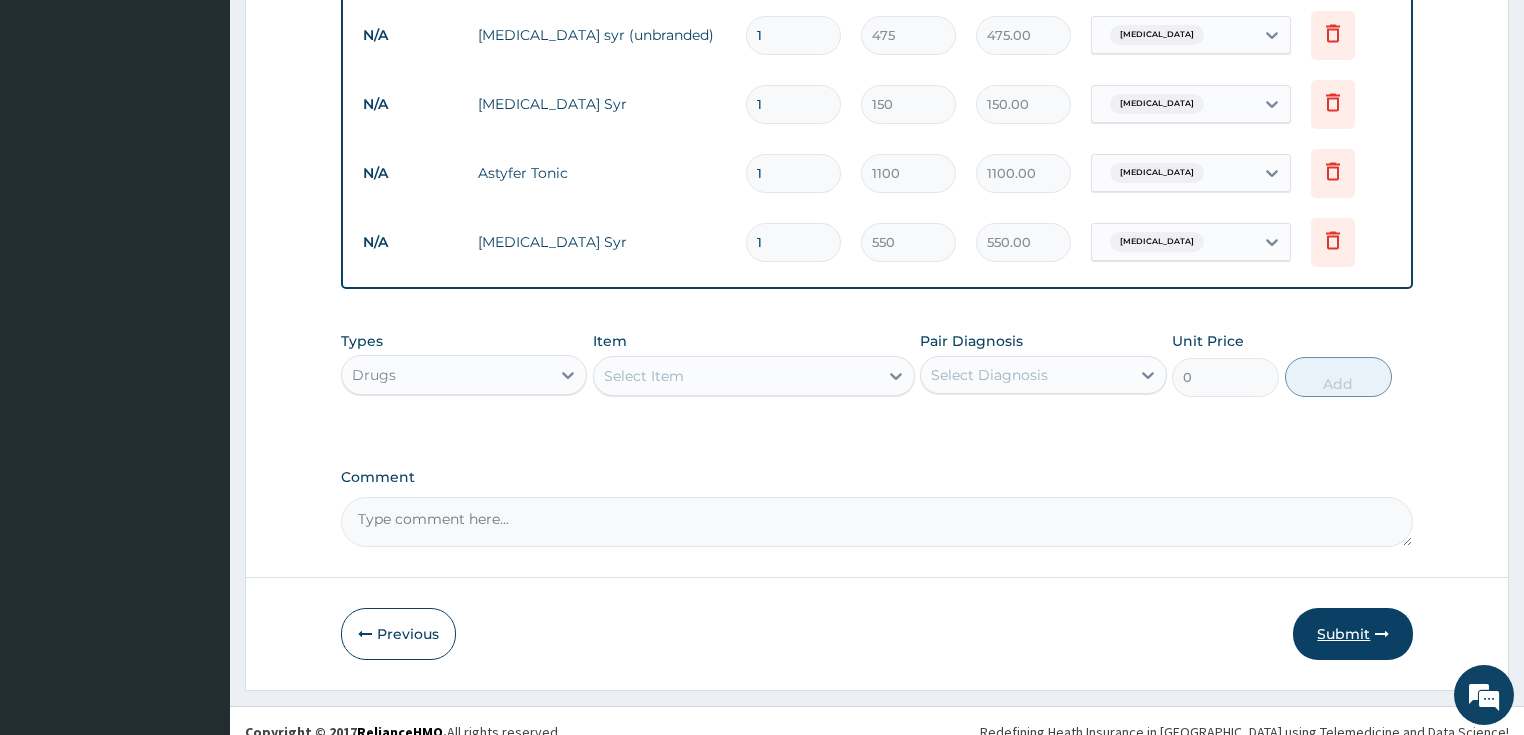 click on "Submit" at bounding box center (1353, 634) 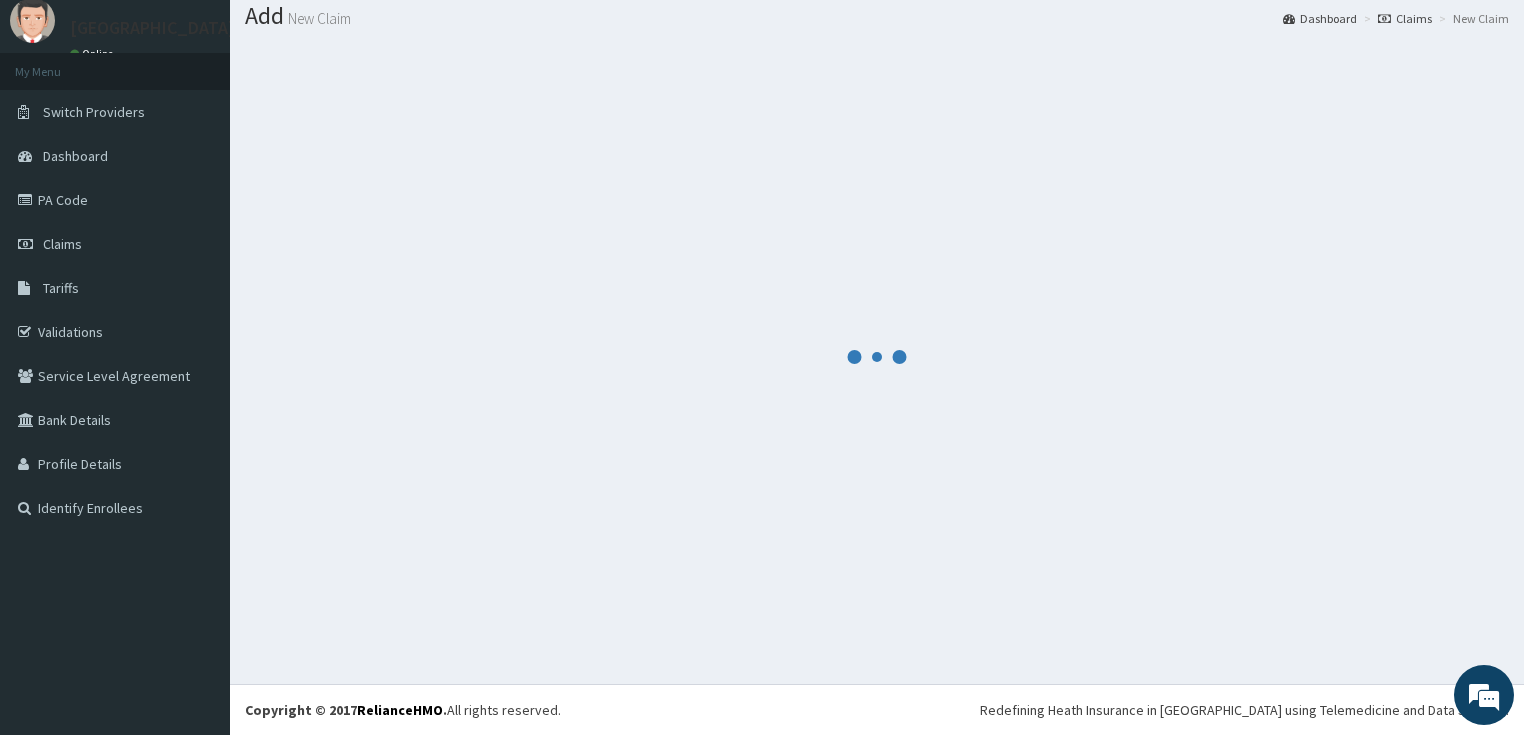 scroll, scrollTop: 61, scrollLeft: 0, axis: vertical 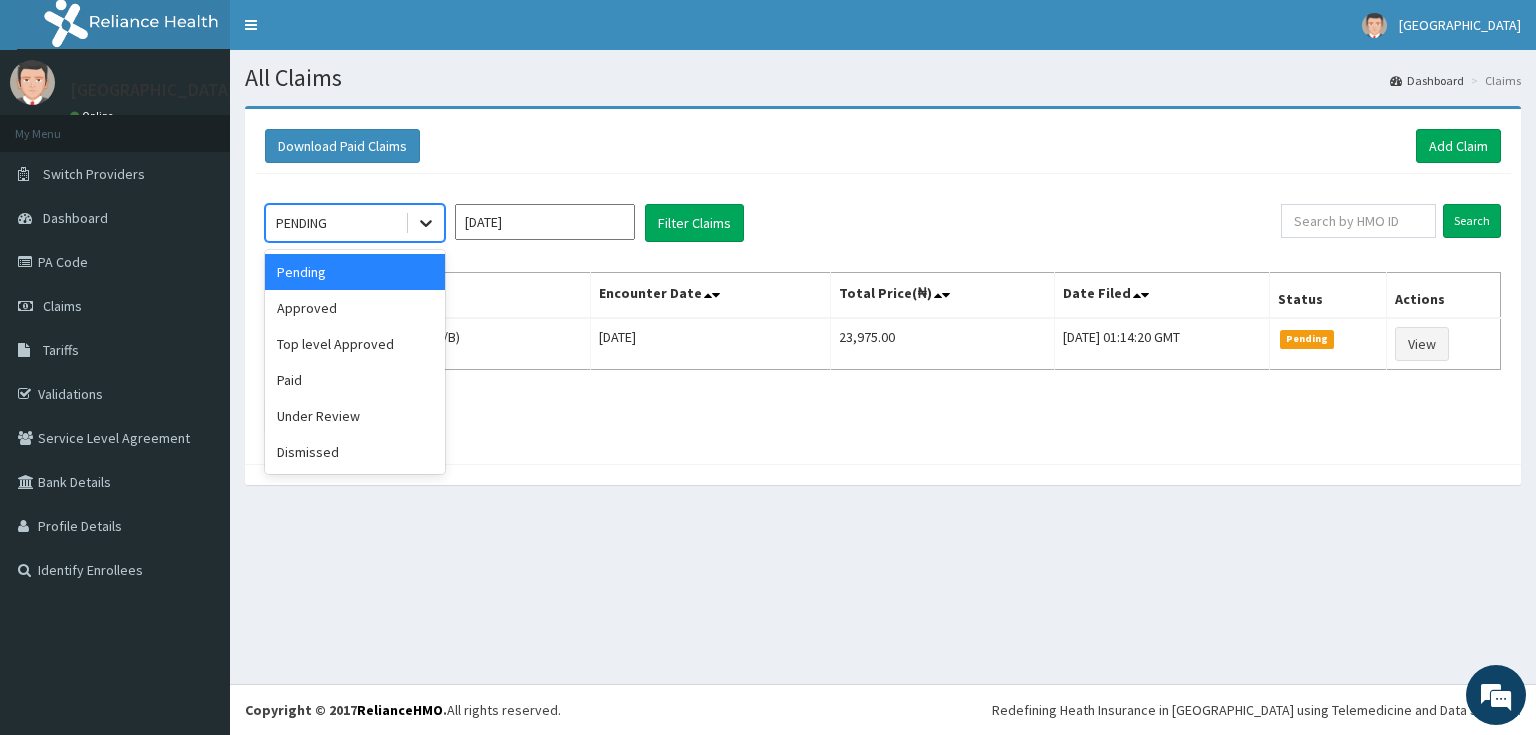 click 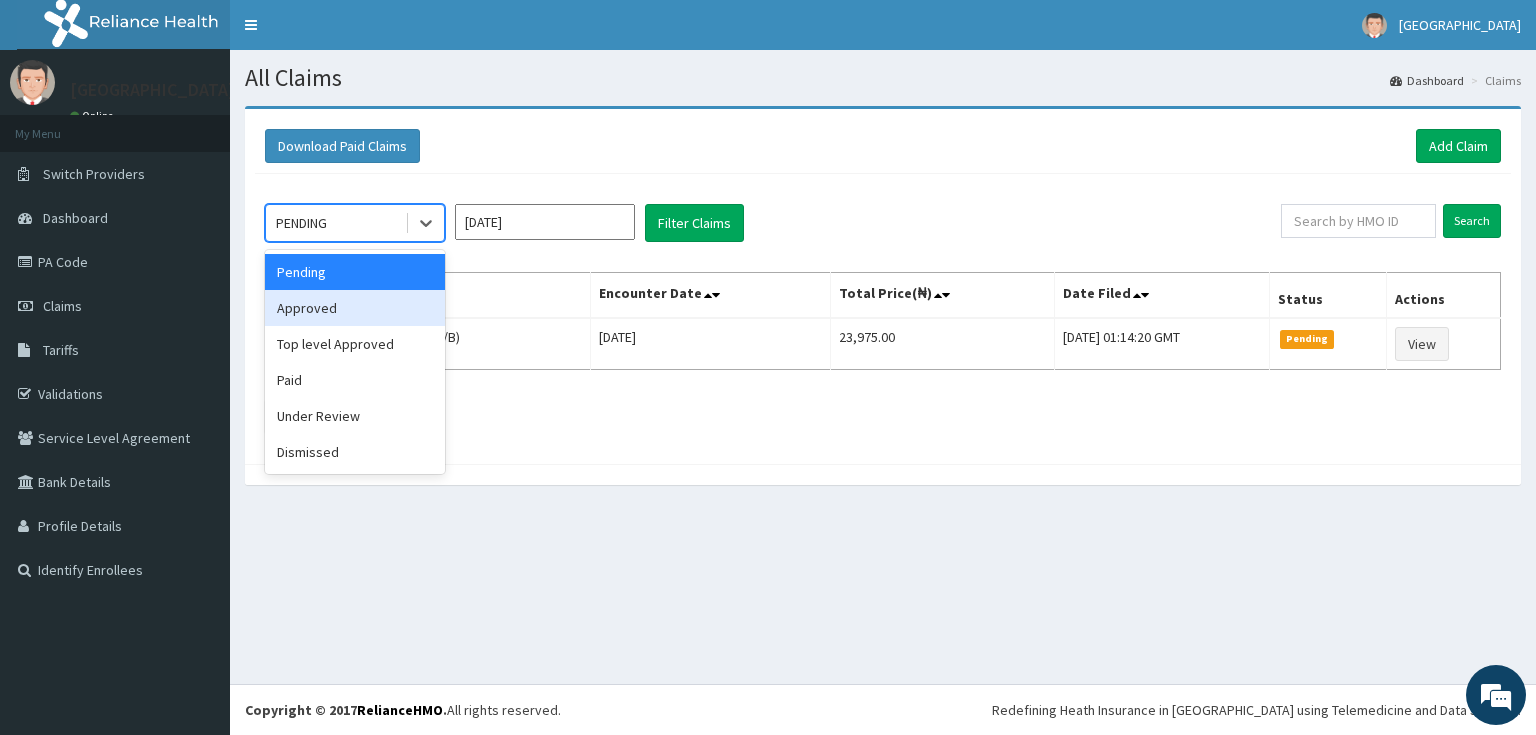 click on "Approved" at bounding box center [355, 308] 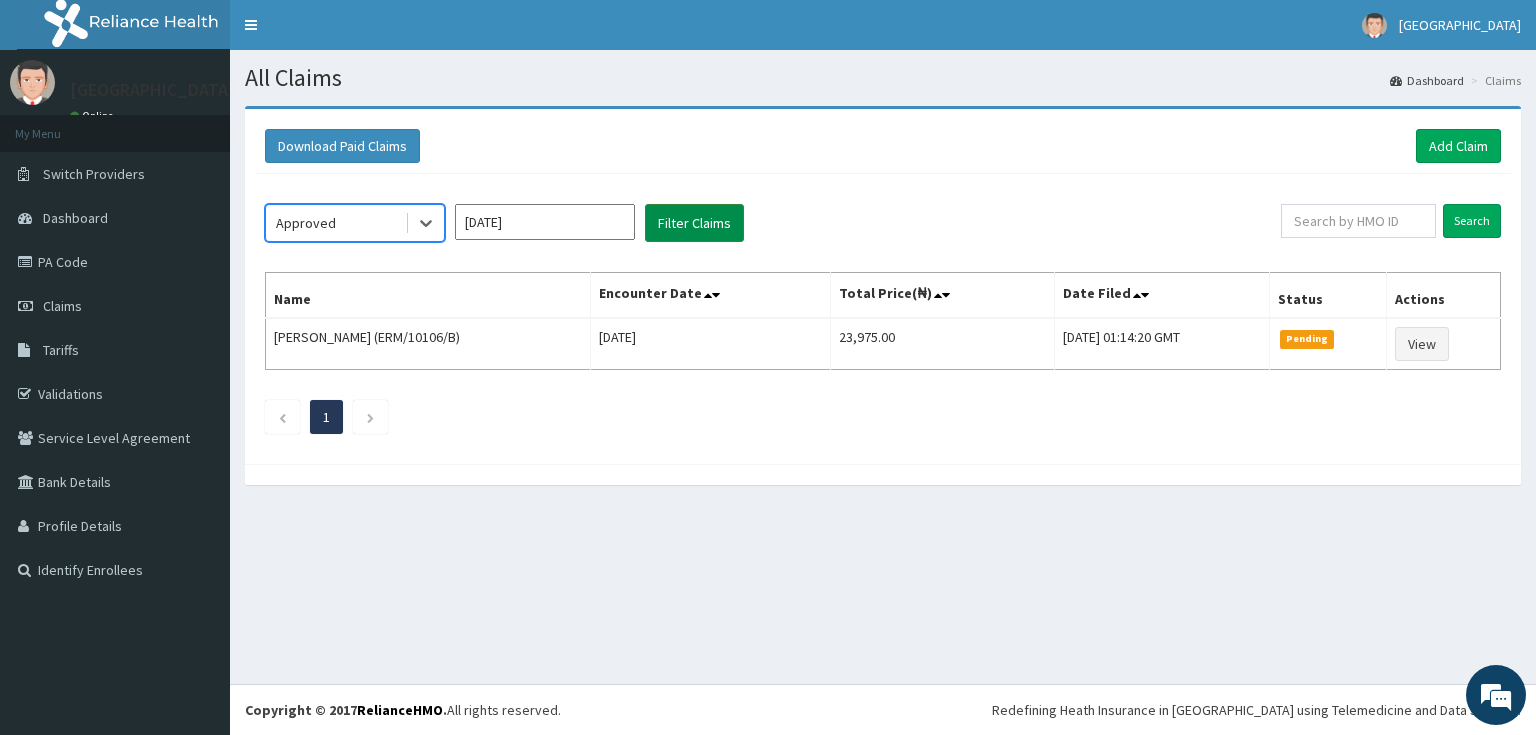 click on "Filter Claims" at bounding box center [694, 223] 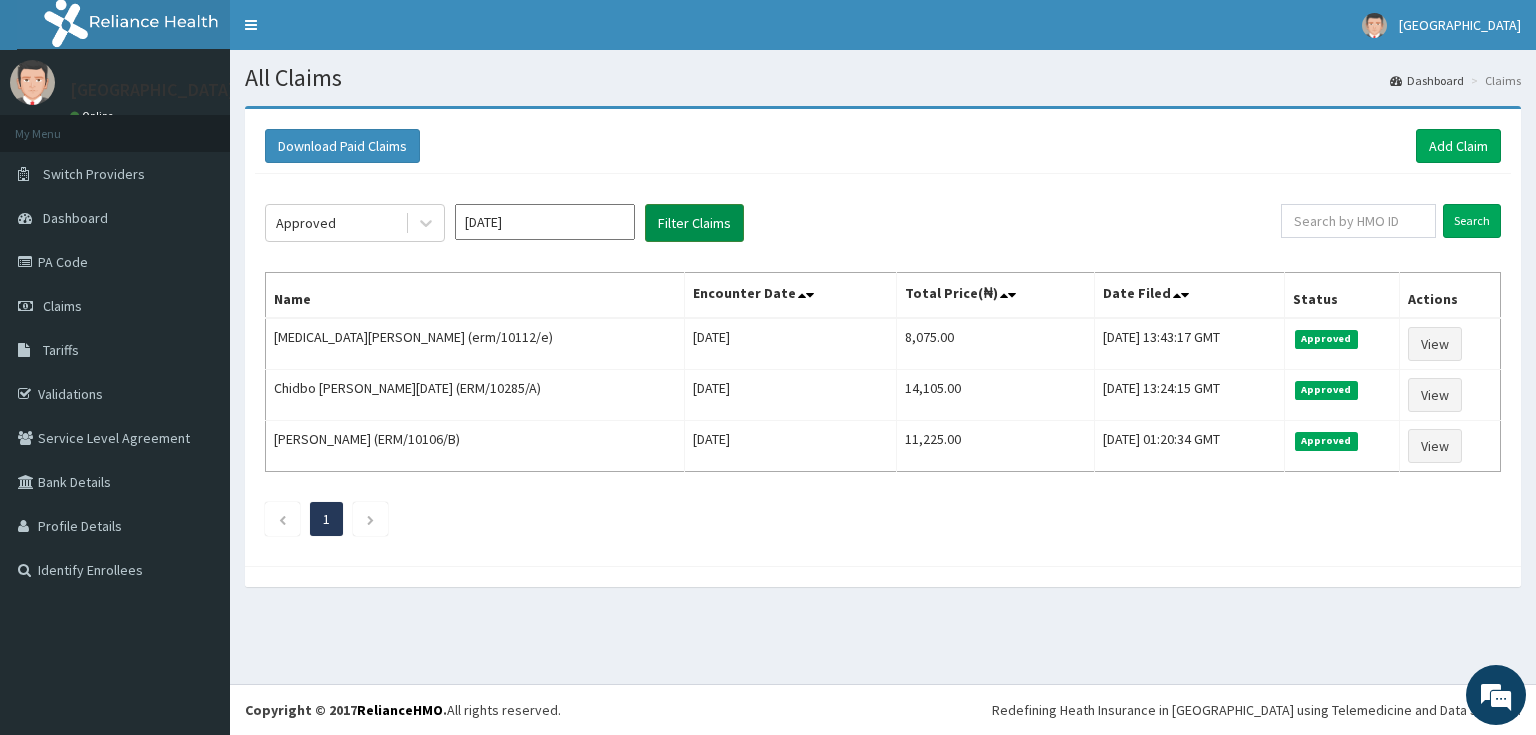 click on "Filter Claims" at bounding box center [694, 223] 